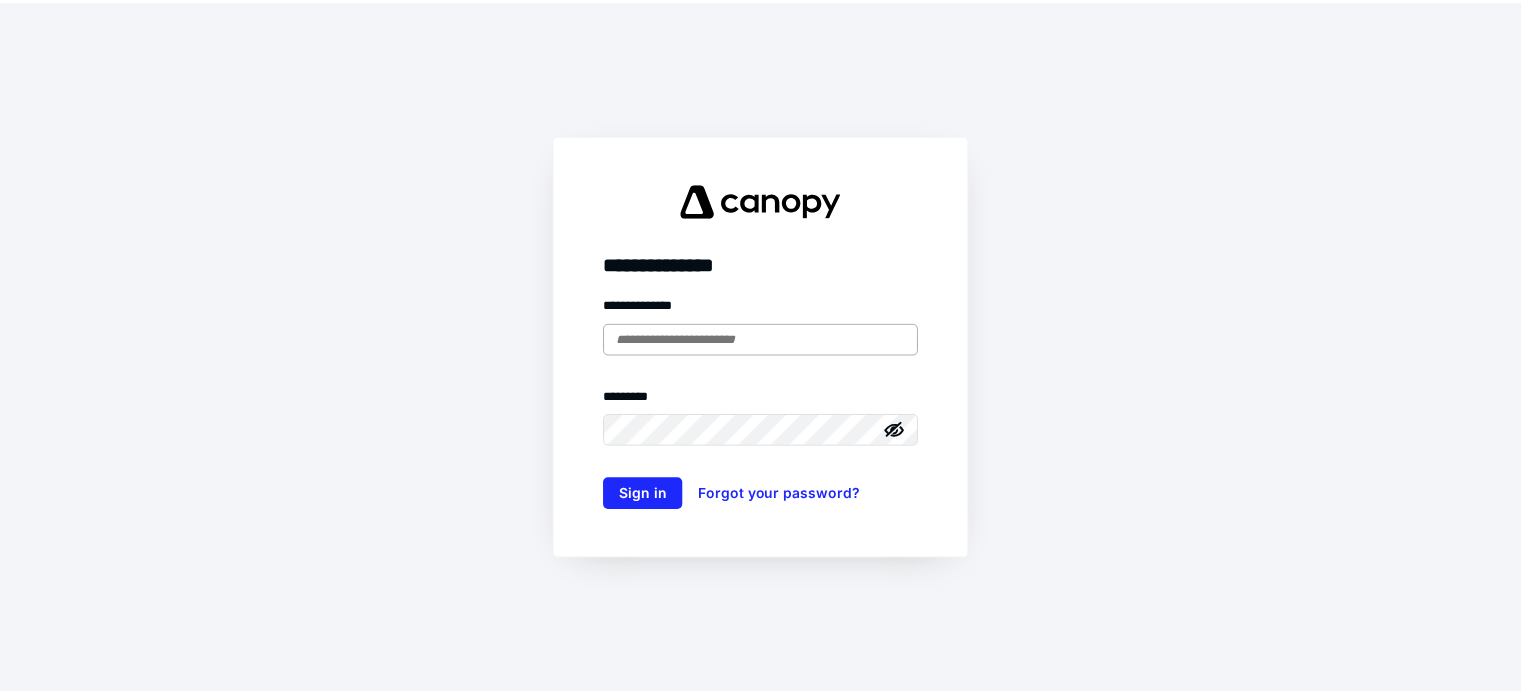 scroll, scrollTop: 0, scrollLeft: 0, axis: both 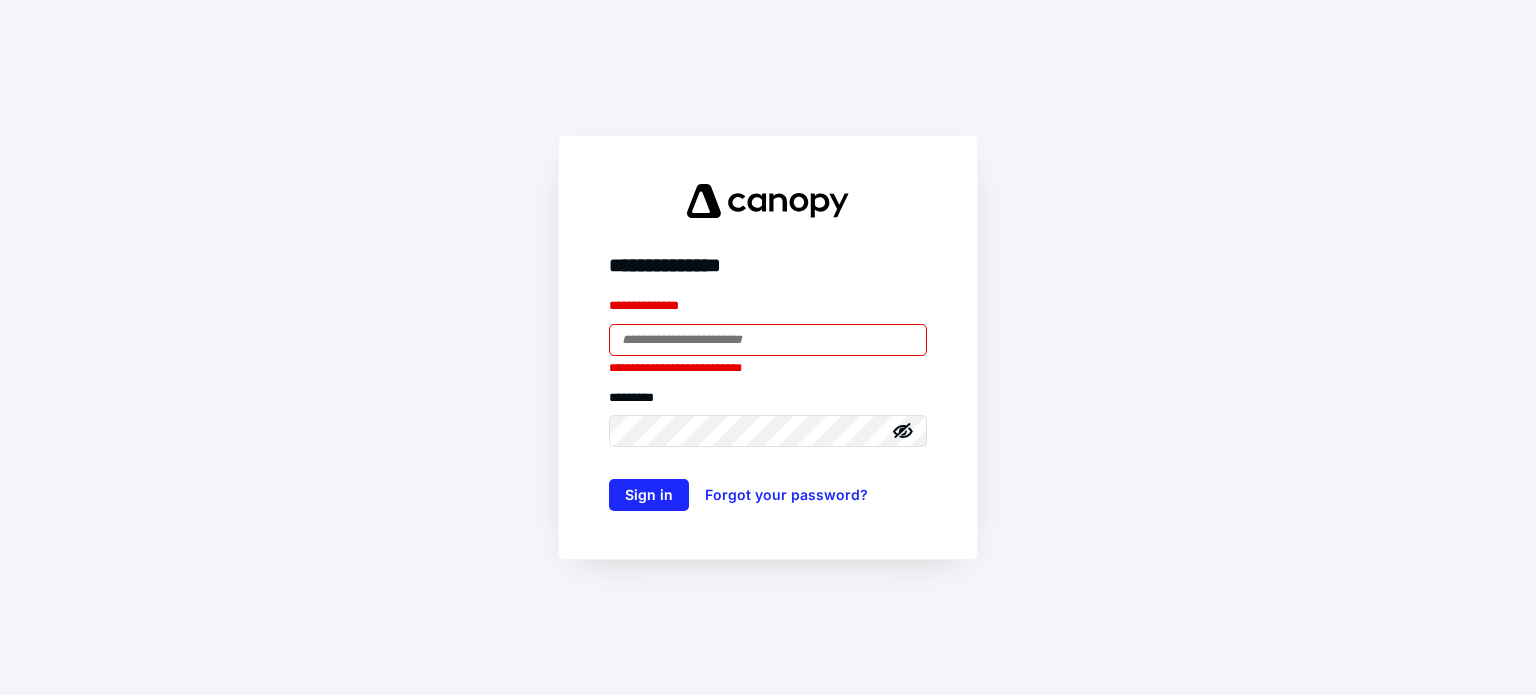 type on "**********" 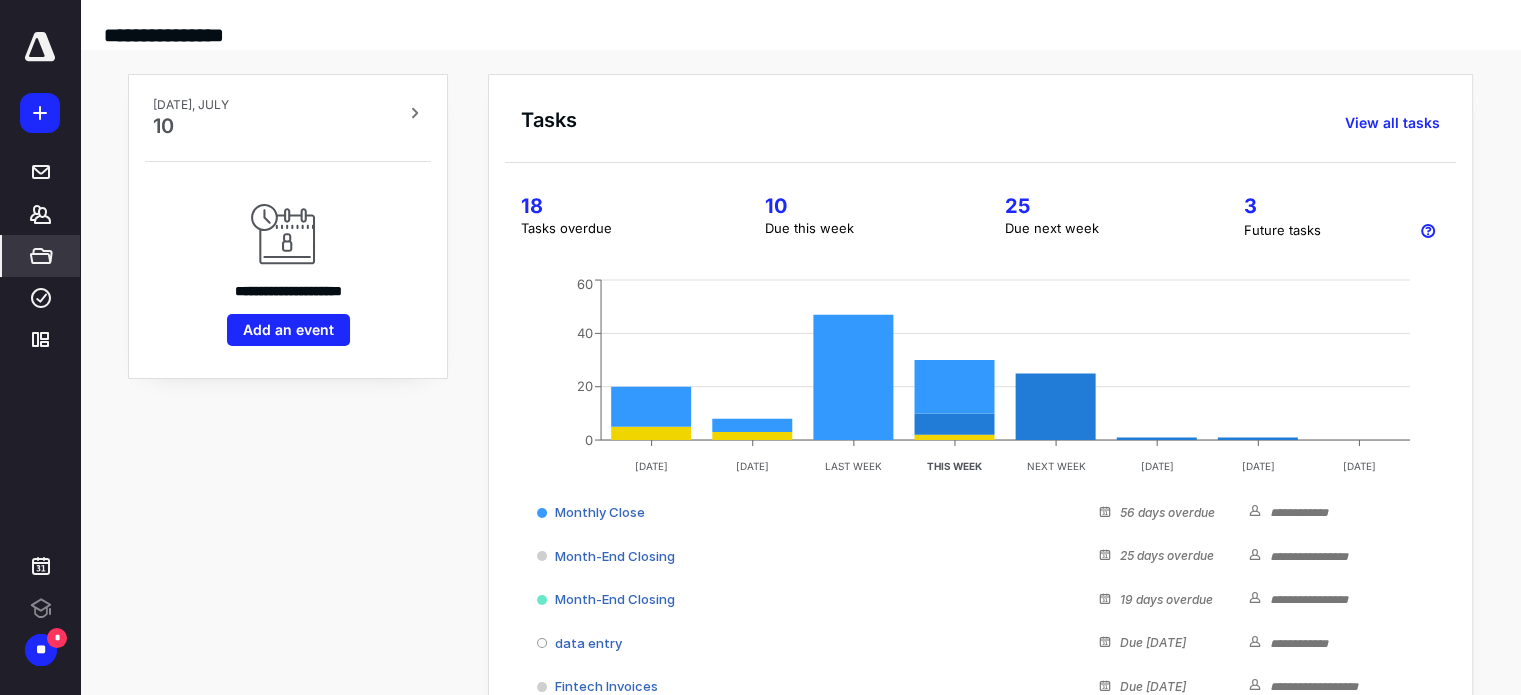 click on "*****" at bounding box center [41, 256] 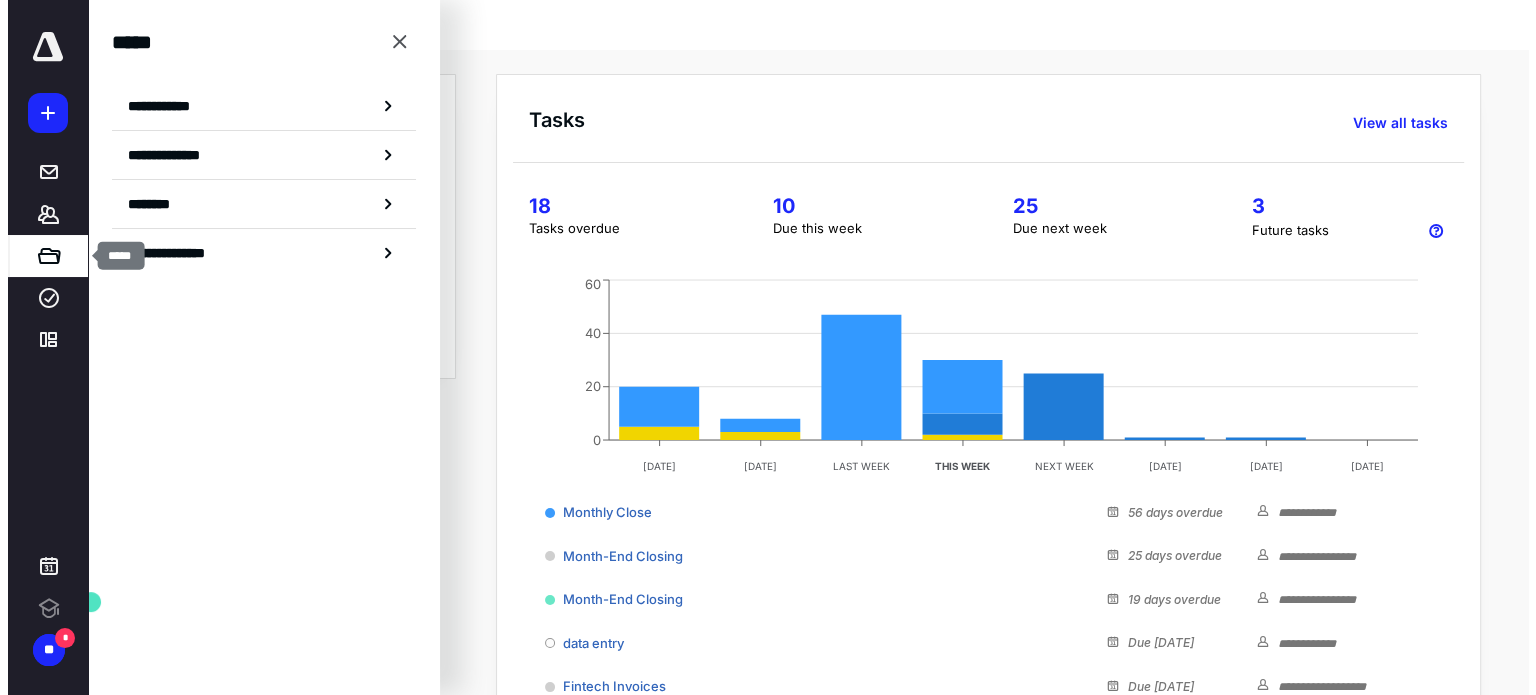 scroll, scrollTop: 0, scrollLeft: 0, axis: both 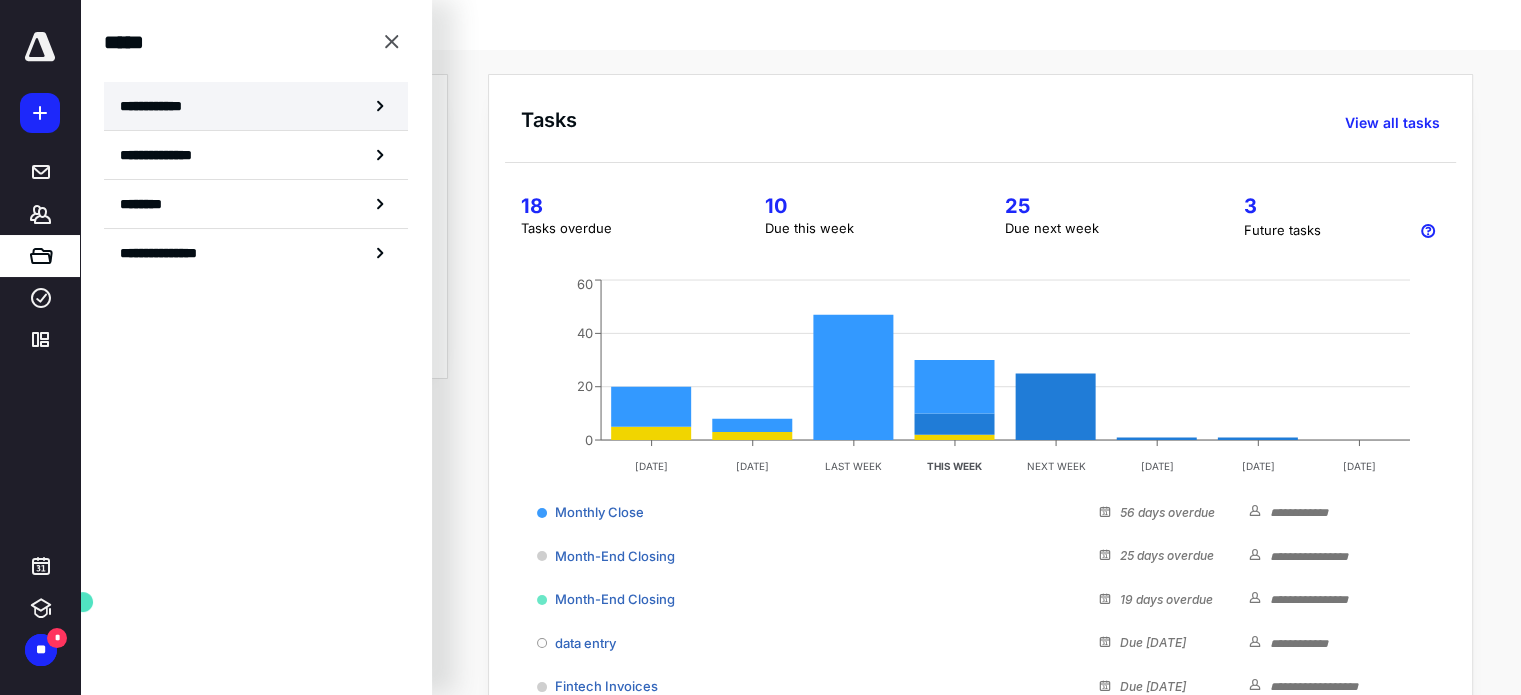 click on "**********" at bounding box center (157, 106) 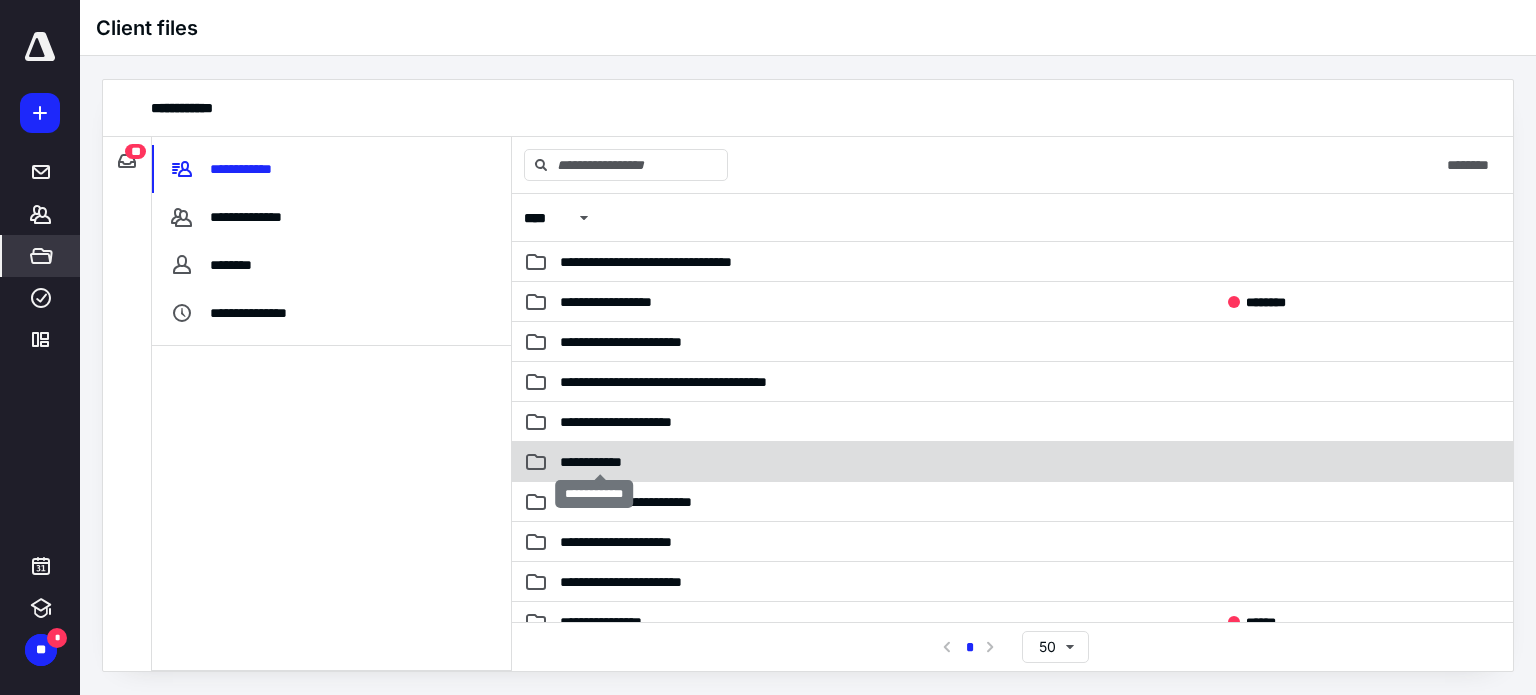 click on "**********" at bounding box center [600, 462] 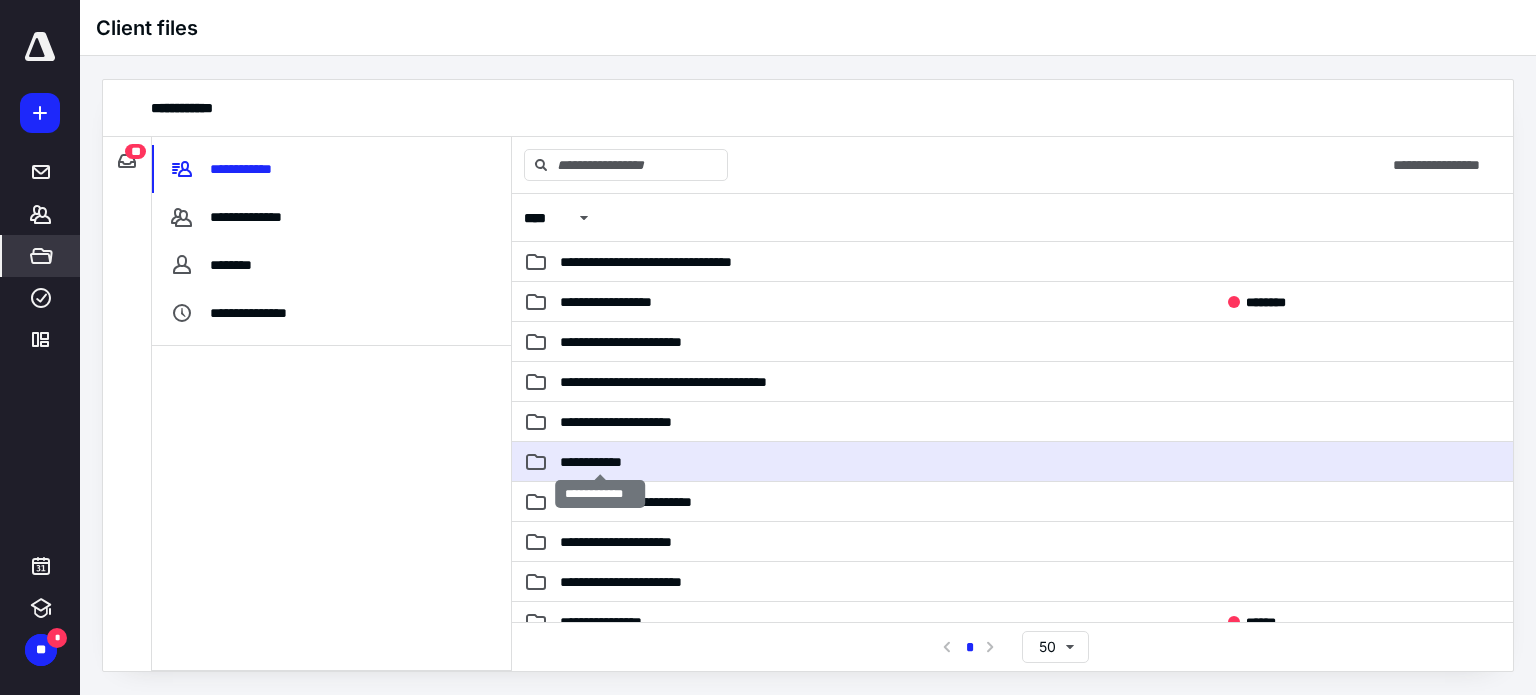 click on "**********" at bounding box center (600, 462) 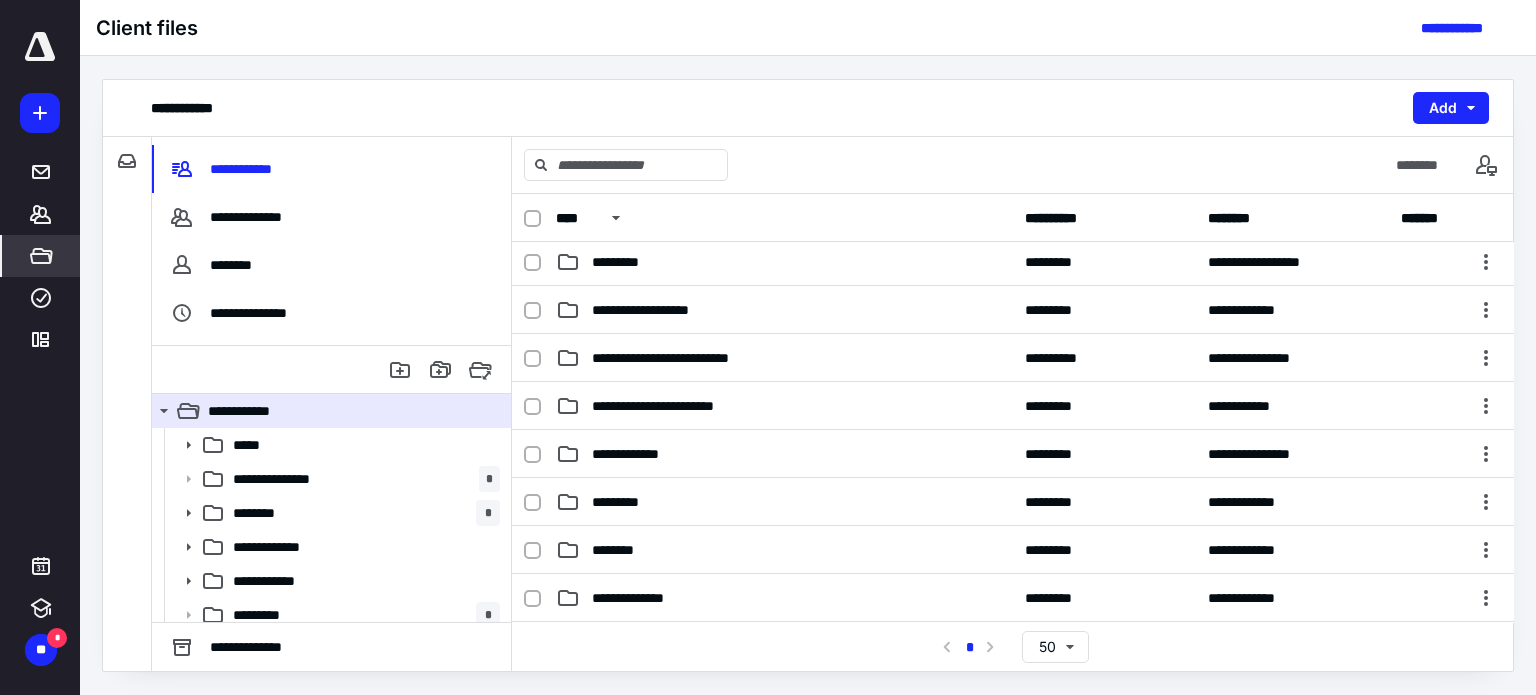 scroll, scrollTop: 700, scrollLeft: 0, axis: vertical 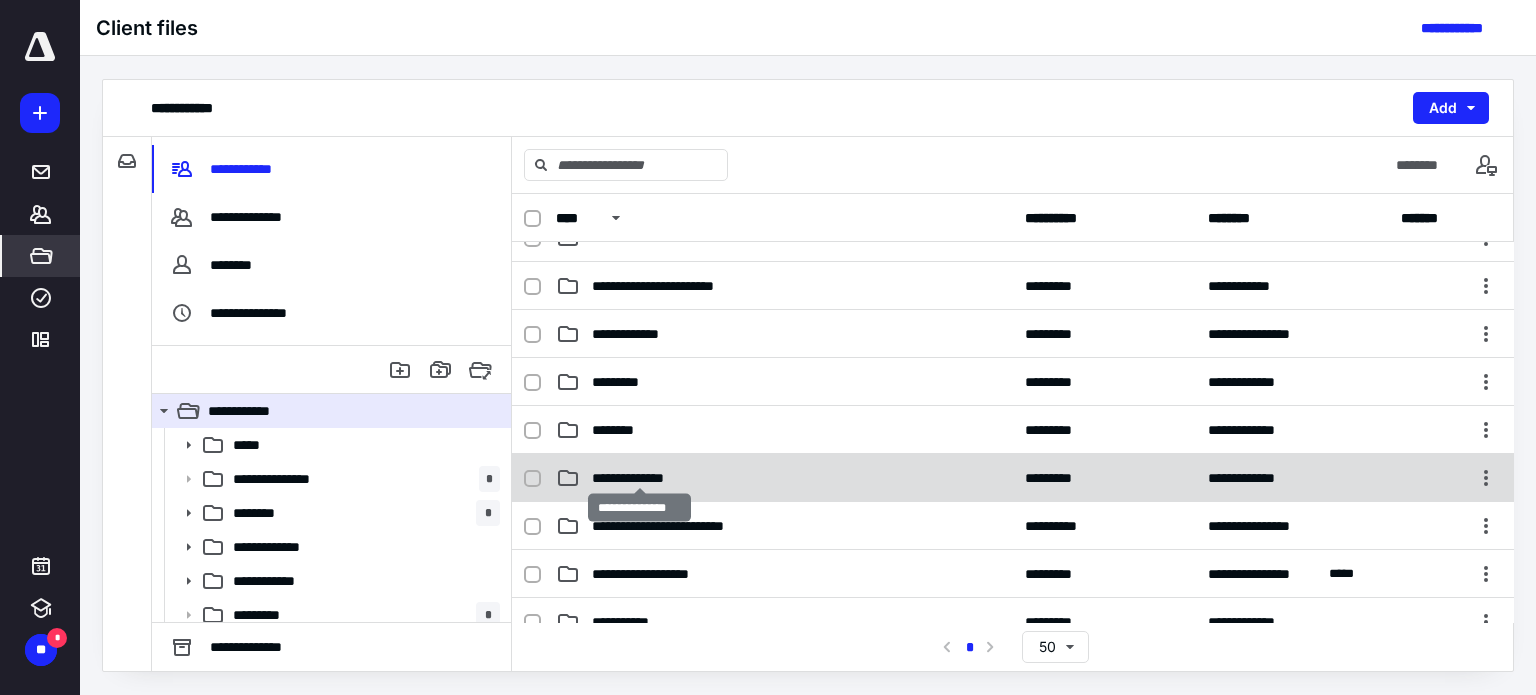 click on "**********" at bounding box center [640, 478] 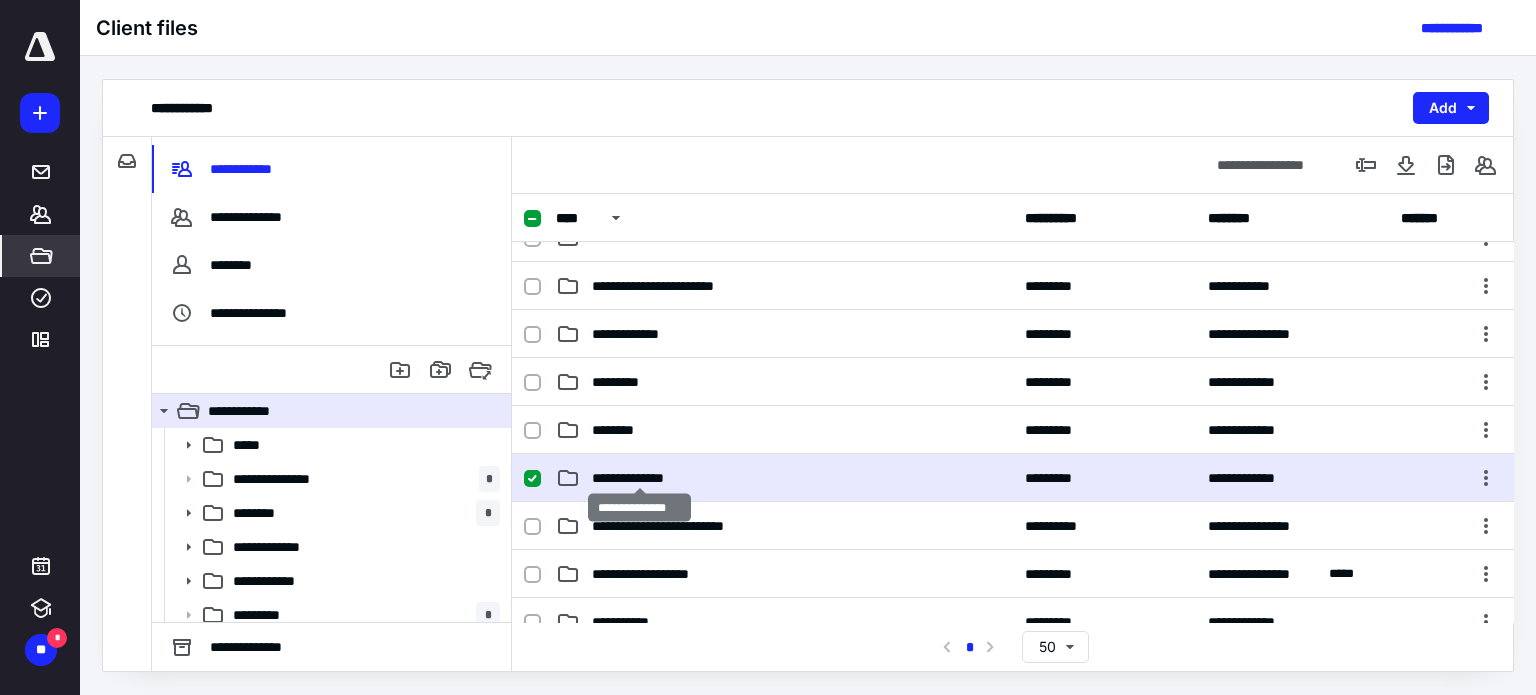 click on "**********" at bounding box center [640, 478] 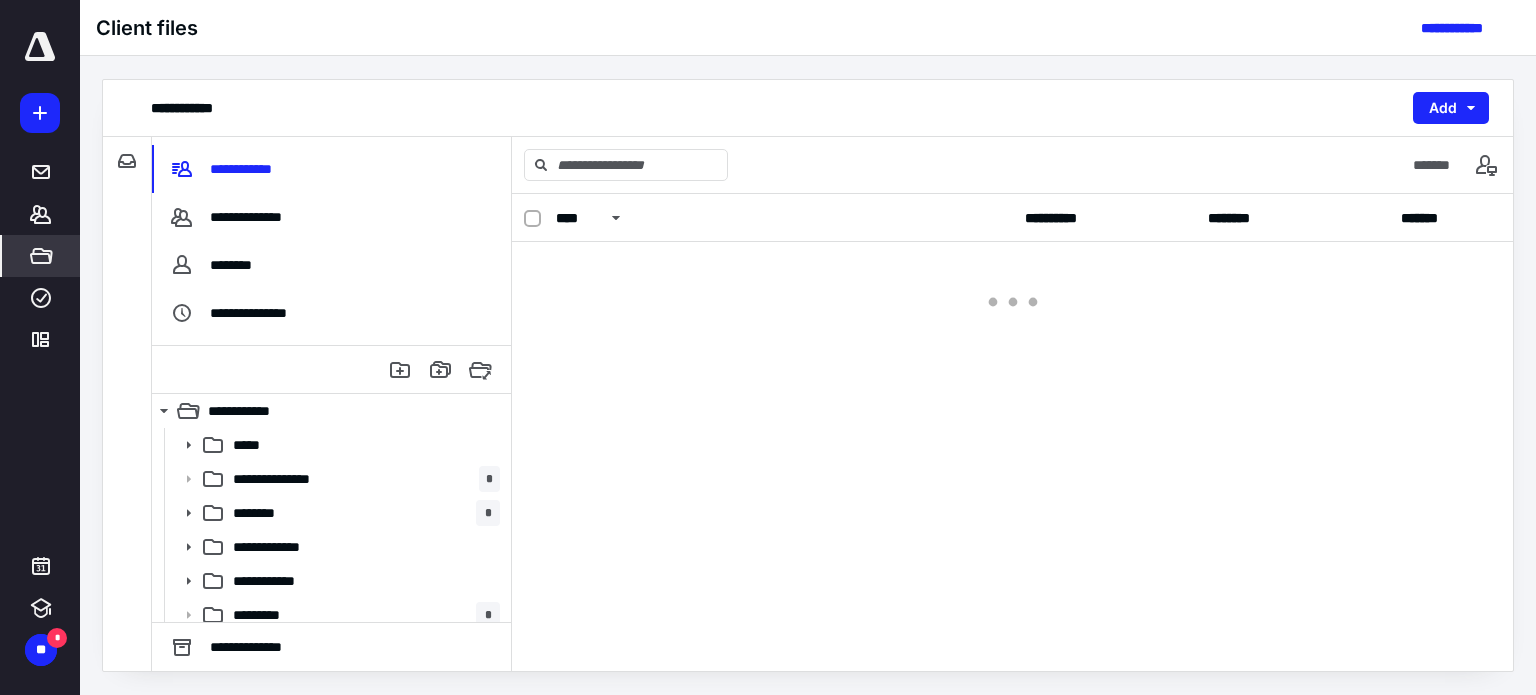 scroll, scrollTop: 0, scrollLeft: 0, axis: both 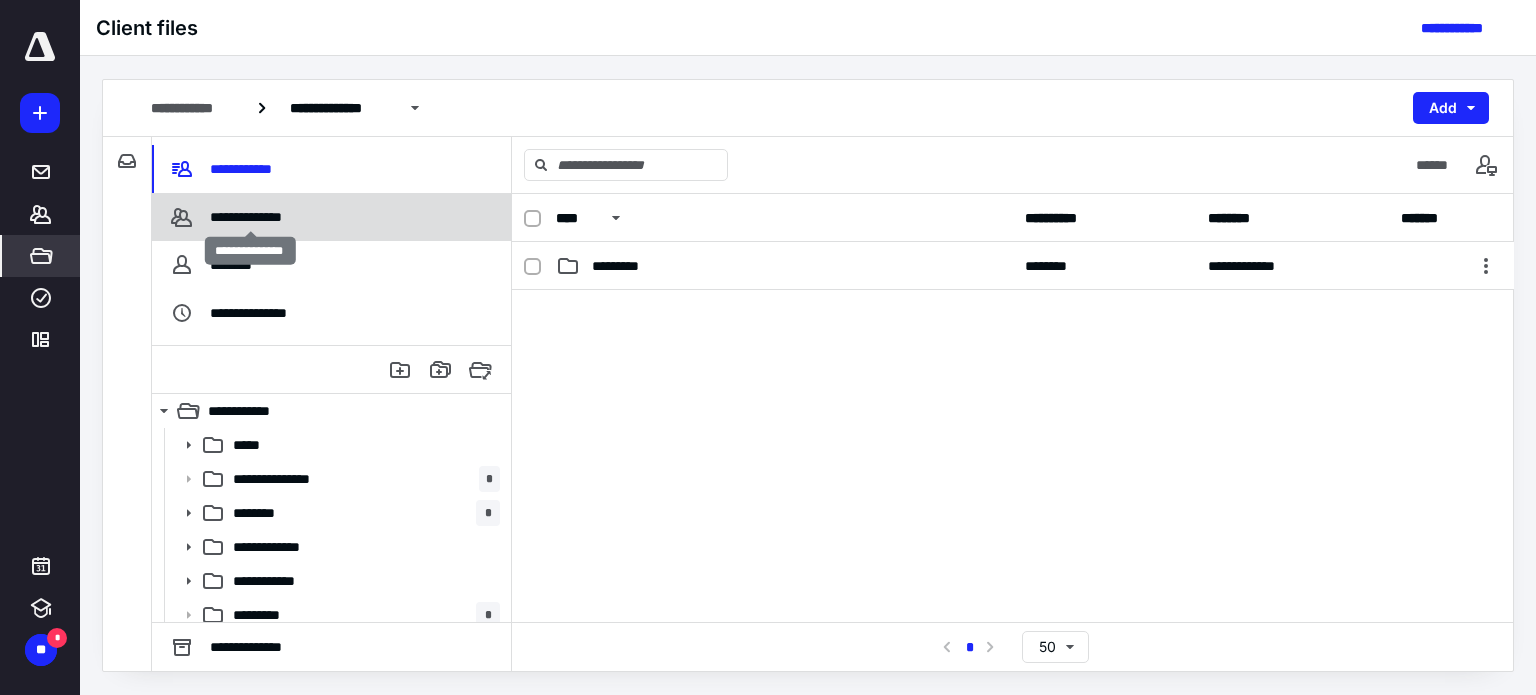 click on "**********" at bounding box center [250, 217] 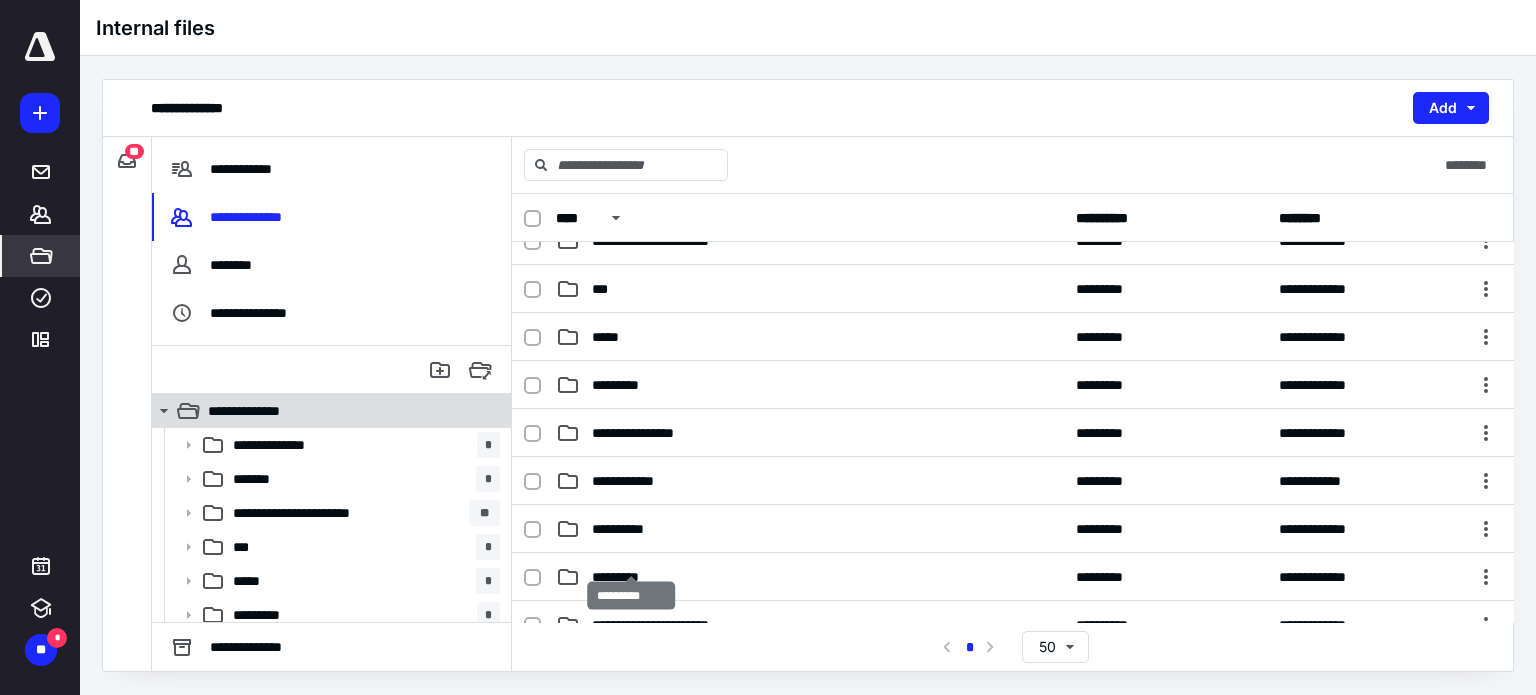 scroll, scrollTop: 100, scrollLeft: 0, axis: vertical 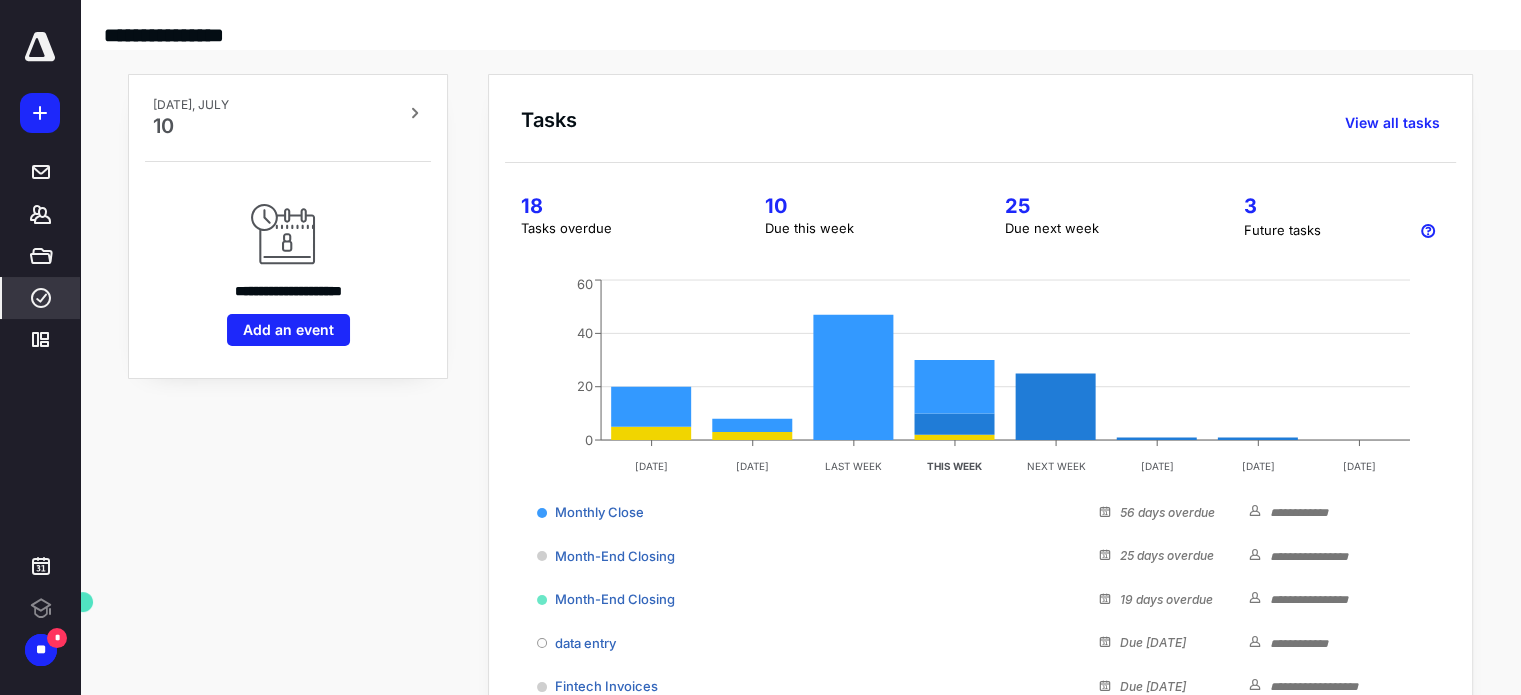 click on "****" at bounding box center [41, 298] 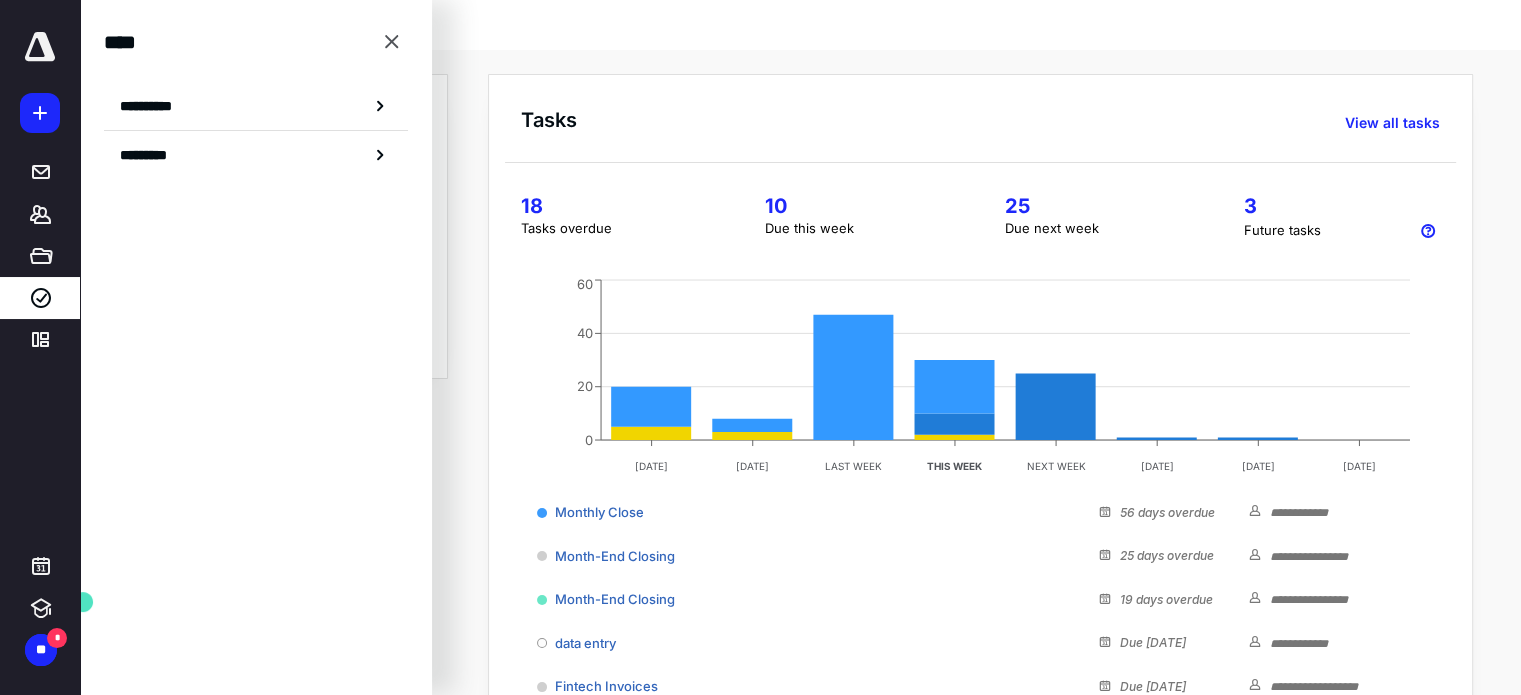 click on "**********" at bounding box center [153, 106] 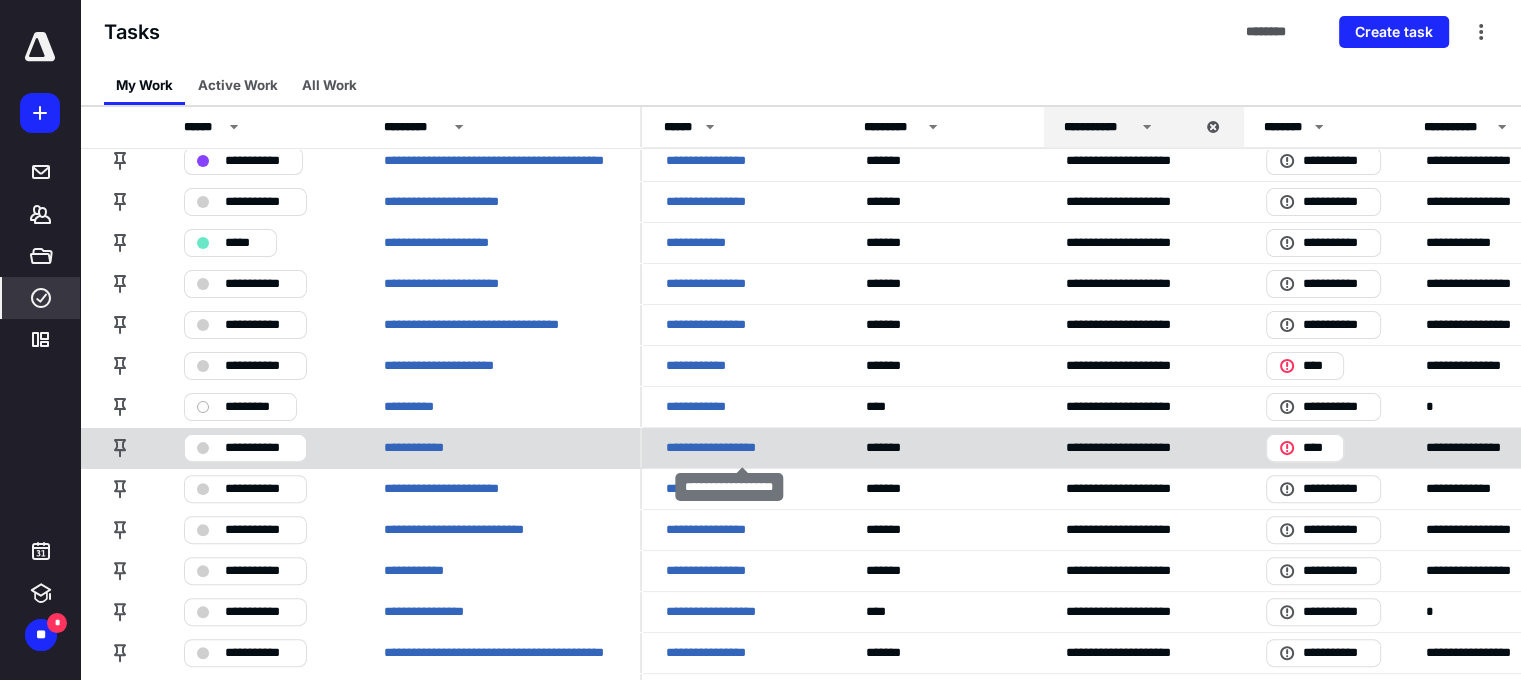scroll, scrollTop: 600, scrollLeft: 0, axis: vertical 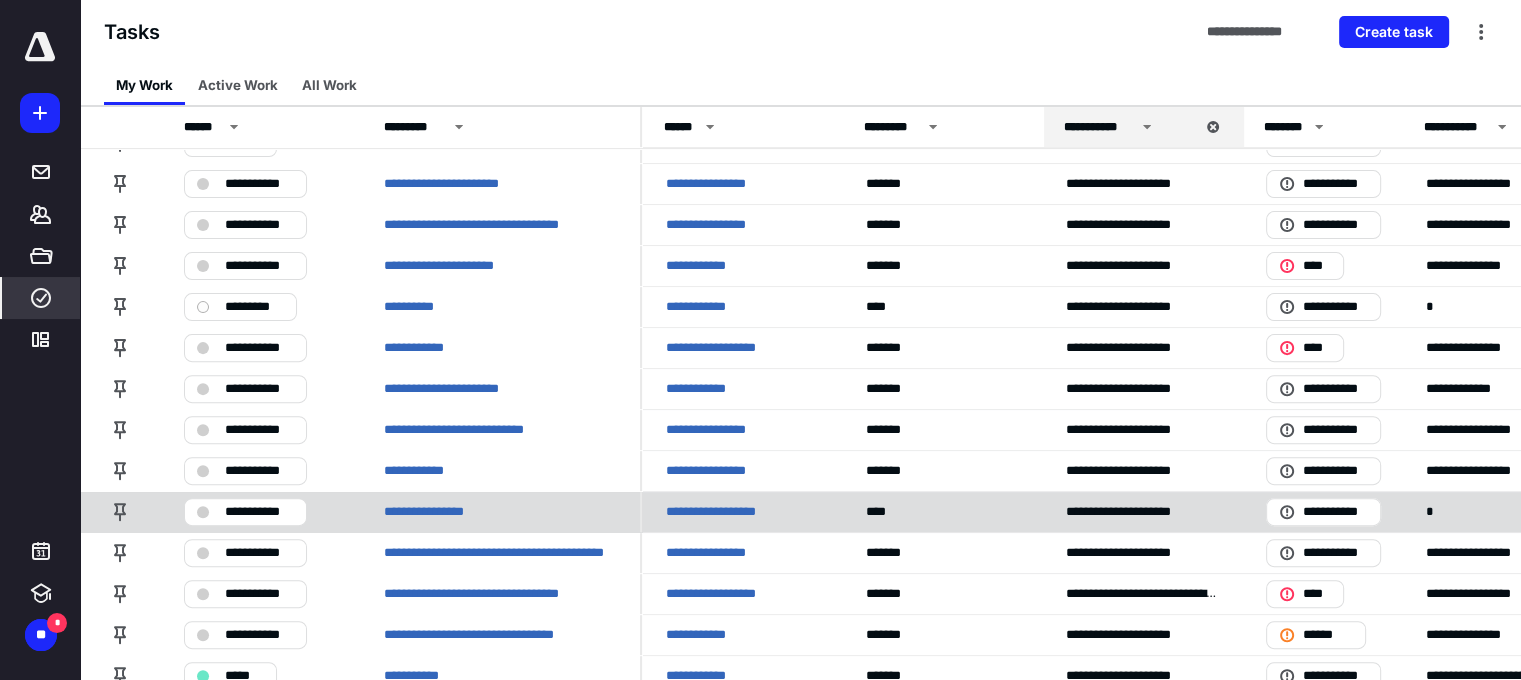 click on "**********" at bounding box center [259, 512] 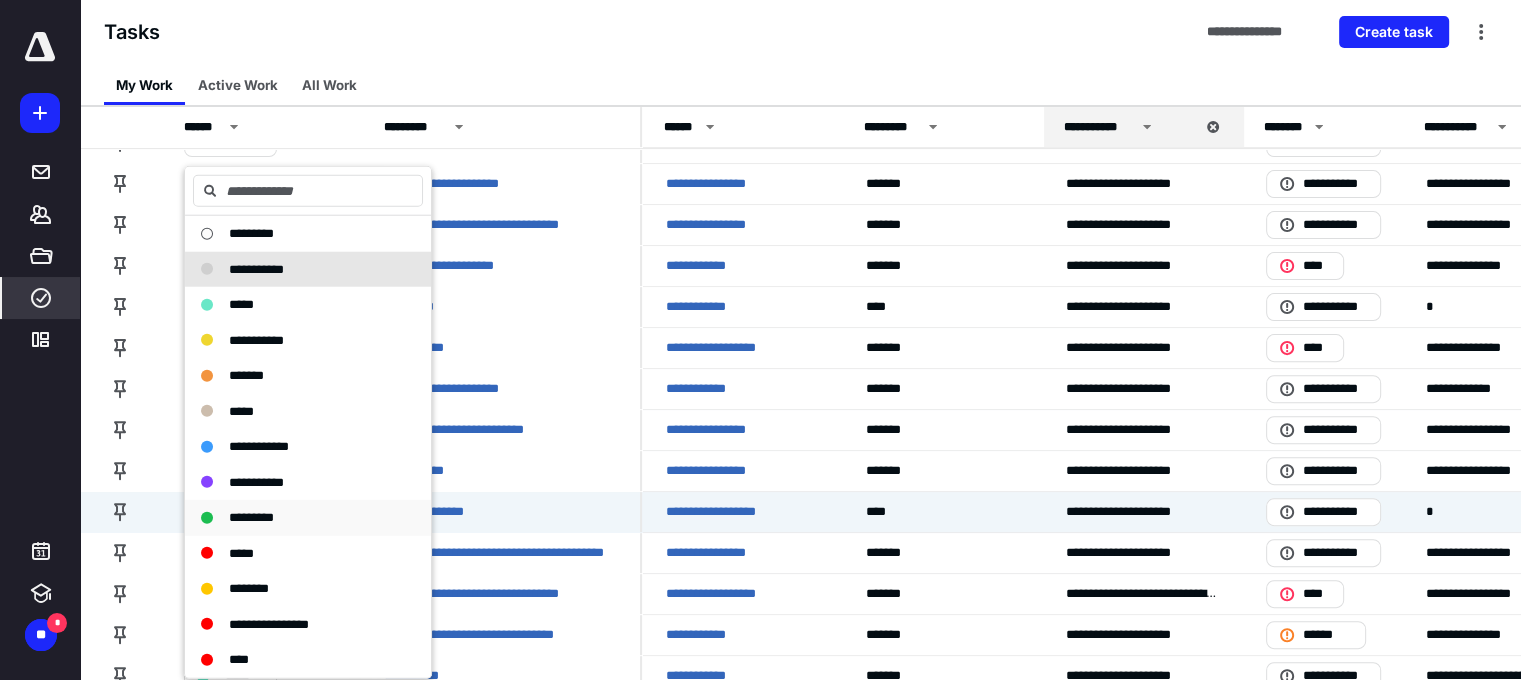 click on "*********" at bounding box center [251, 517] 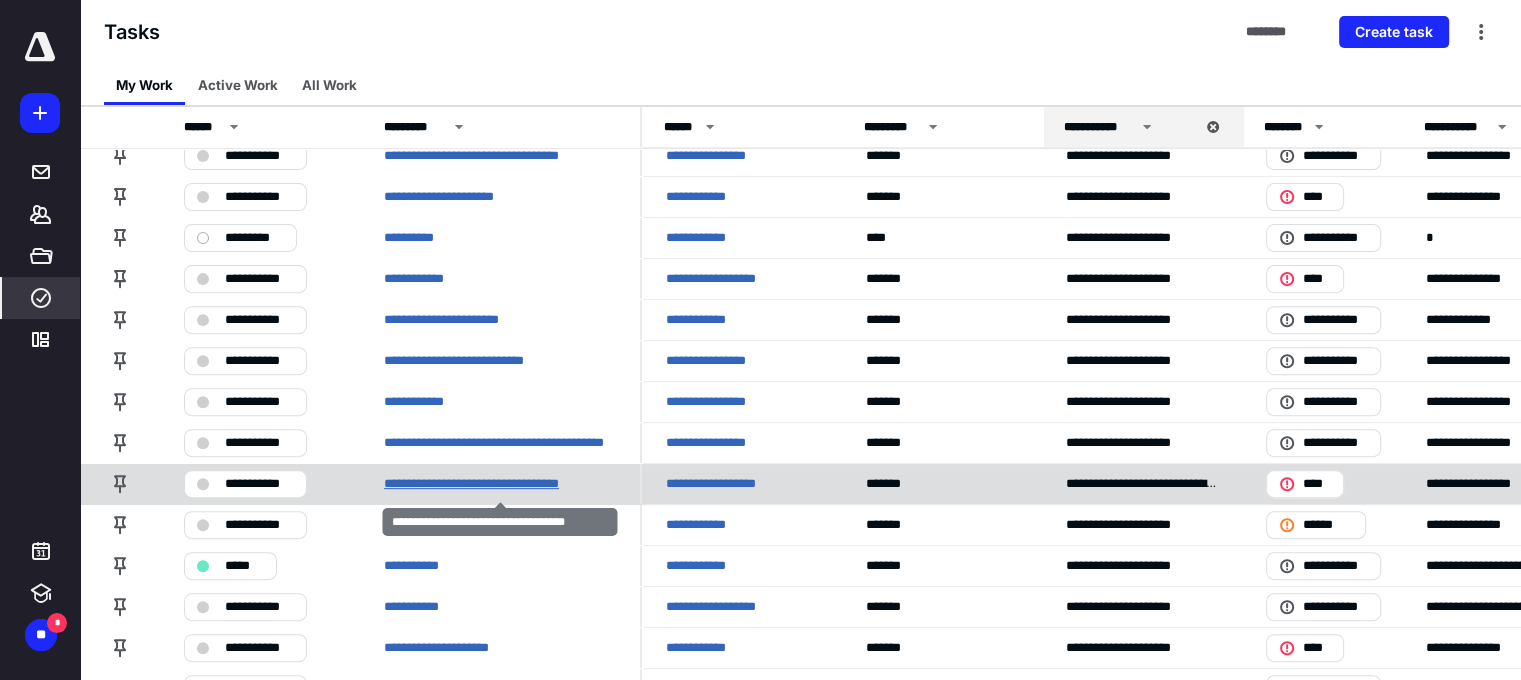 scroll, scrollTop: 700, scrollLeft: 0, axis: vertical 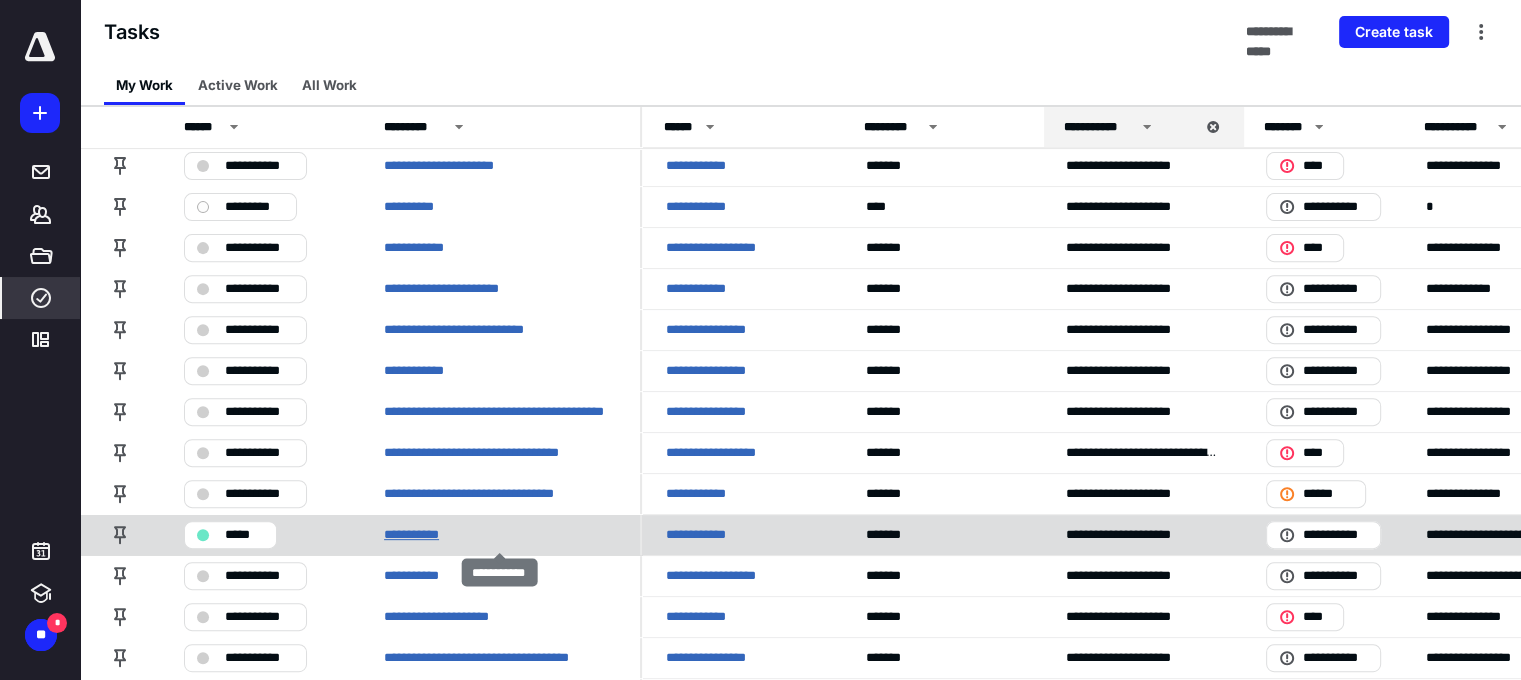 click on "**********" at bounding box center [414, 535] 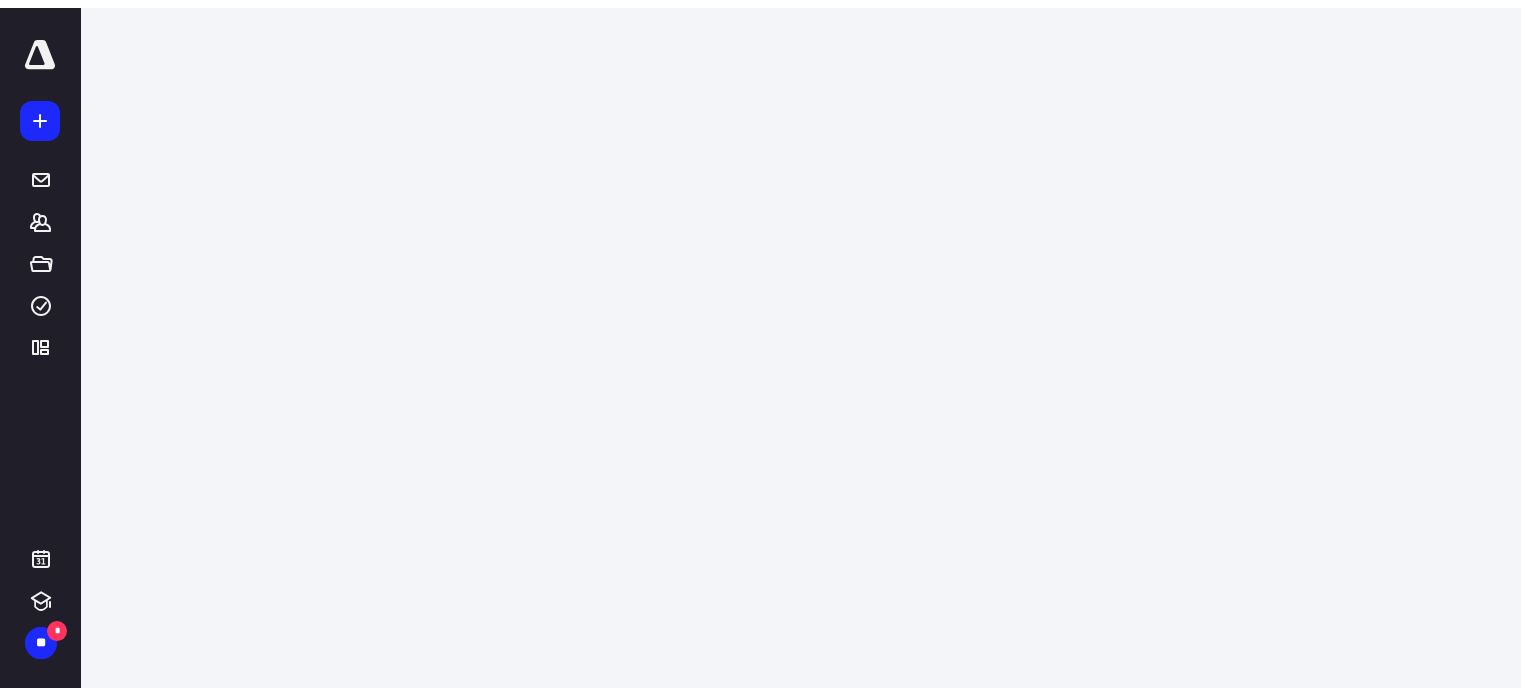 scroll, scrollTop: 0, scrollLeft: 0, axis: both 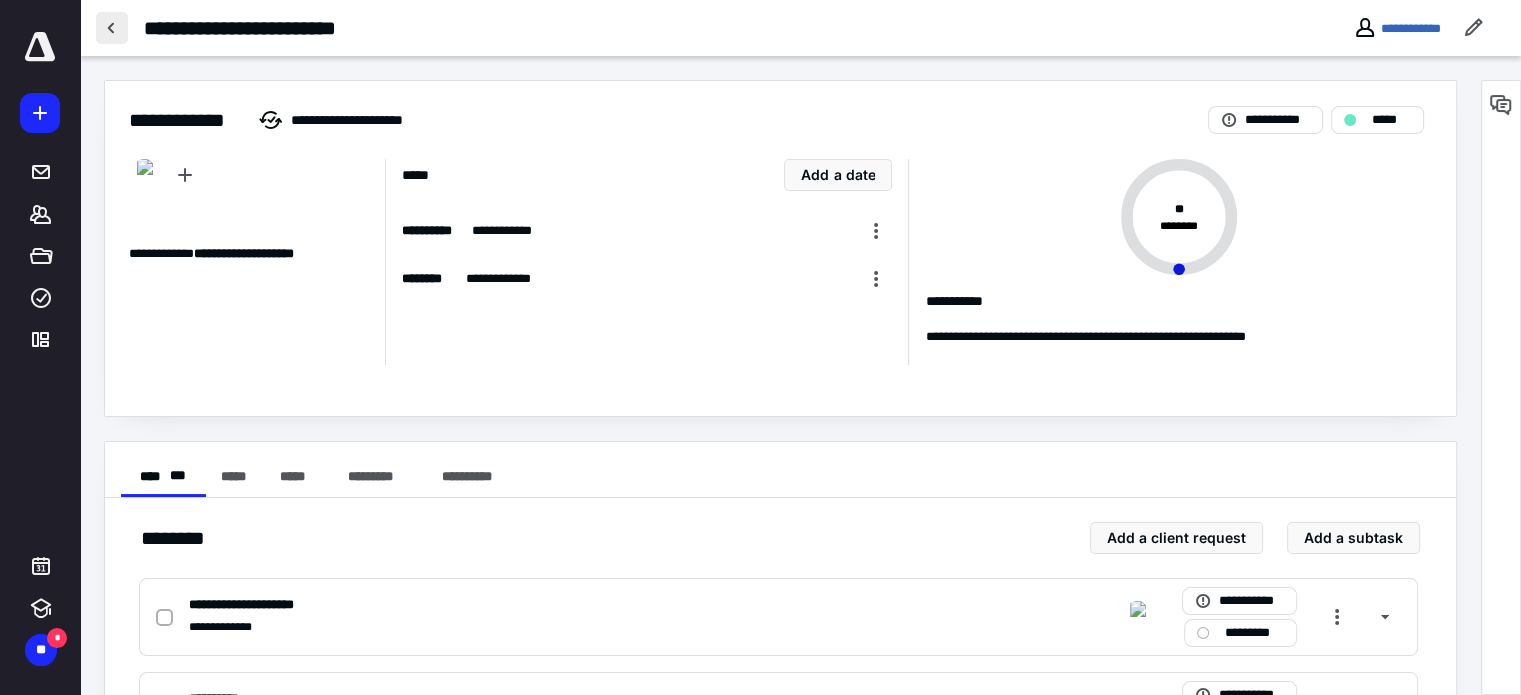 click at bounding box center [112, 28] 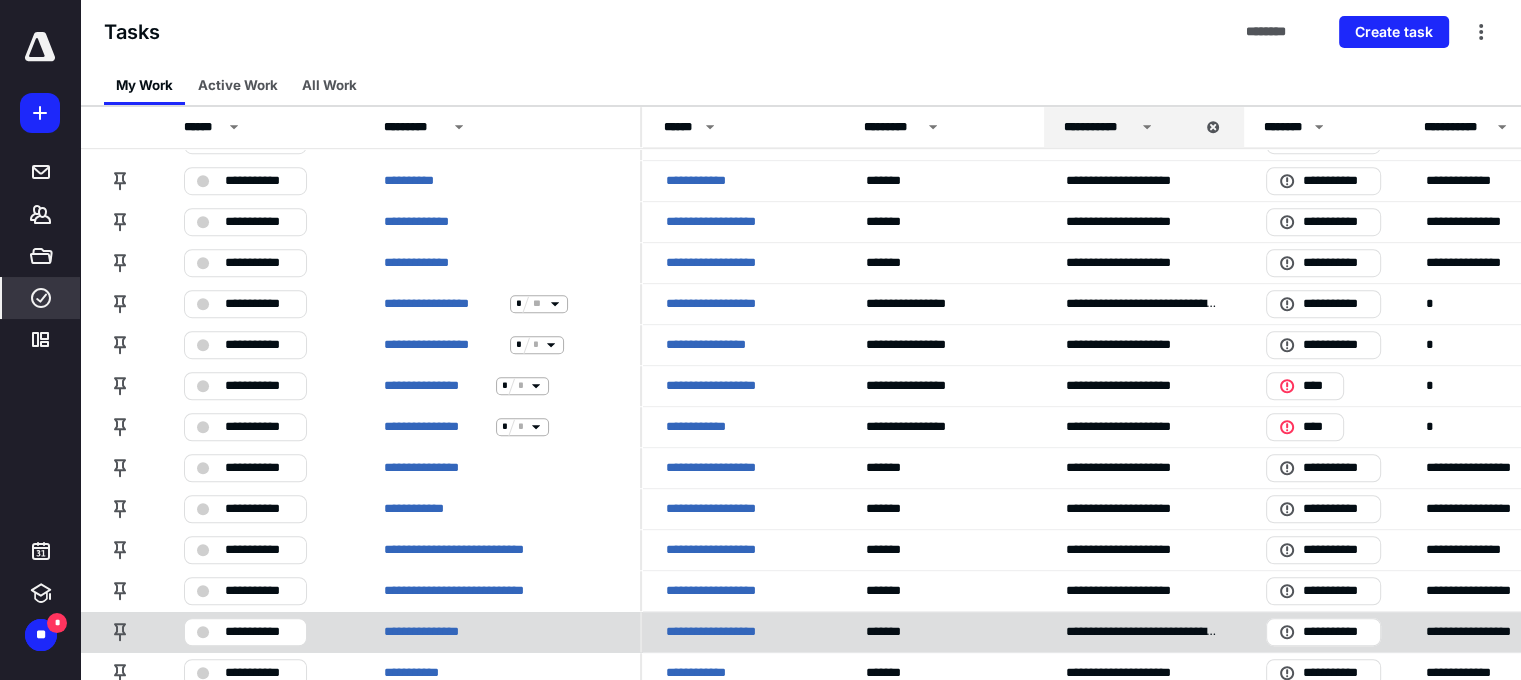scroll, scrollTop: 1400, scrollLeft: 0, axis: vertical 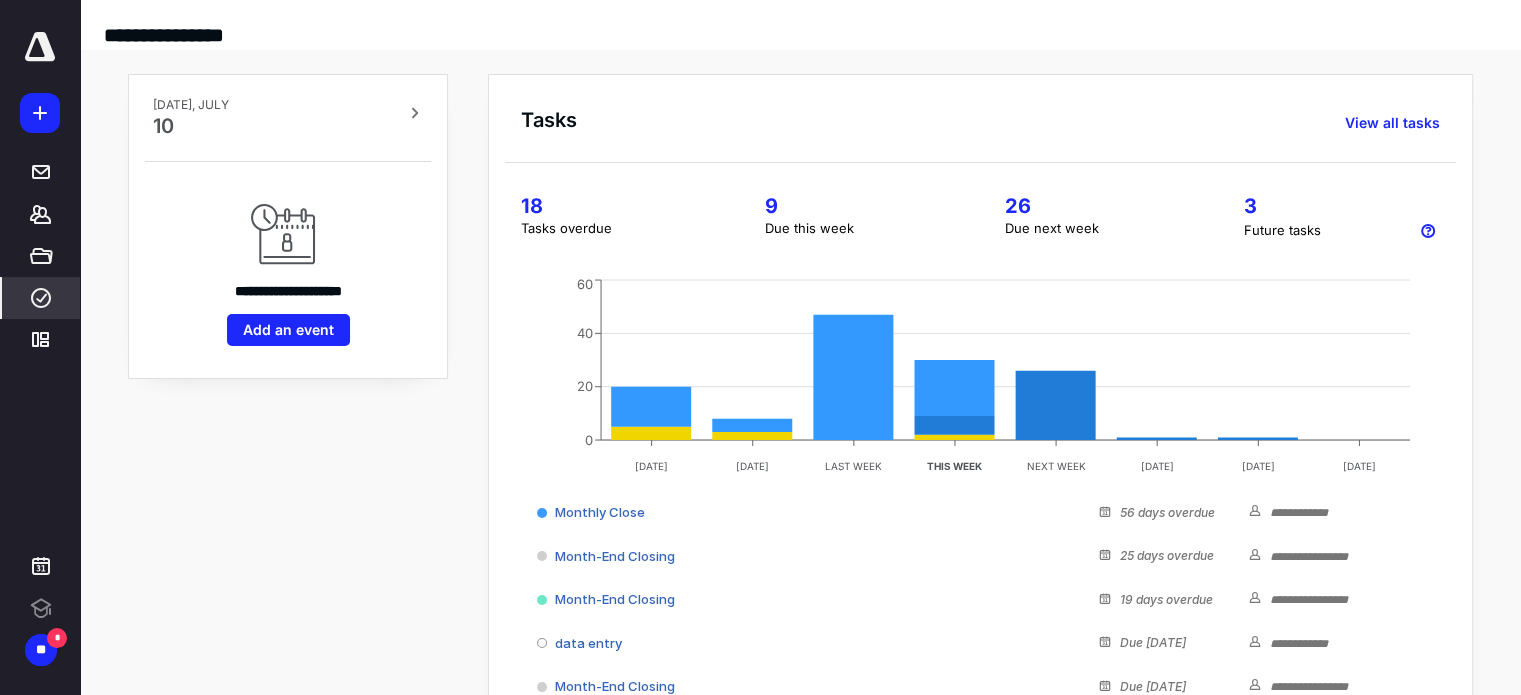 click 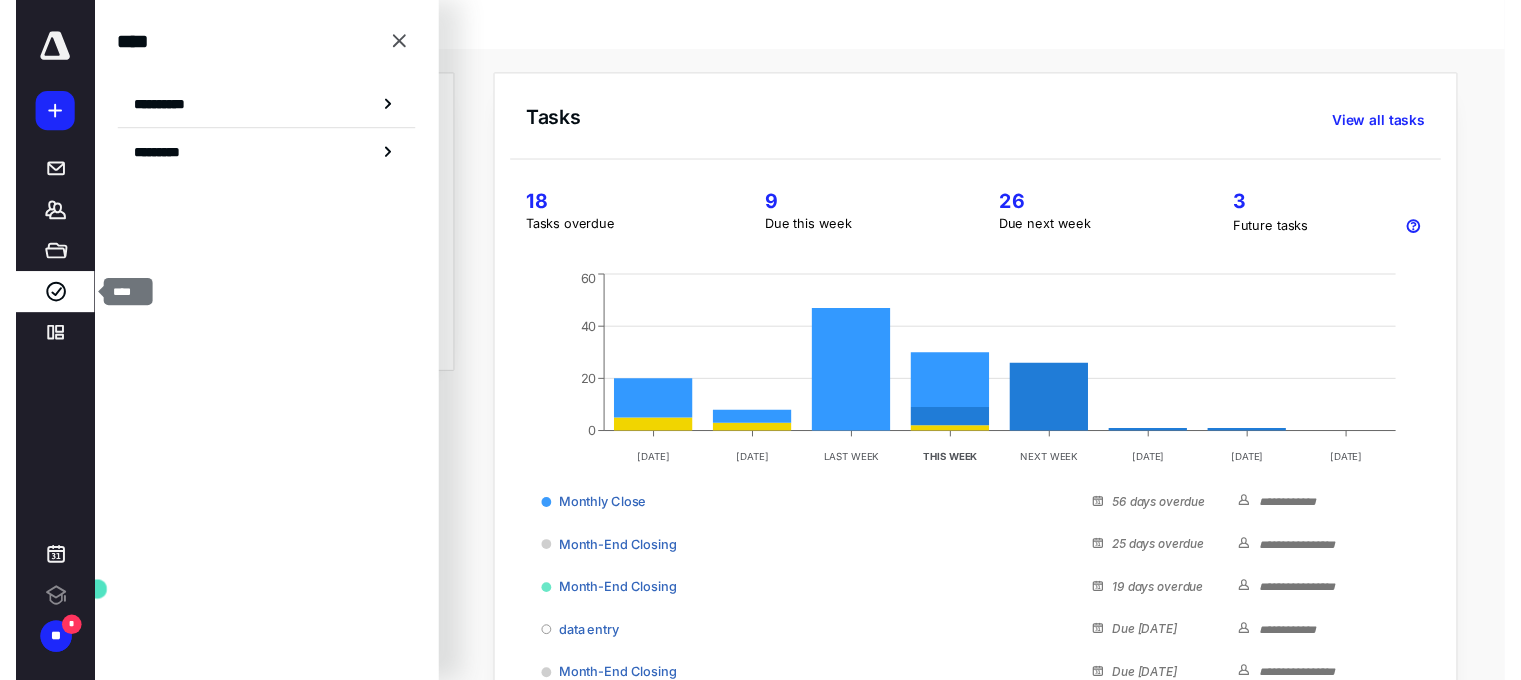 scroll, scrollTop: 0, scrollLeft: 0, axis: both 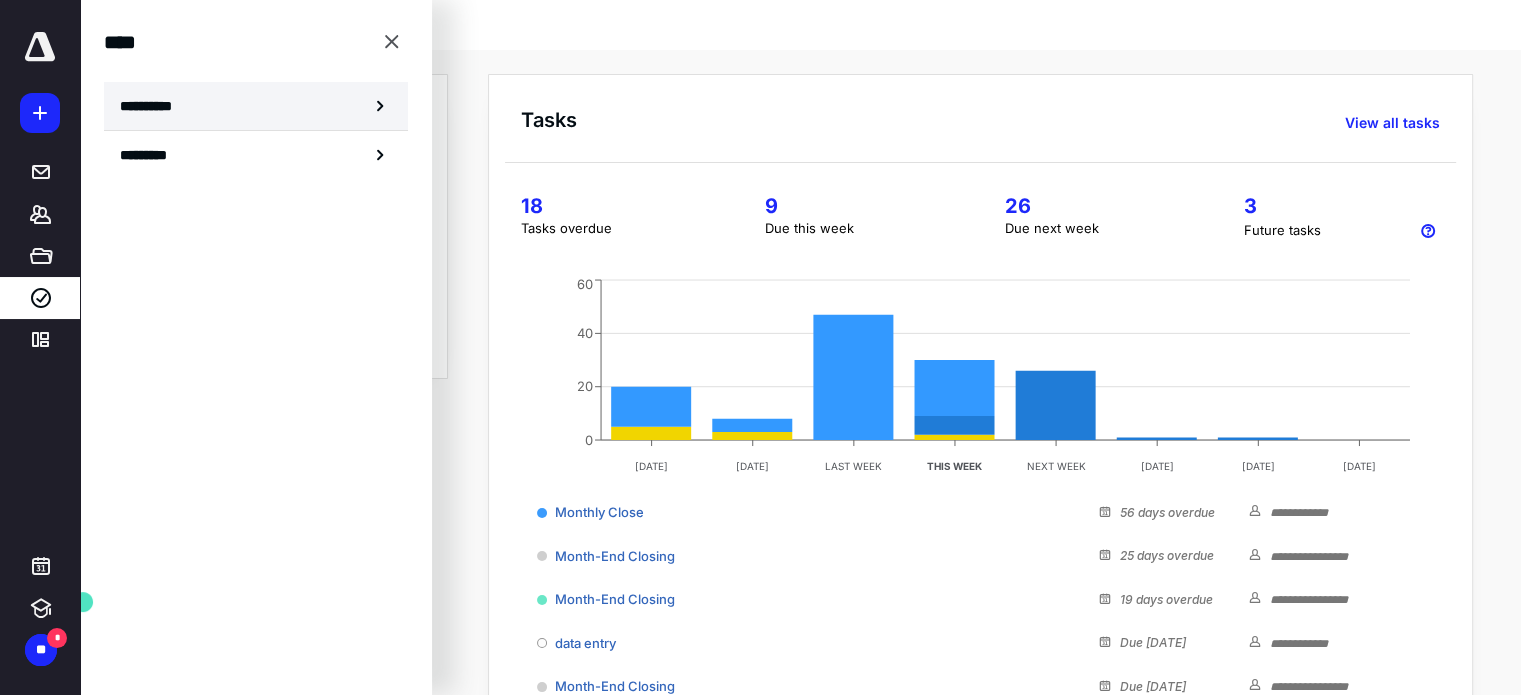 click on "**********" at bounding box center (153, 106) 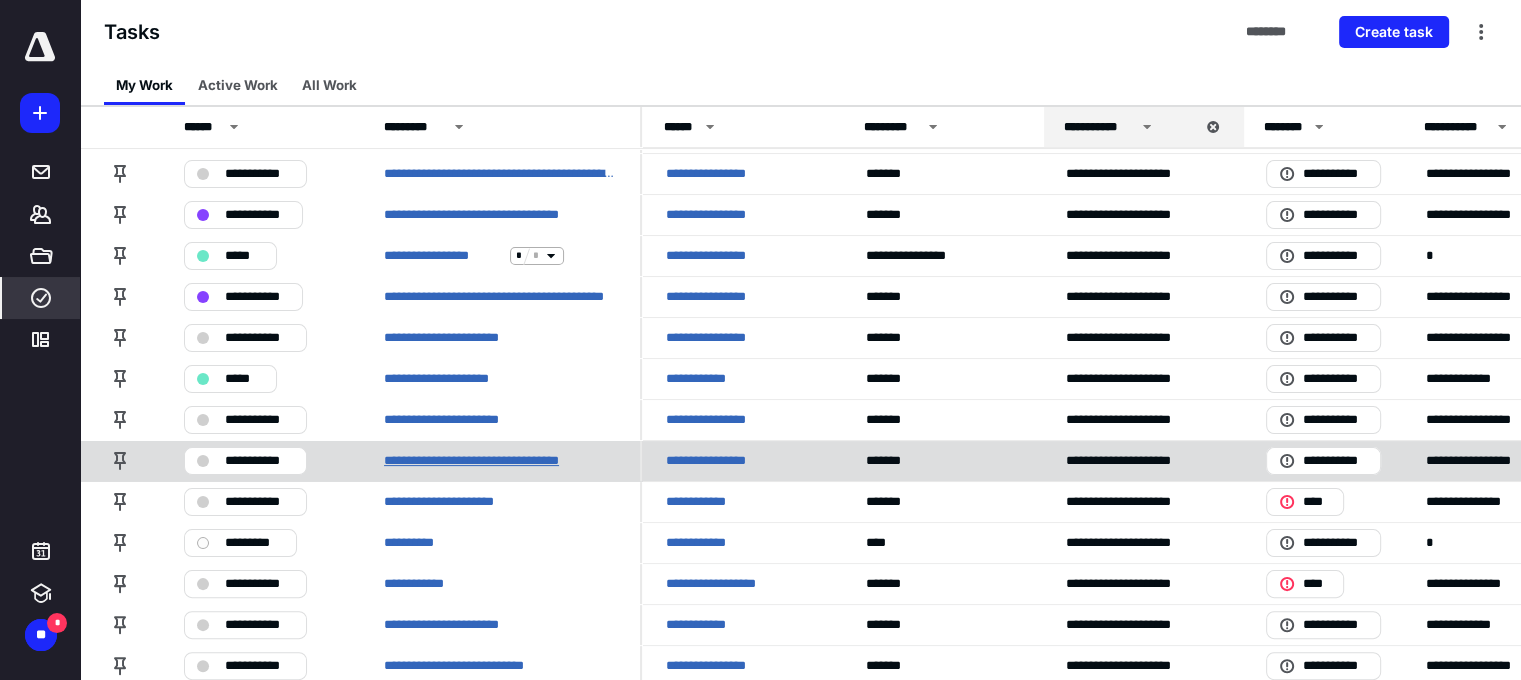 scroll, scrollTop: 400, scrollLeft: 0, axis: vertical 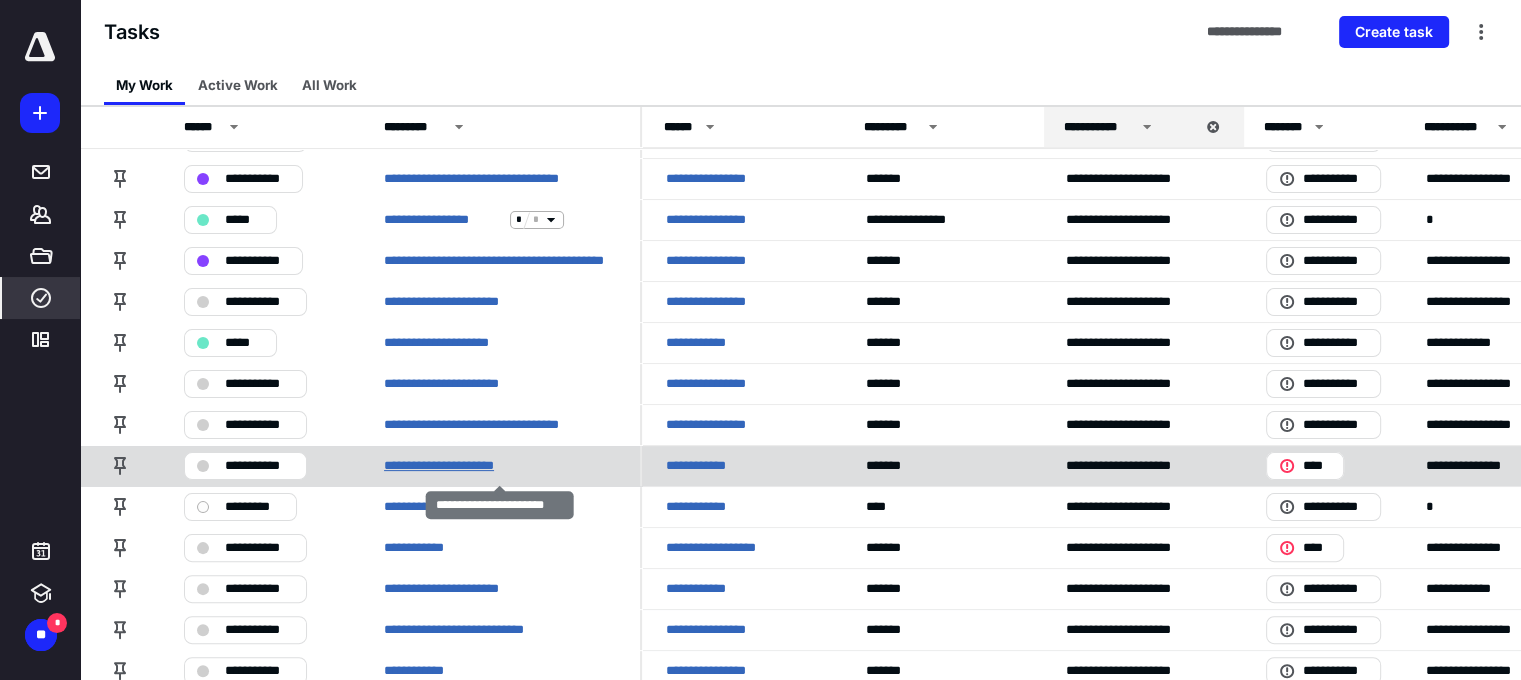 click on "**********" at bounding box center (452, 466) 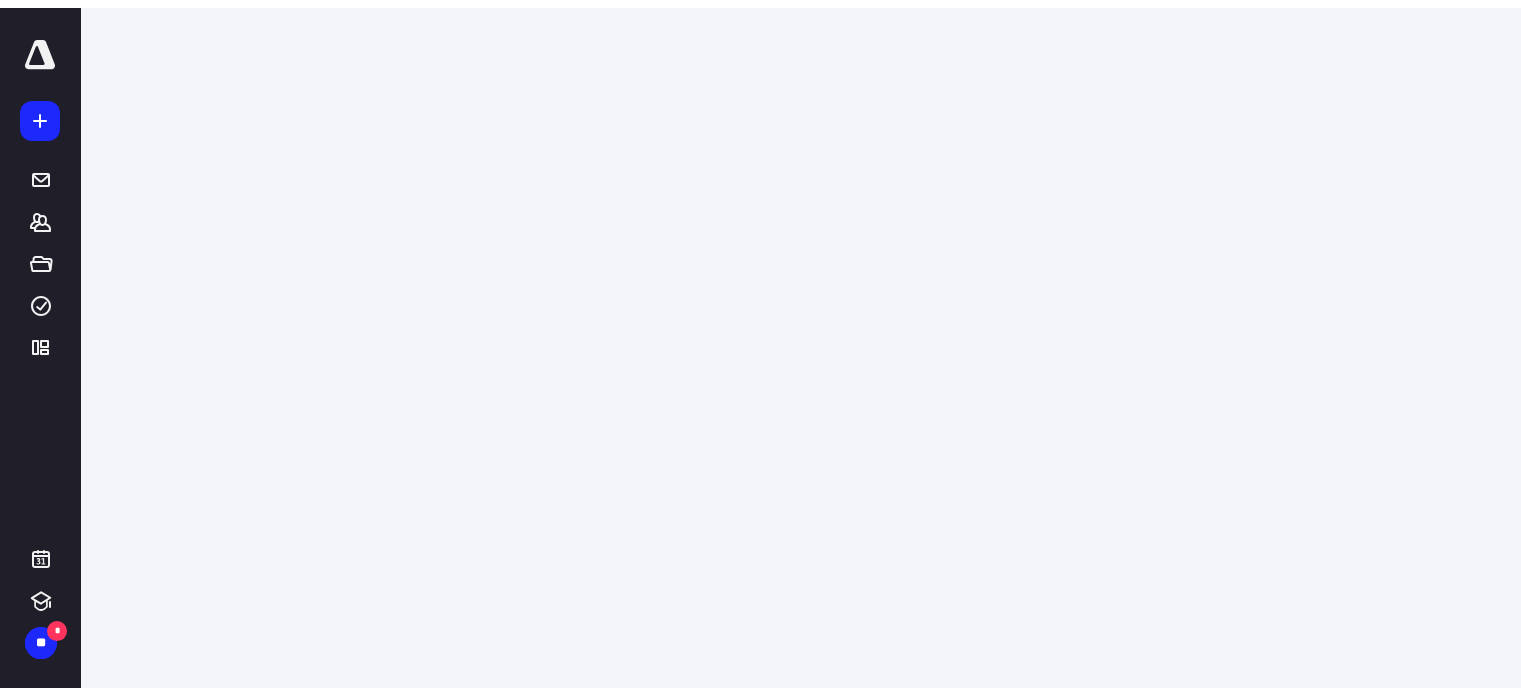 scroll, scrollTop: 0, scrollLeft: 0, axis: both 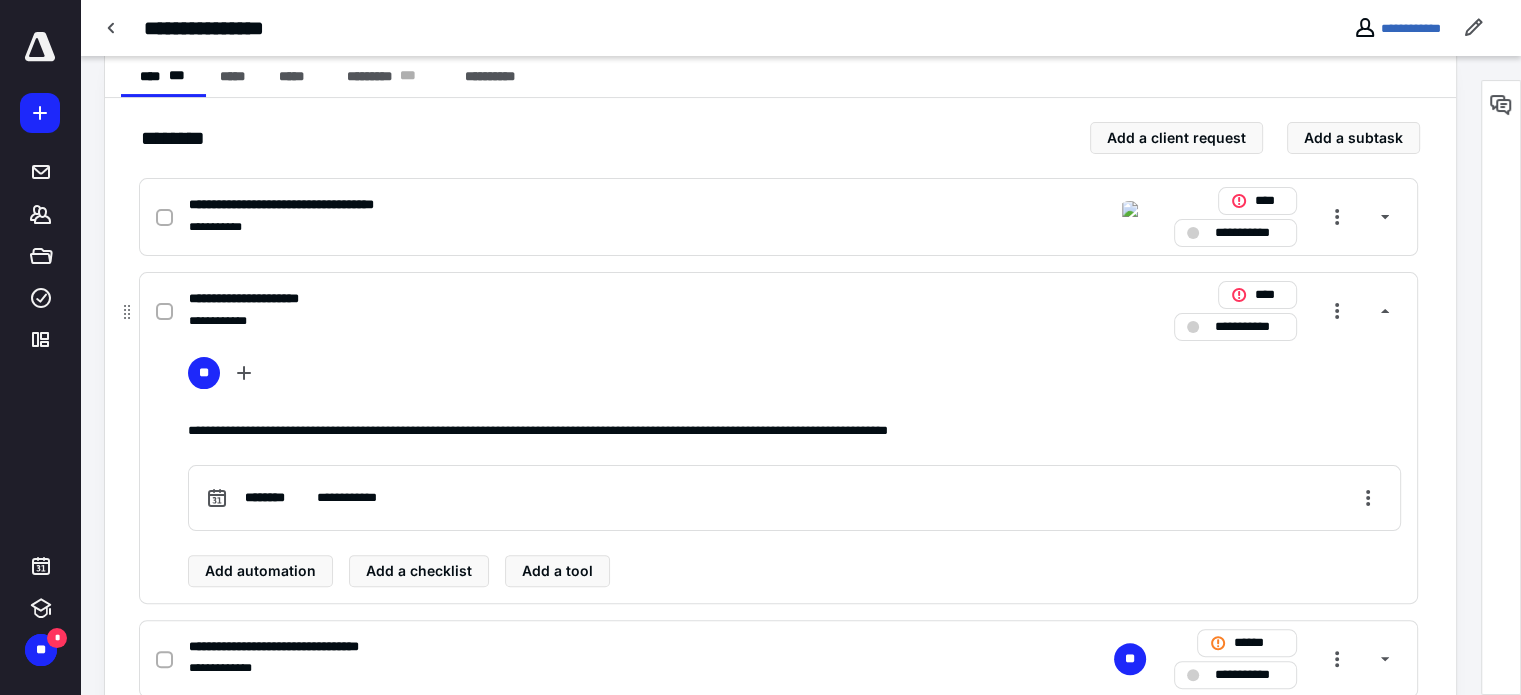 click 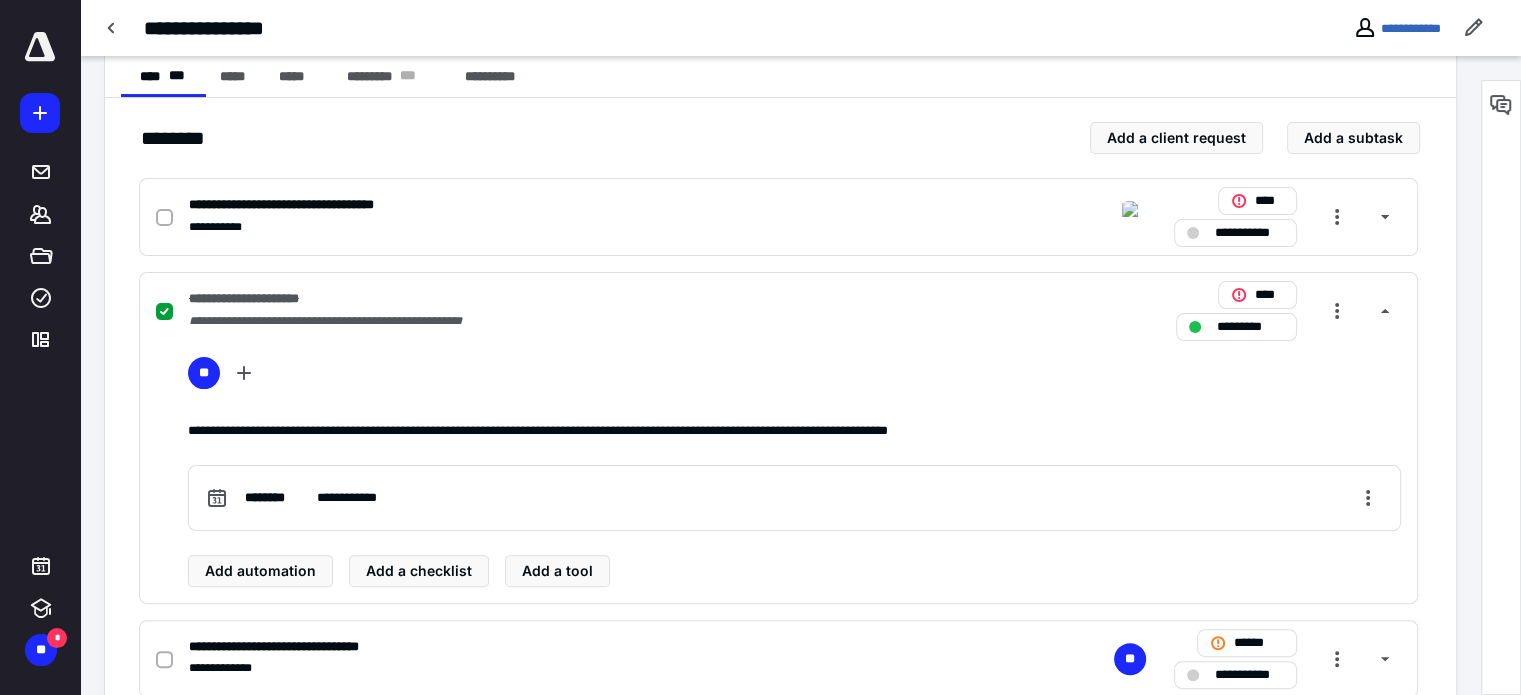 scroll, scrollTop: 0, scrollLeft: 0, axis: both 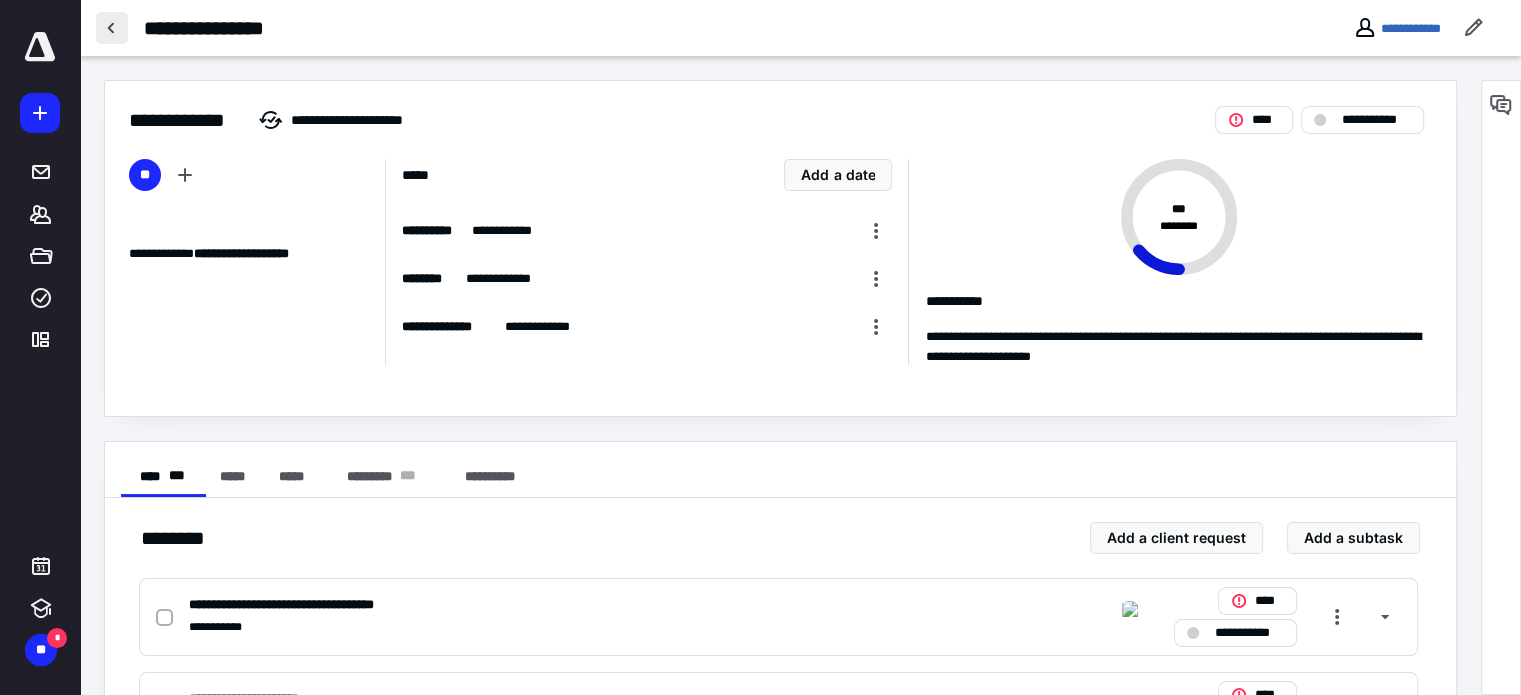 click at bounding box center [112, 28] 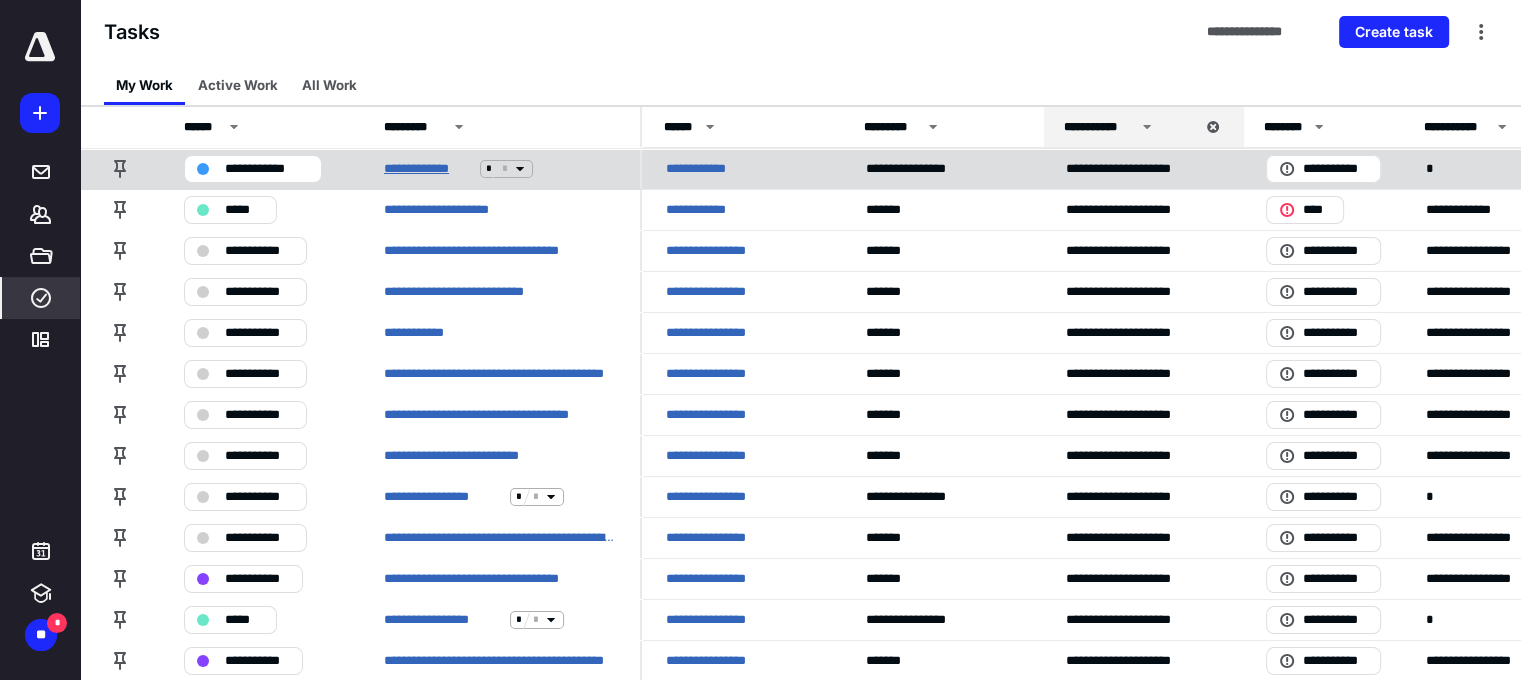 click on "**********" at bounding box center [428, 169] 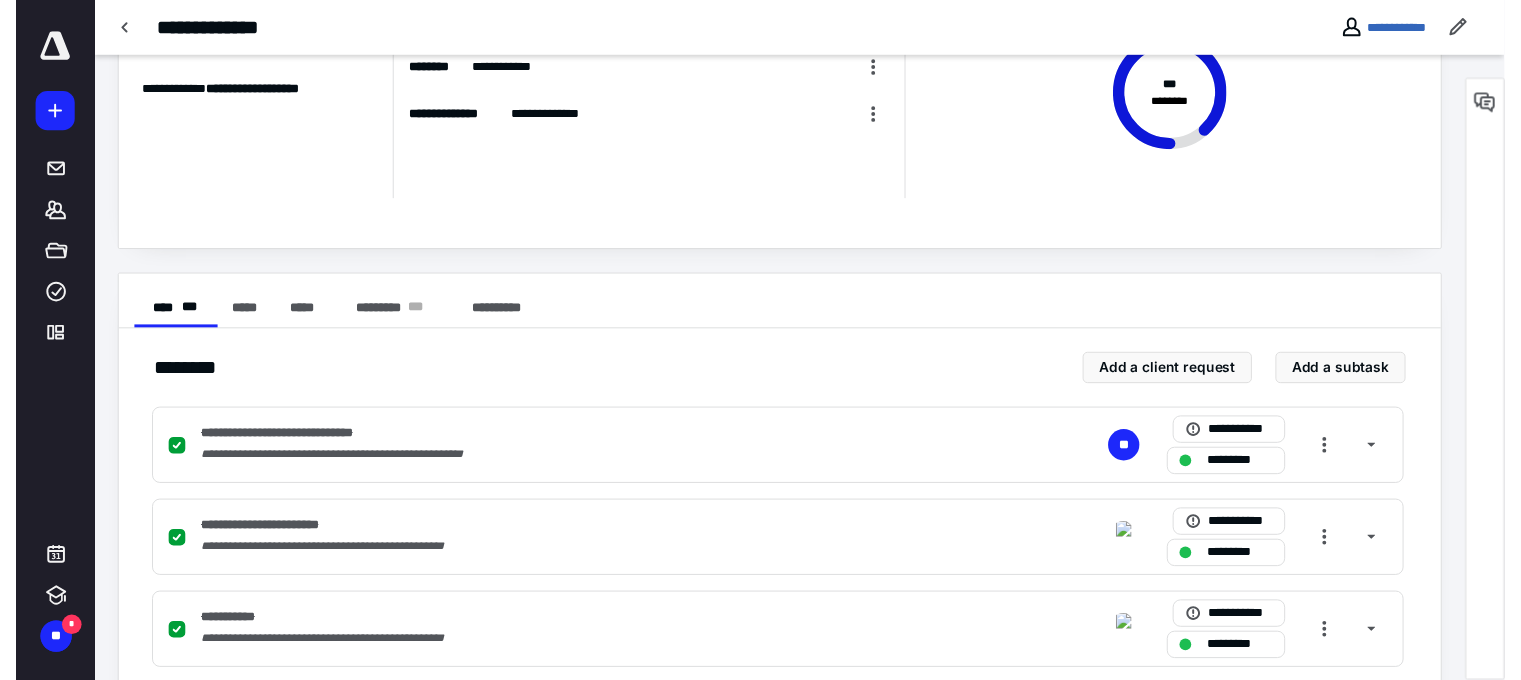 scroll, scrollTop: 0, scrollLeft: 0, axis: both 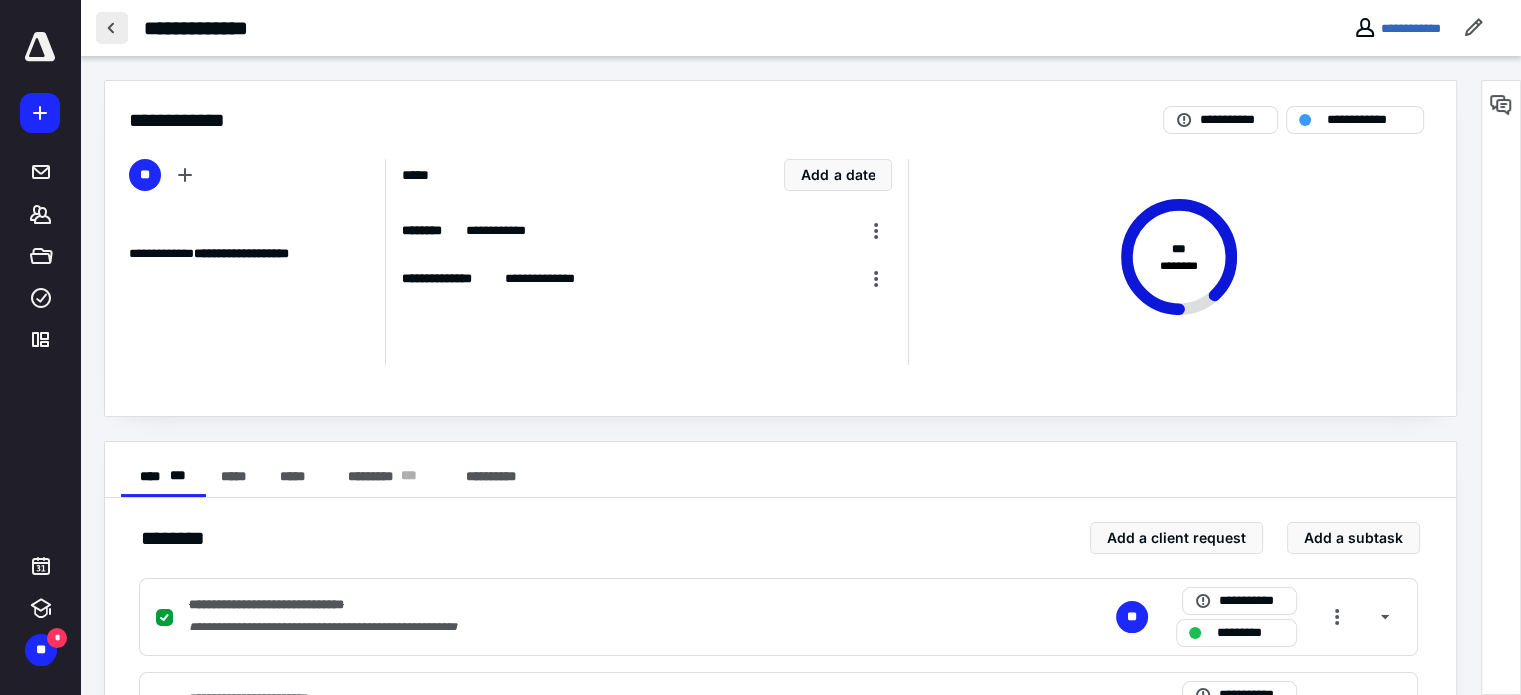 click at bounding box center (112, 28) 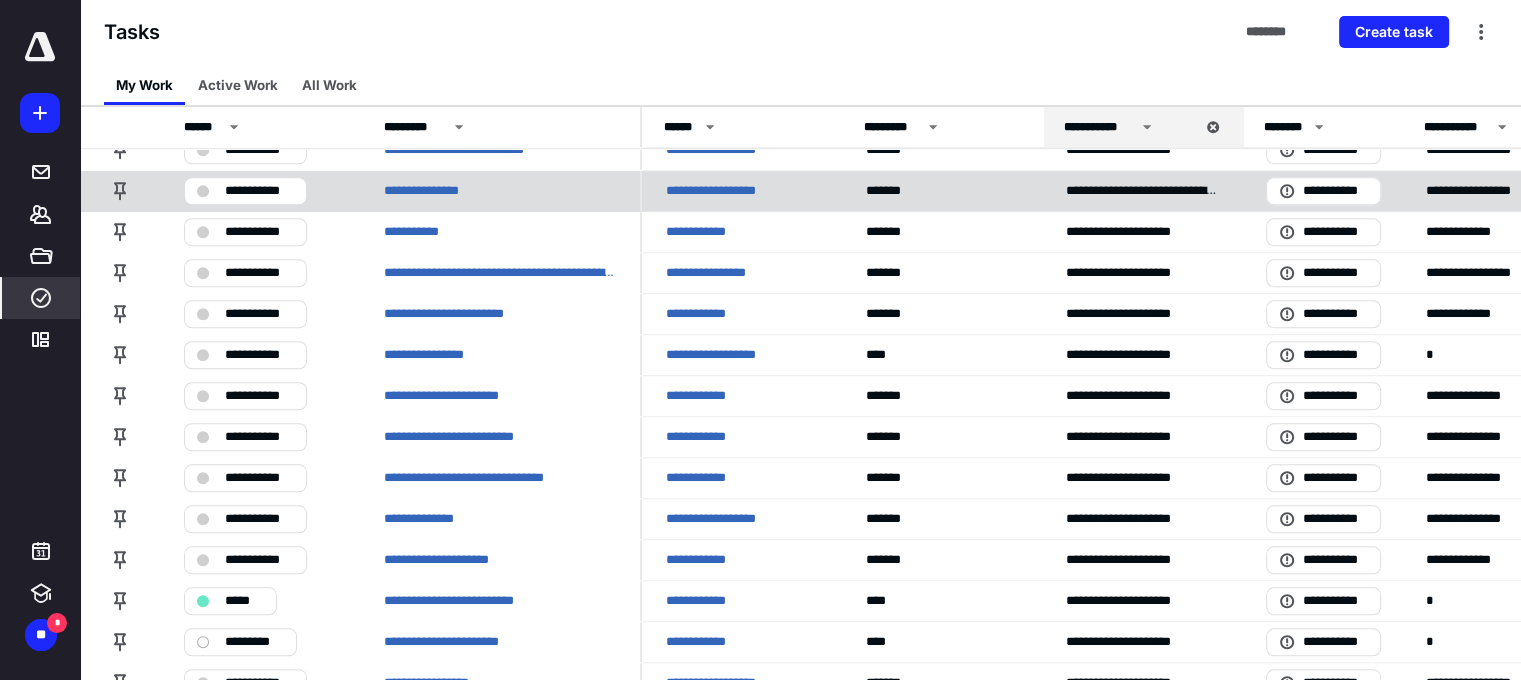 scroll, scrollTop: 1736, scrollLeft: 0, axis: vertical 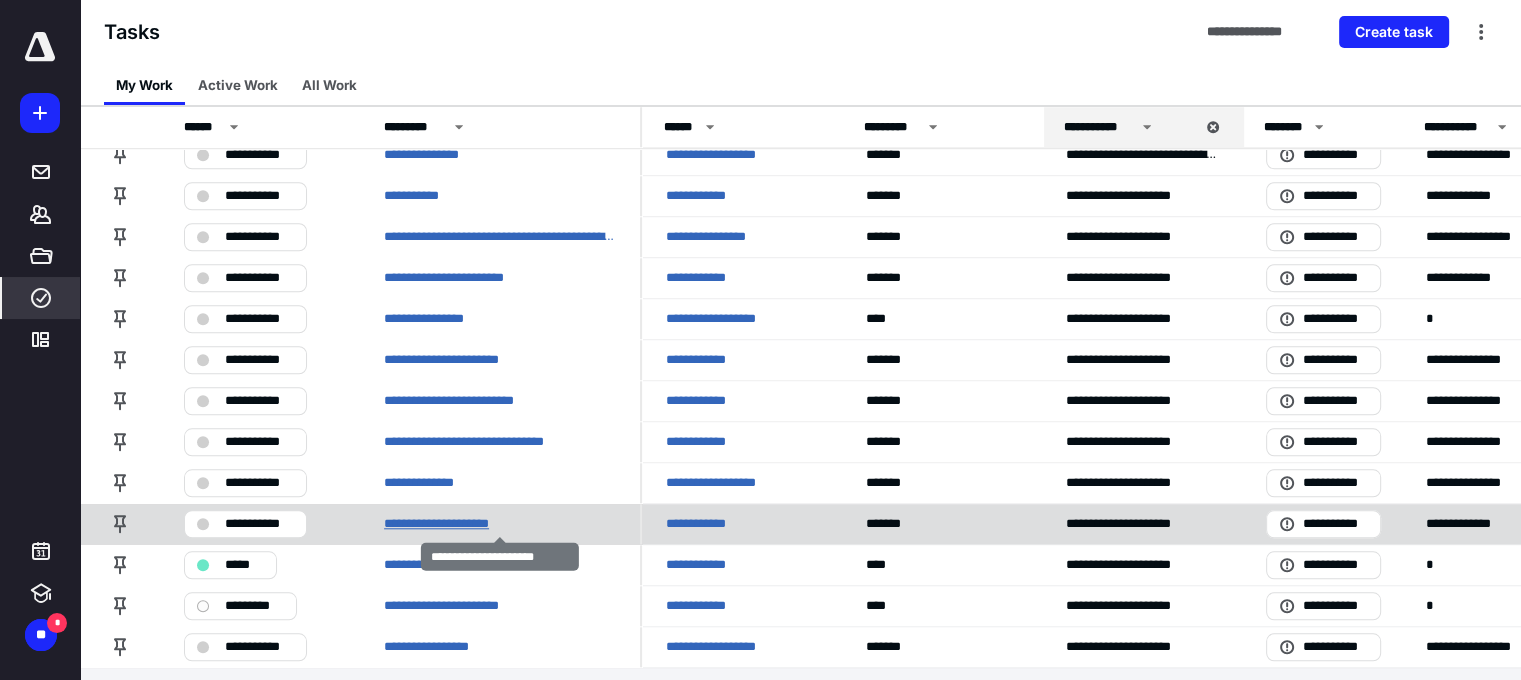 click on "**********" at bounding box center (458, 524) 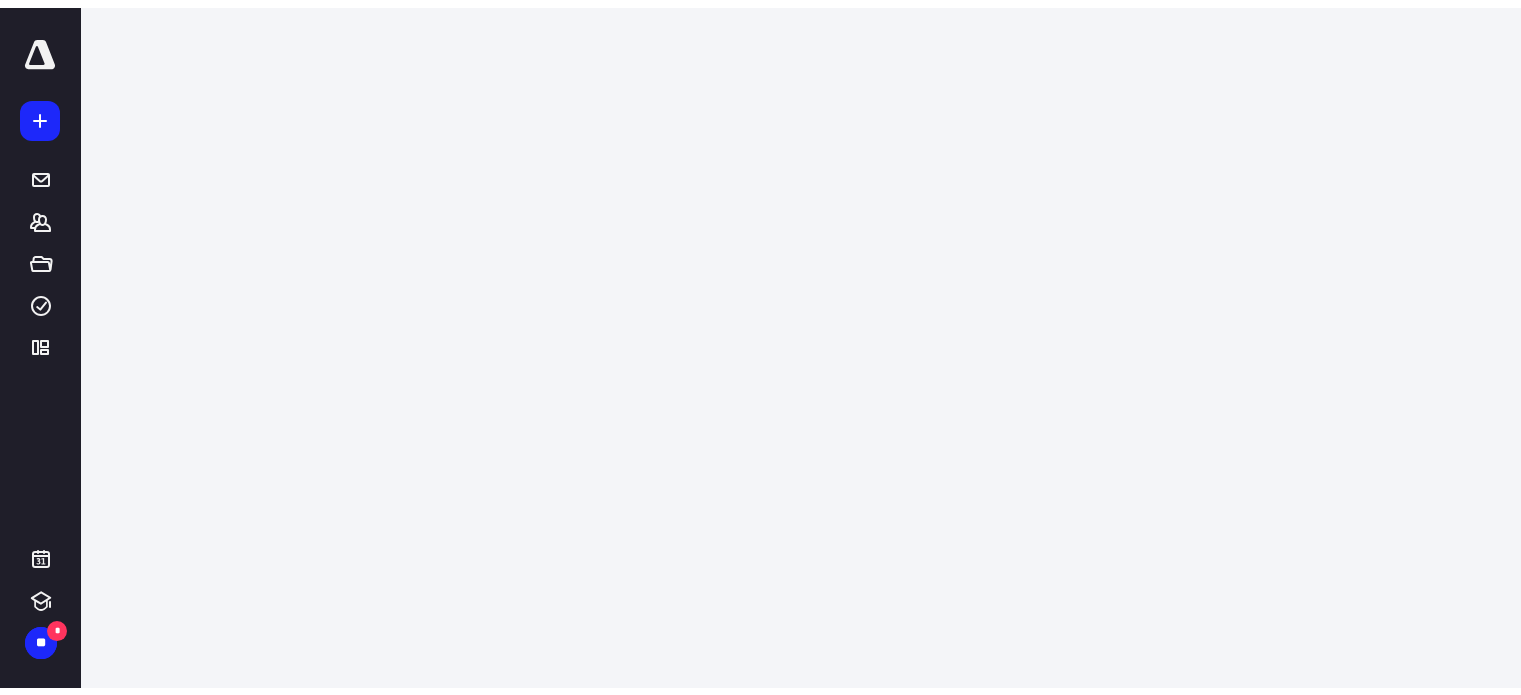 scroll, scrollTop: 0, scrollLeft: 0, axis: both 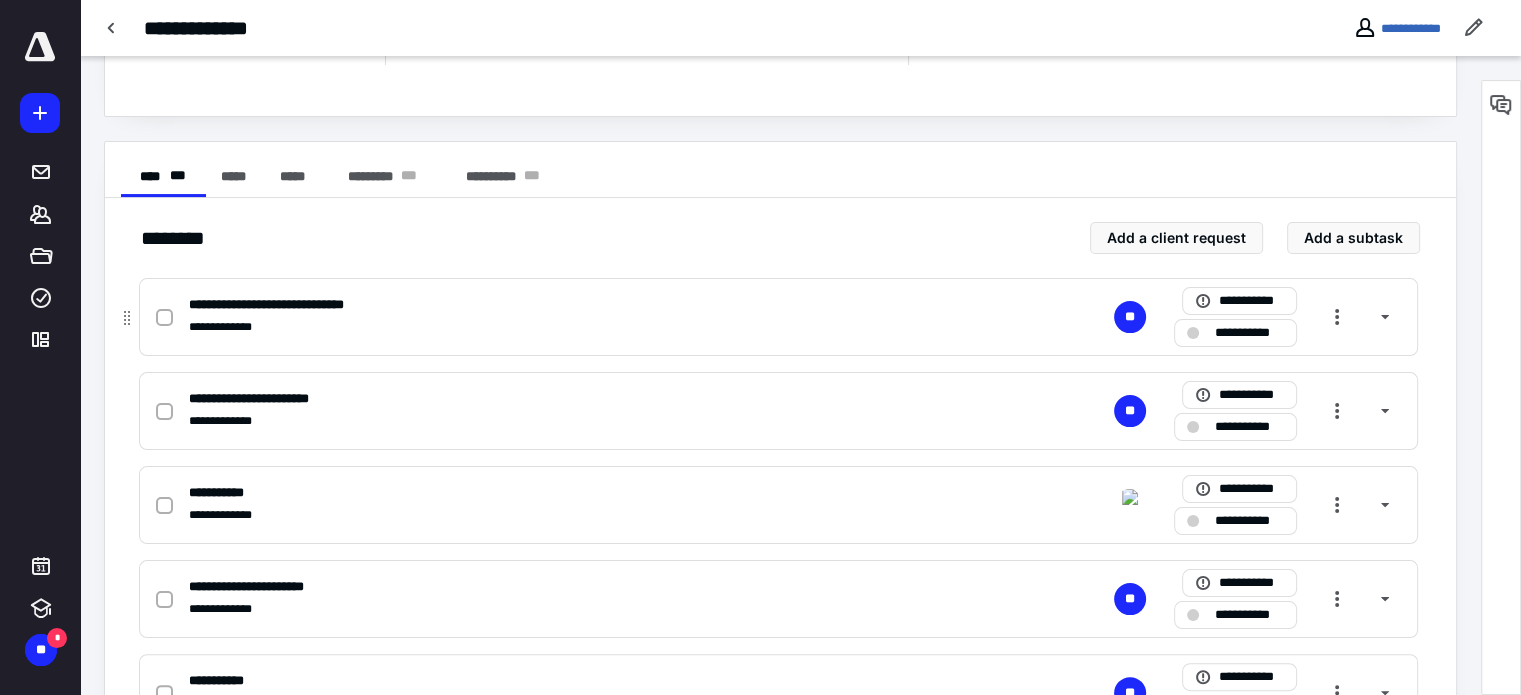 click on "**********" at bounding box center [295, 305] 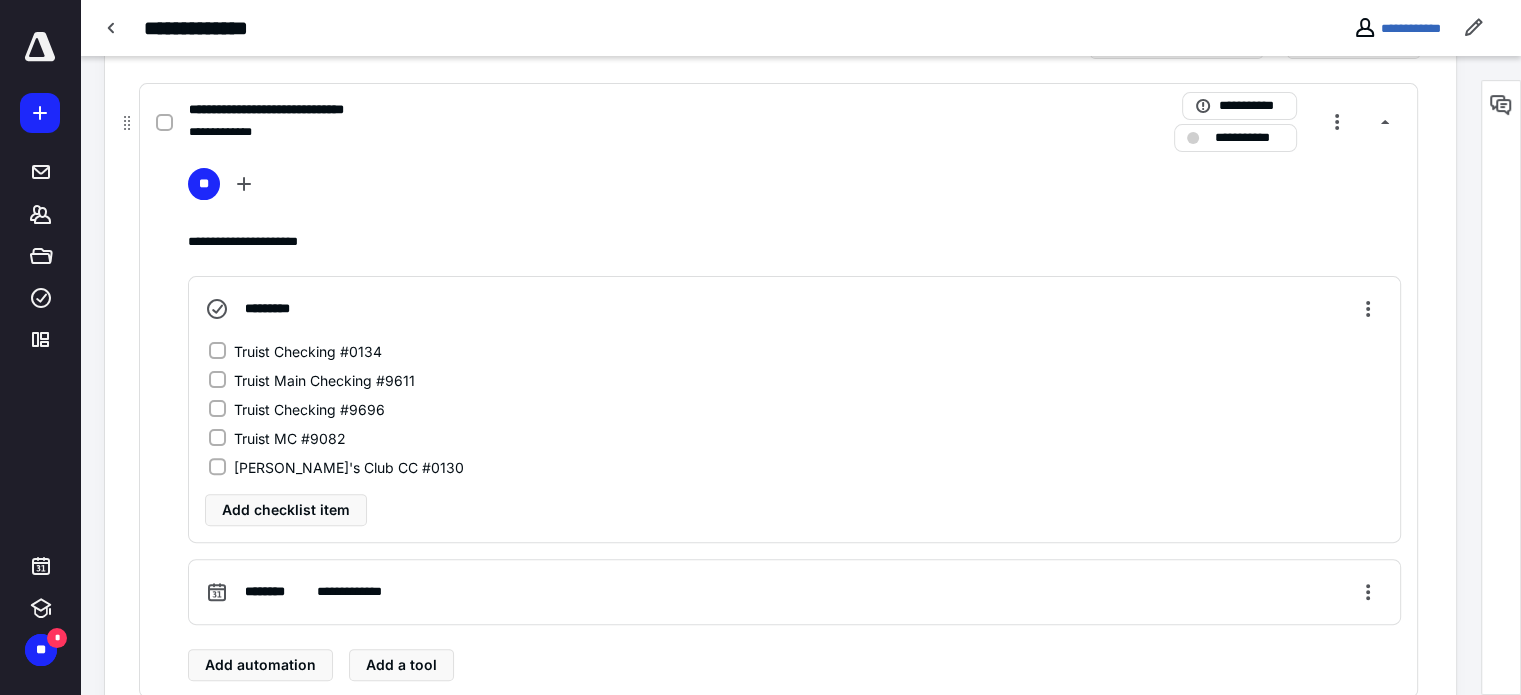 scroll, scrollTop: 500, scrollLeft: 0, axis: vertical 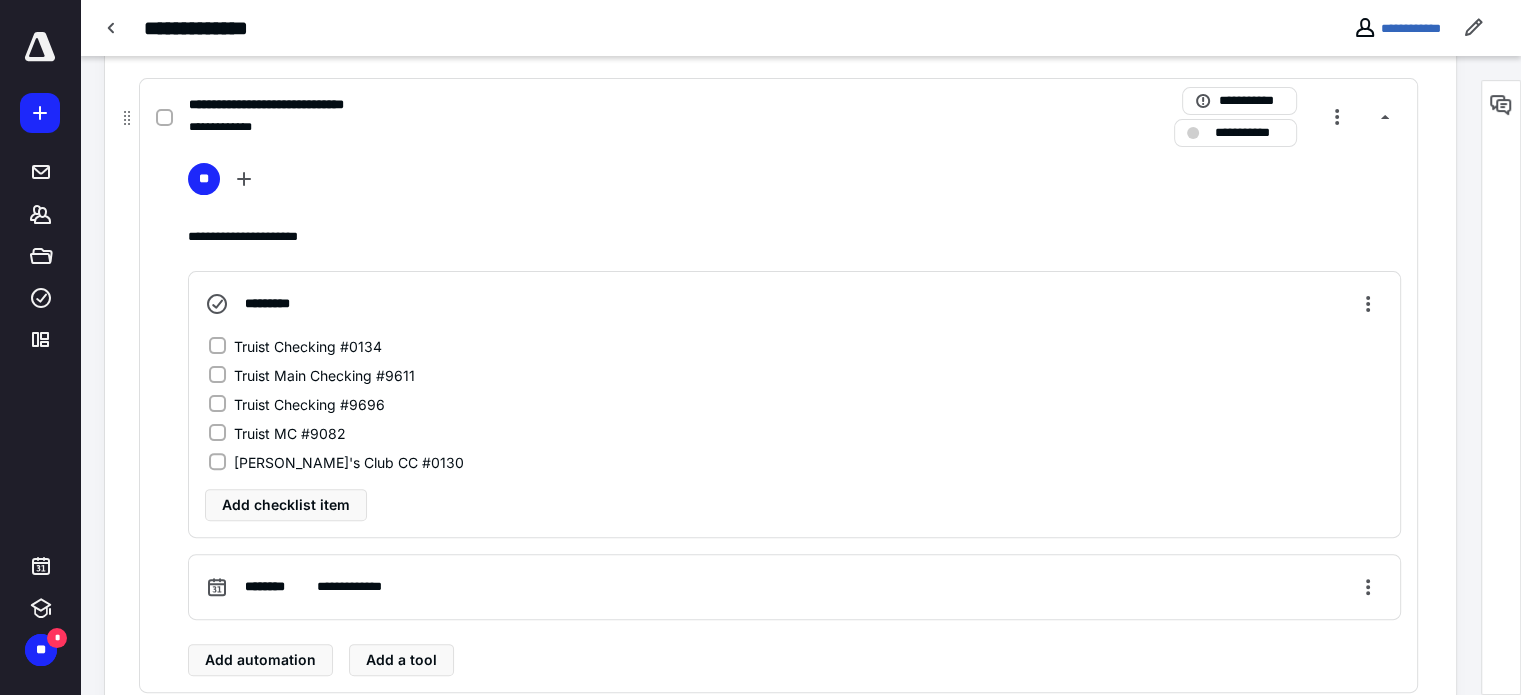 click on "Truist Checking #0134" at bounding box center (217, 346) 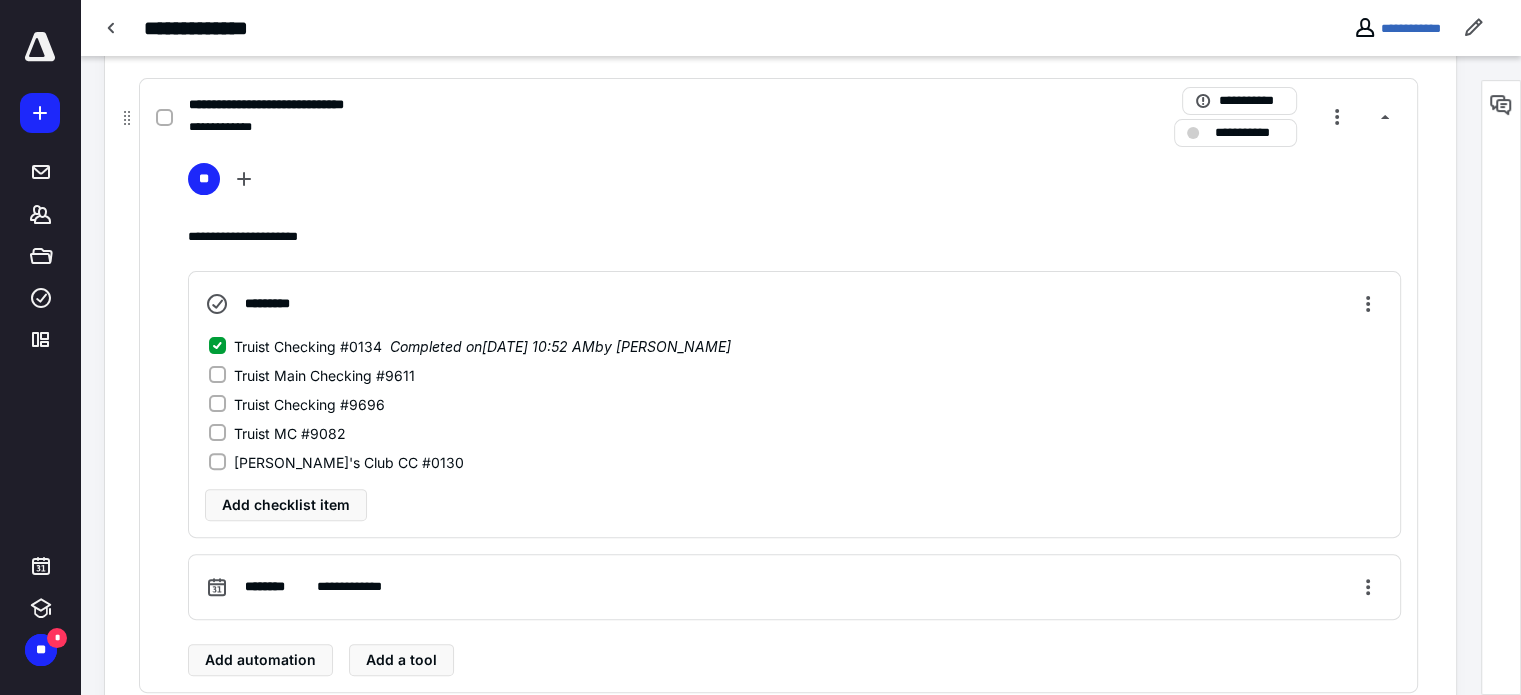 click 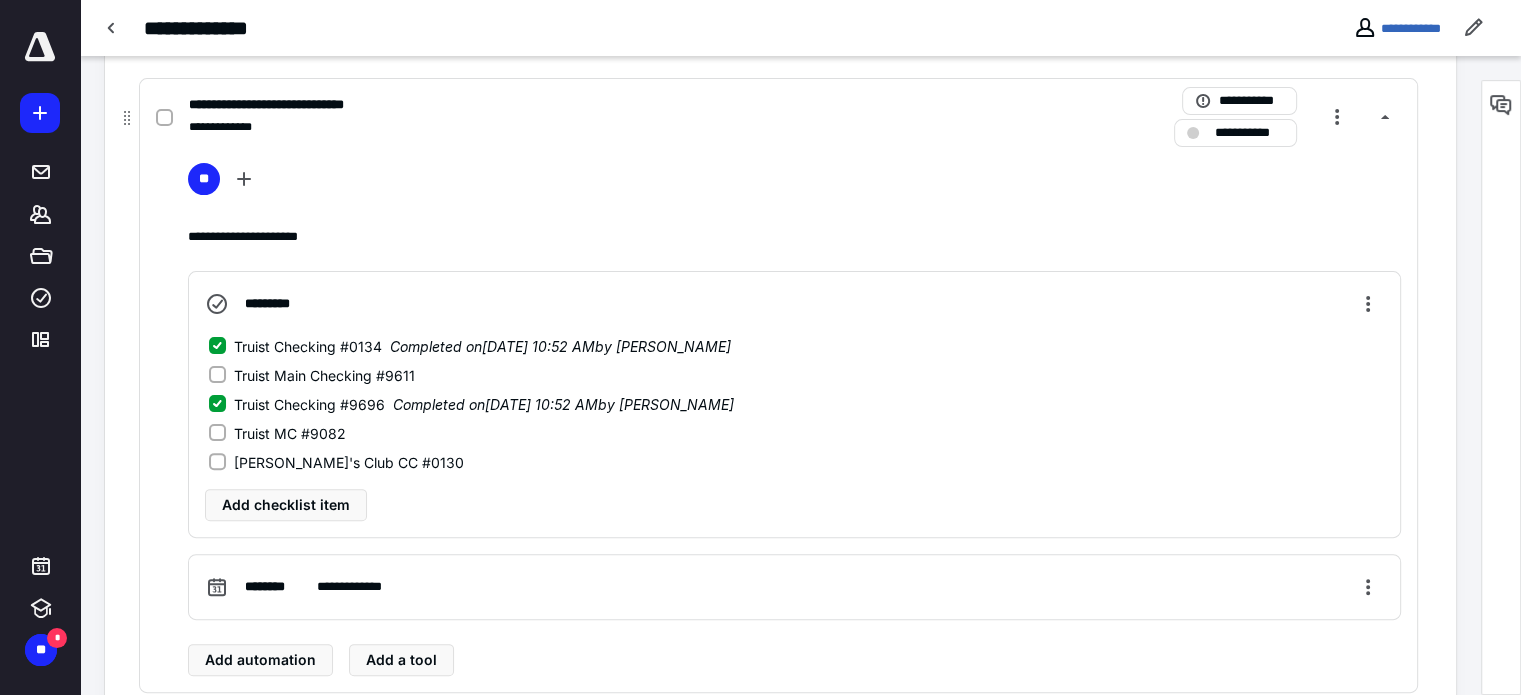 click 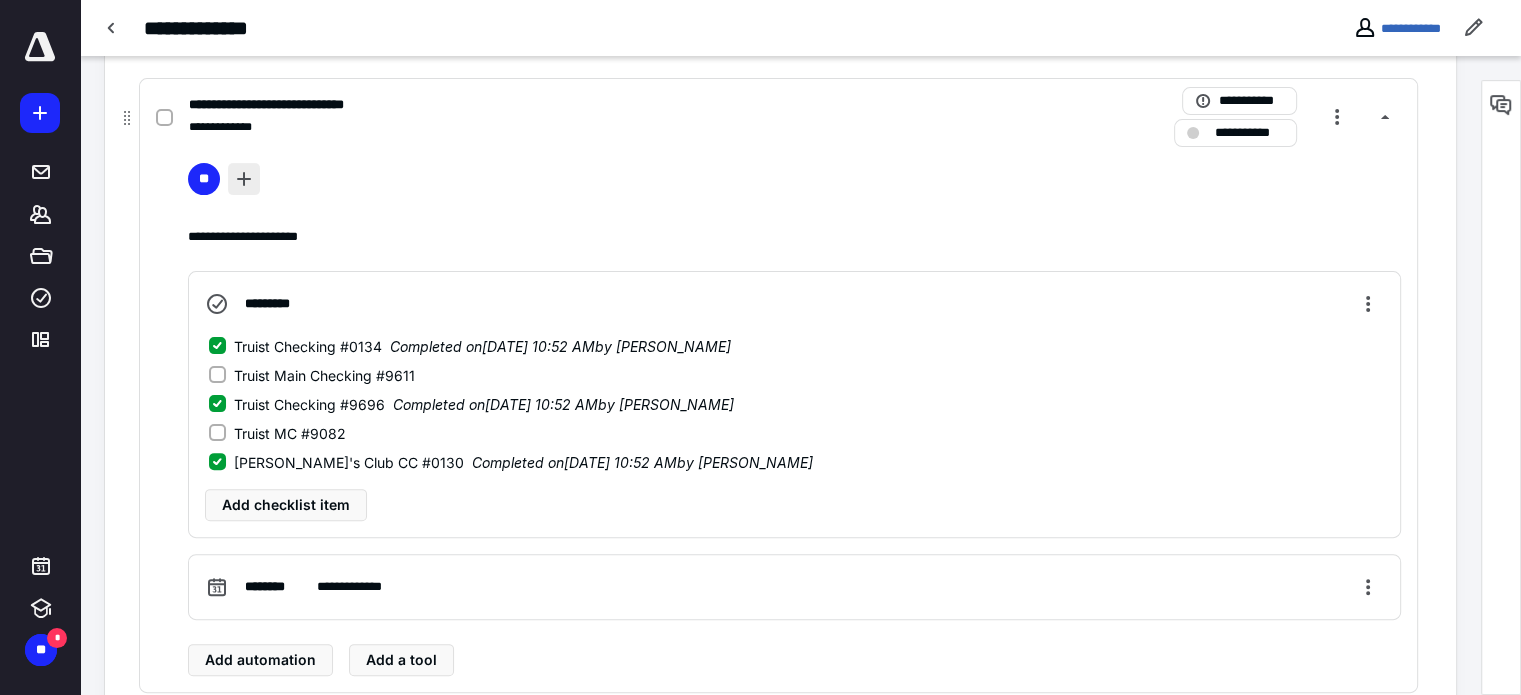 click at bounding box center [244, 179] 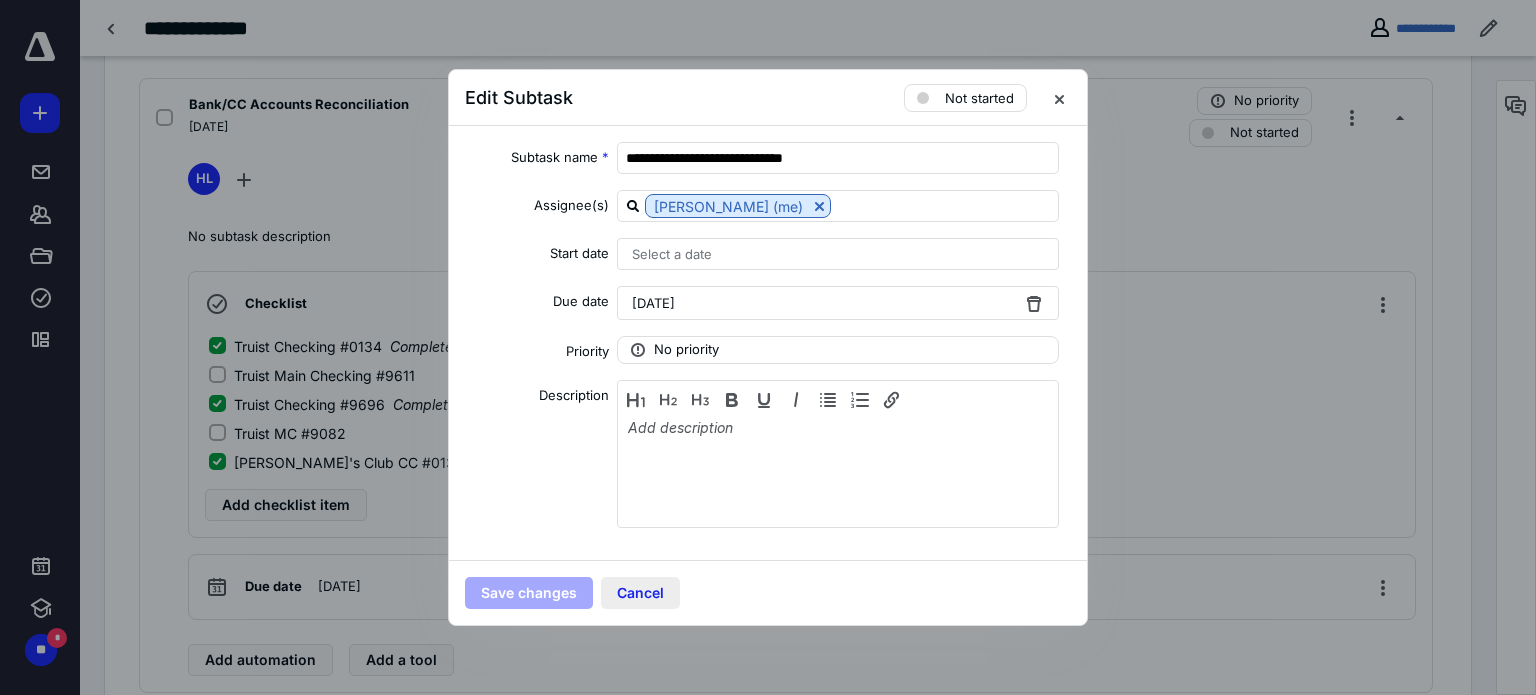 click on "Cancel" at bounding box center (640, 593) 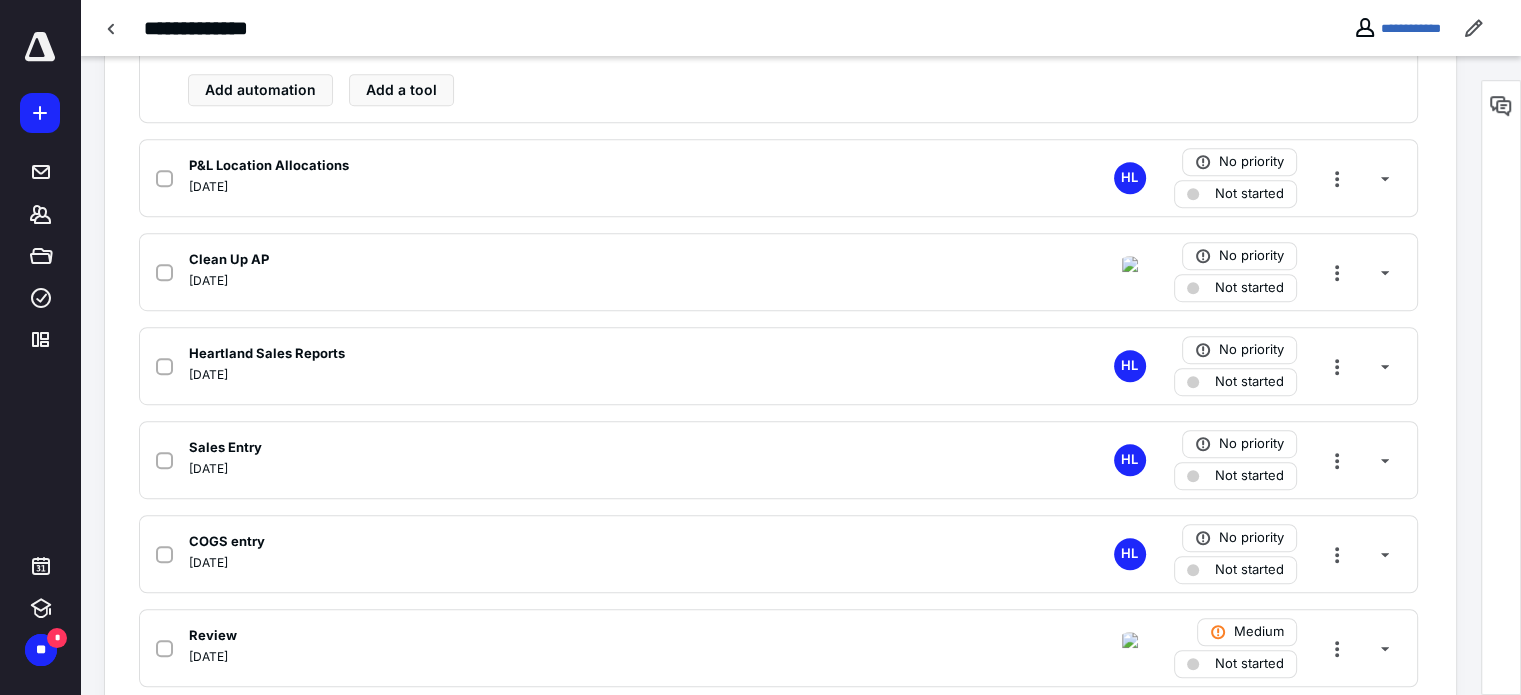 scroll, scrollTop: 1100, scrollLeft: 0, axis: vertical 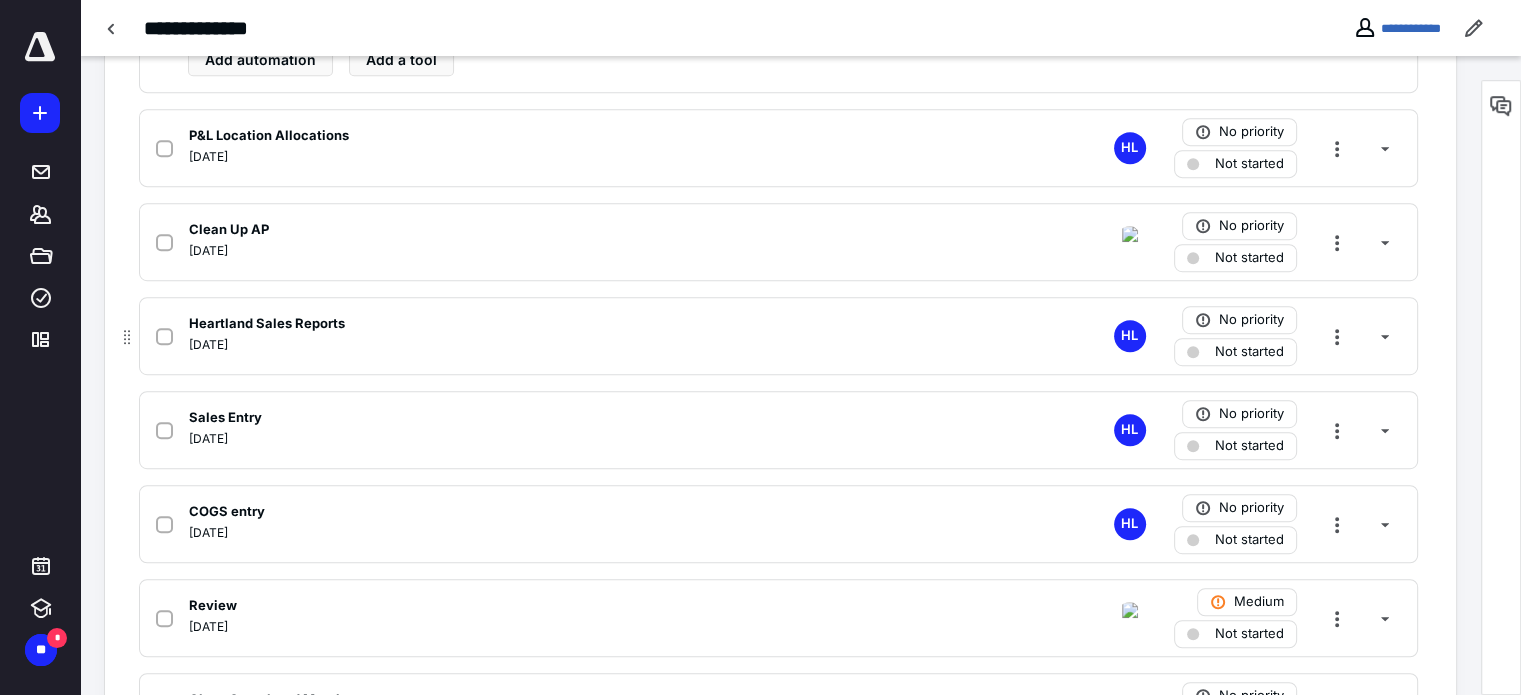 click on "Heartland Sales Reports" at bounding box center (267, 324) 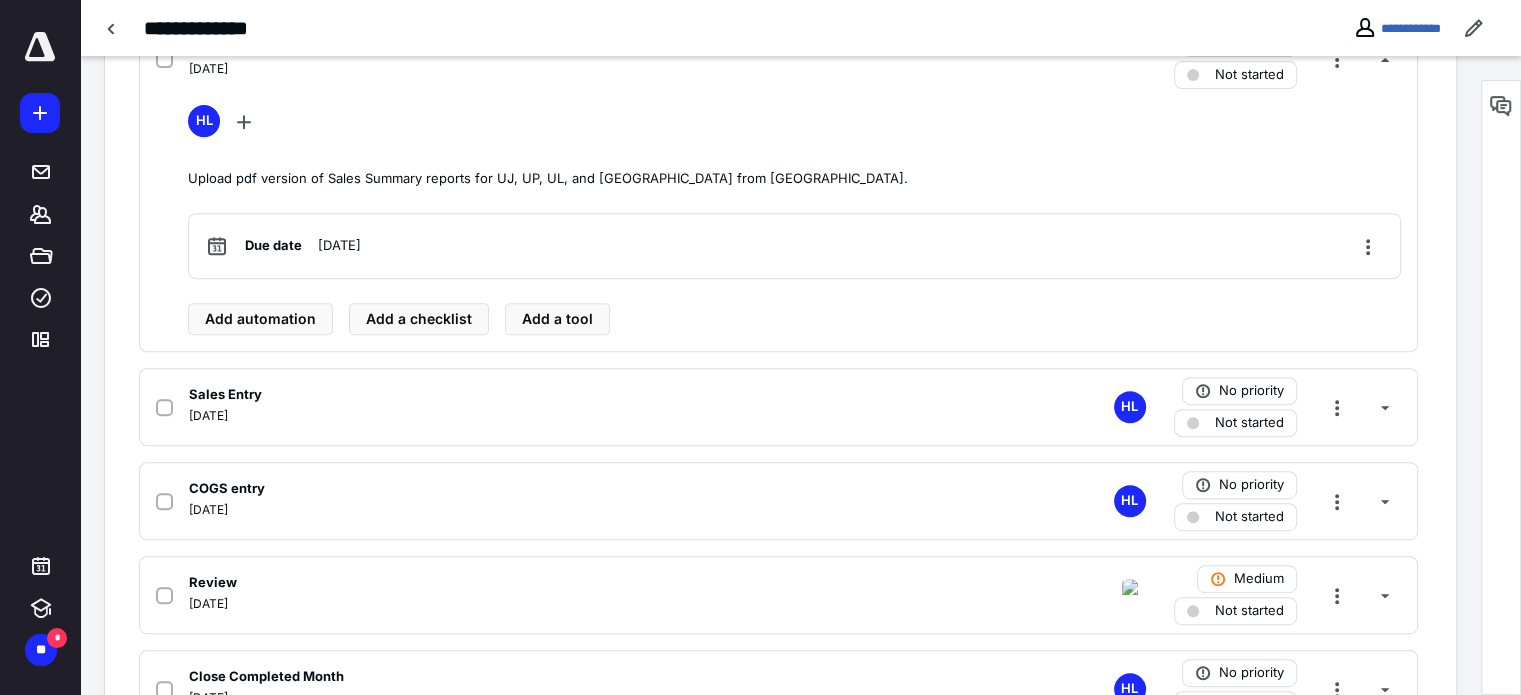 scroll, scrollTop: 720, scrollLeft: 0, axis: vertical 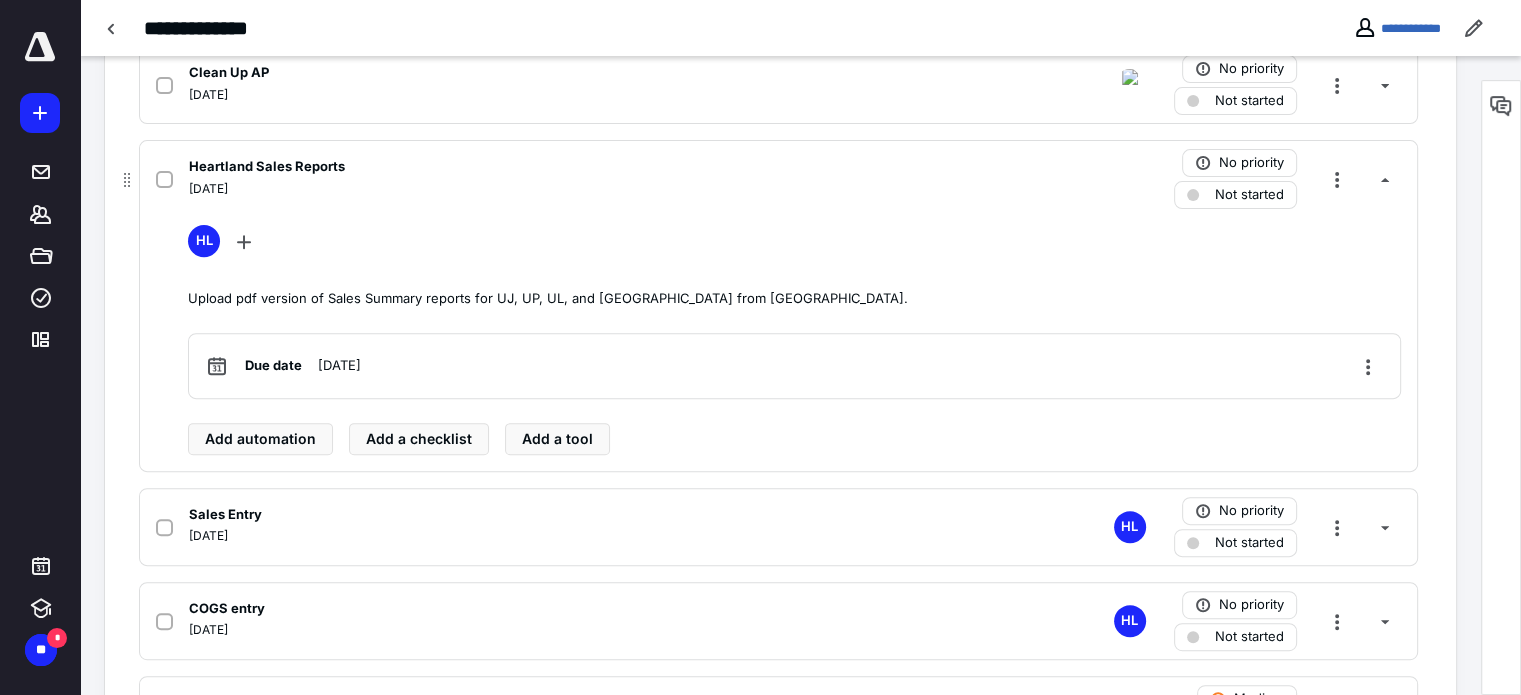 click 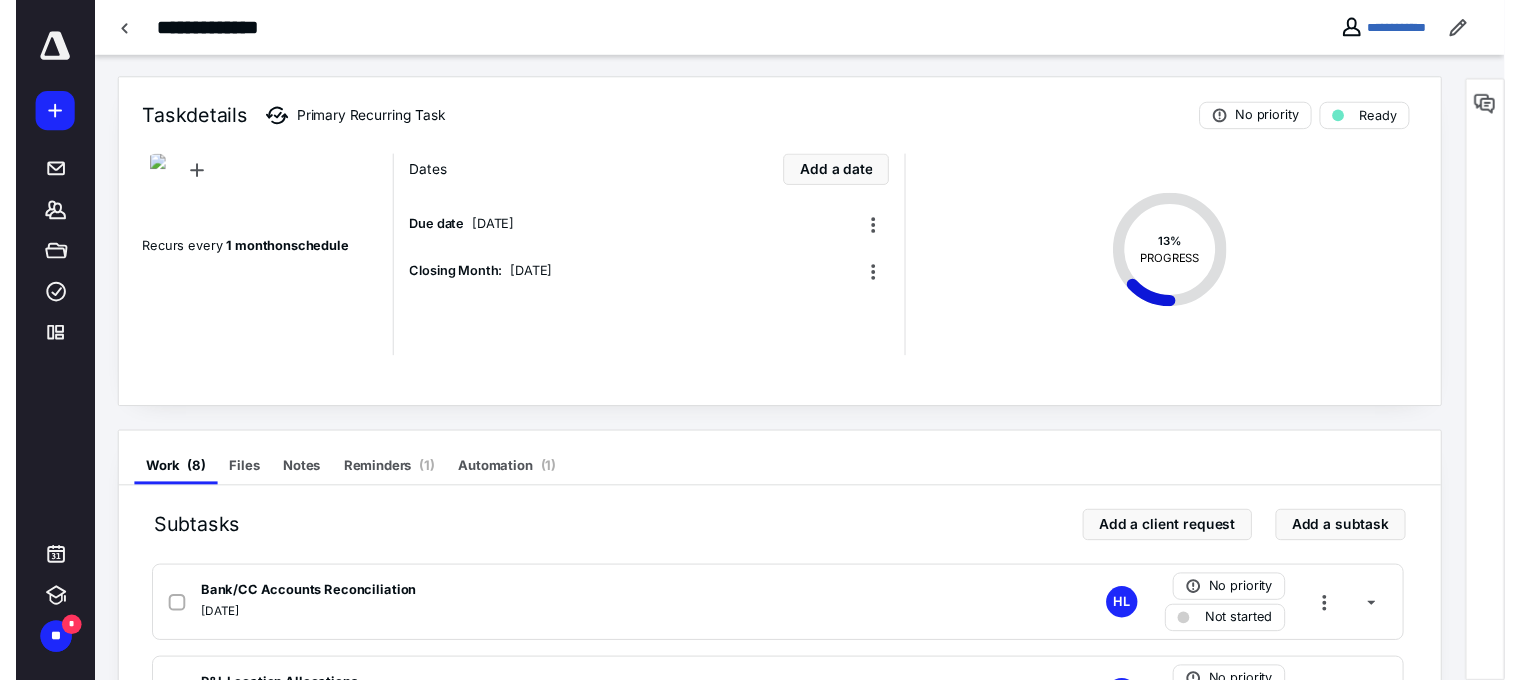 scroll, scrollTop: 0, scrollLeft: 0, axis: both 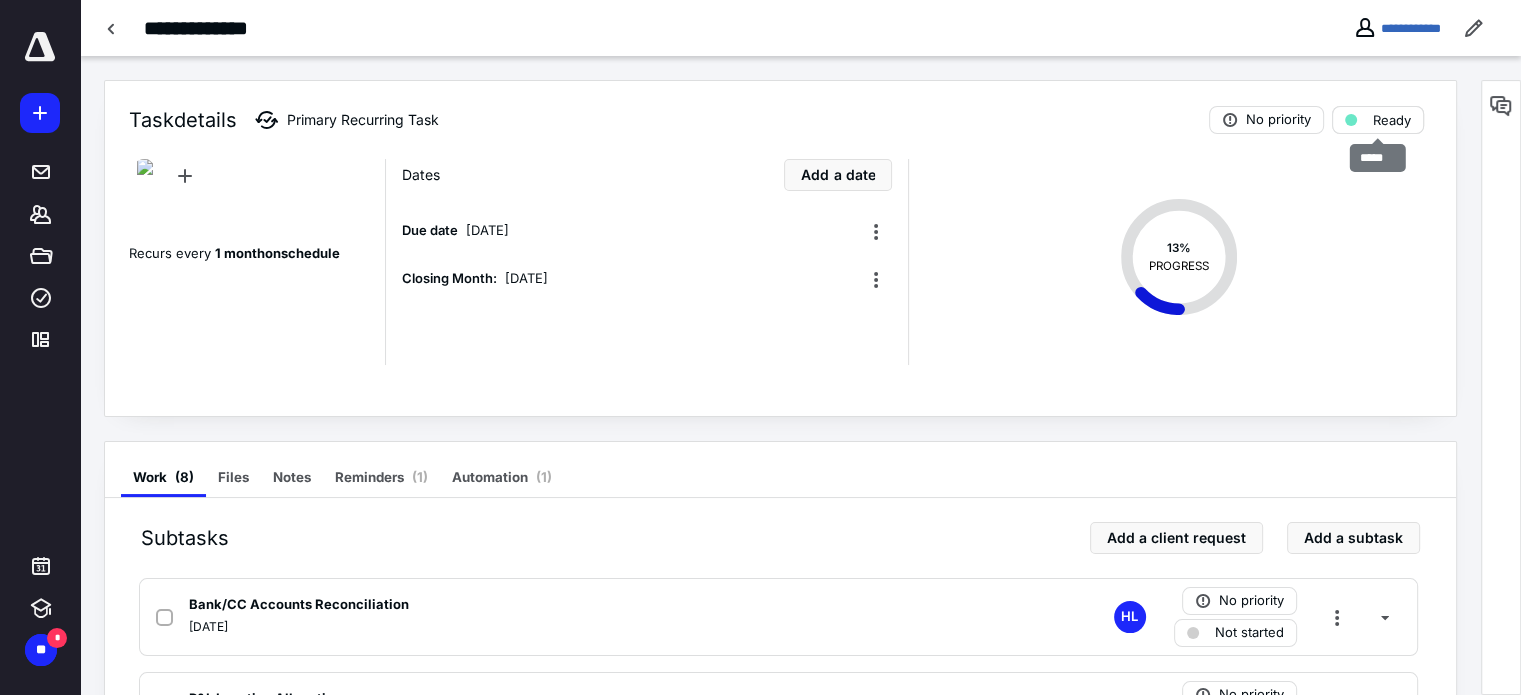 click on "Ready" at bounding box center (1392, 120) 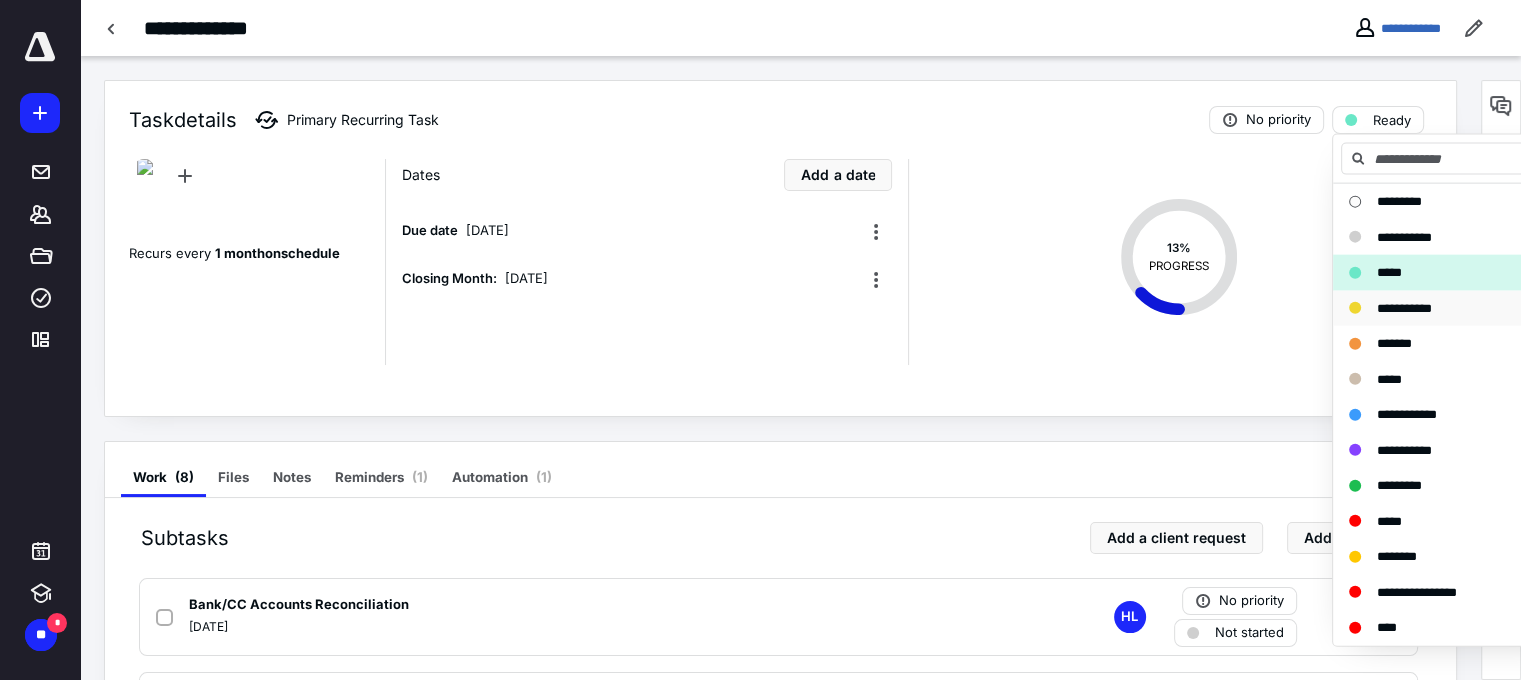 click on "**********" at bounding box center (1444, 308) 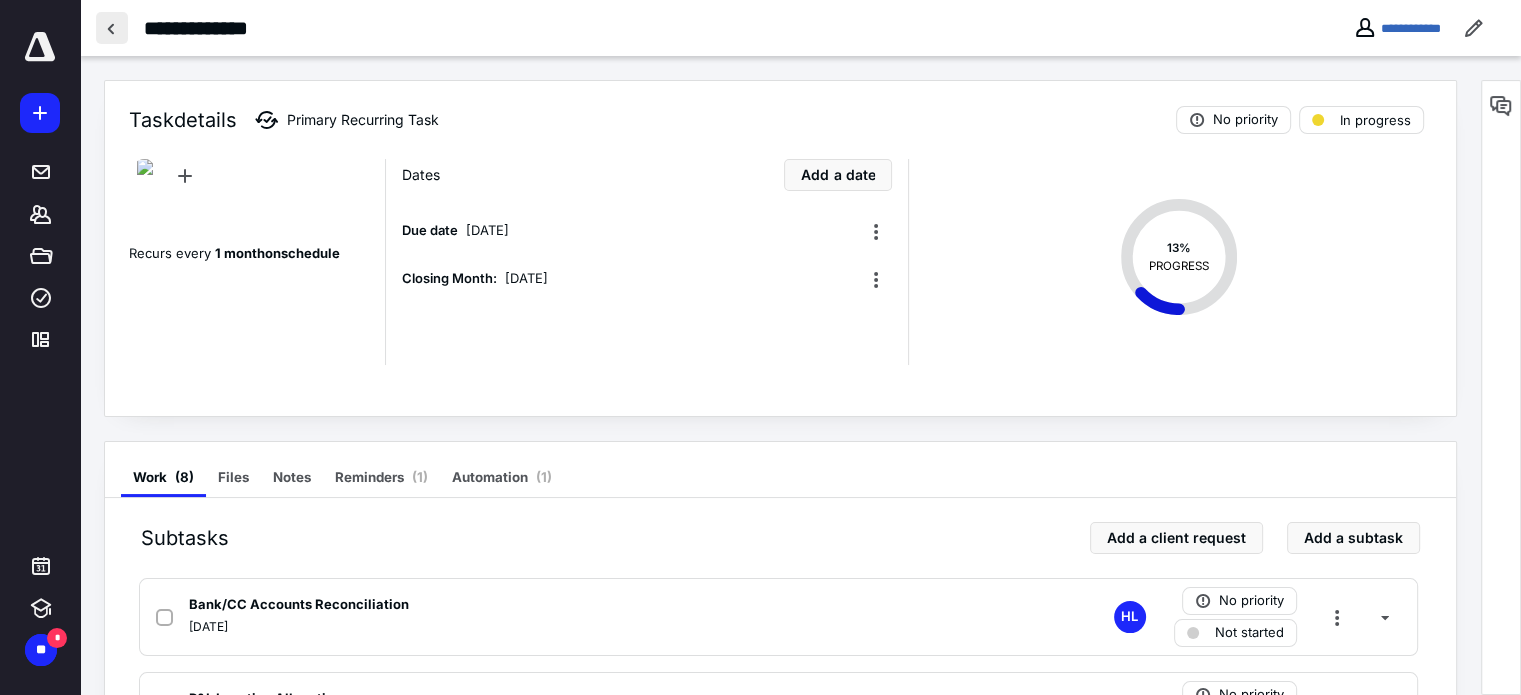 click at bounding box center [112, 28] 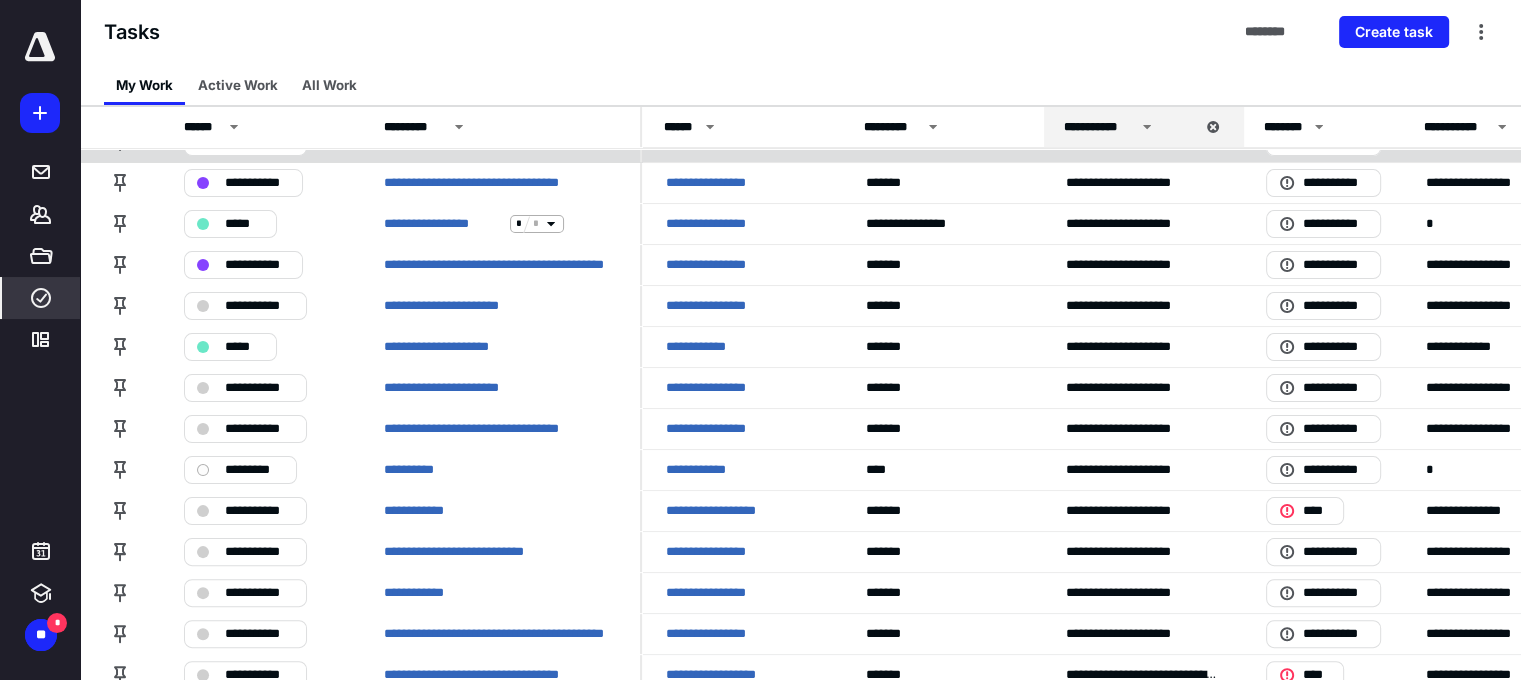 scroll, scrollTop: 0, scrollLeft: 0, axis: both 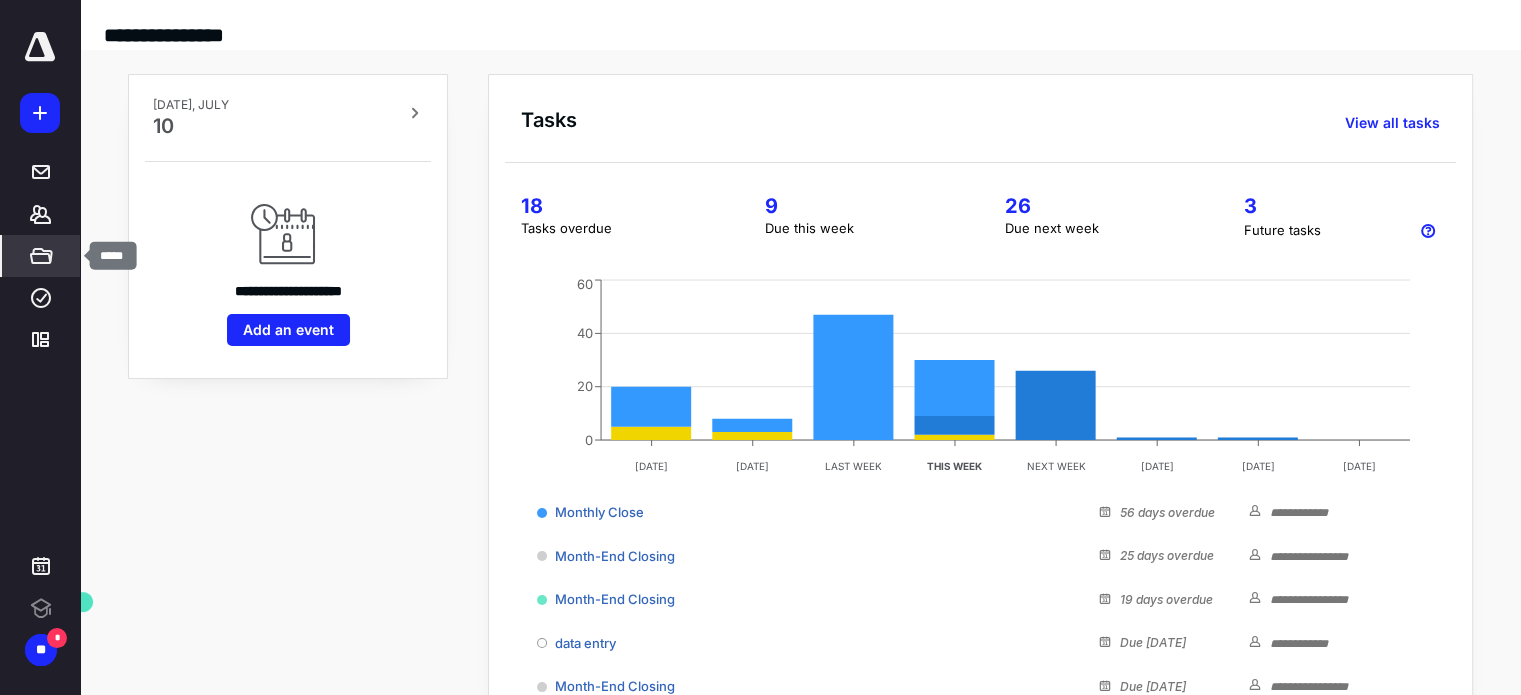 click 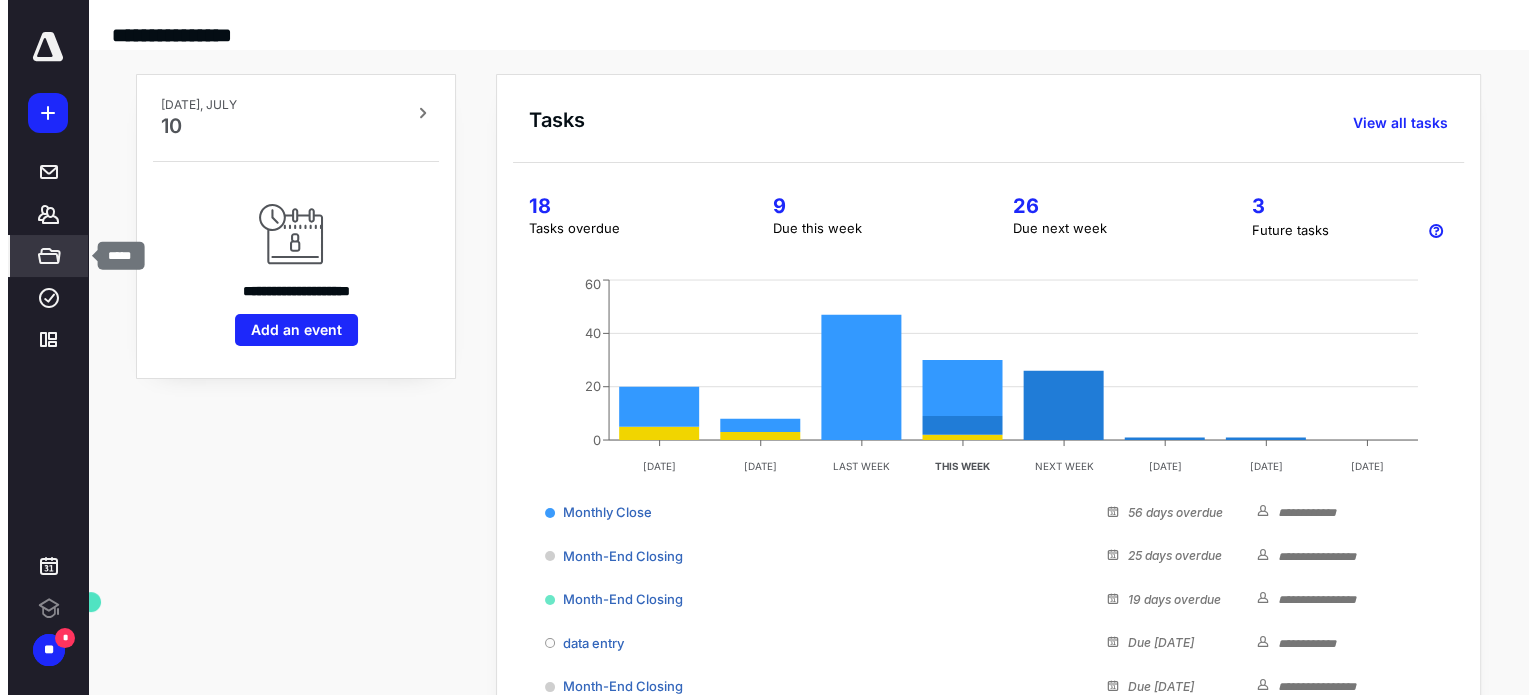 scroll, scrollTop: 0, scrollLeft: 0, axis: both 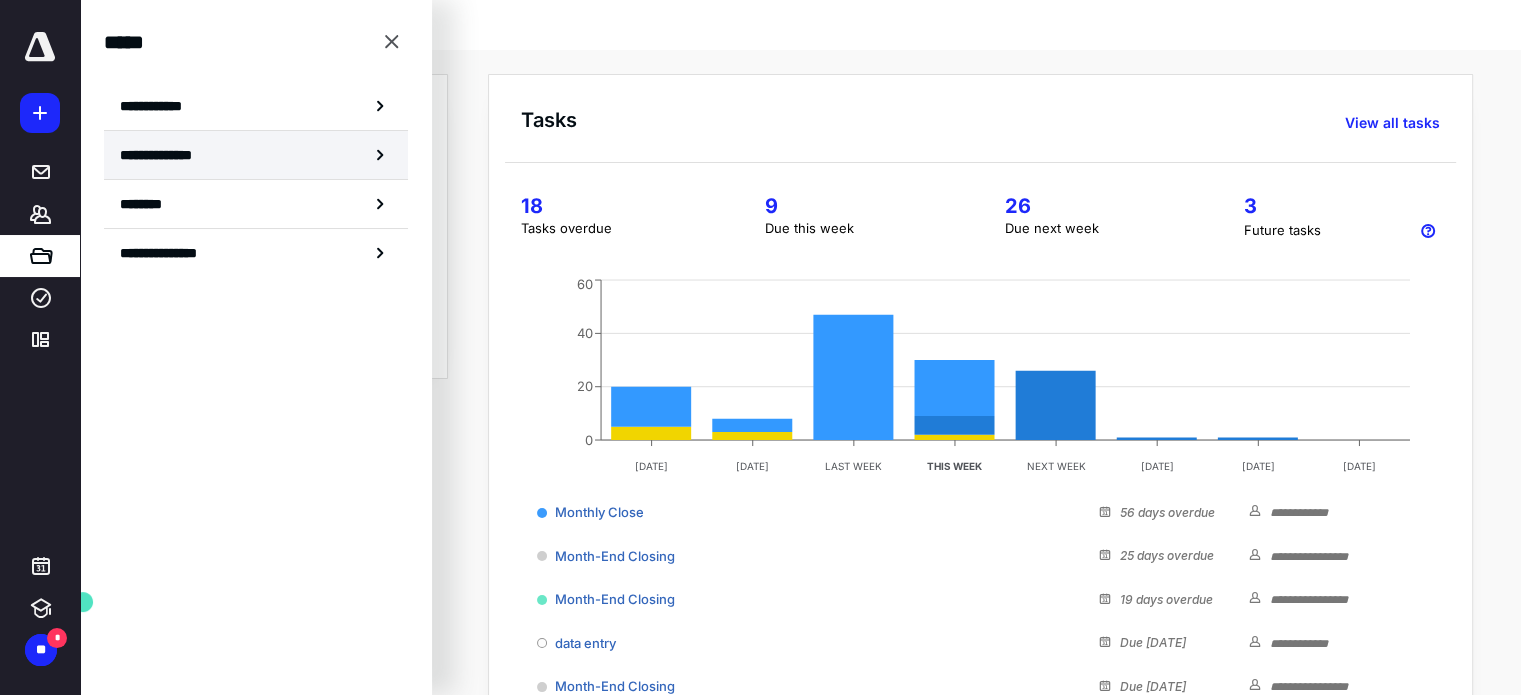 click on "**********" at bounding box center (163, 155) 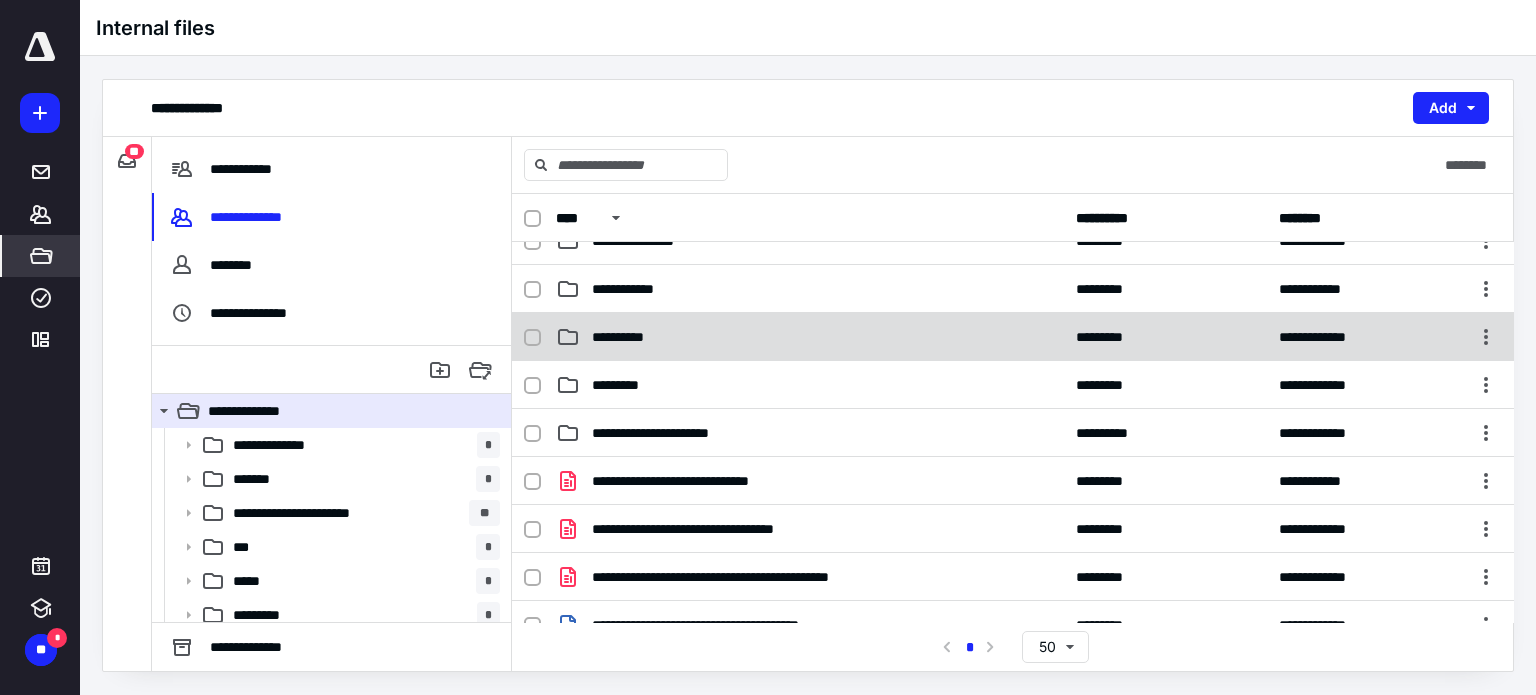 scroll, scrollTop: 400, scrollLeft: 0, axis: vertical 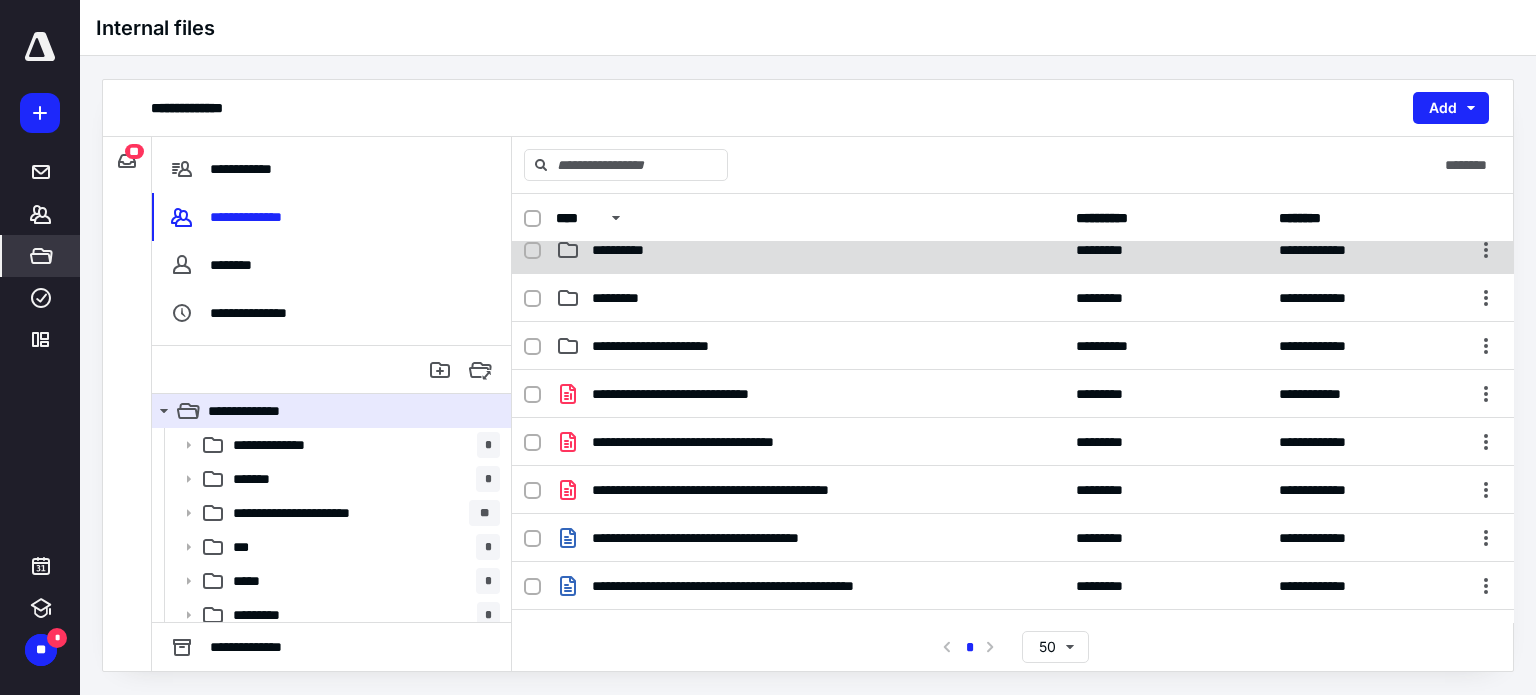 click on "**********" at bounding box center (630, 250) 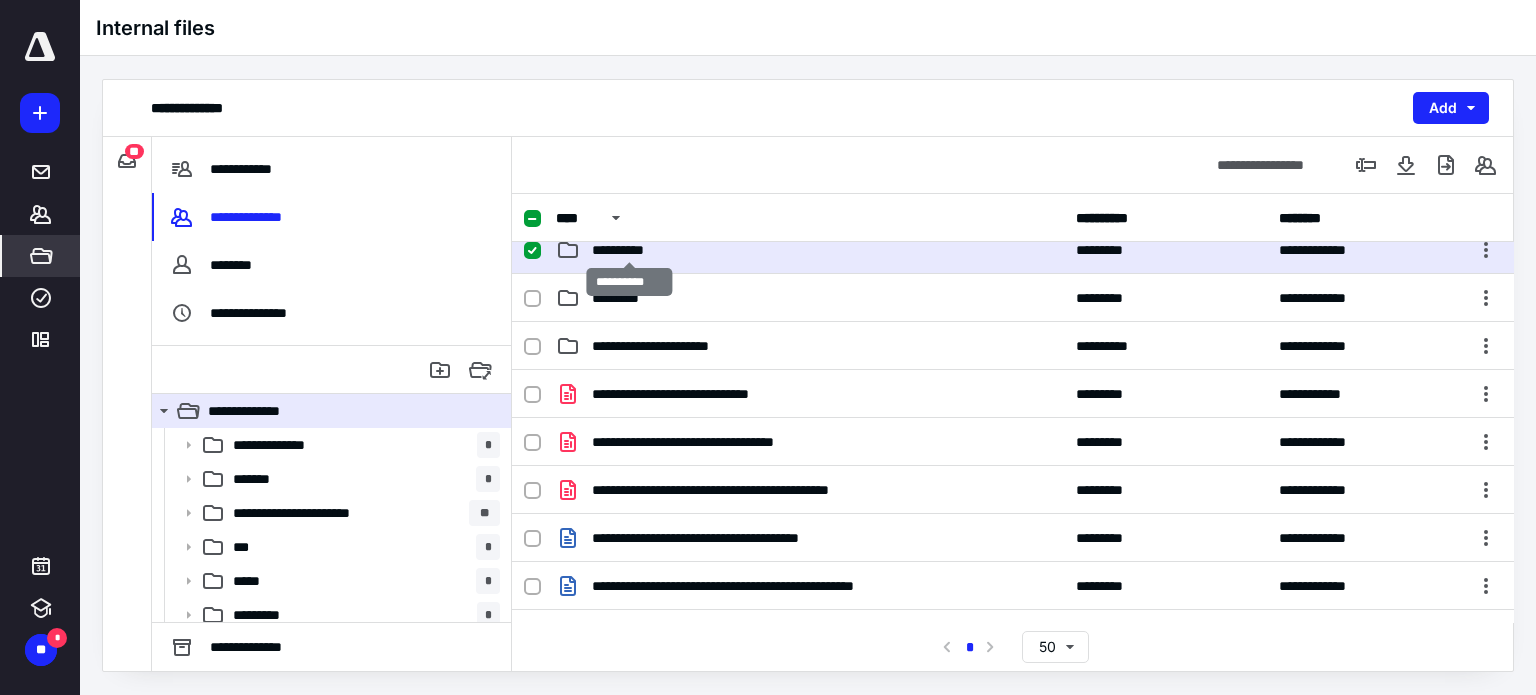 click on "**********" at bounding box center [630, 250] 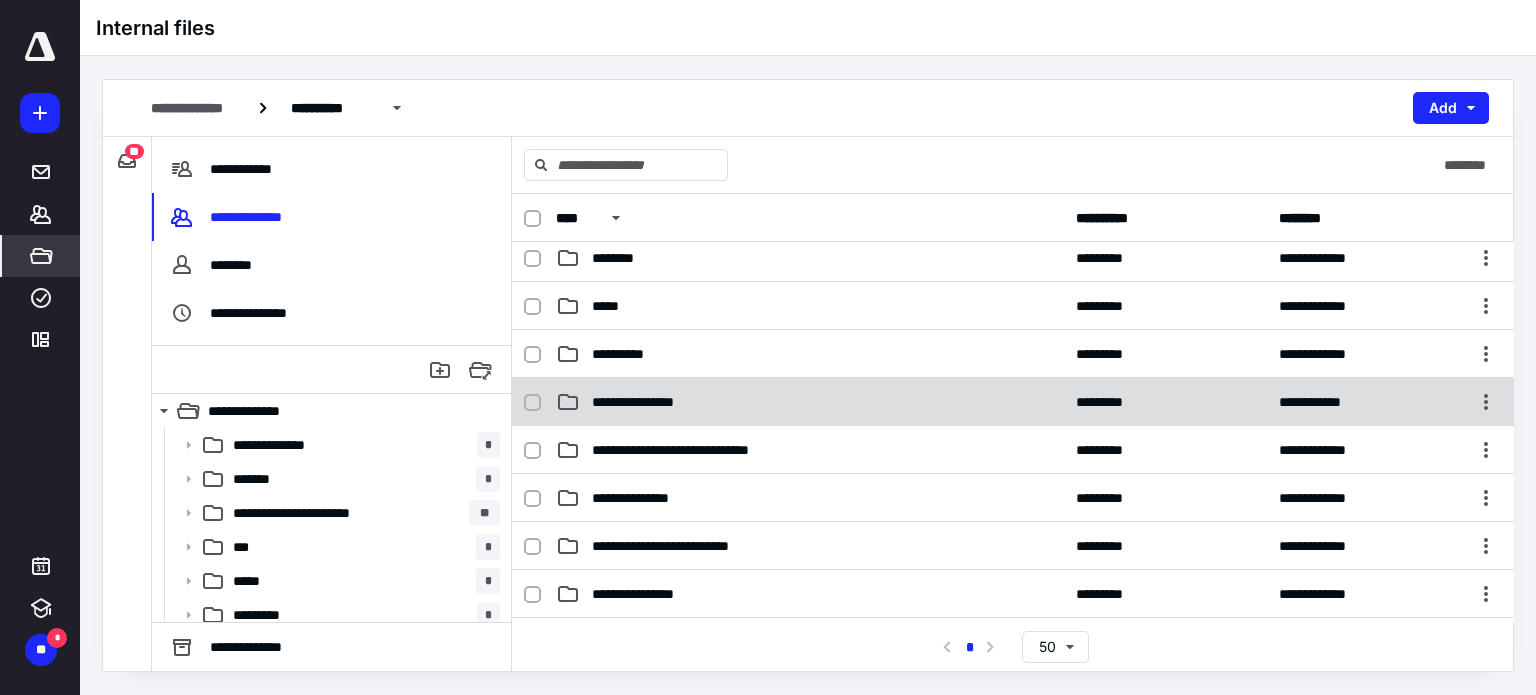 scroll, scrollTop: 100, scrollLeft: 0, axis: vertical 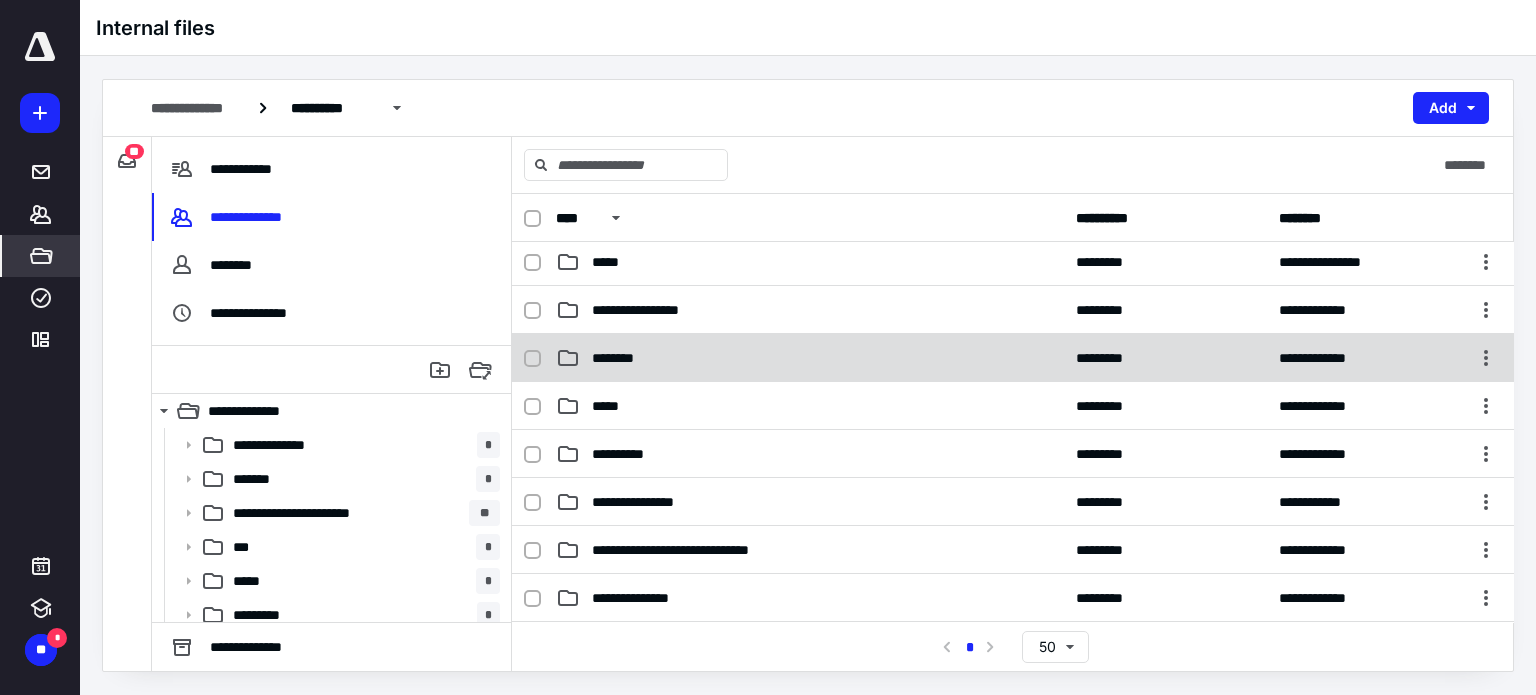 click on "********" at bounding box center [810, 358] 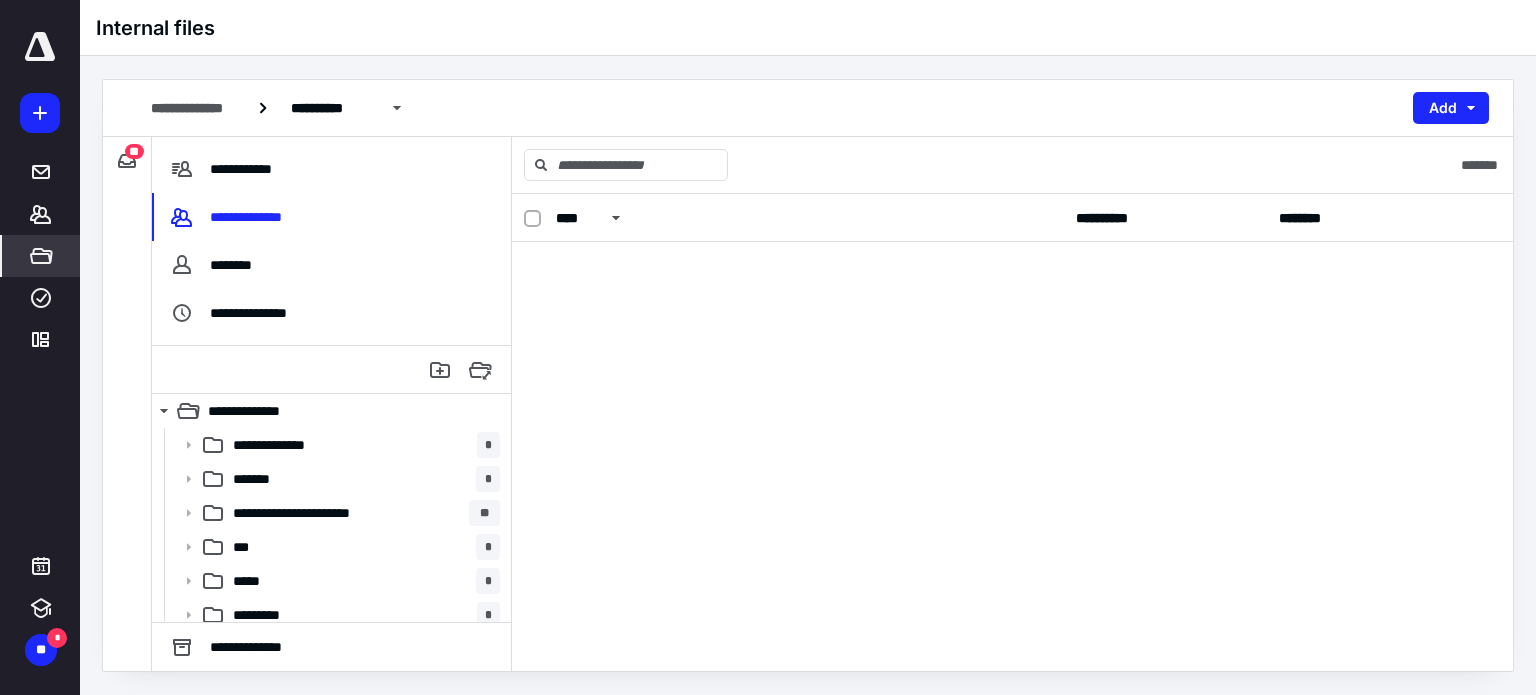 scroll, scrollTop: 0, scrollLeft: 0, axis: both 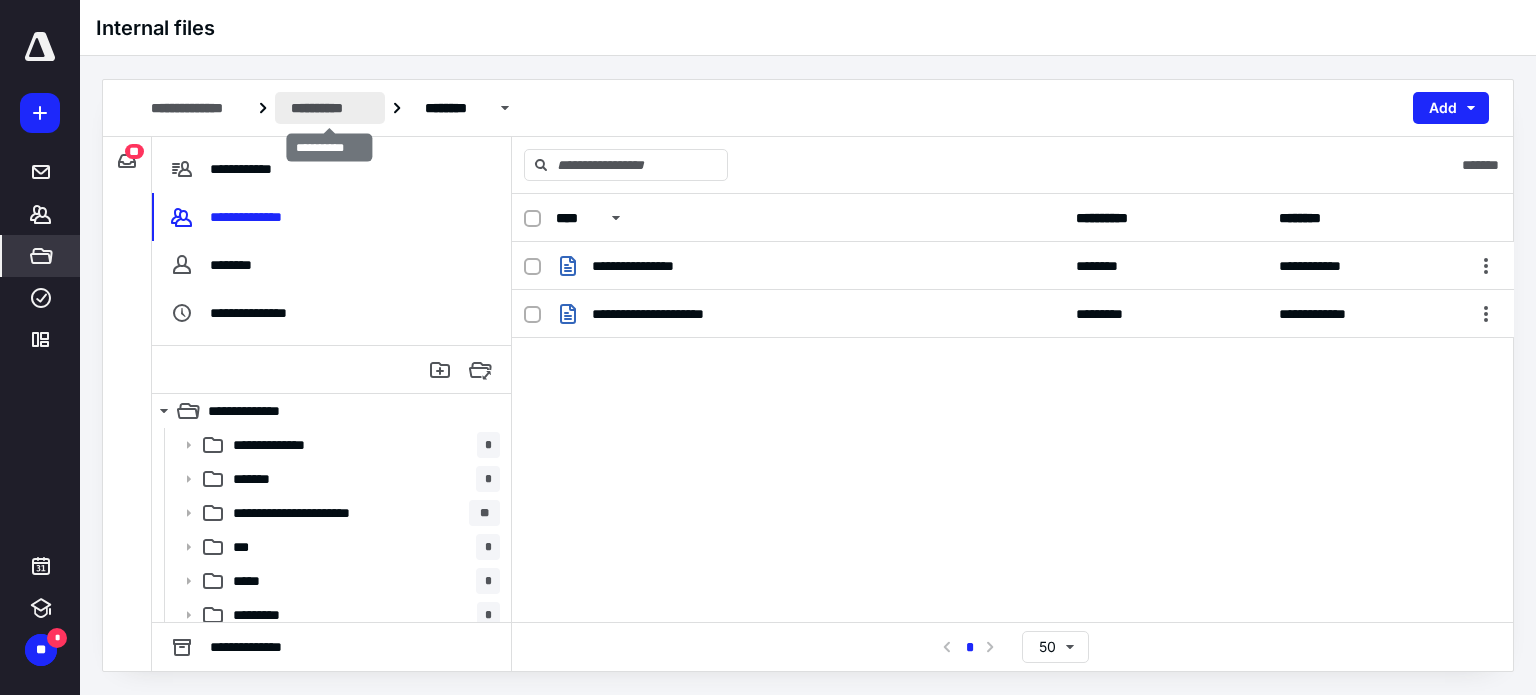 click on "**********" at bounding box center [330, 108] 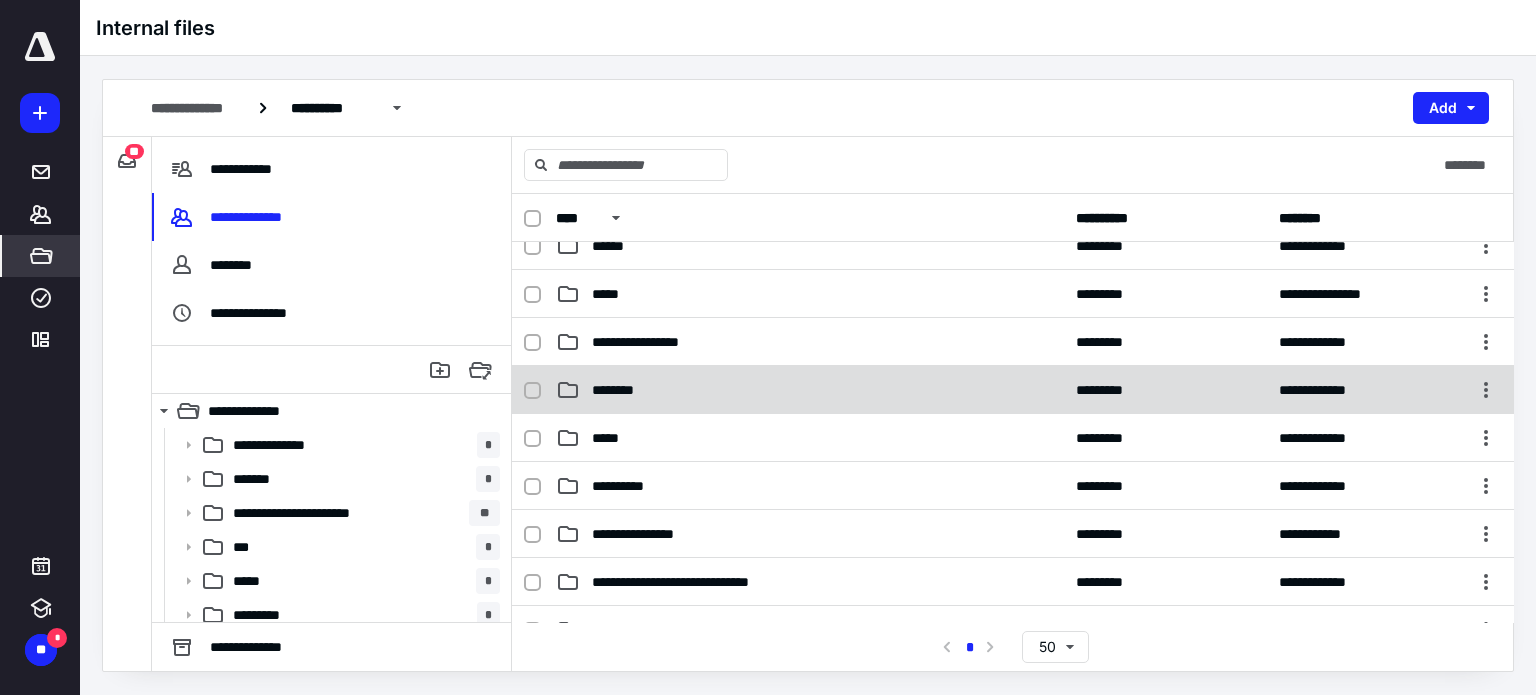 scroll, scrollTop: 100, scrollLeft: 0, axis: vertical 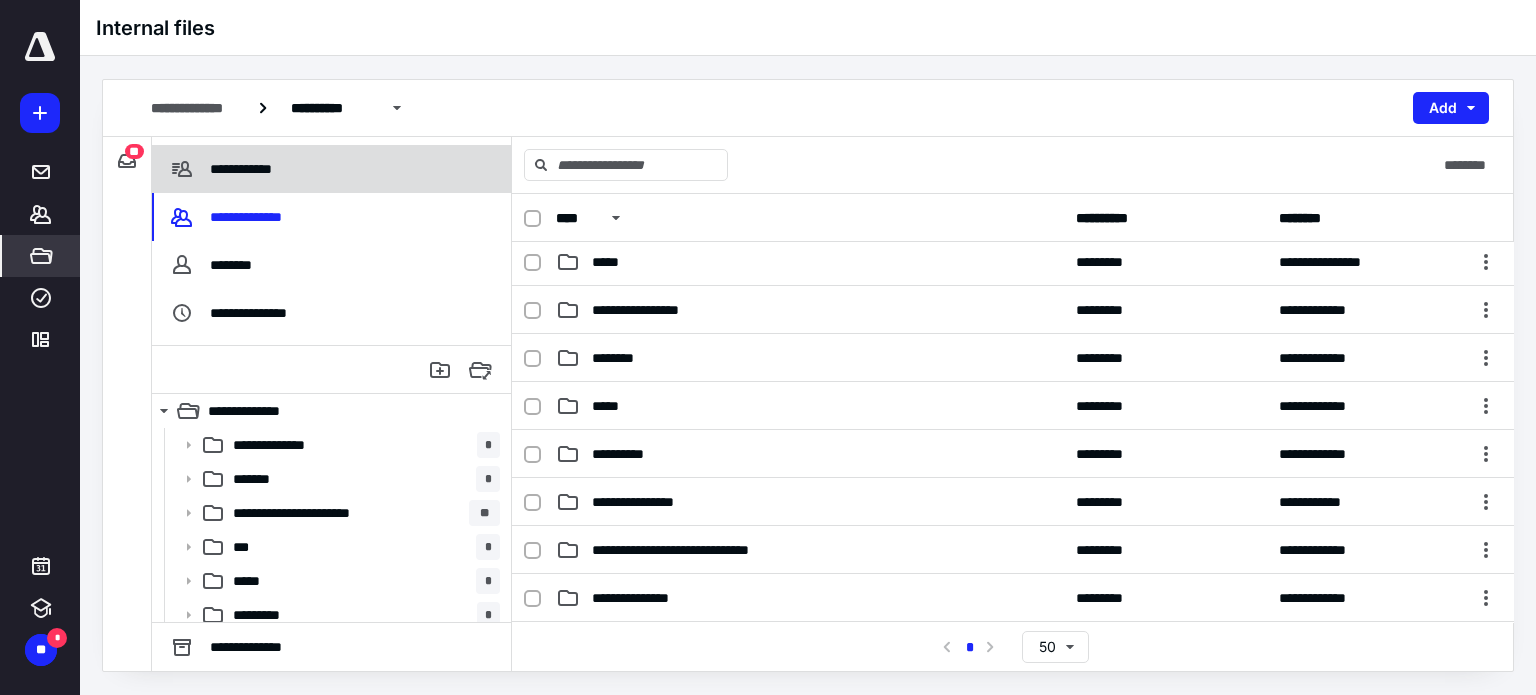 click on "**********" at bounding box center (331, 169) 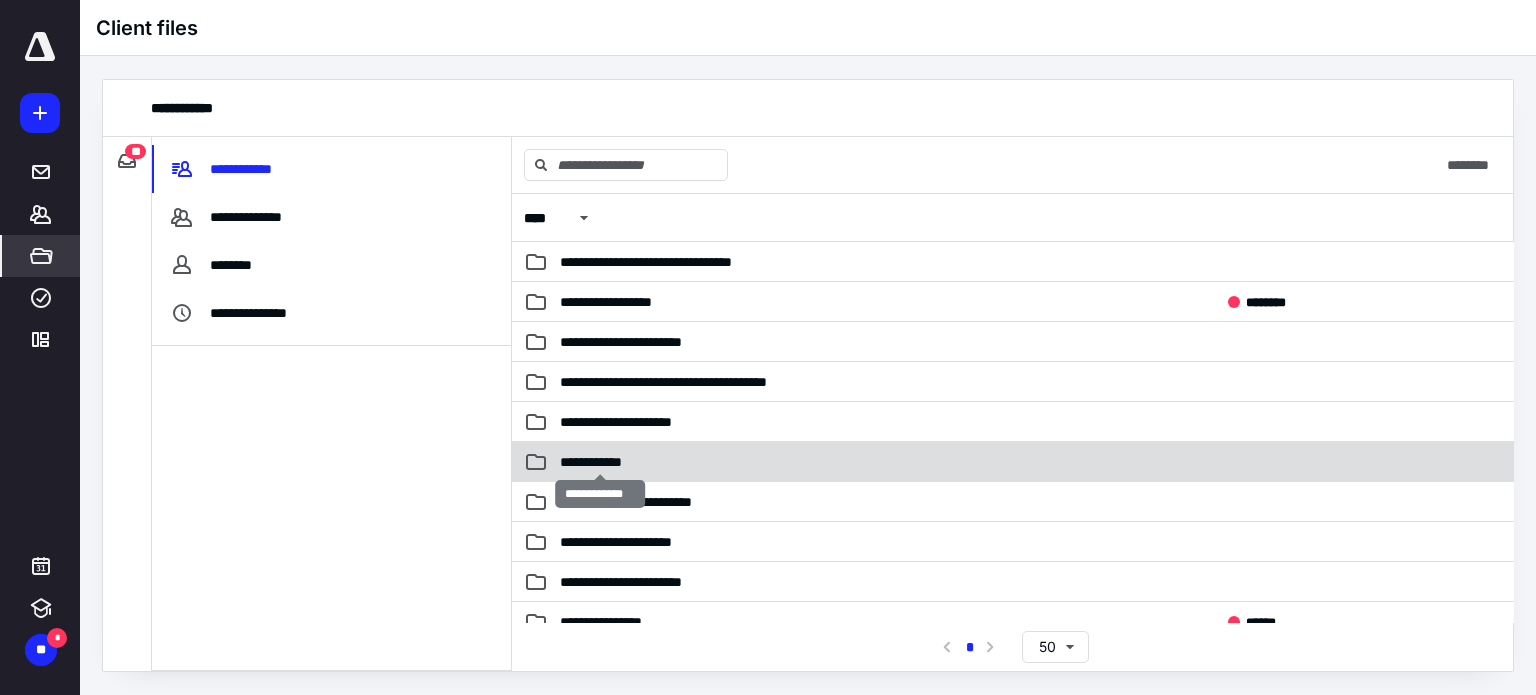 click on "**********" at bounding box center [600, 462] 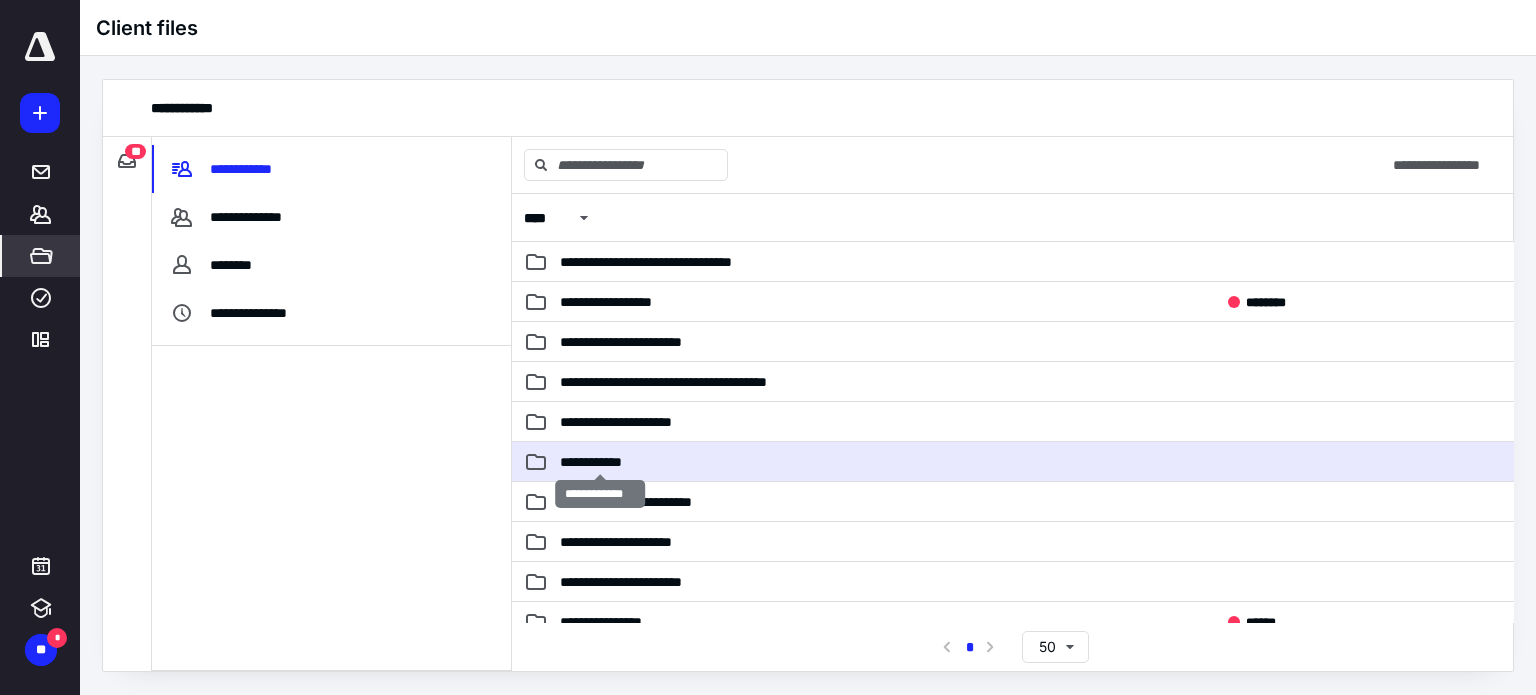 click on "**********" at bounding box center (600, 462) 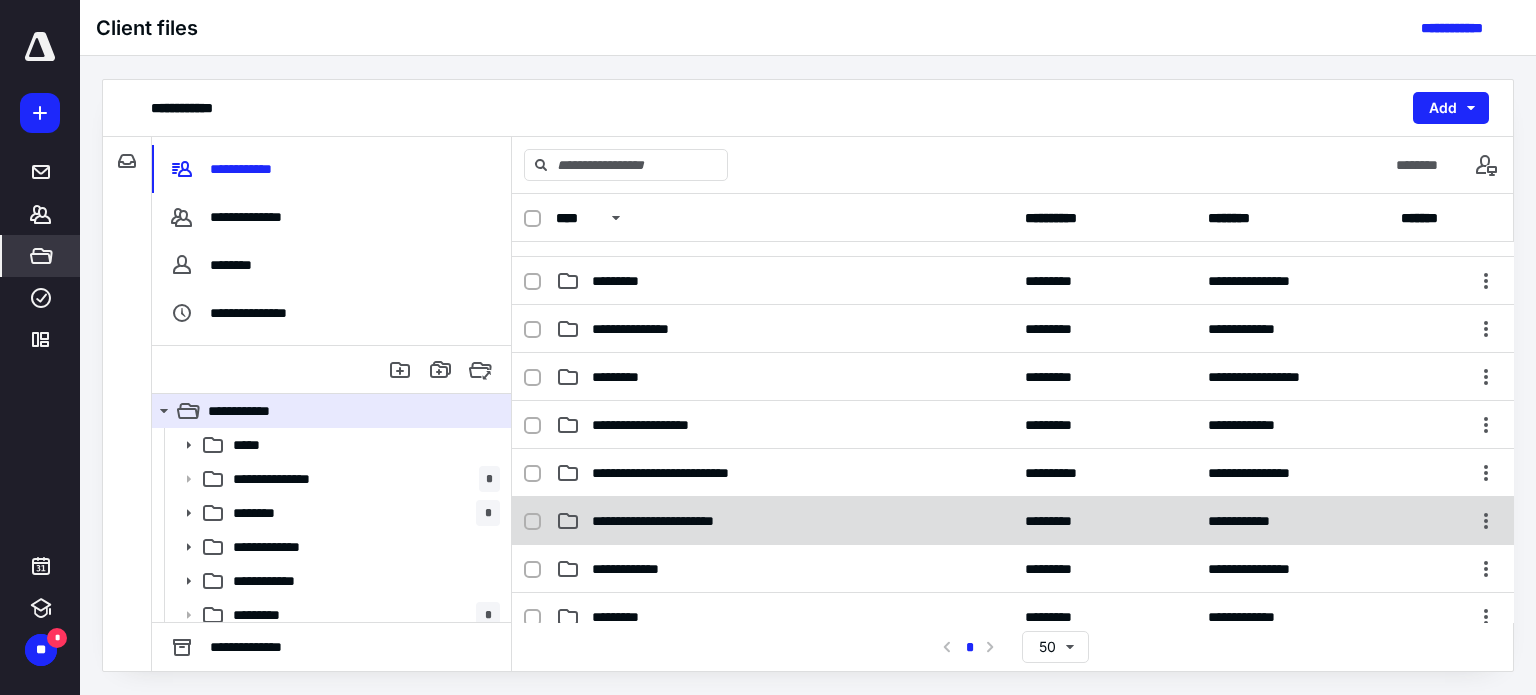 scroll, scrollTop: 500, scrollLeft: 0, axis: vertical 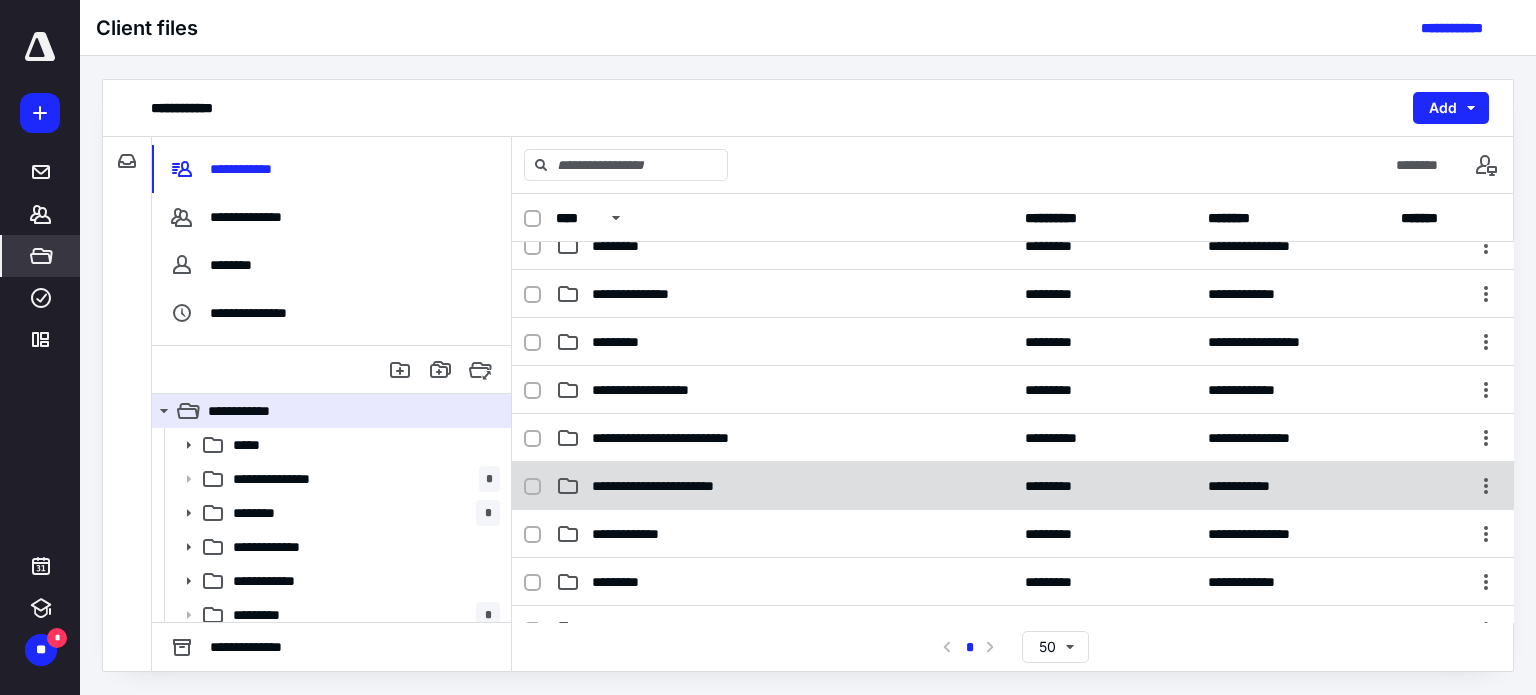 click on "**********" at bounding box center [673, 486] 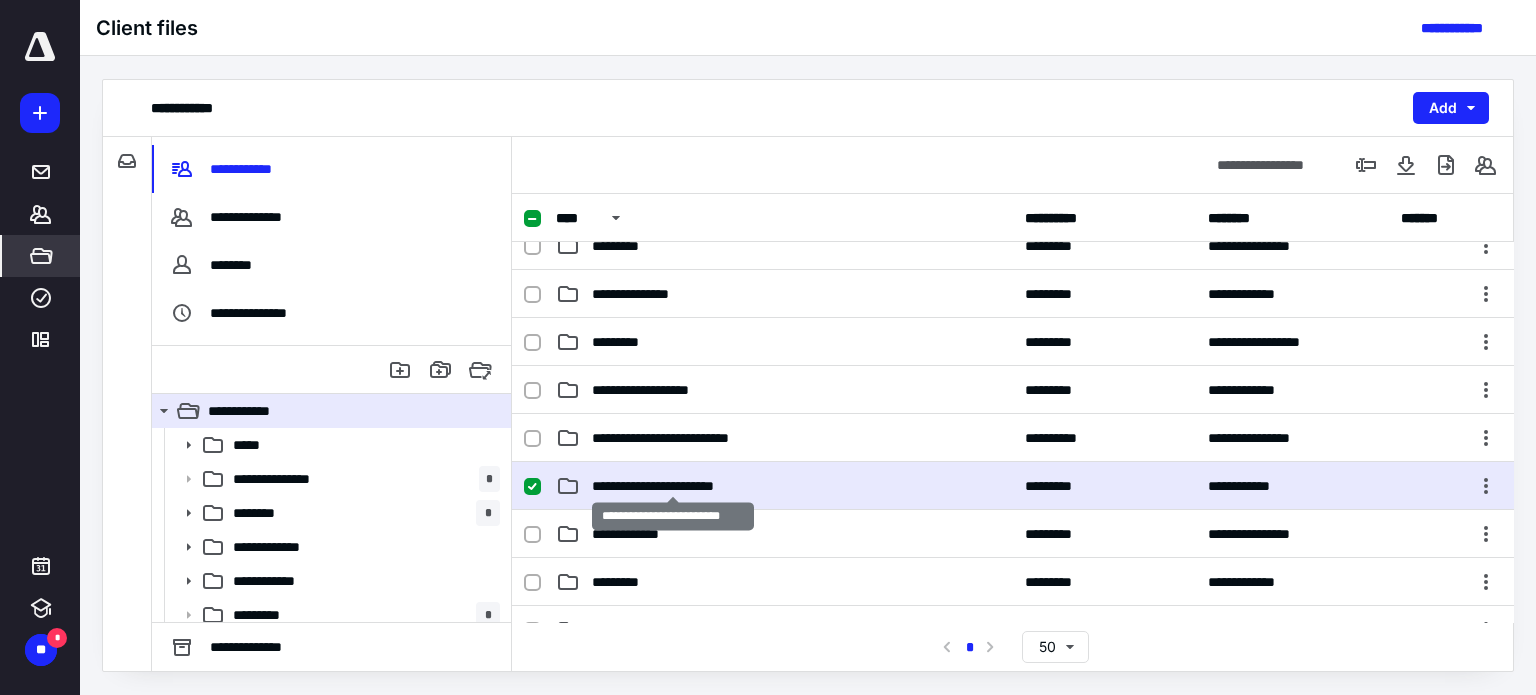 click on "**********" at bounding box center (673, 486) 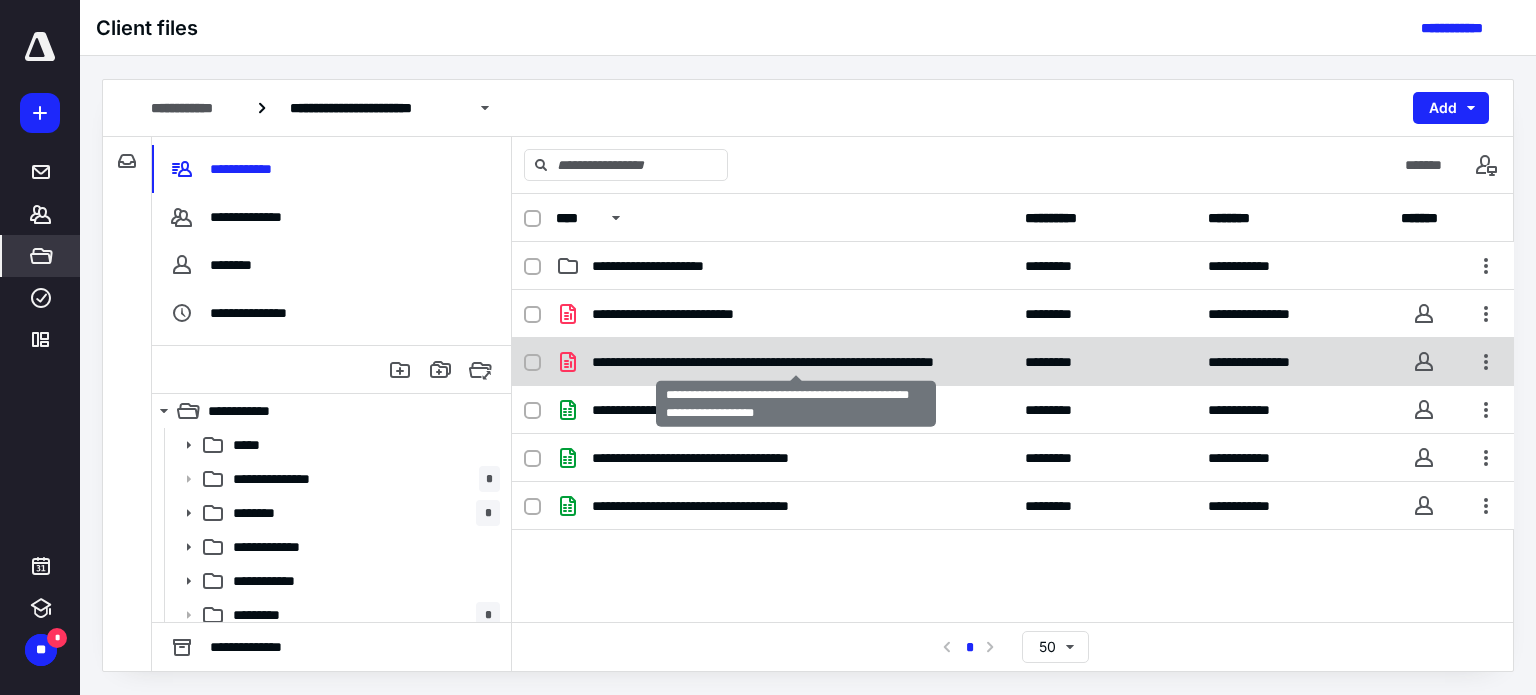 click on "**********" at bounding box center (796, 362) 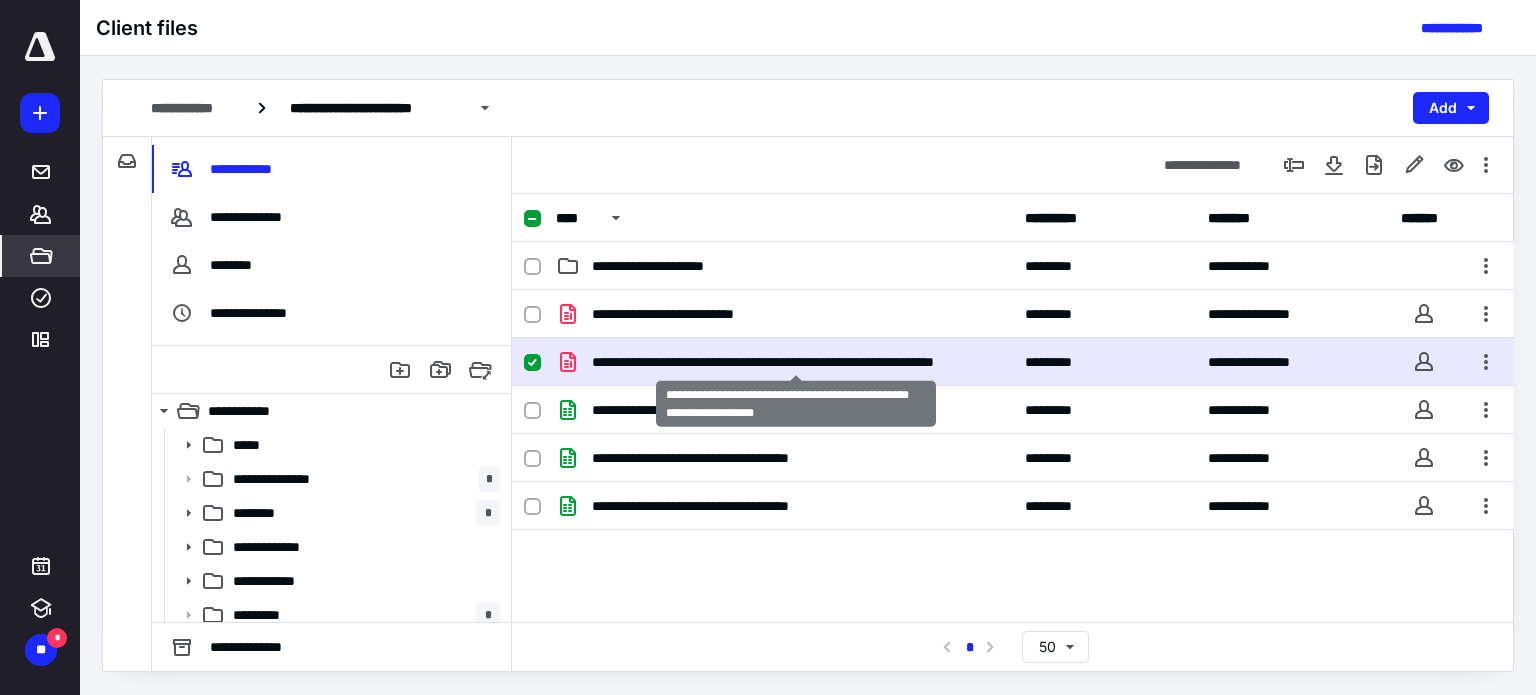 click on "**********" at bounding box center (796, 362) 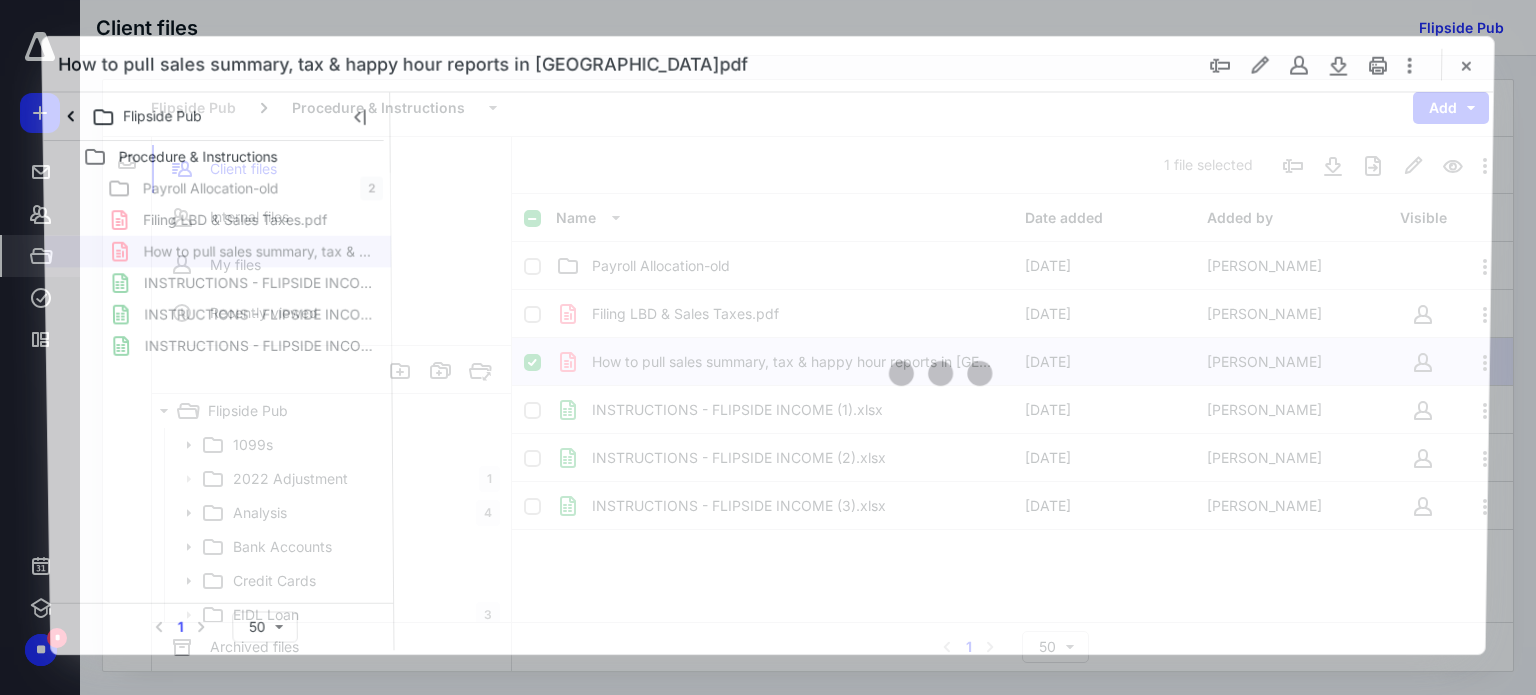 scroll, scrollTop: 0, scrollLeft: 0, axis: both 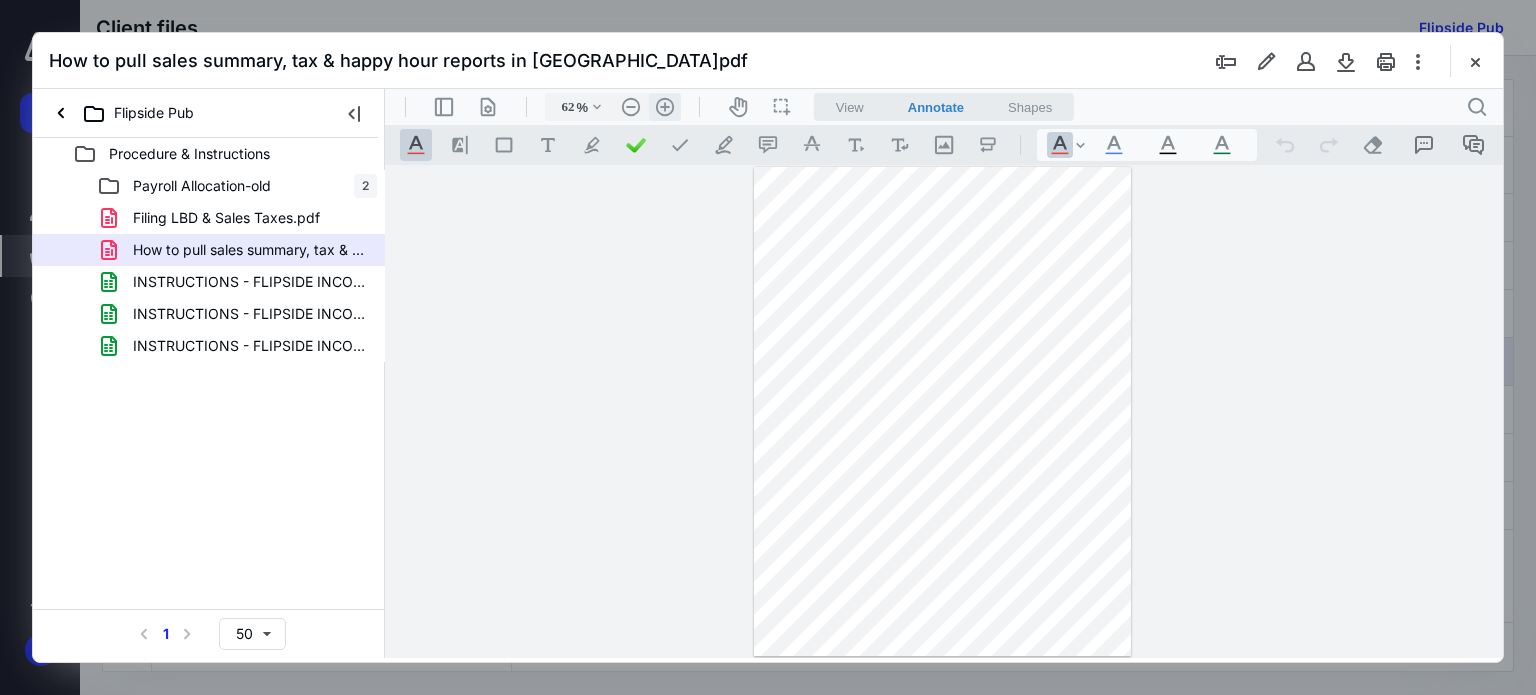 click on ".cls-1{fill:#abb0c4;} icon - header - zoom - in - line" at bounding box center [665, 107] 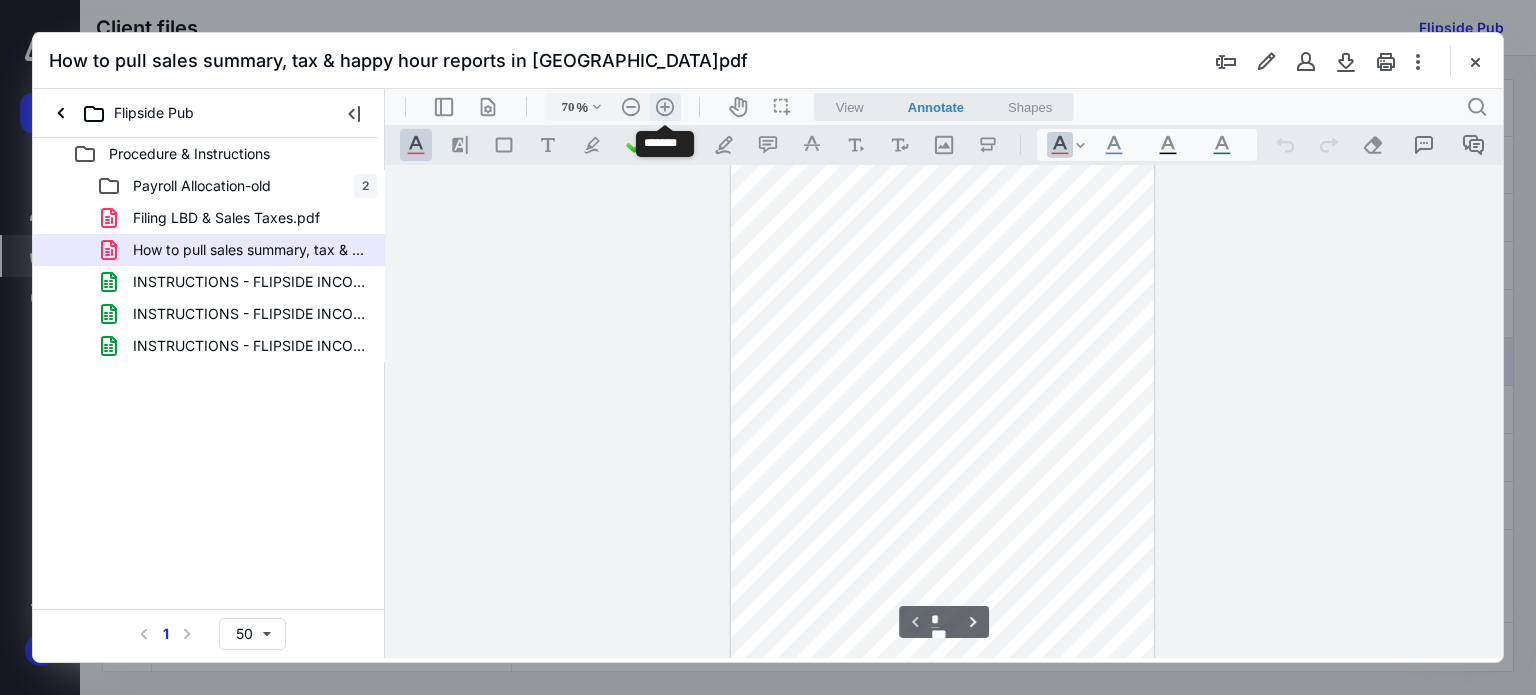 click on ".cls-1{fill:#abb0c4;} icon - header - zoom - in - line" at bounding box center [665, 107] 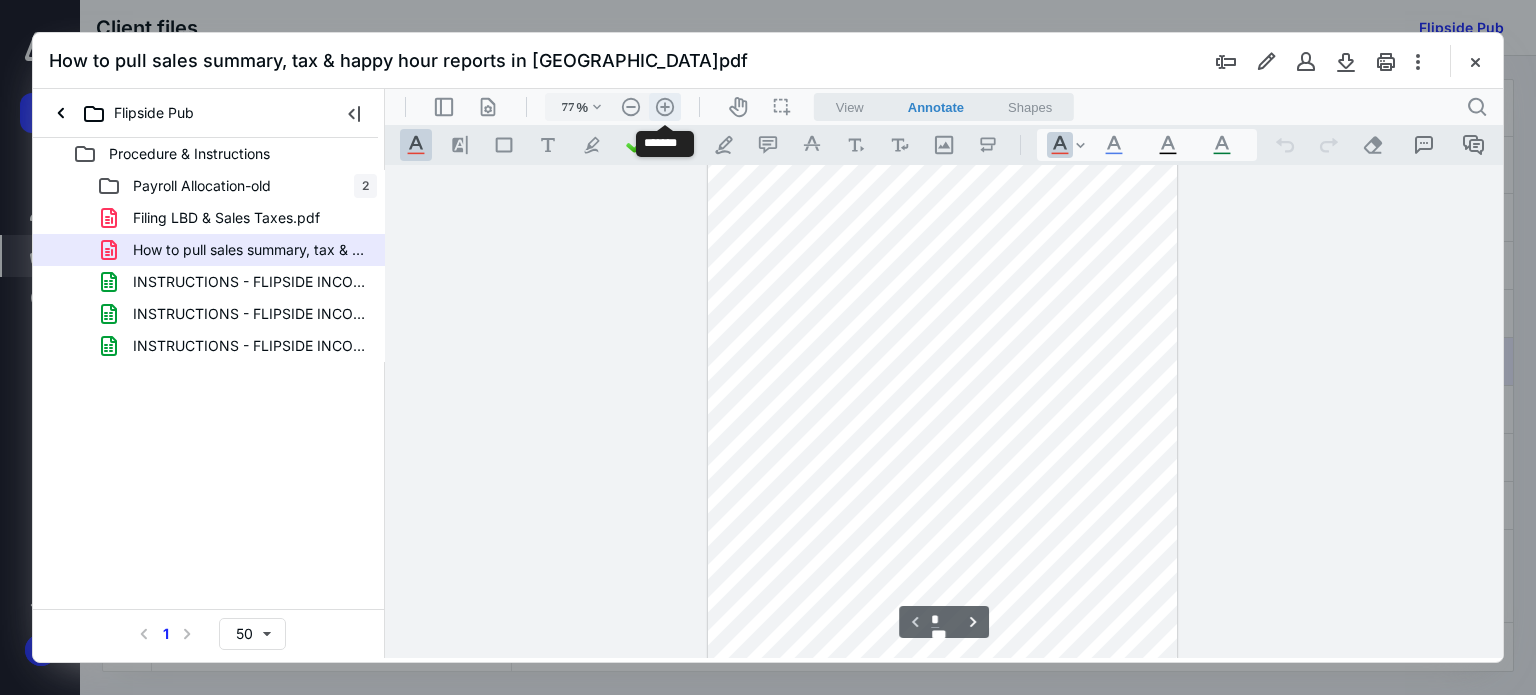 click on ".cls-1{fill:#abb0c4;} icon - header - zoom - in - line" at bounding box center (665, 107) 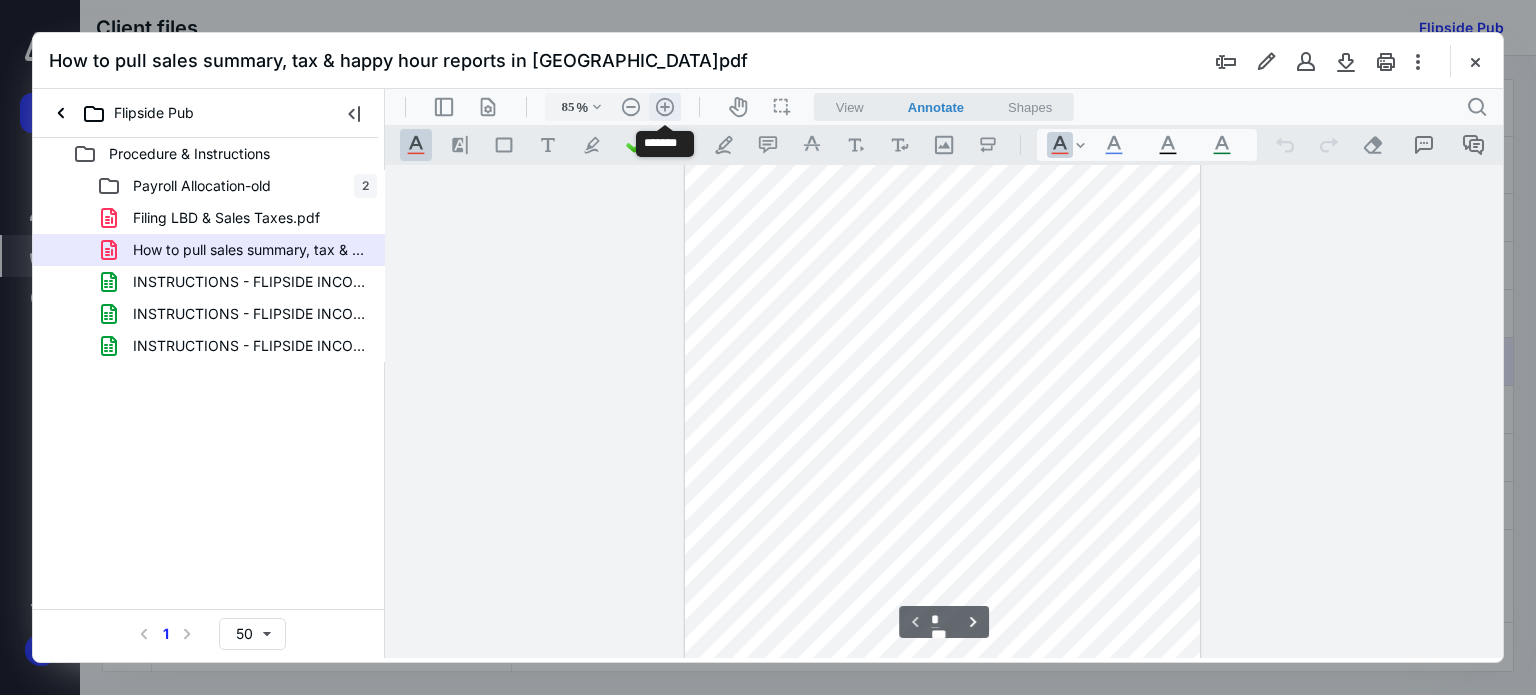 click on ".cls-1{fill:#abb0c4;} icon - header - zoom - in - line" at bounding box center (665, 107) 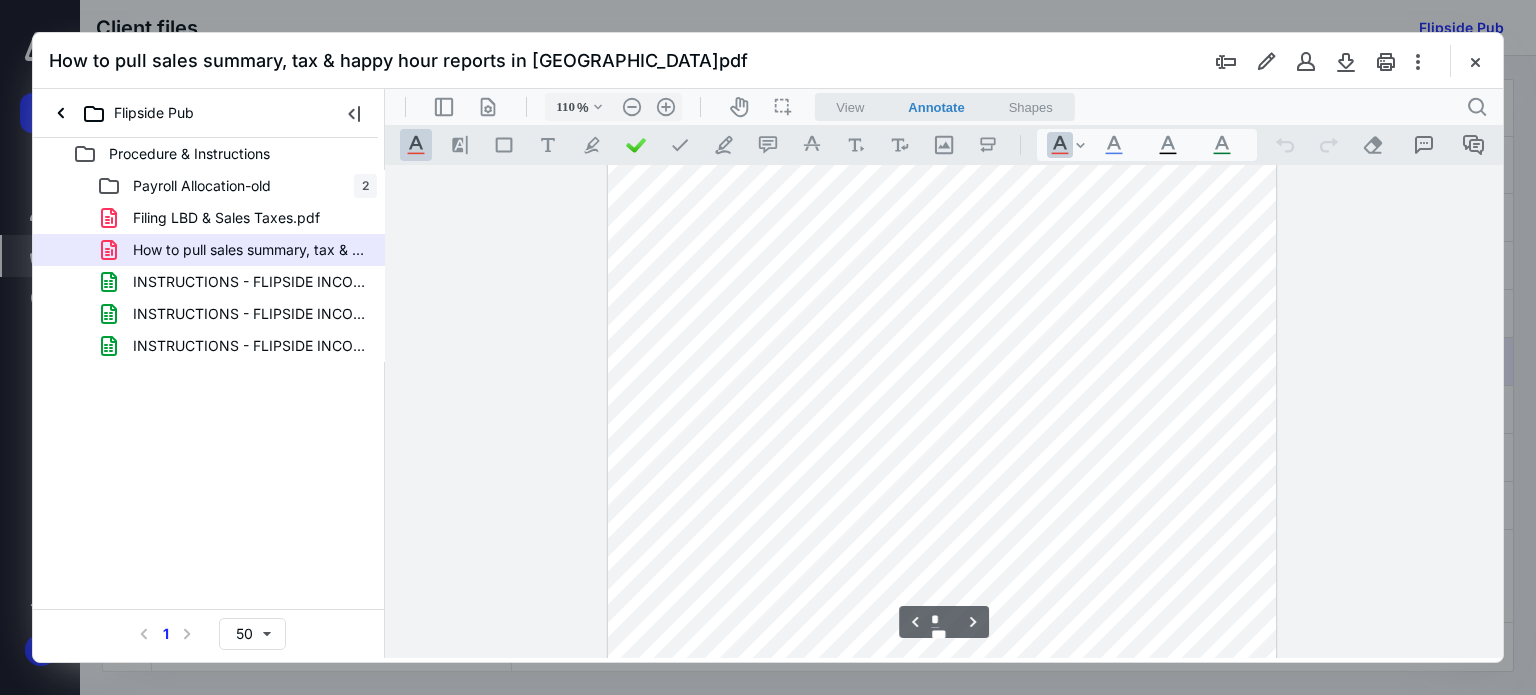 scroll, scrollTop: 1200, scrollLeft: 0, axis: vertical 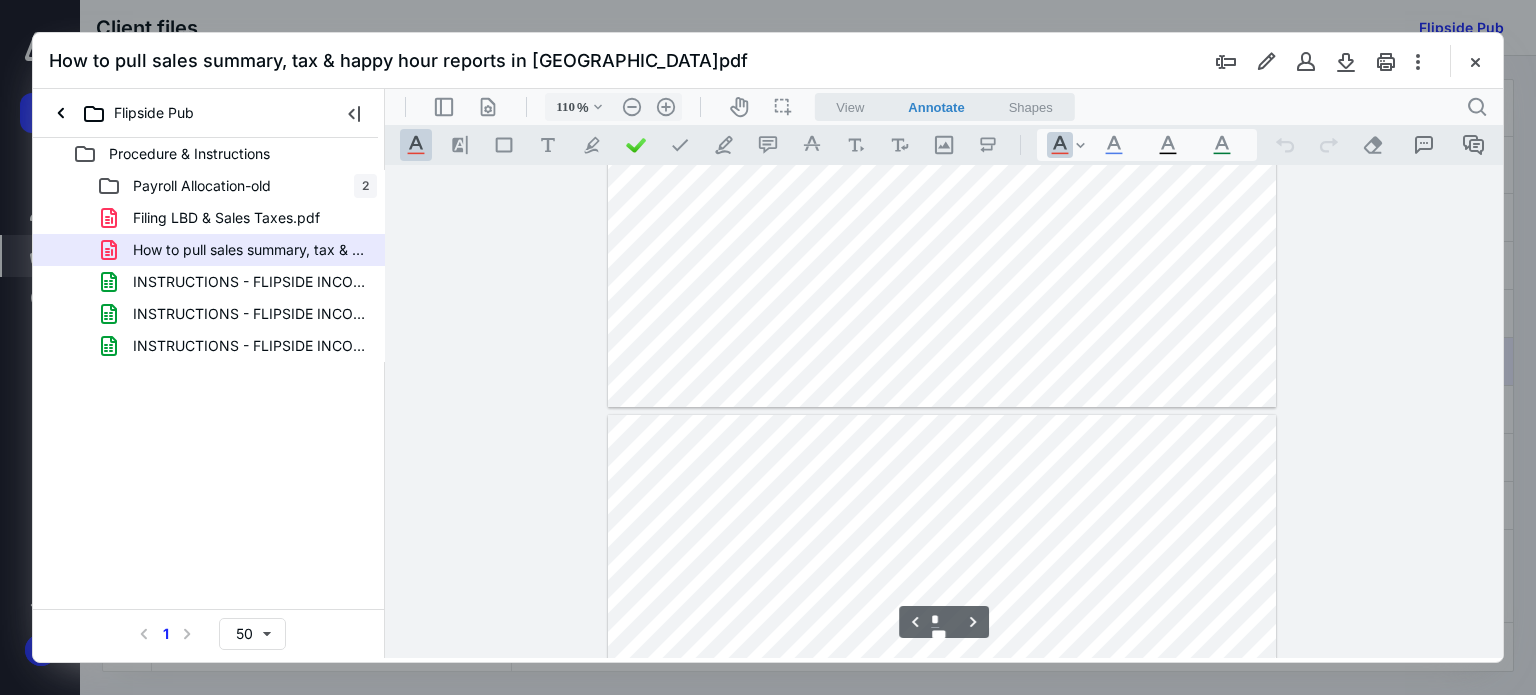 type on "*" 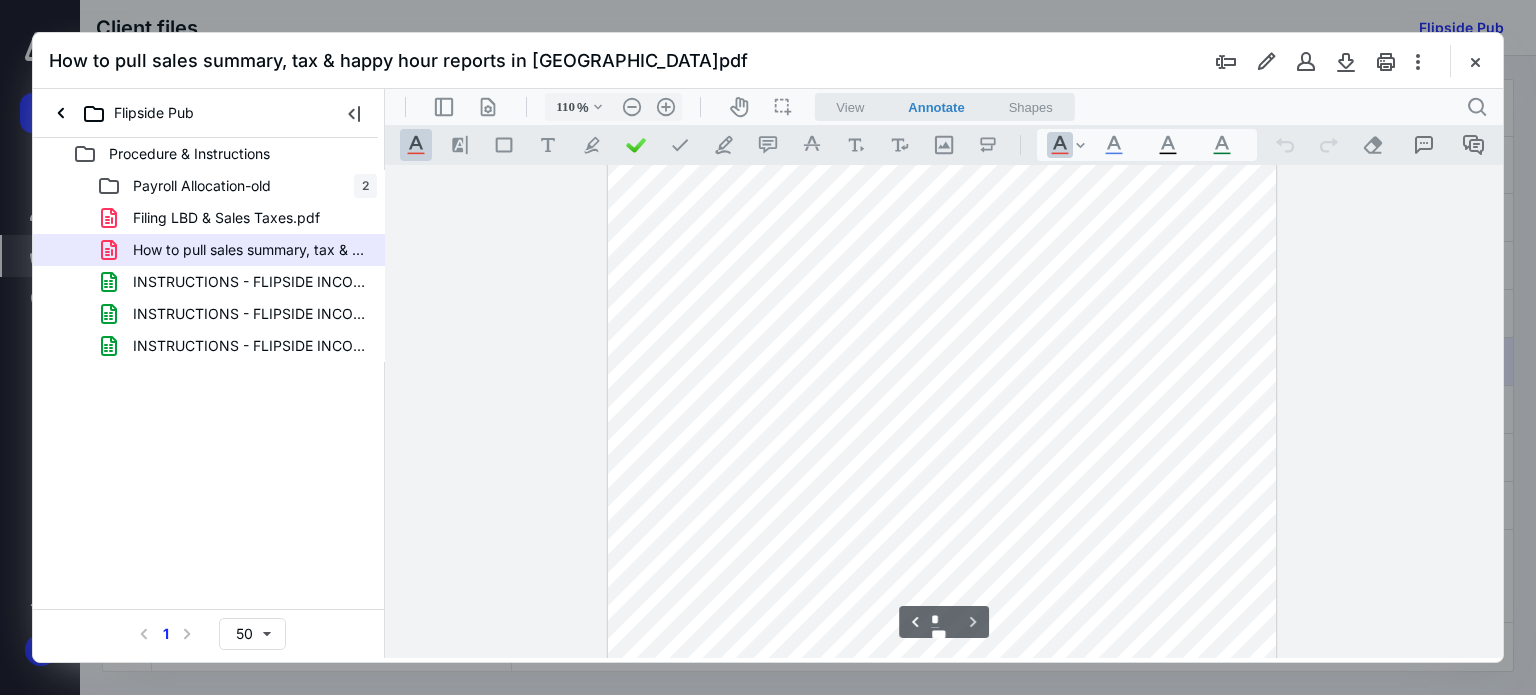 scroll, scrollTop: 2125, scrollLeft: 0, axis: vertical 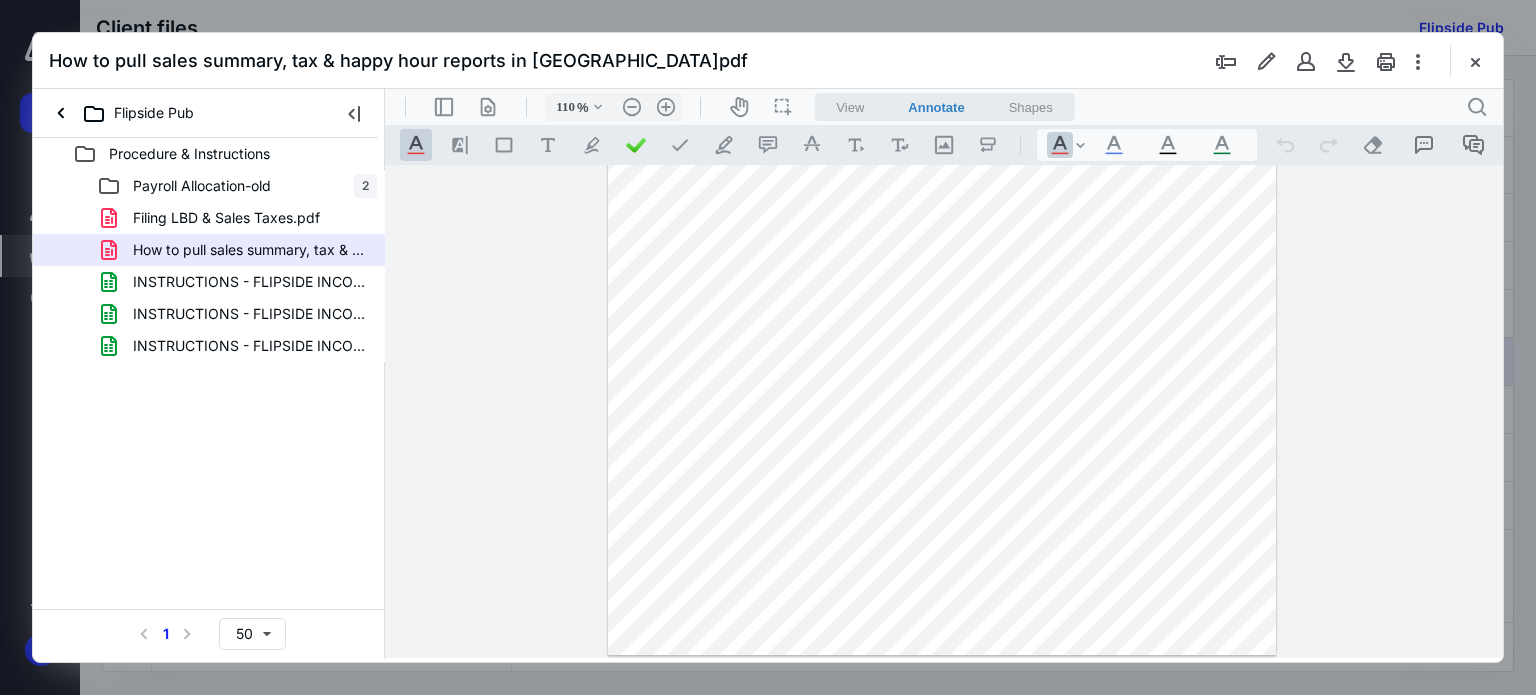 click at bounding box center (1475, 61) 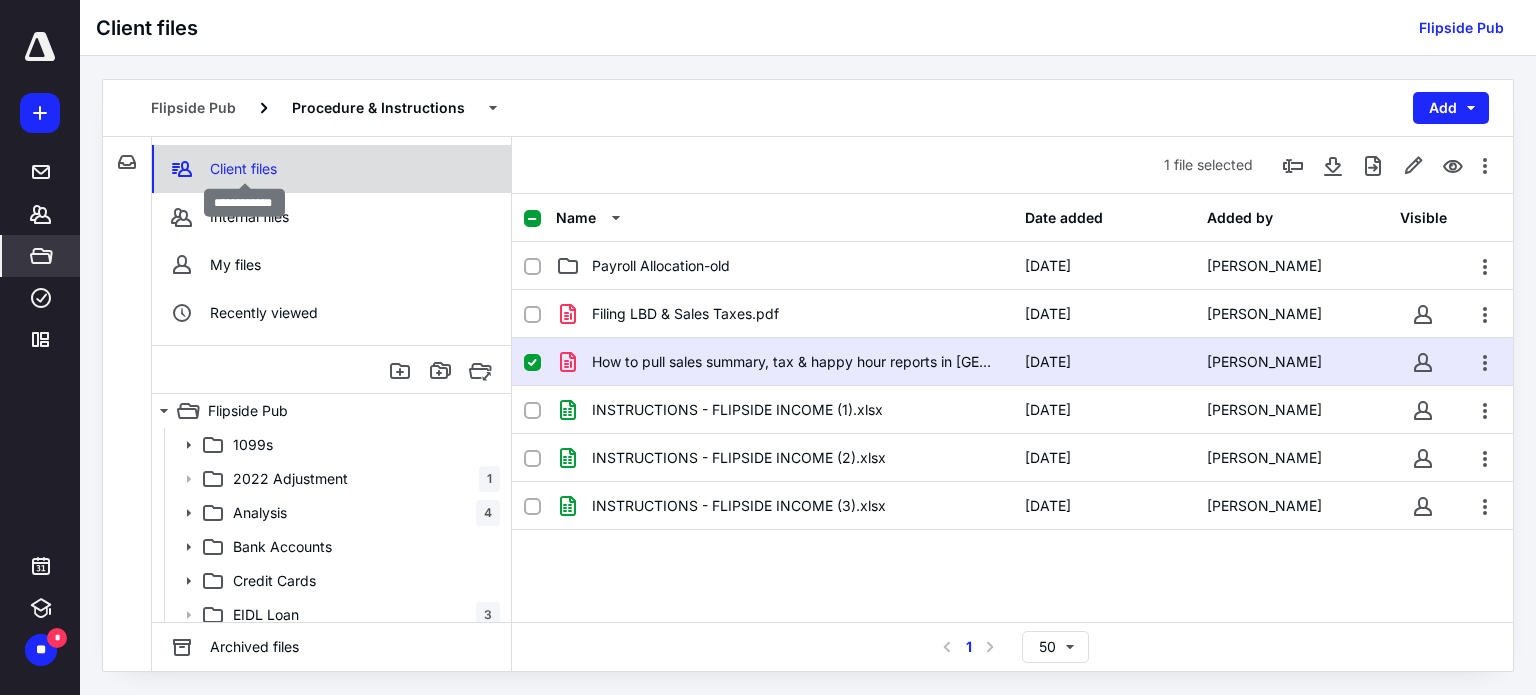 click on "Client files" at bounding box center (243, 169) 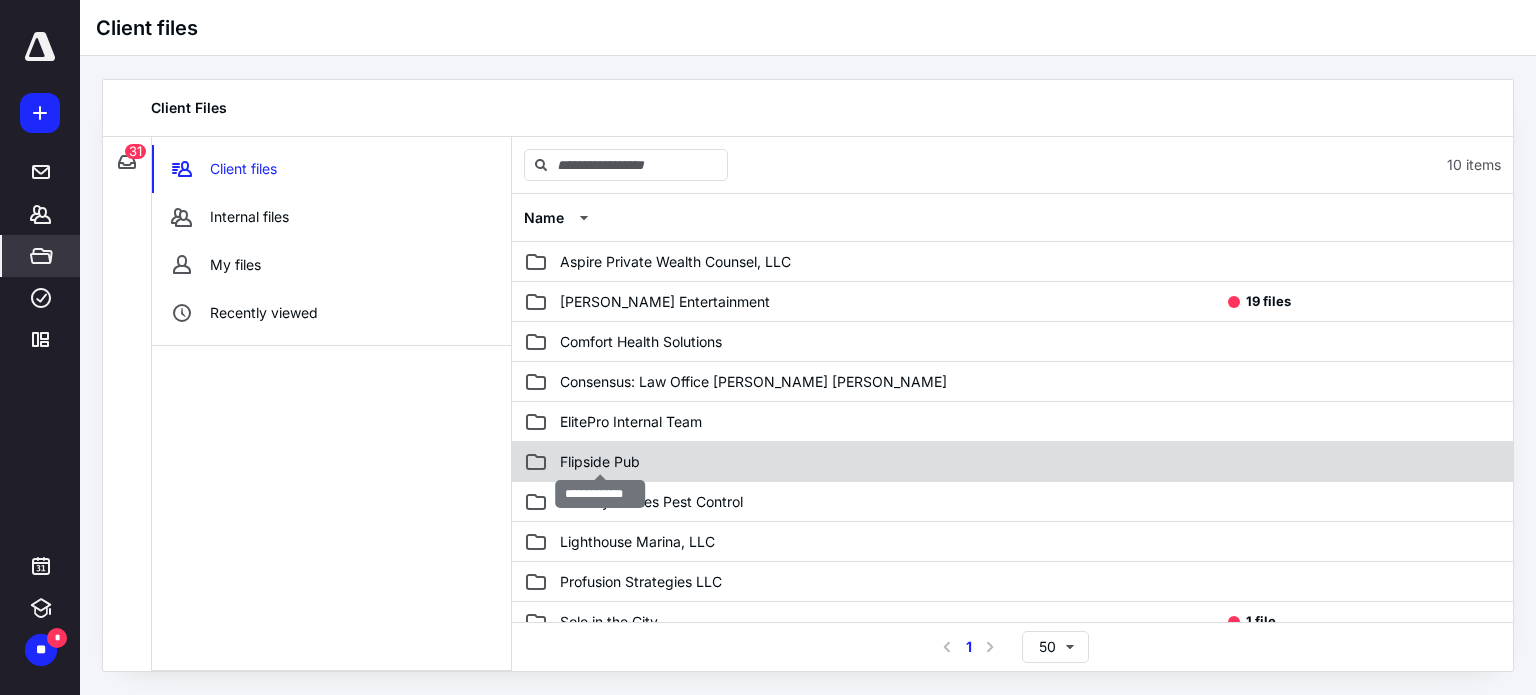 click on "Flipside Pub" at bounding box center [600, 462] 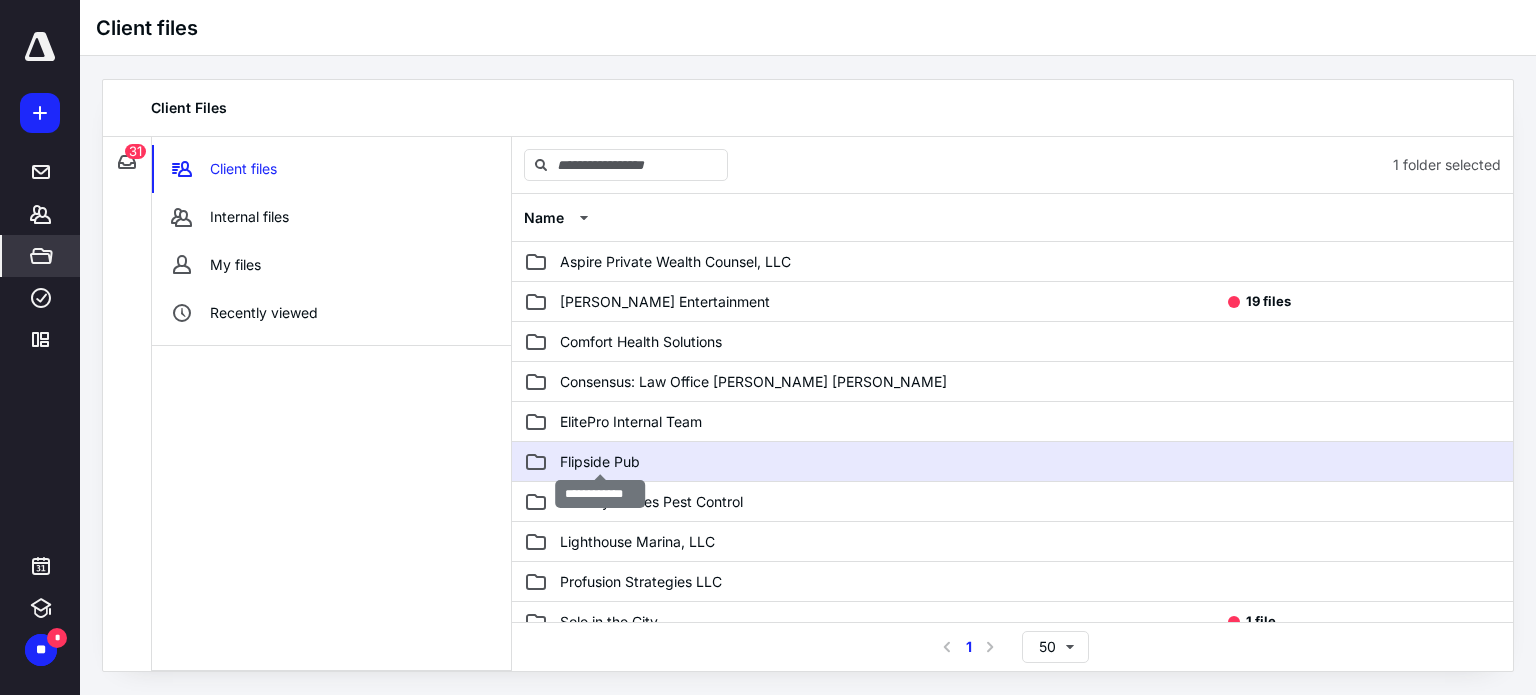 click on "Flipside Pub" at bounding box center [600, 462] 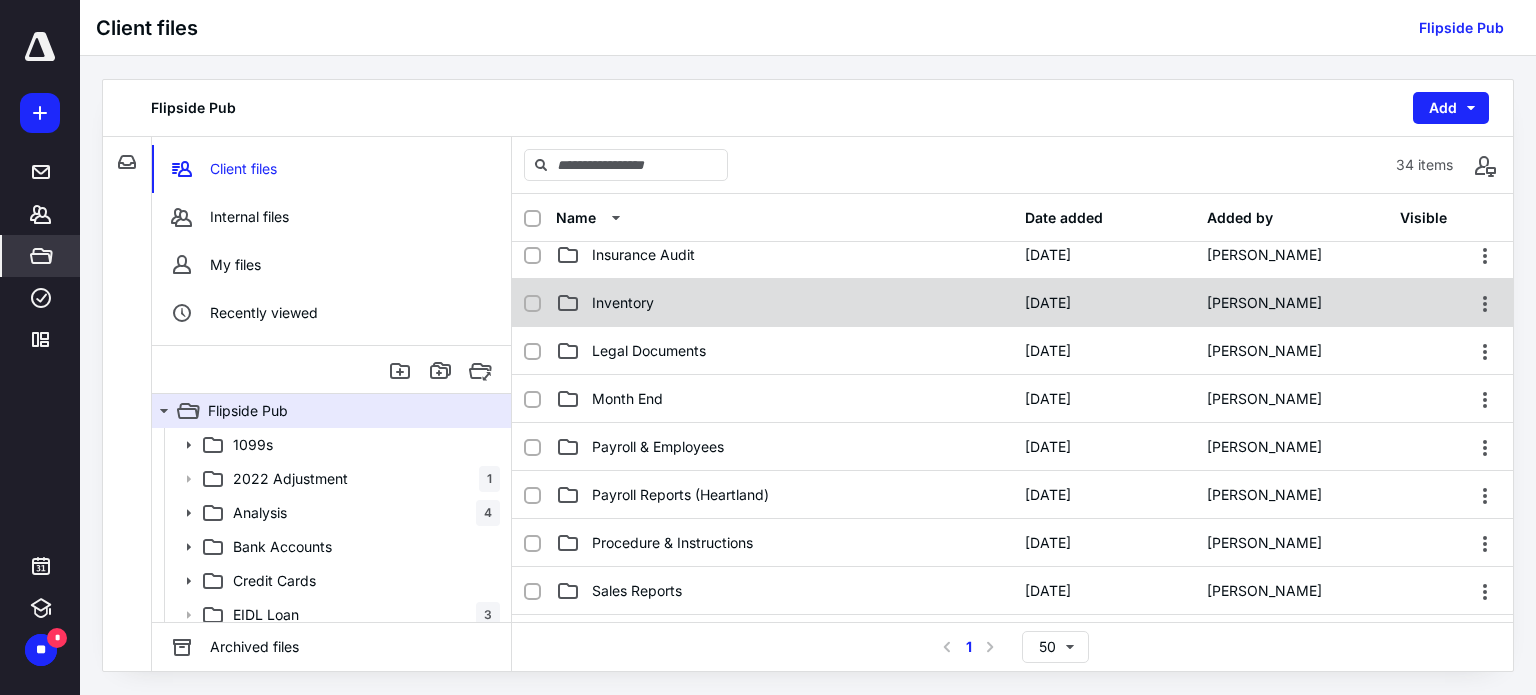 scroll, scrollTop: 500, scrollLeft: 0, axis: vertical 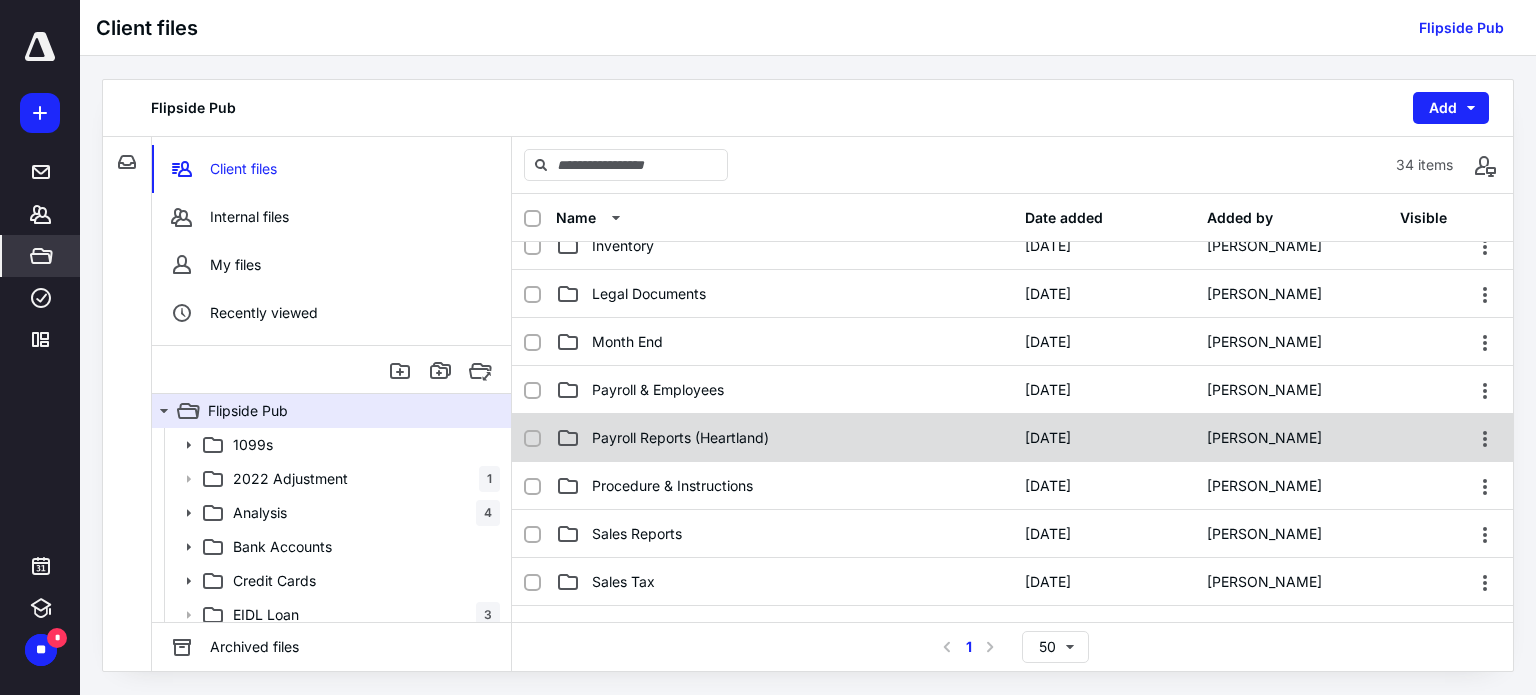 click on "Payroll Reports (Heartland)" at bounding box center [784, 438] 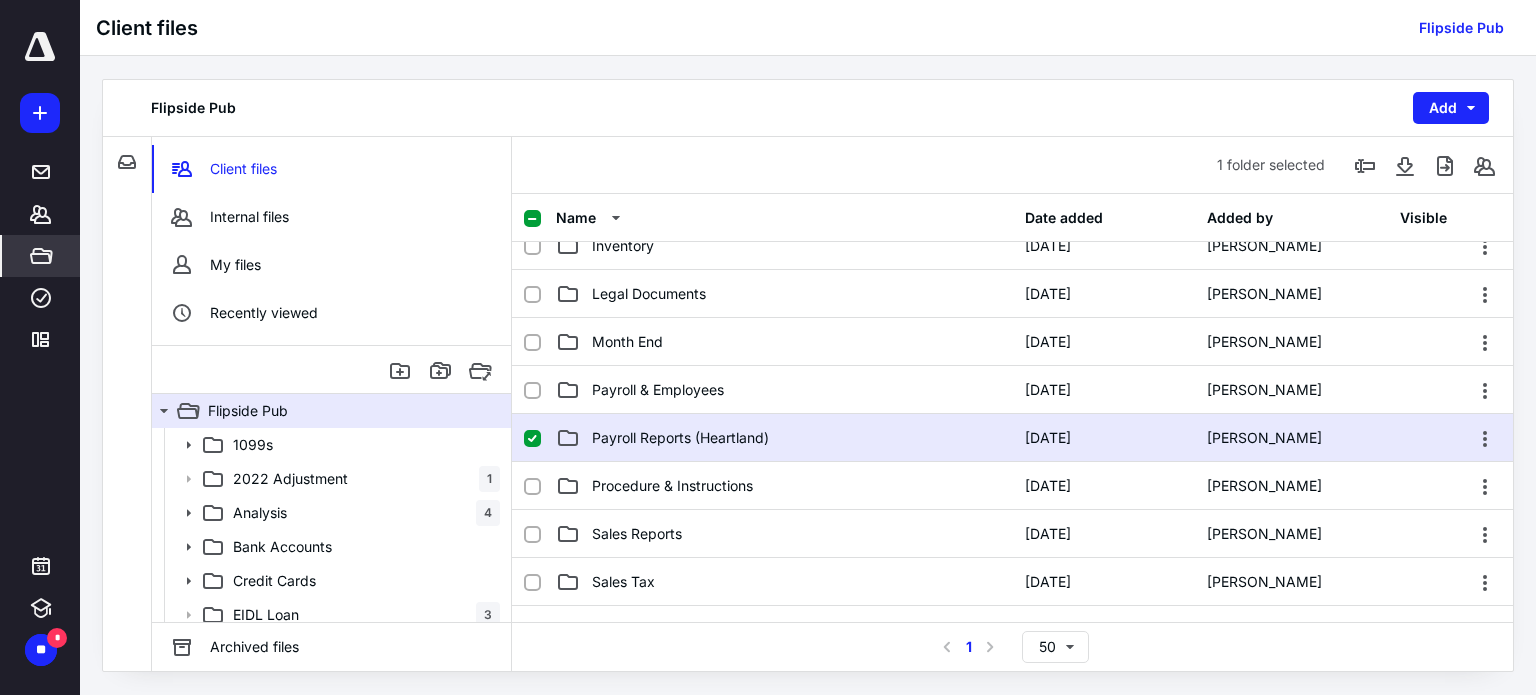 click on "Payroll Reports (Heartland)" at bounding box center (784, 438) 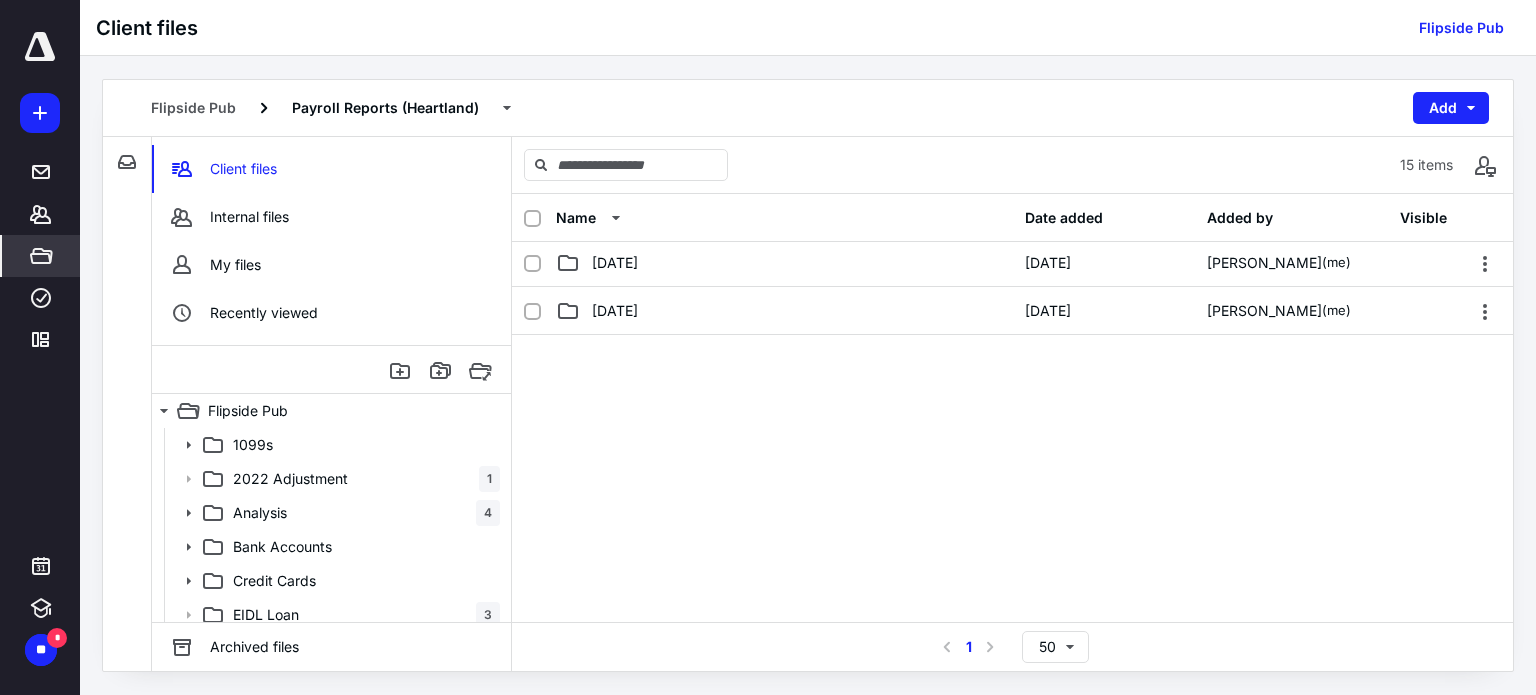 scroll, scrollTop: 636, scrollLeft: 0, axis: vertical 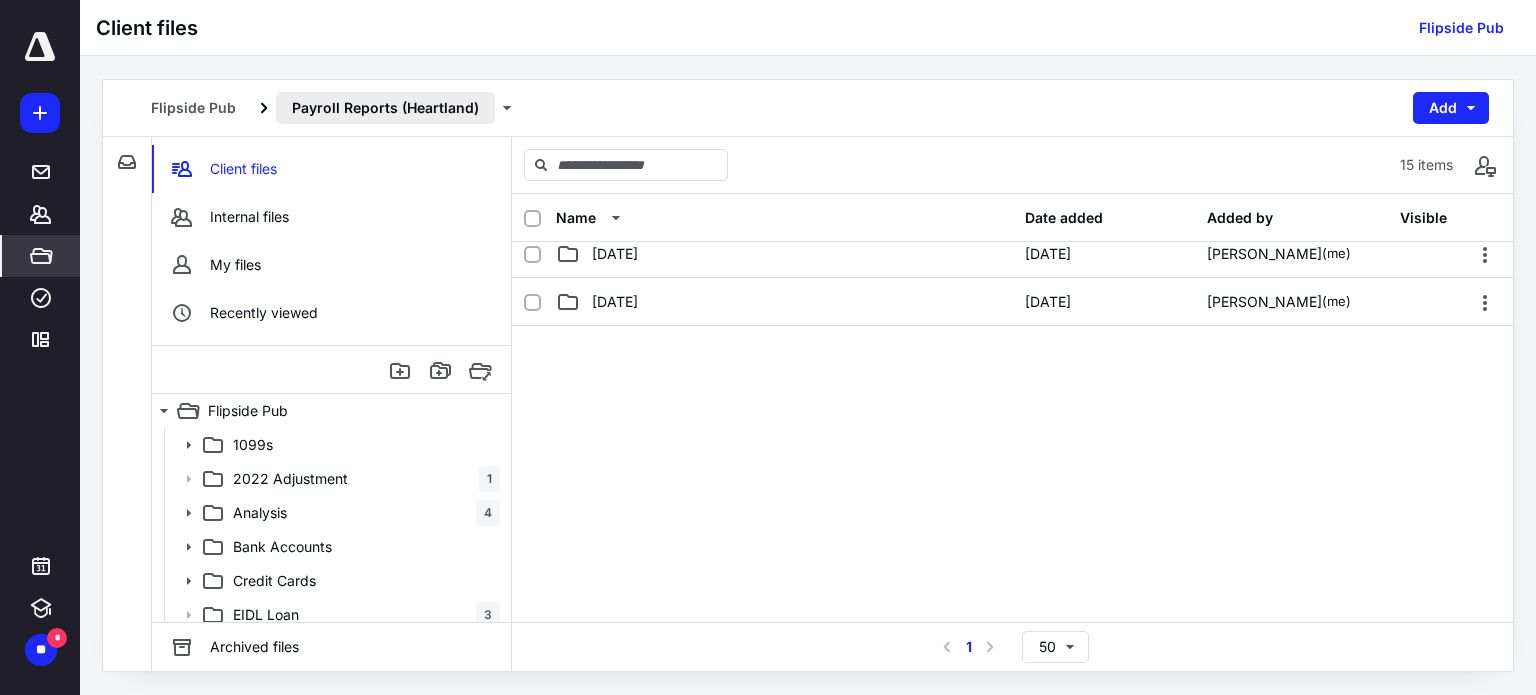 click on "Payroll Reports (Heartland)" at bounding box center (385, 108) 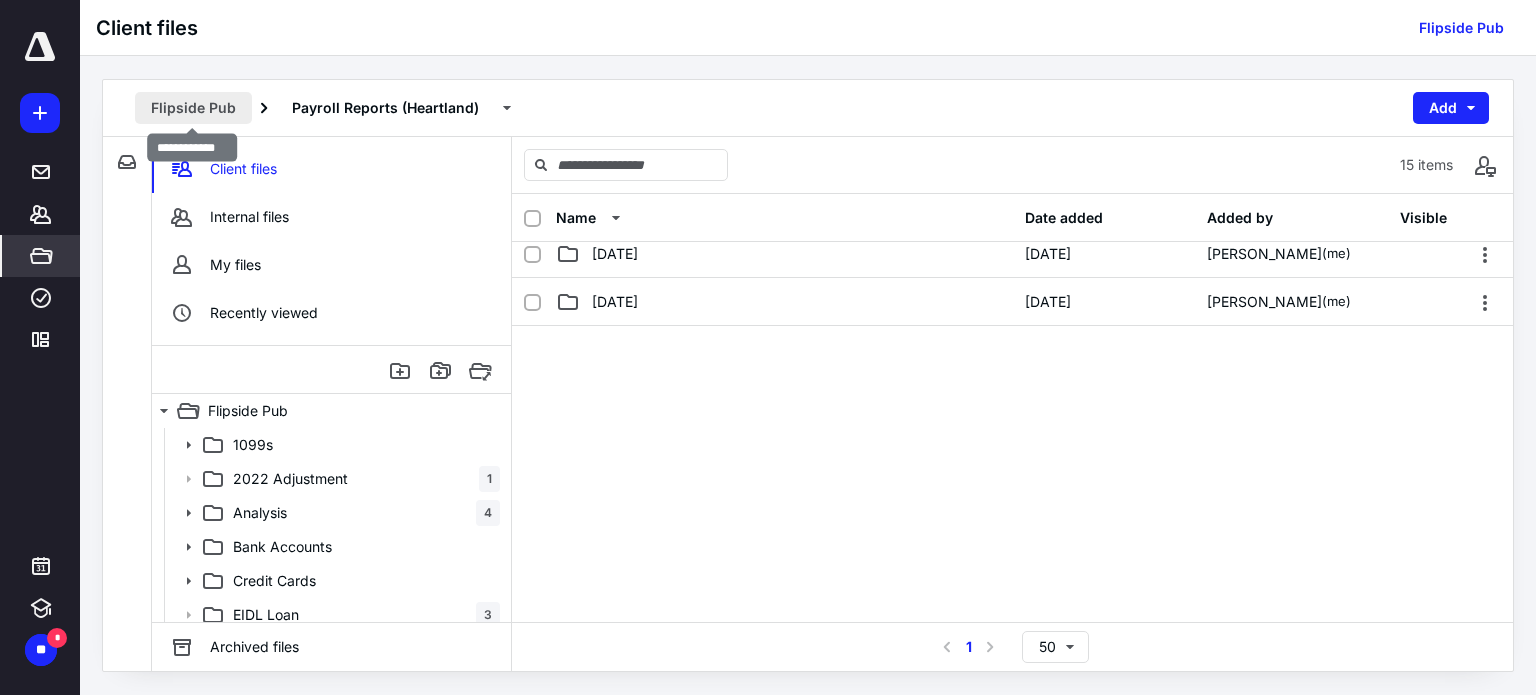 click on "Flipside Pub" at bounding box center [193, 108] 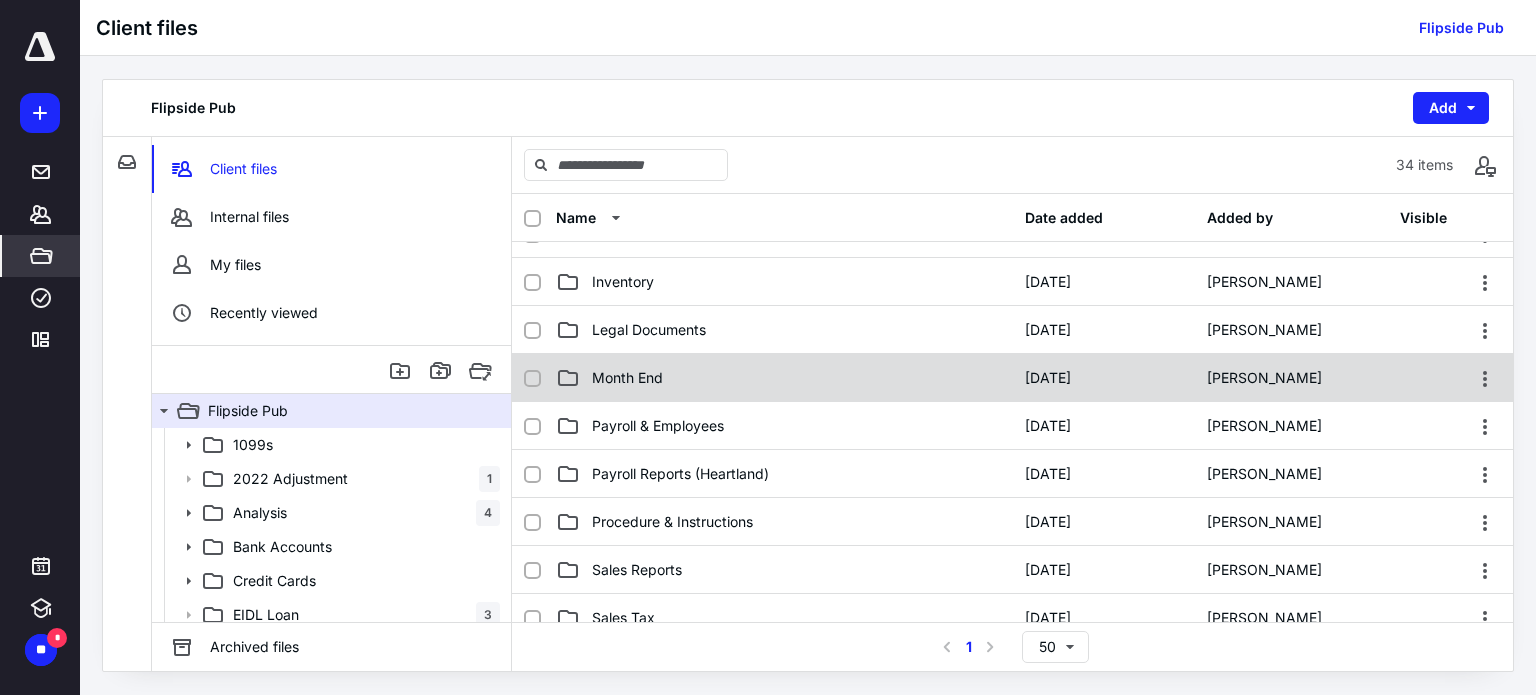 scroll, scrollTop: 500, scrollLeft: 0, axis: vertical 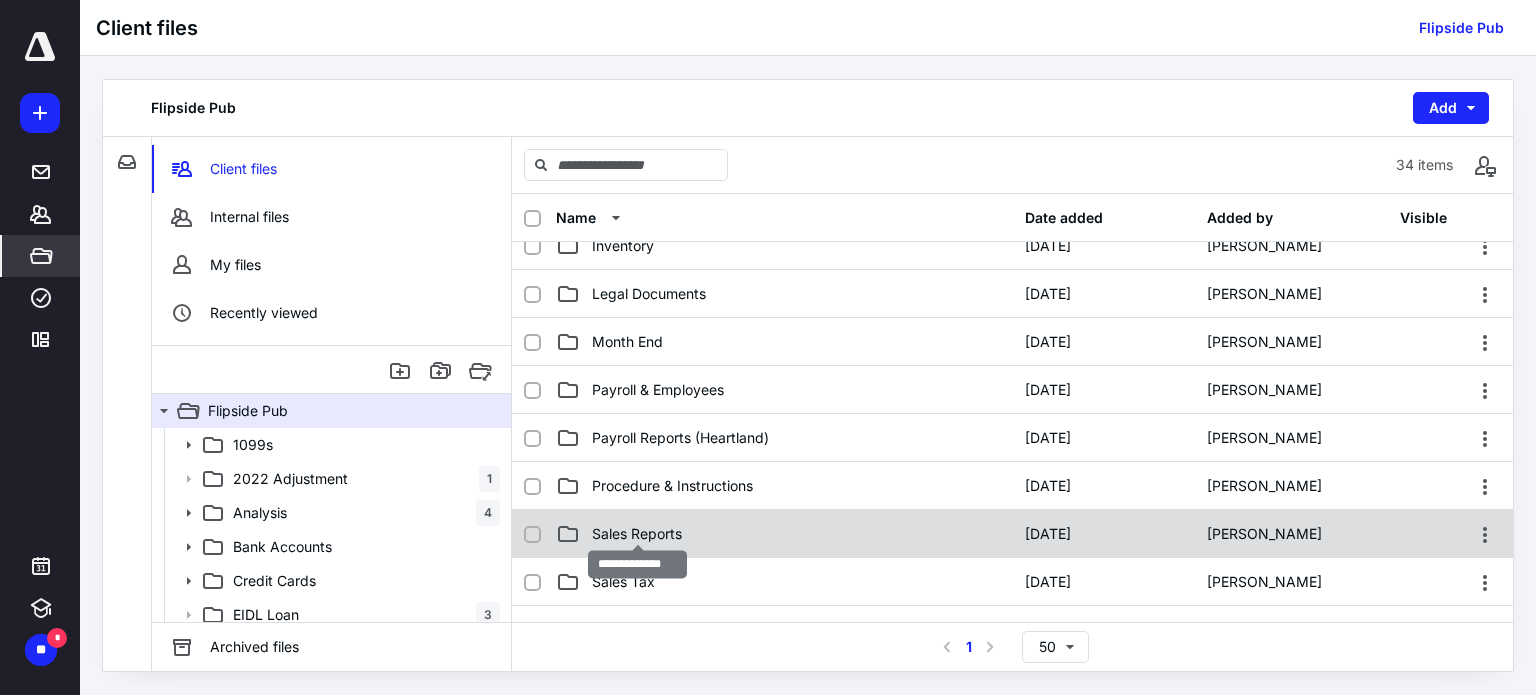 click on "Sales Reports" at bounding box center (637, 534) 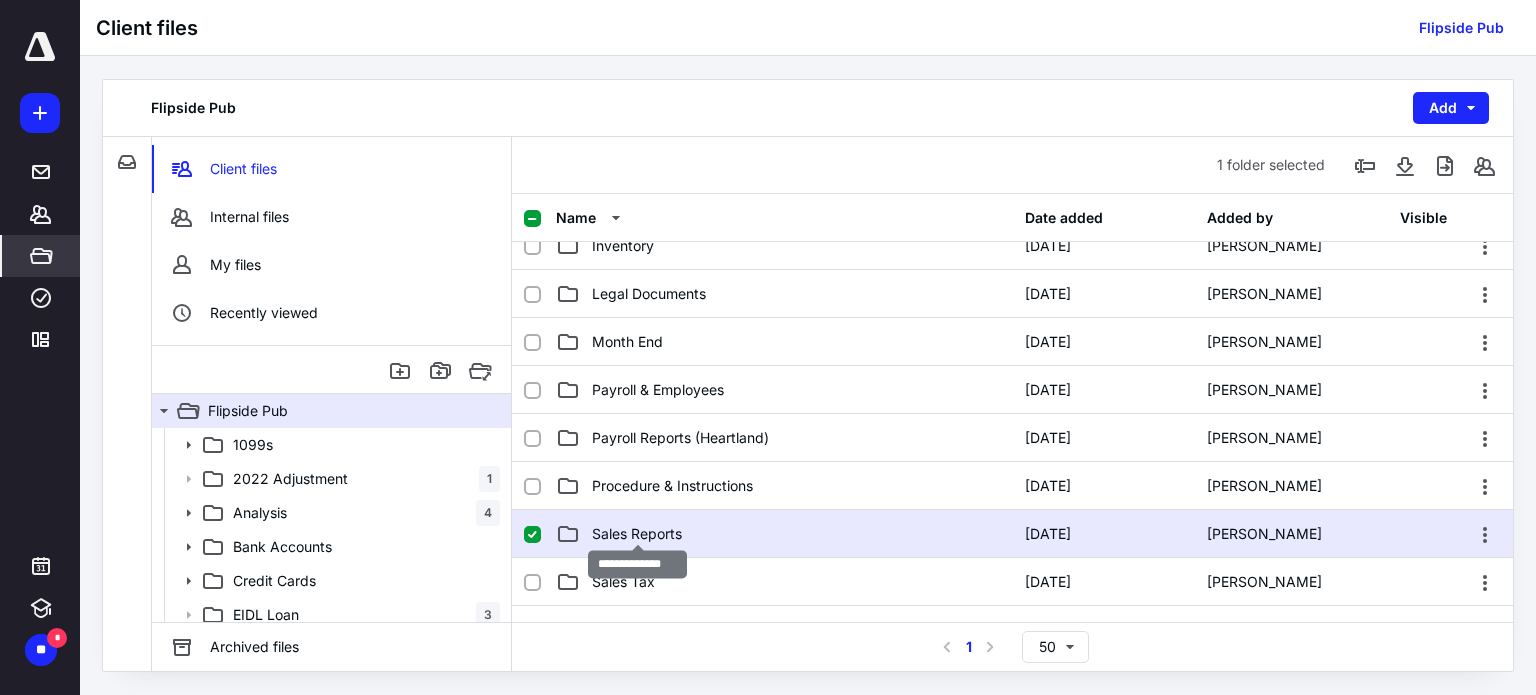 click on "Sales Reports" at bounding box center (637, 534) 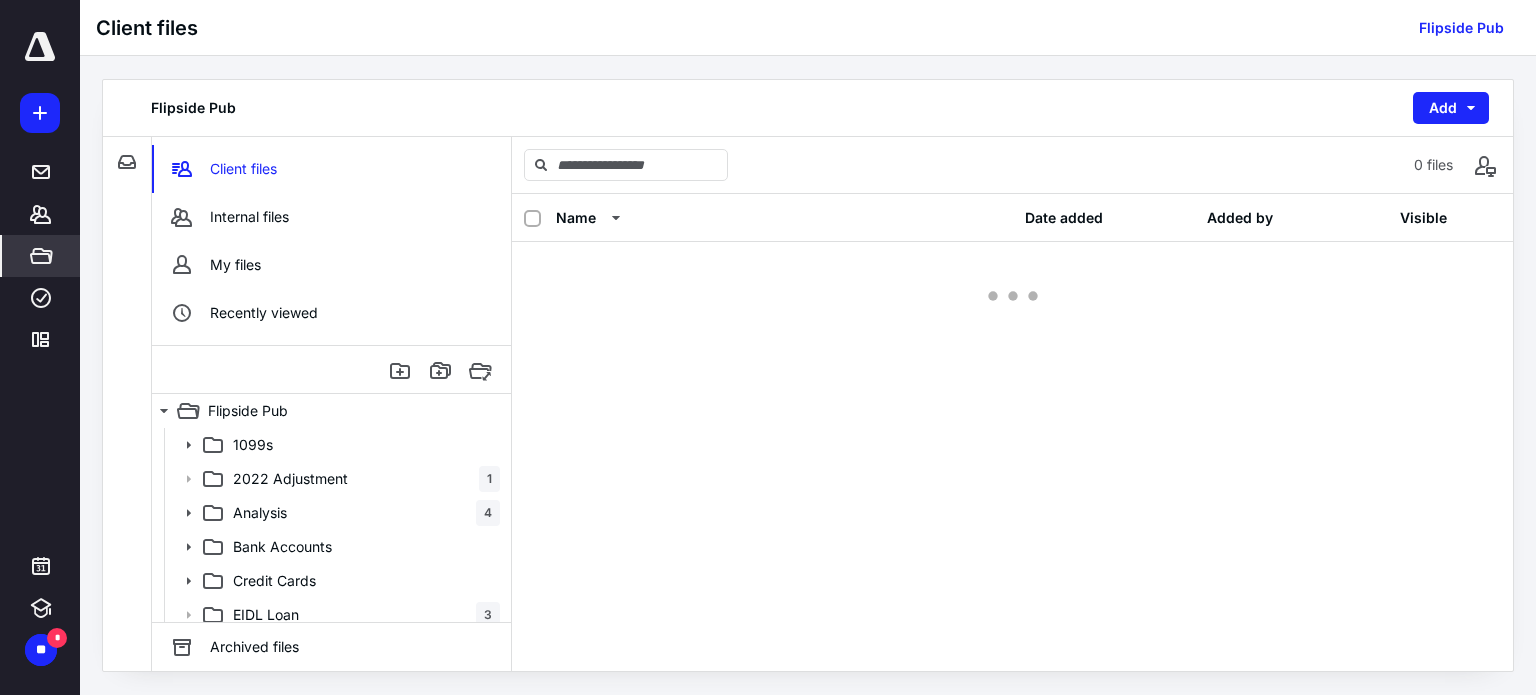 scroll, scrollTop: 0, scrollLeft: 0, axis: both 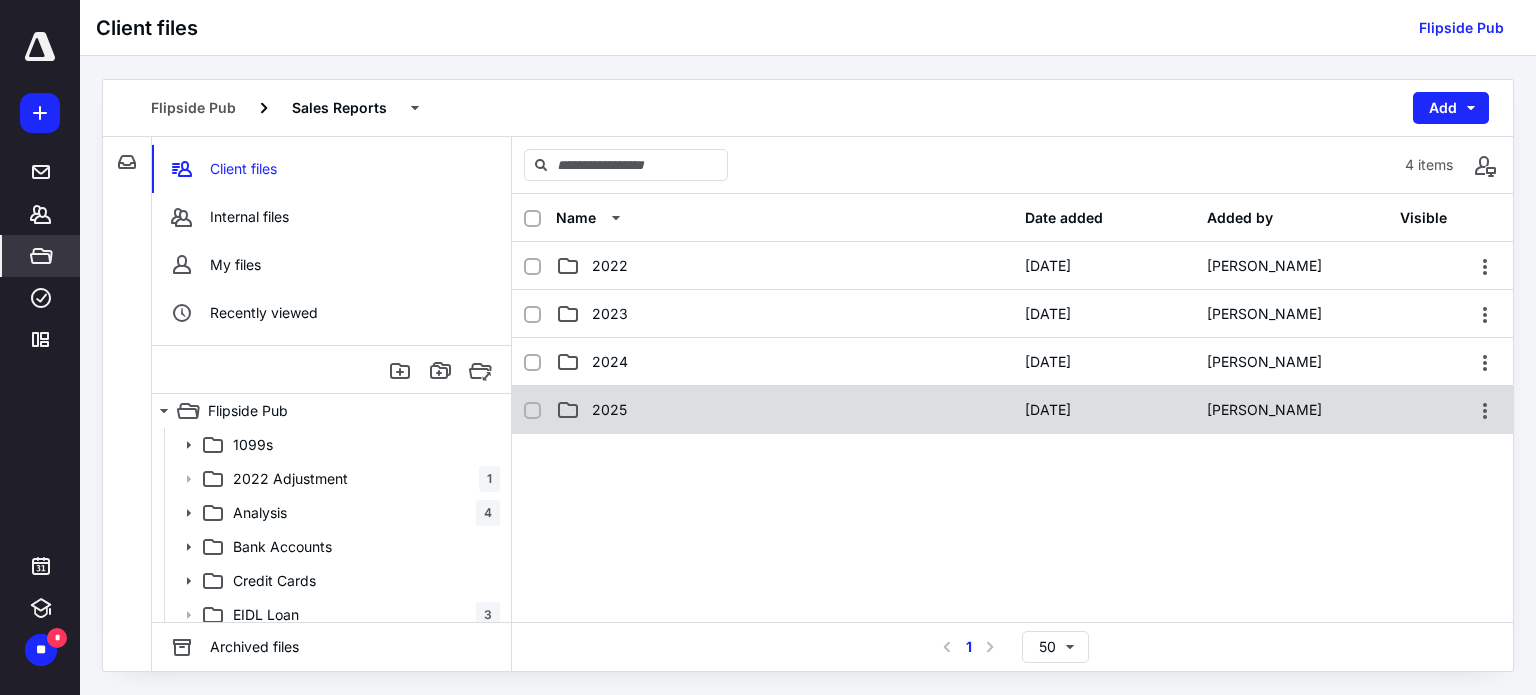 click on "2025" at bounding box center [609, 410] 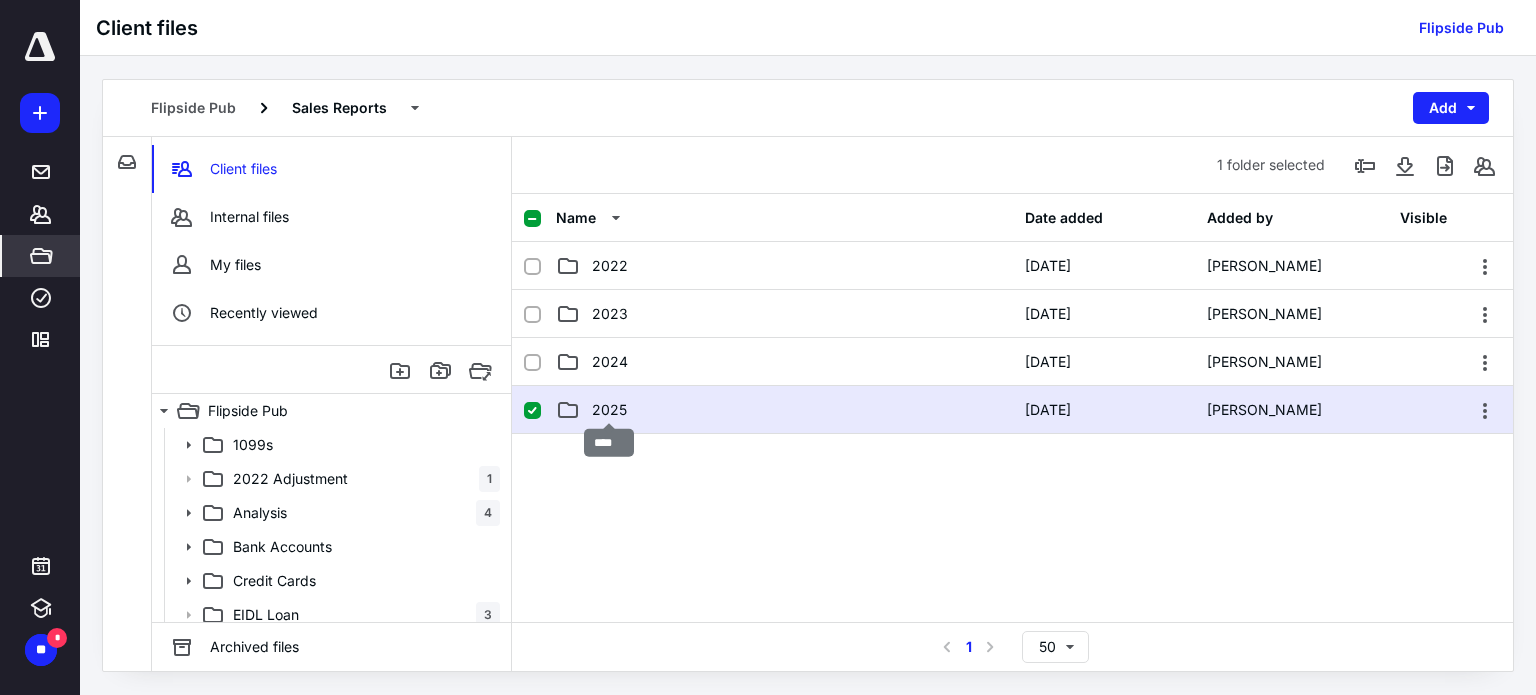 click on "2025" at bounding box center [609, 410] 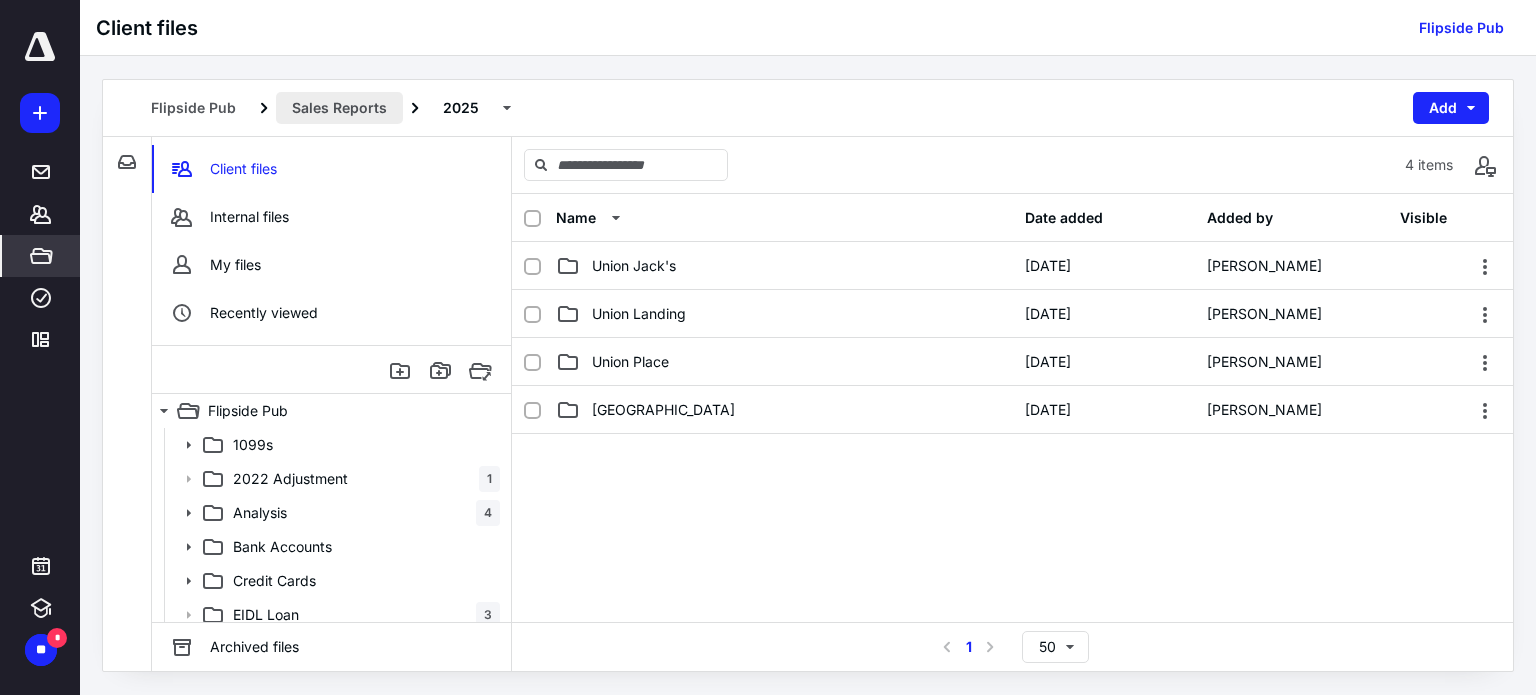 click on "Sales Reports" at bounding box center (339, 108) 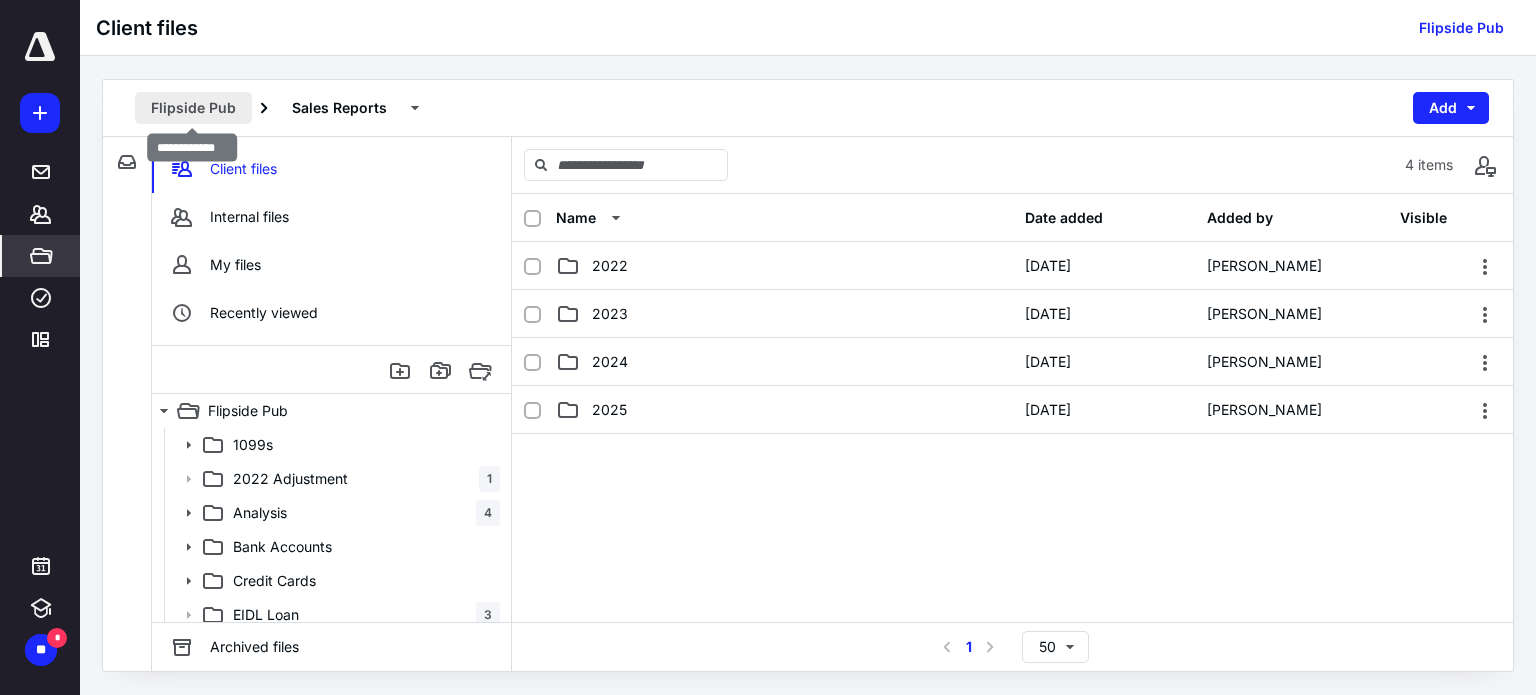 click on "Flipside Pub" at bounding box center [193, 108] 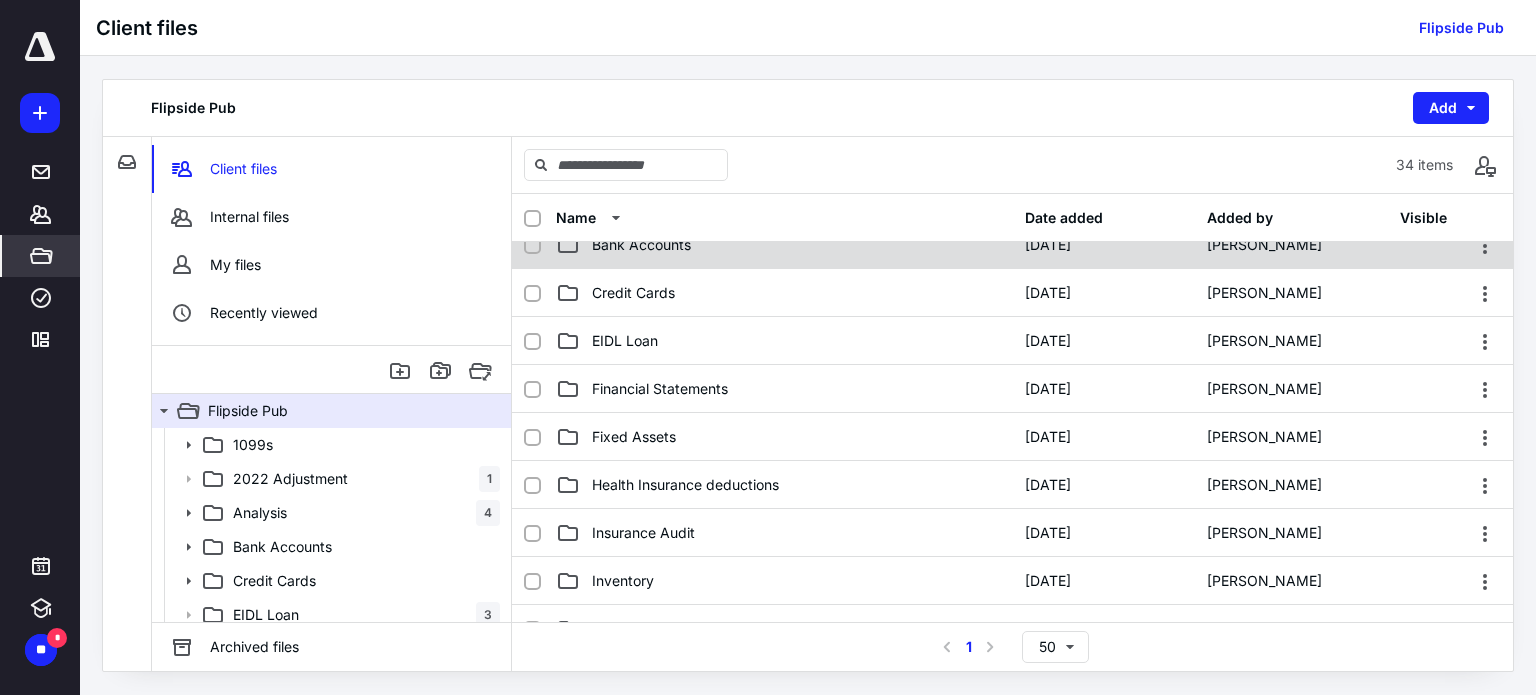 scroll, scrollTop: 200, scrollLeft: 0, axis: vertical 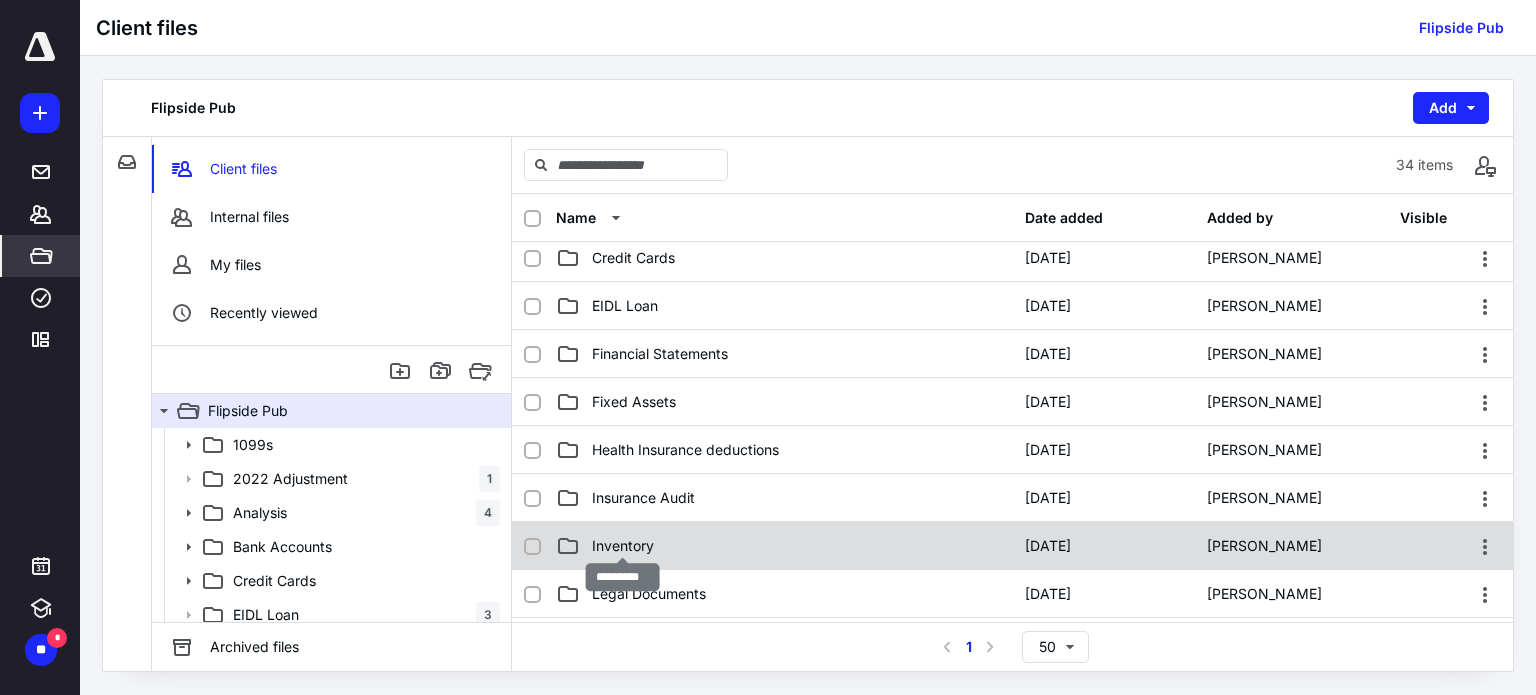 click on "Inventory" at bounding box center (623, 546) 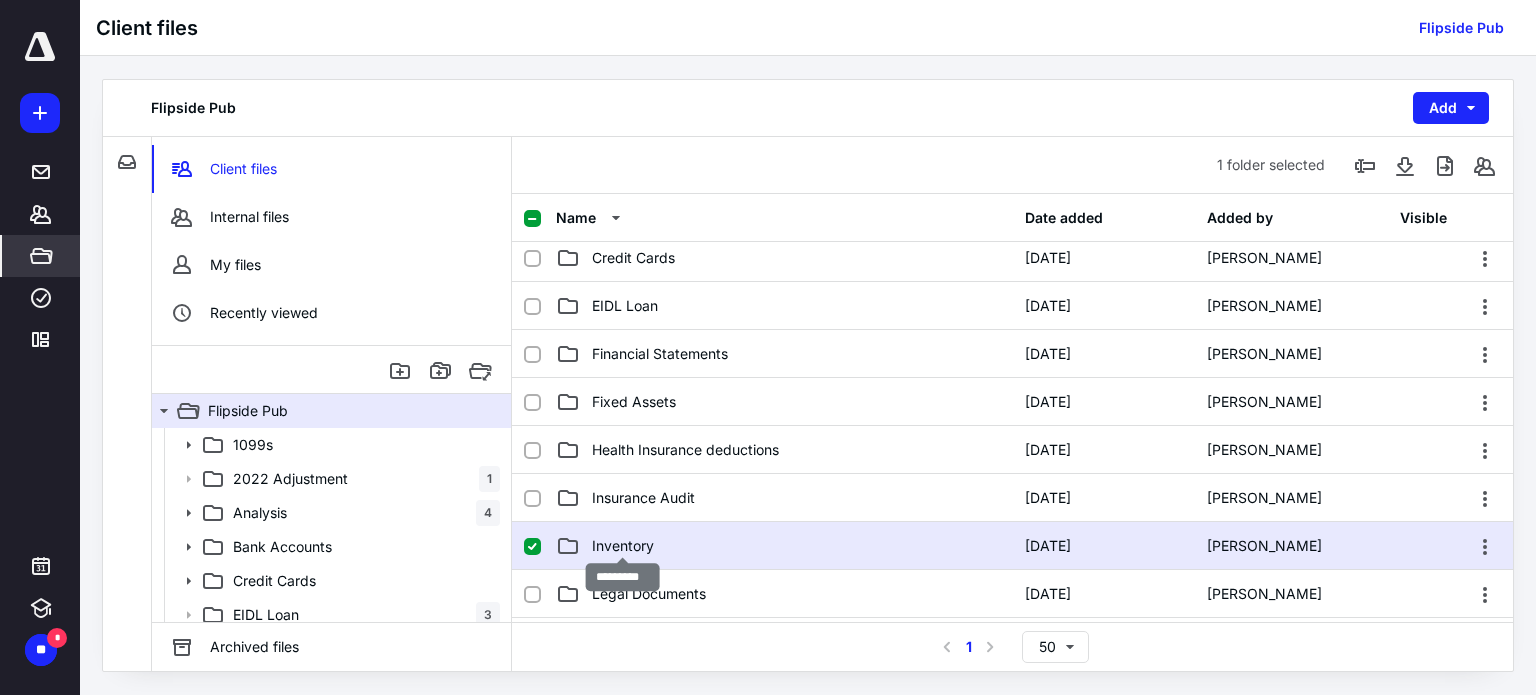 click on "Inventory" at bounding box center (623, 546) 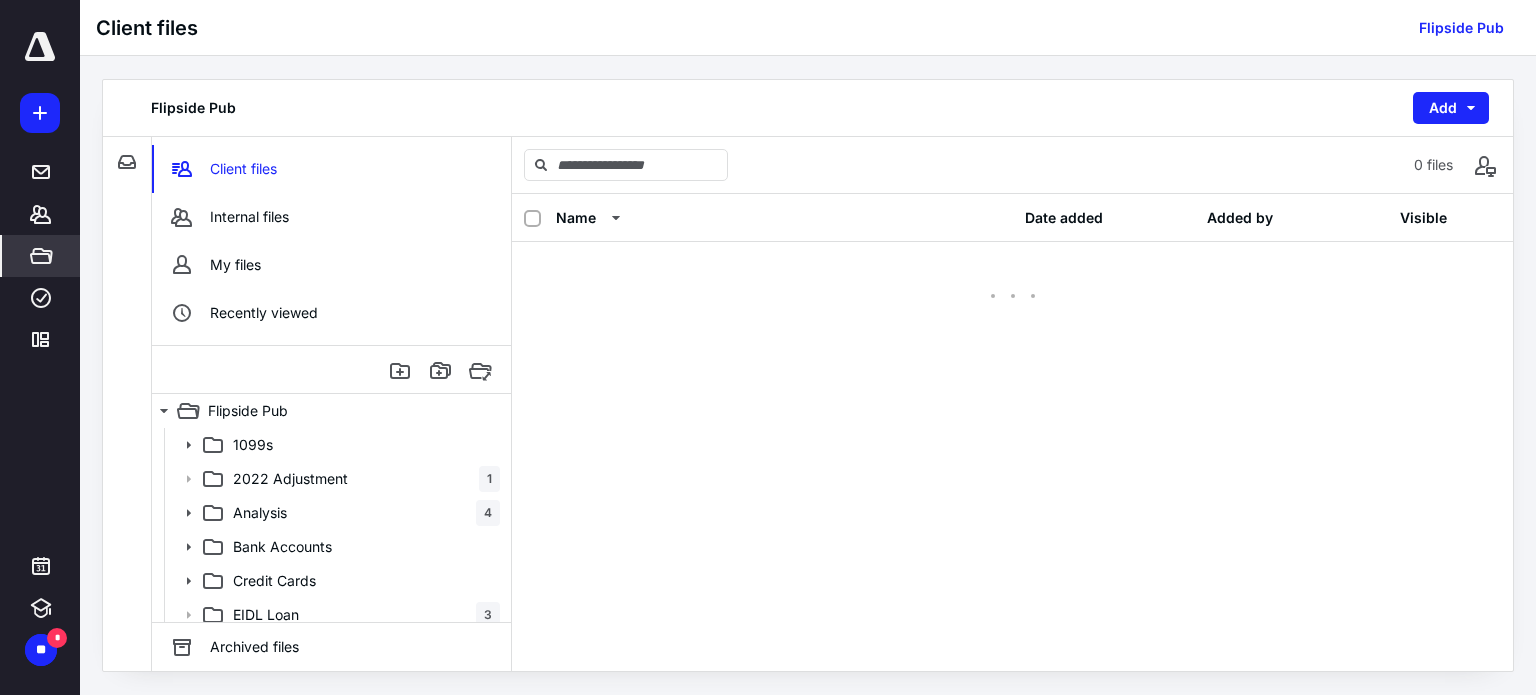 scroll, scrollTop: 0, scrollLeft: 0, axis: both 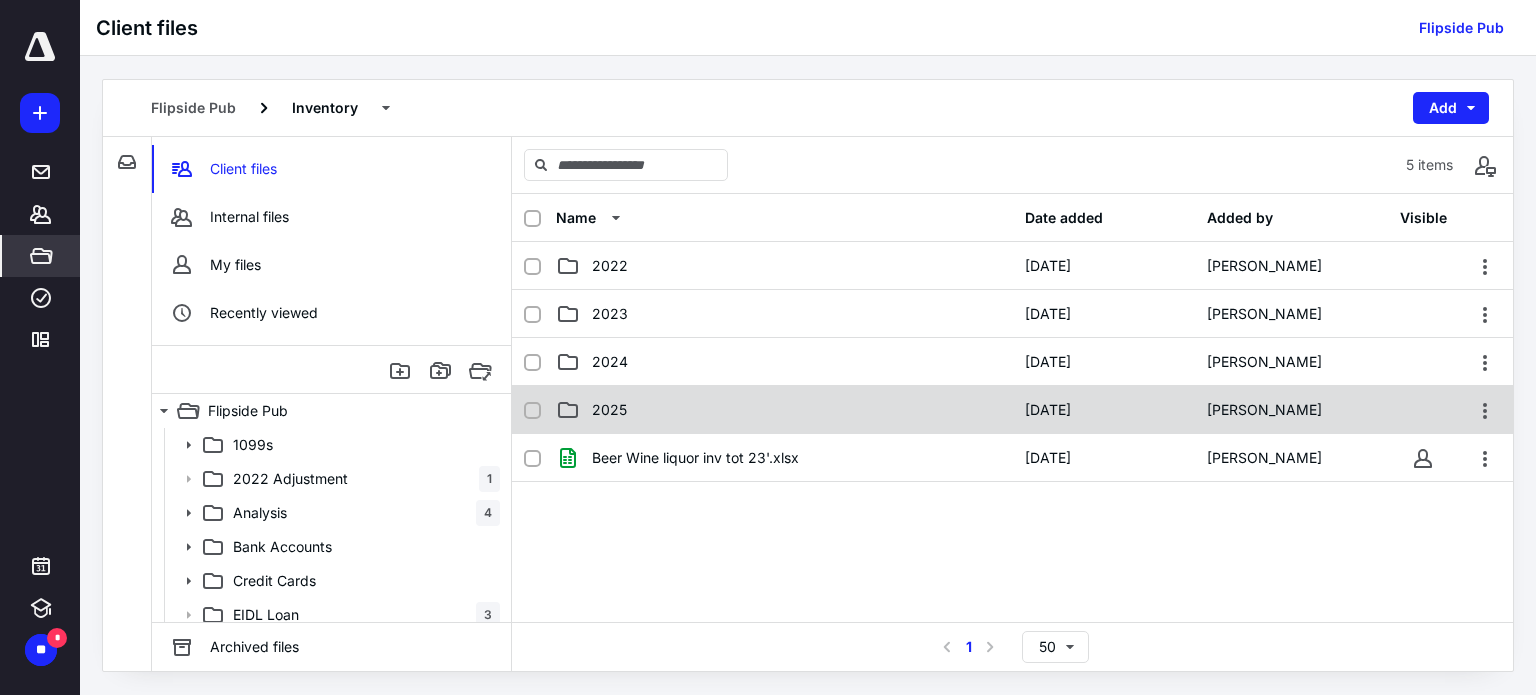 click on "2025" at bounding box center (609, 410) 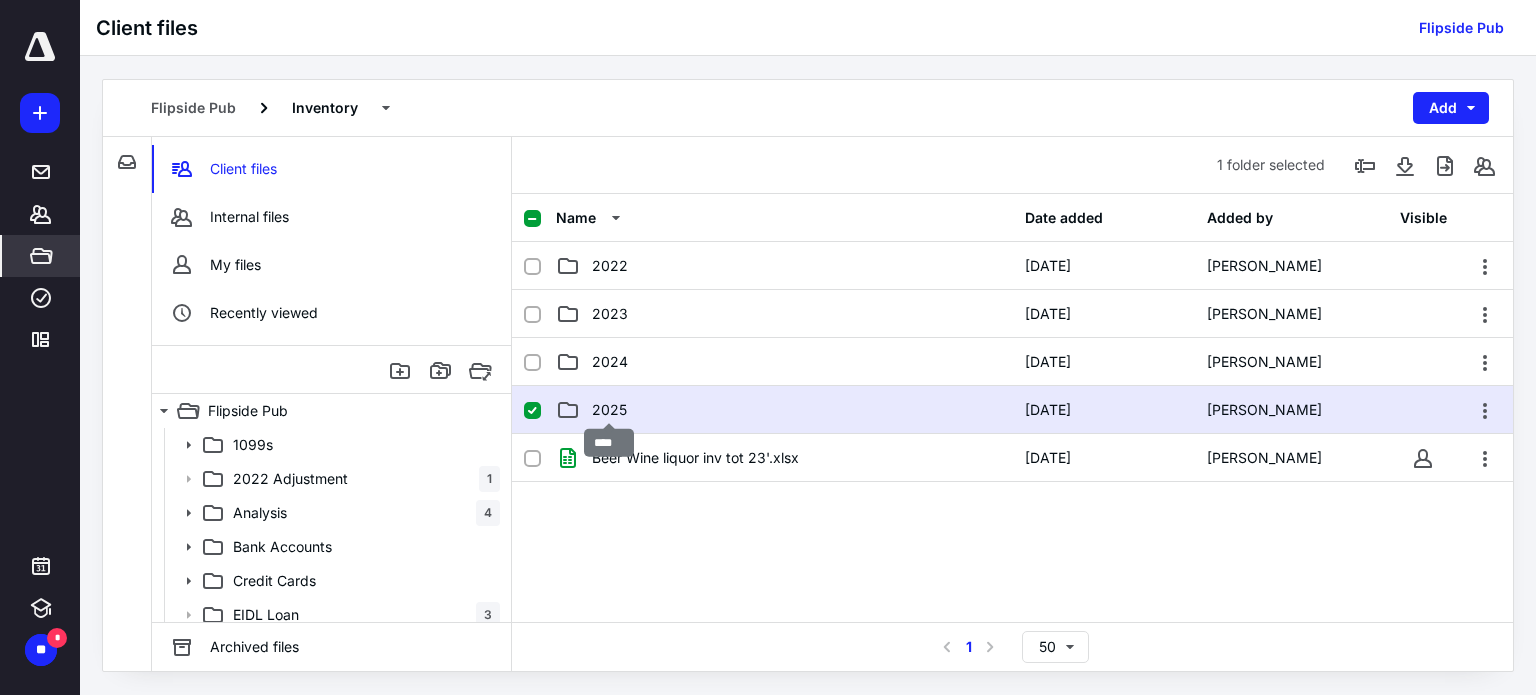 click on "2025" at bounding box center [609, 410] 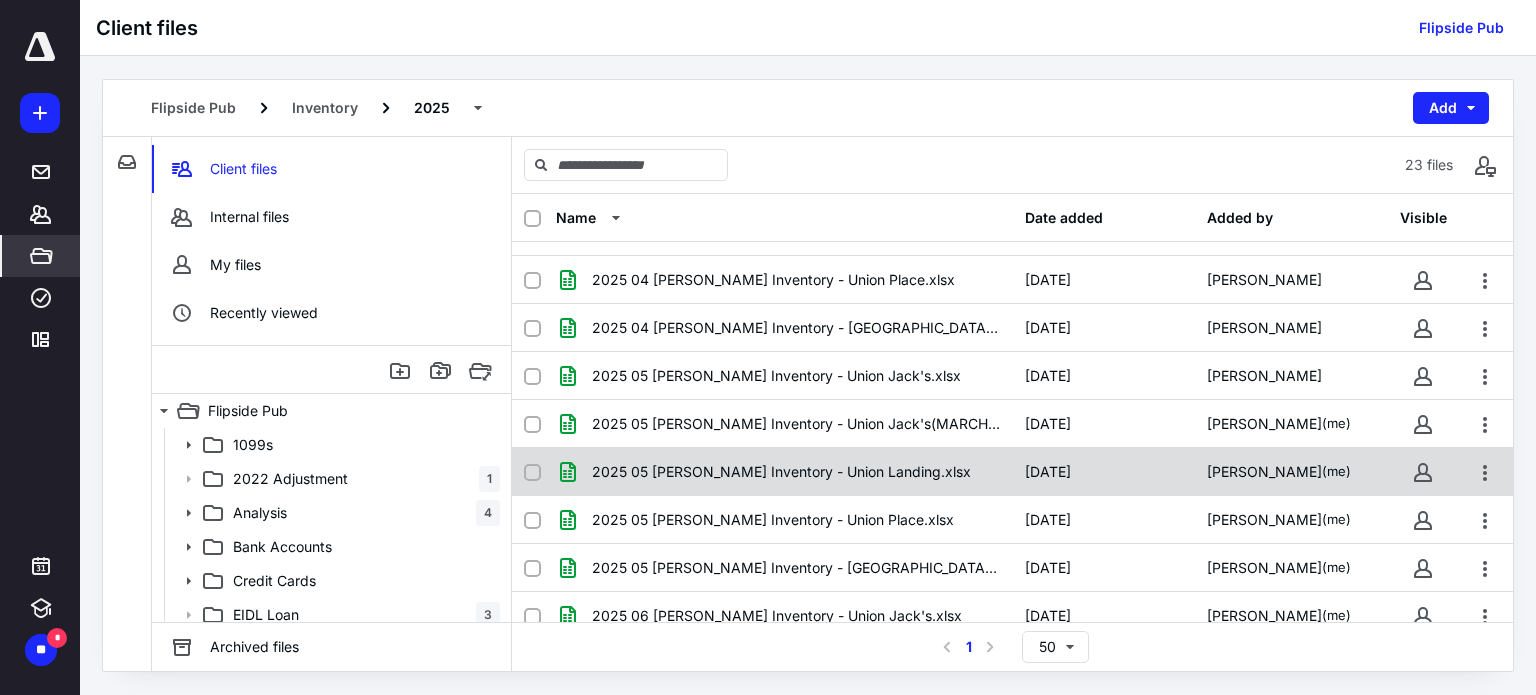 scroll, scrollTop: 718, scrollLeft: 0, axis: vertical 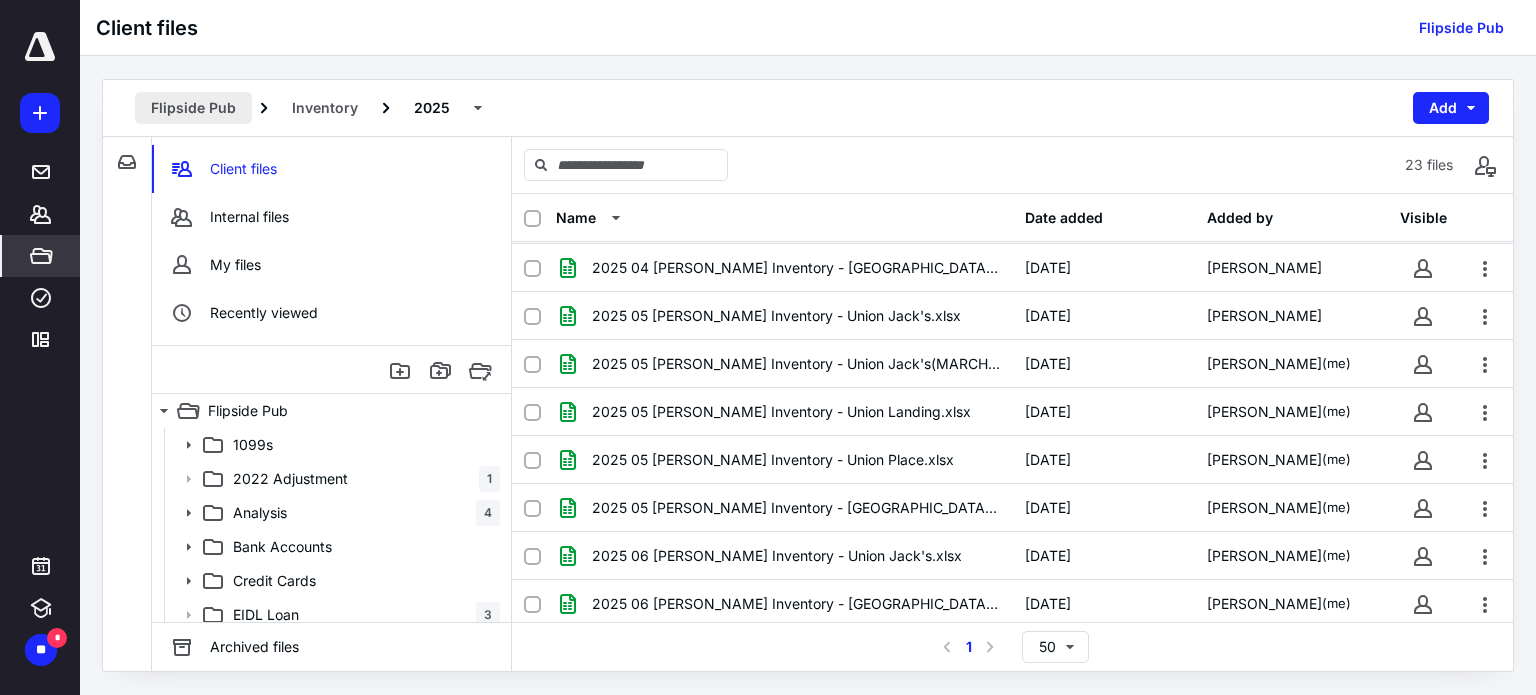click on "Flipside Pub" at bounding box center (193, 108) 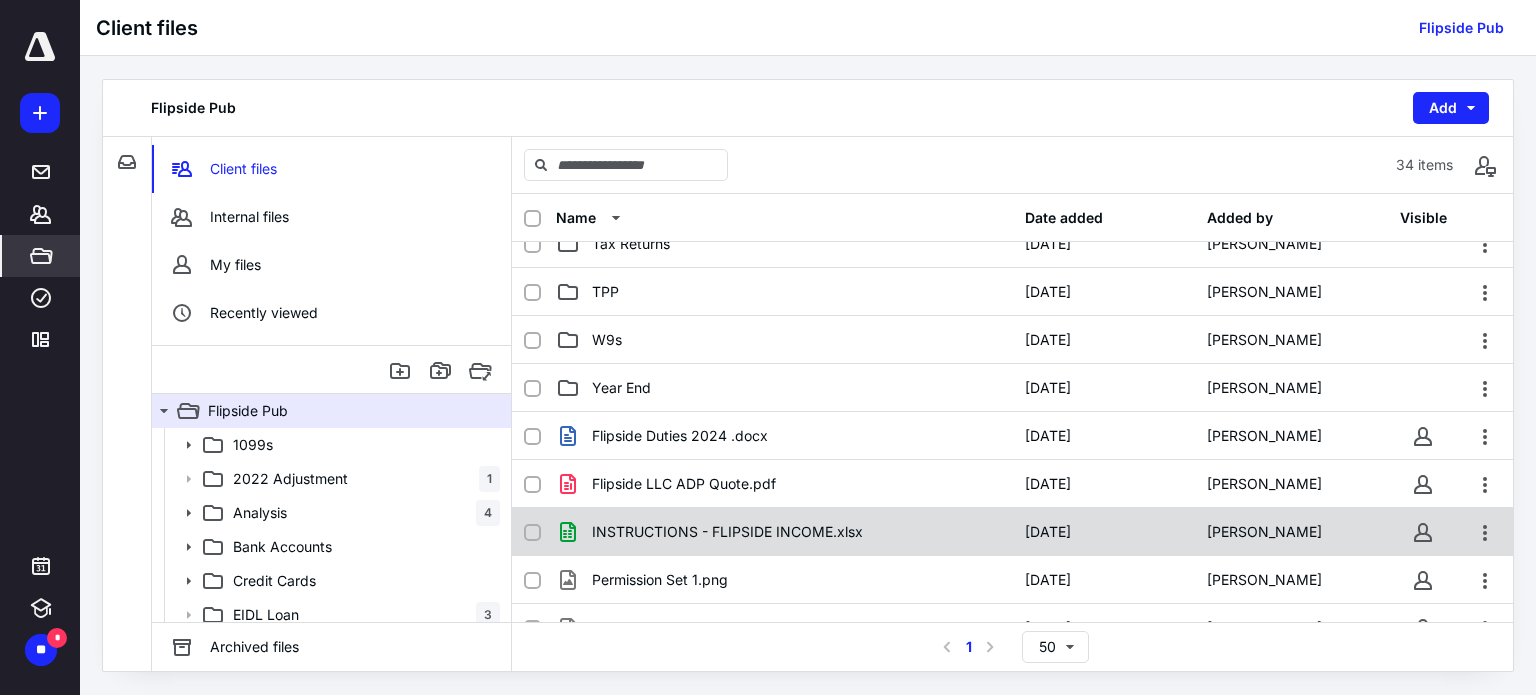 scroll, scrollTop: 1044, scrollLeft: 0, axis: vertical 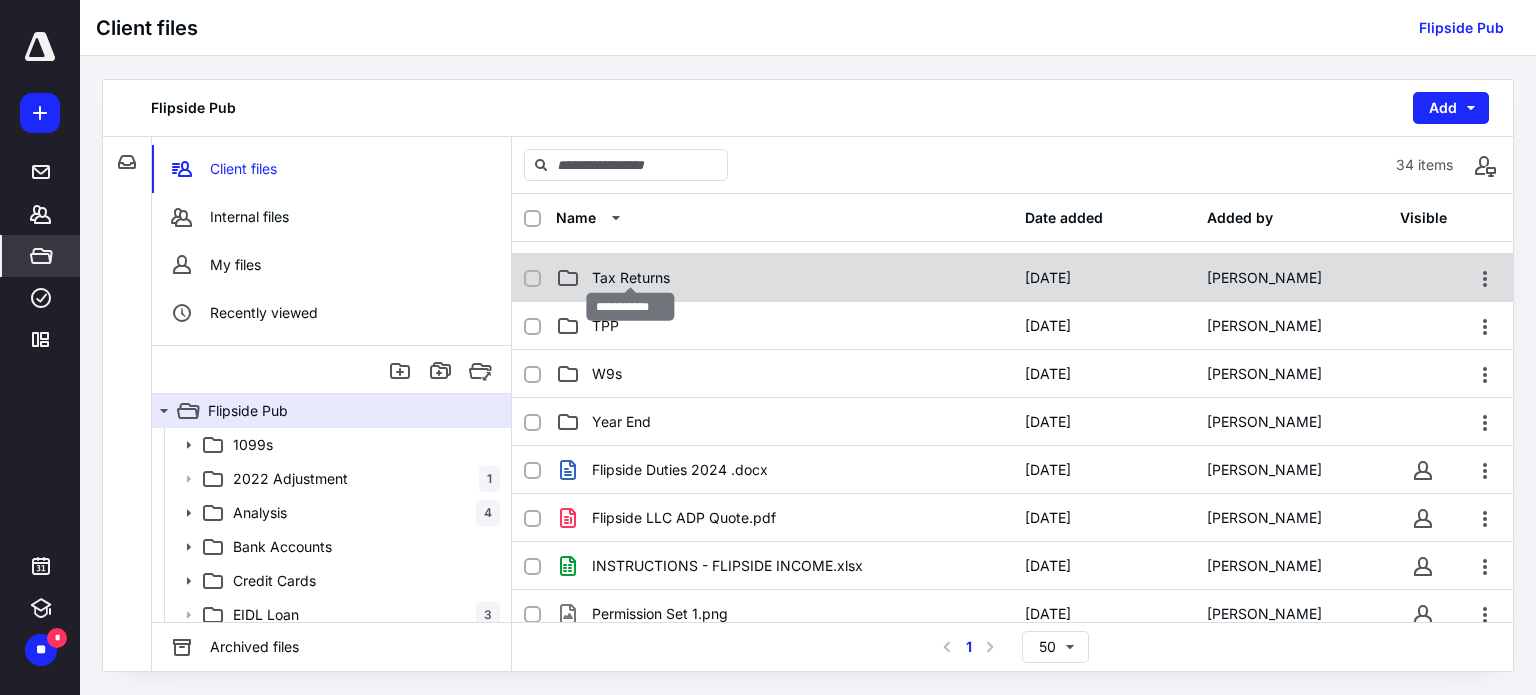 click on "Tax Returns" at bounding box center (631, 278) 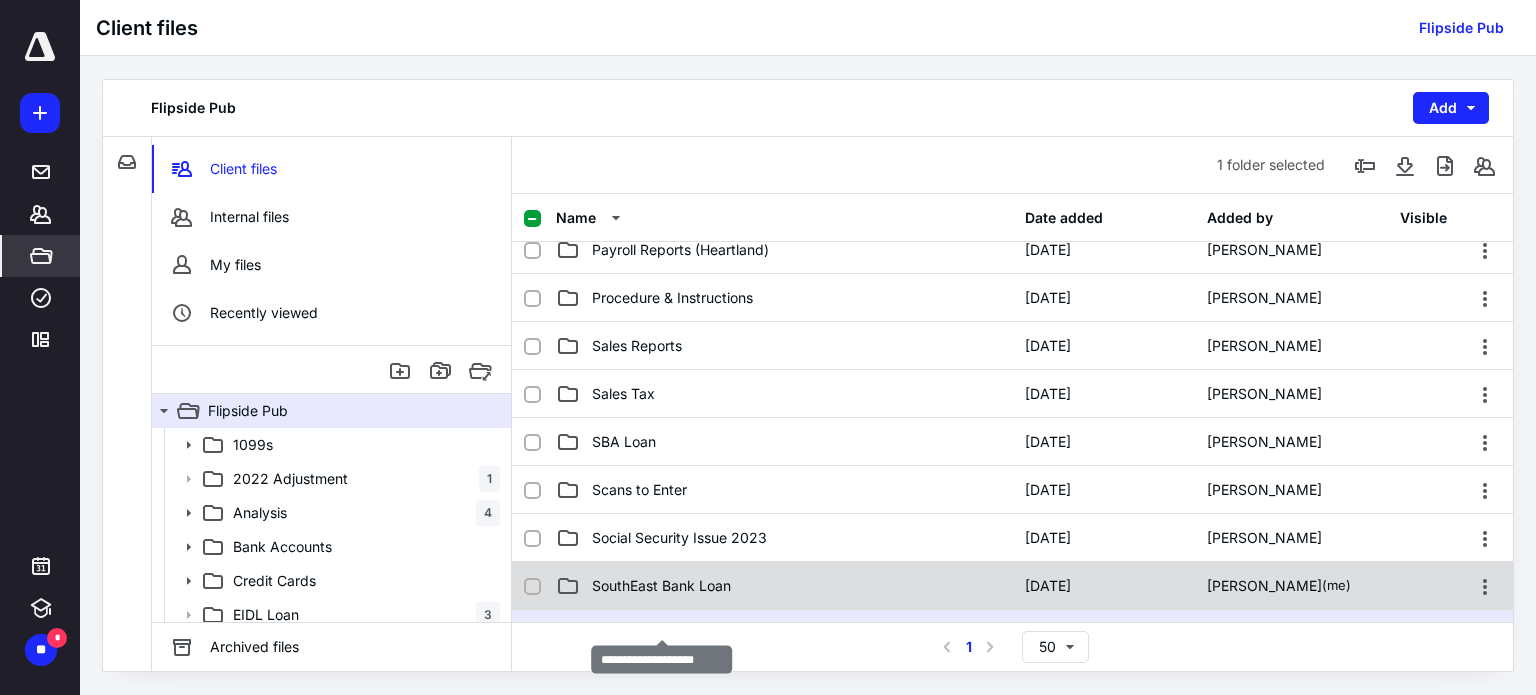 scroll, scrollTop: 644, scrollLeft: 0, axis: vertical 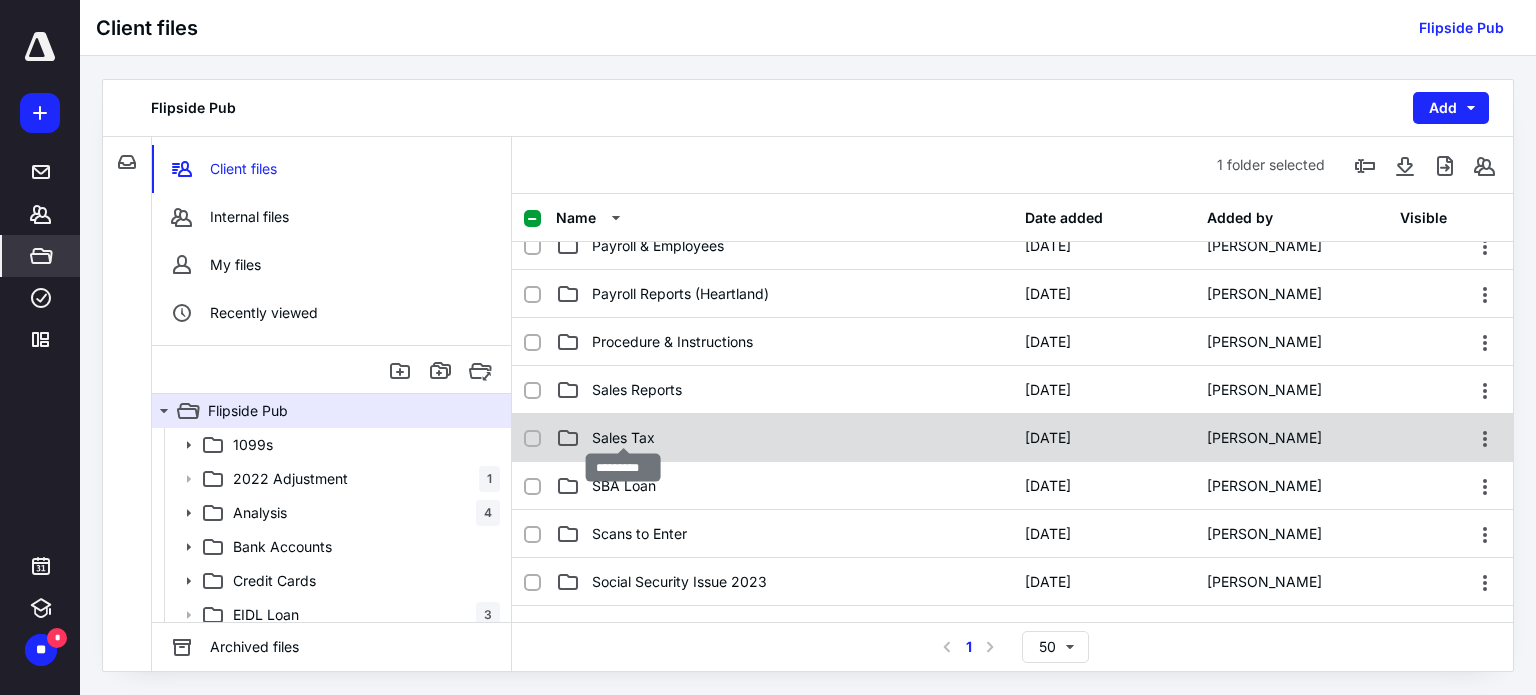 click on "Sales Tax" at bounding box center (623, 438) 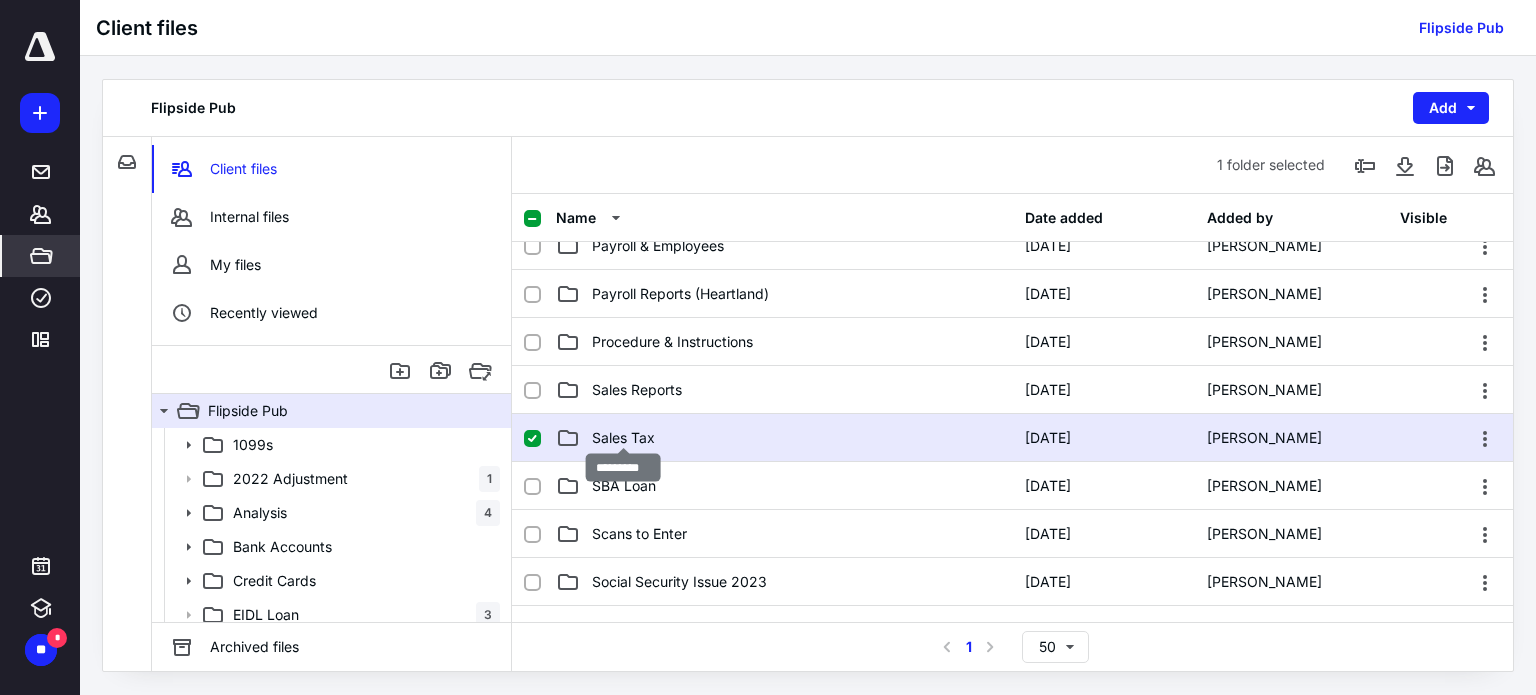 click on "Sales Tax" at bounding box center (623, 438) 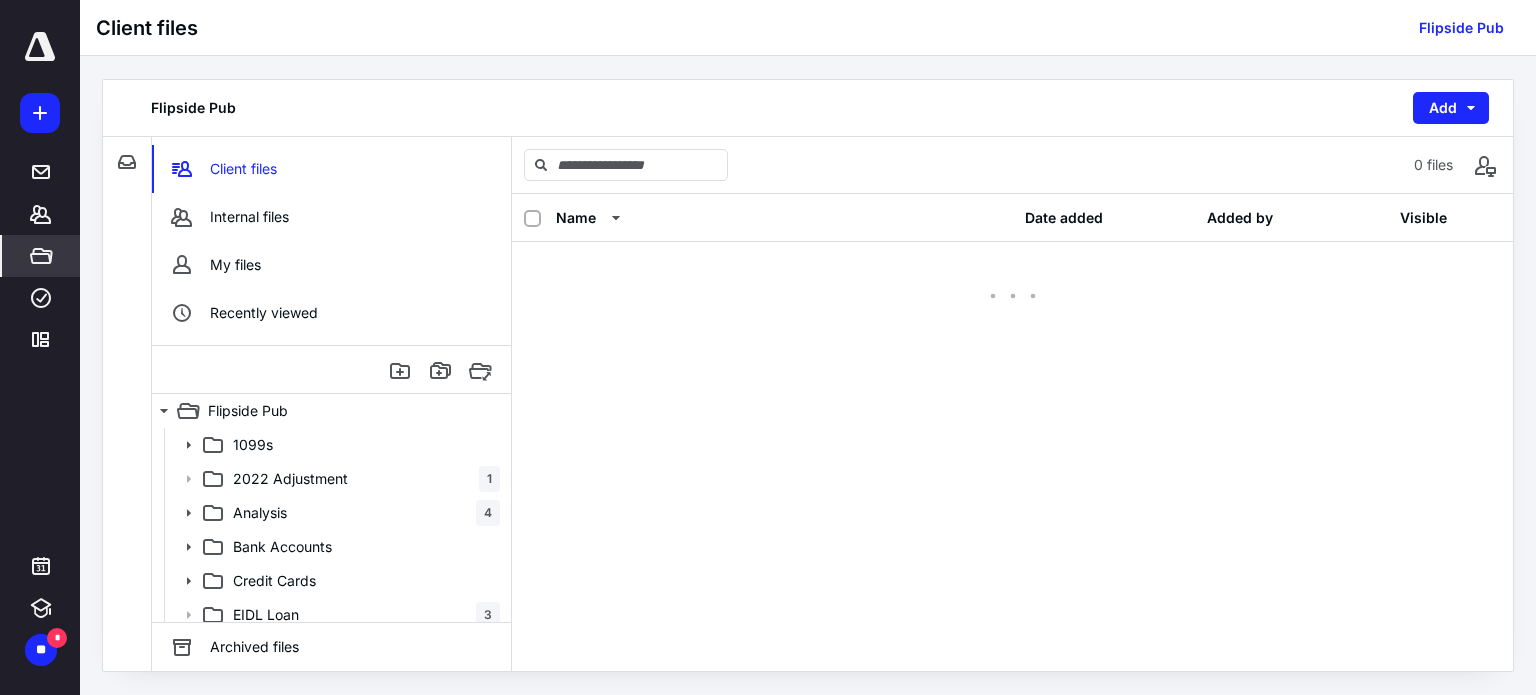scroll, scrollTop: 0, scrollLeft: 0, axis: both 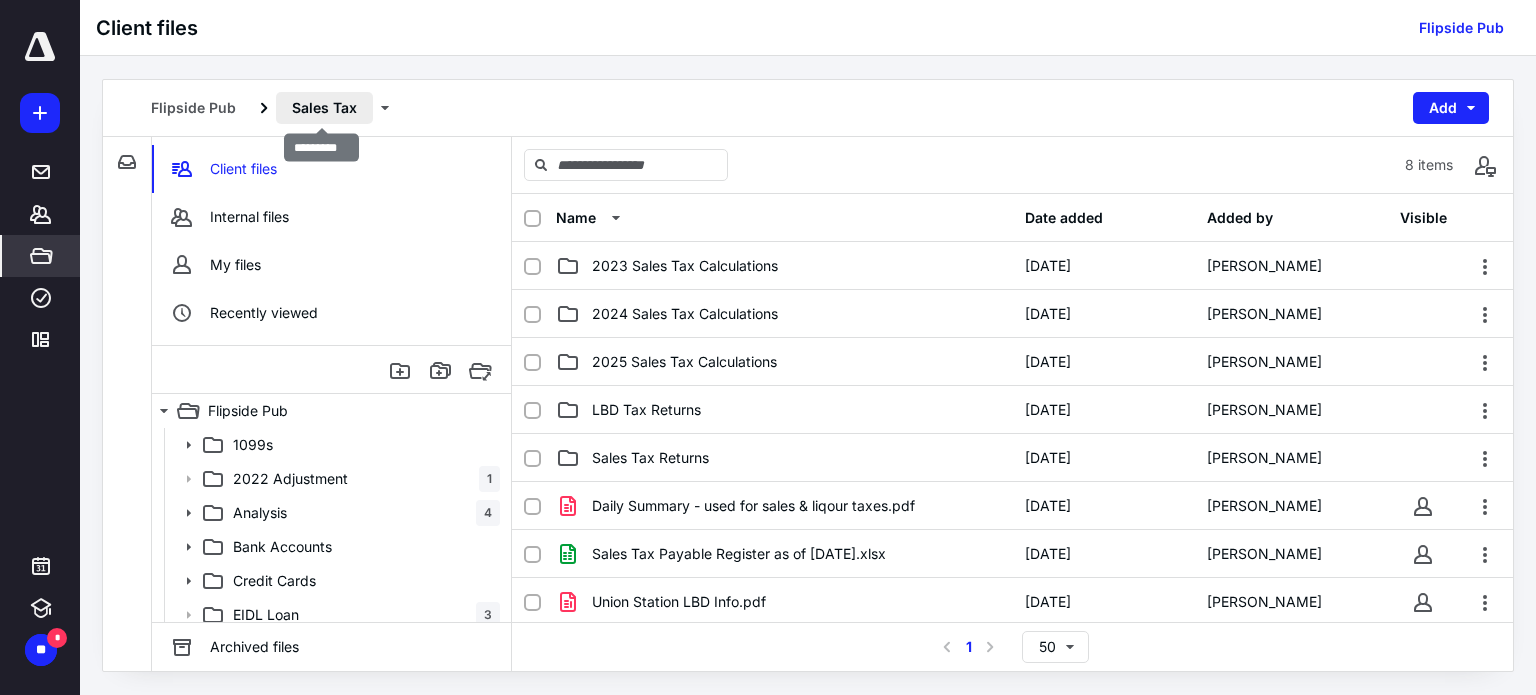 click on "Sales Tax" at bounding box center (324, 108) 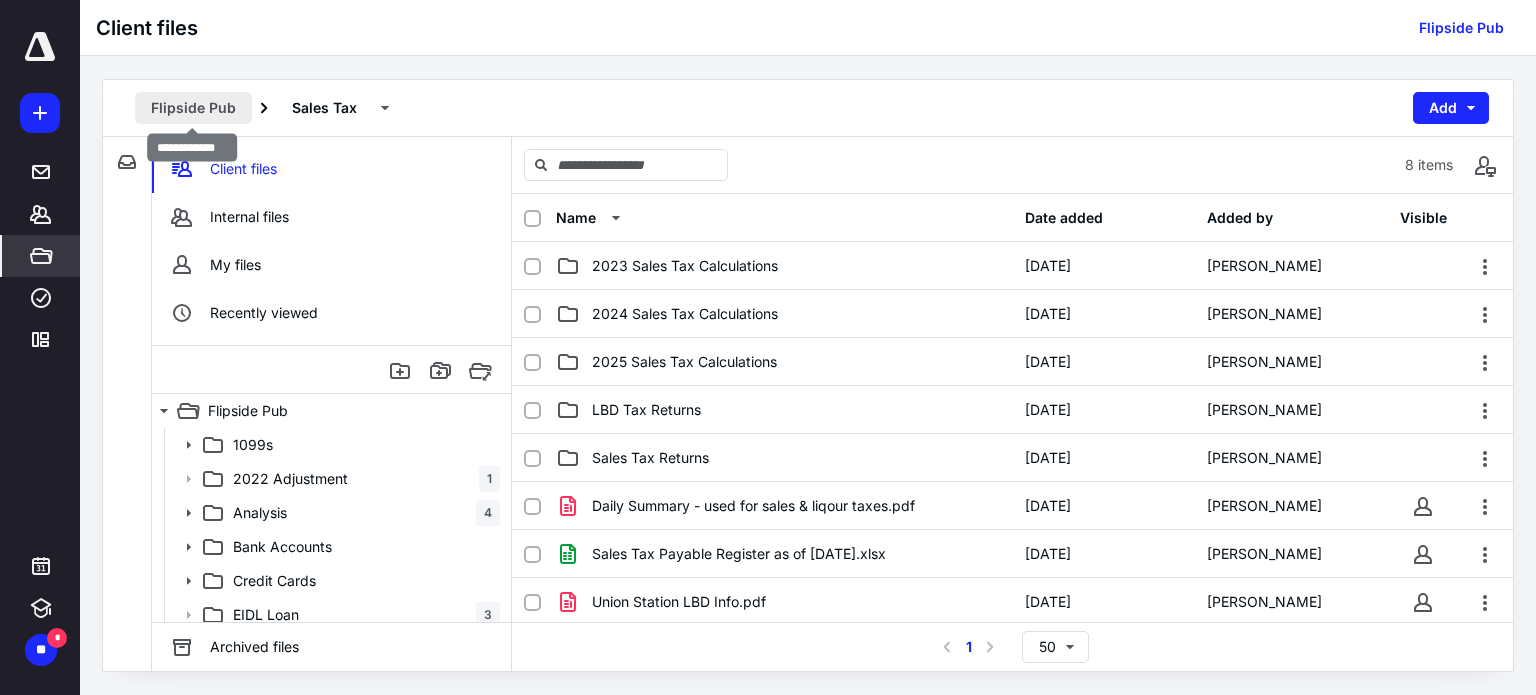 click on "Flipside Pub" at bounding box center (193, 108) 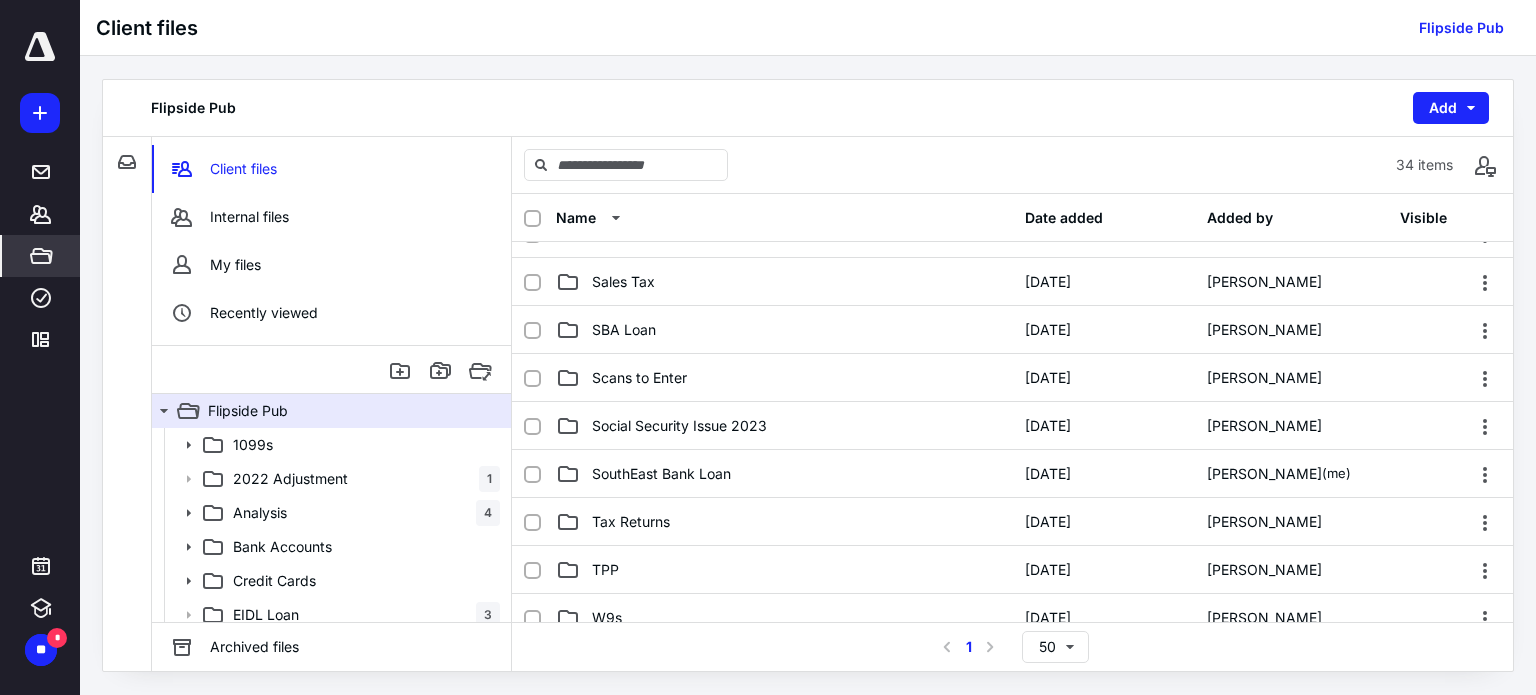 scroll, scrollTop: 700, scrollLeft: 0, axis: vertical 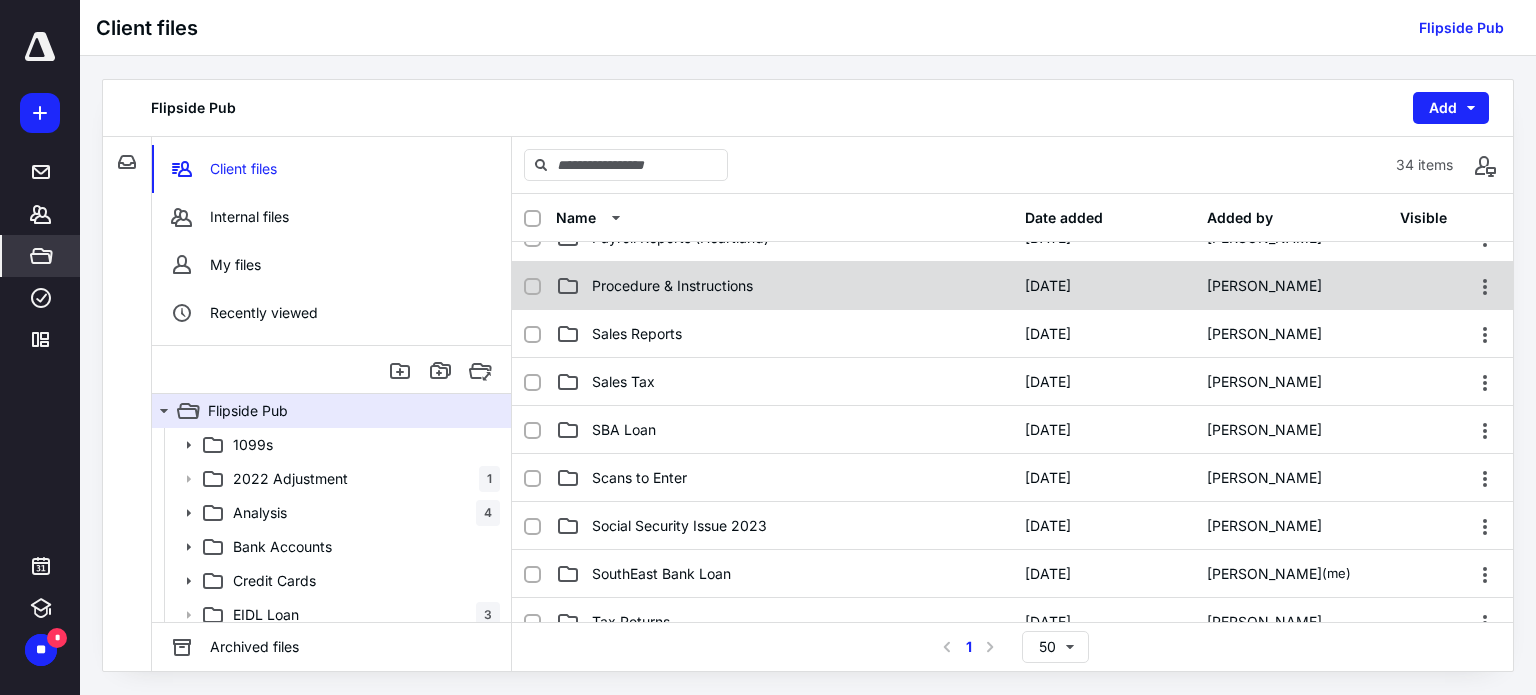 click on "Procedure & Instructions 9/21/2024 Rebecca Wade" at bounding box center (1012, 286) 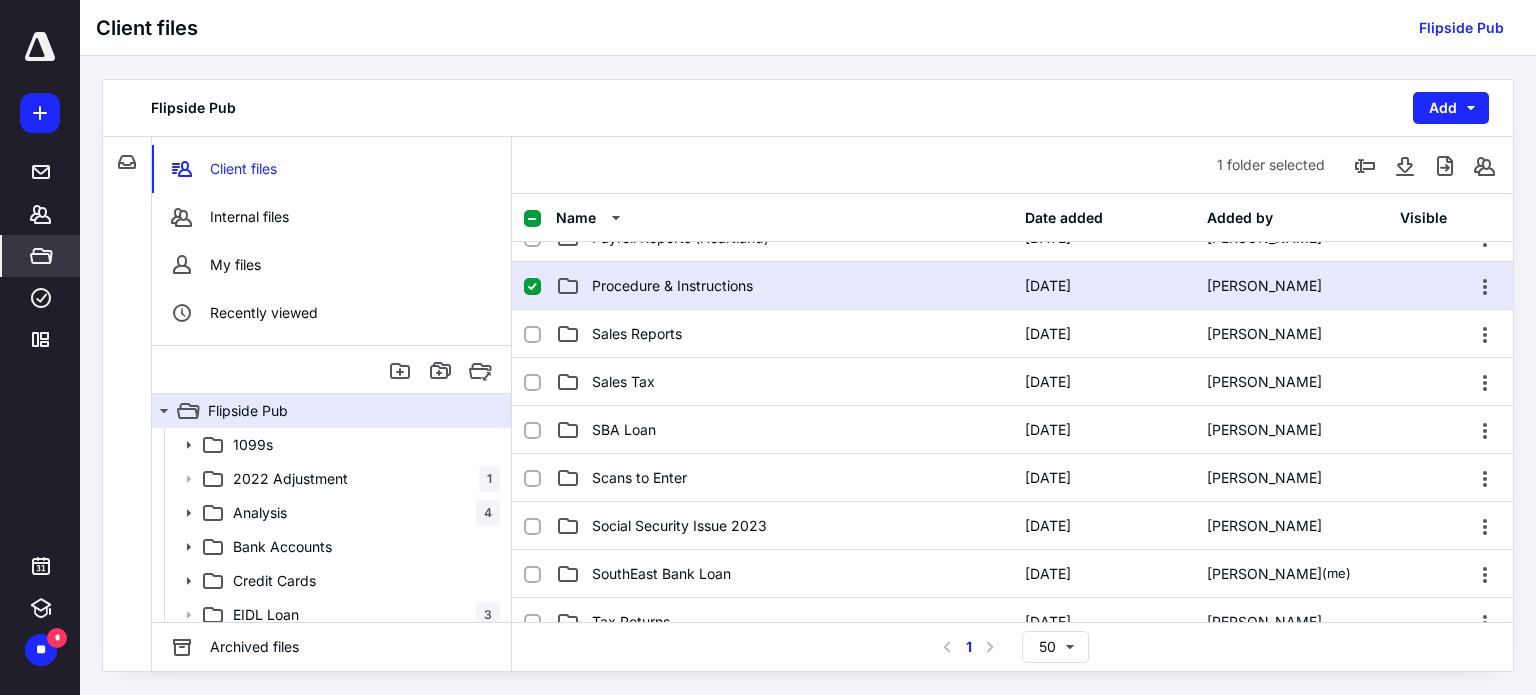 click on "Procedure & Instructions 9/21/2024 Rebecca Wade" at bounding box center (1012, 286) 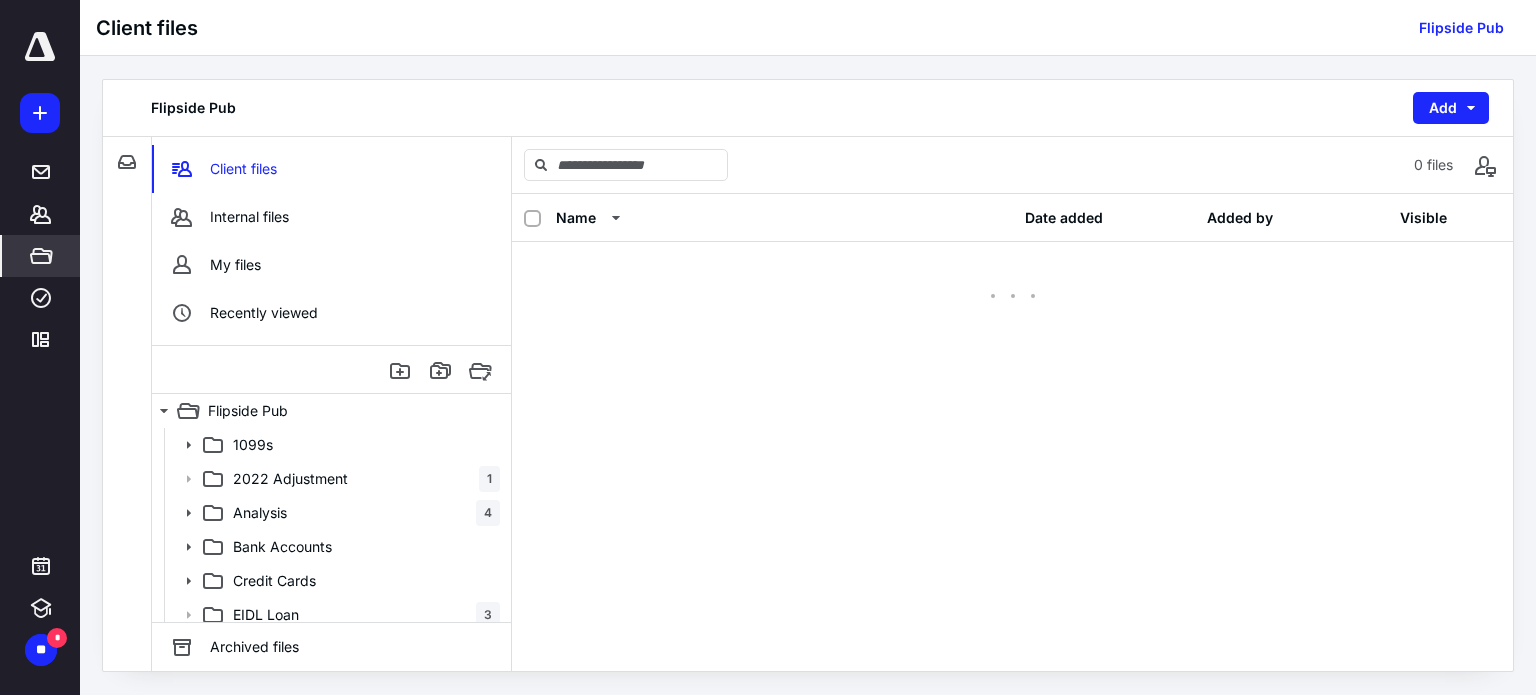 scroll, scrollTop: 0, scrollLeft: 0, axis: both 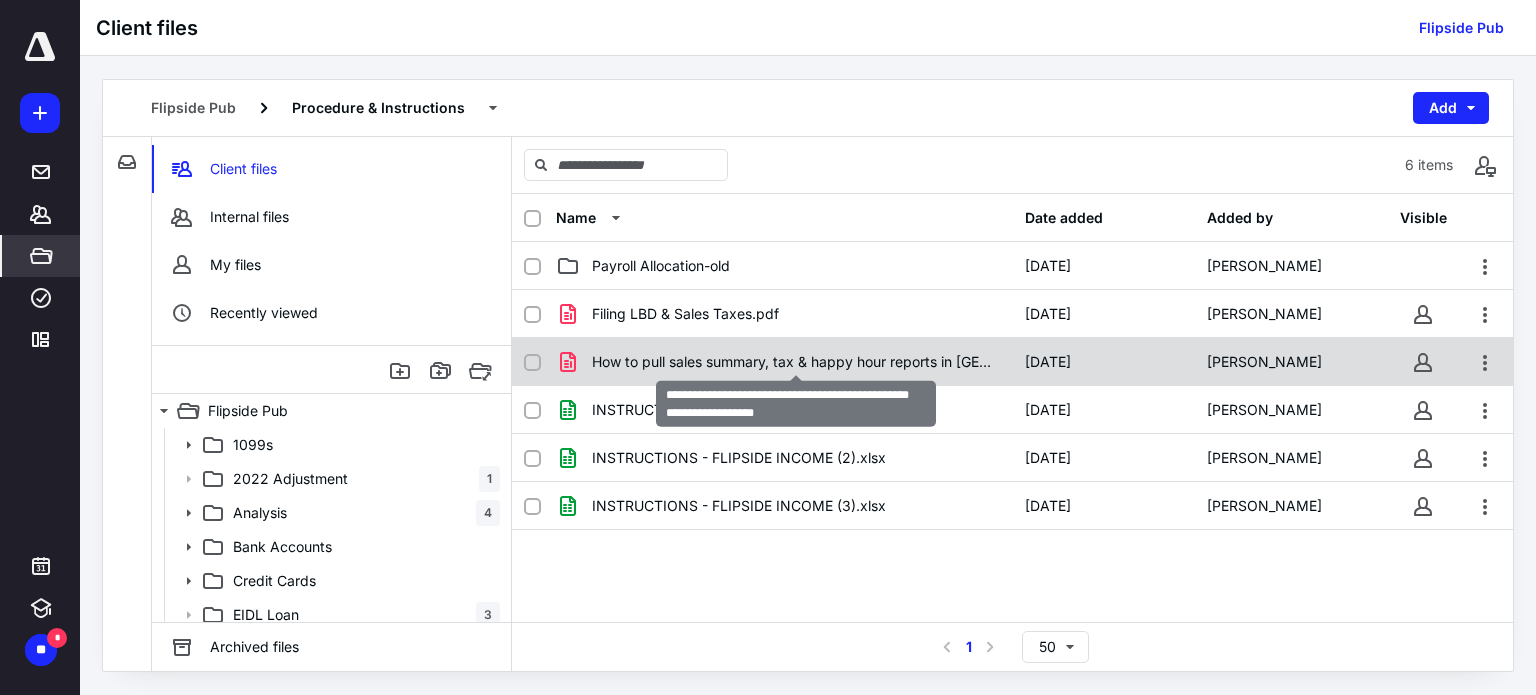 click on "How to pull sales summary, tax & happy hour reports in Heartland.pdf" at bounding box center (796, 362) 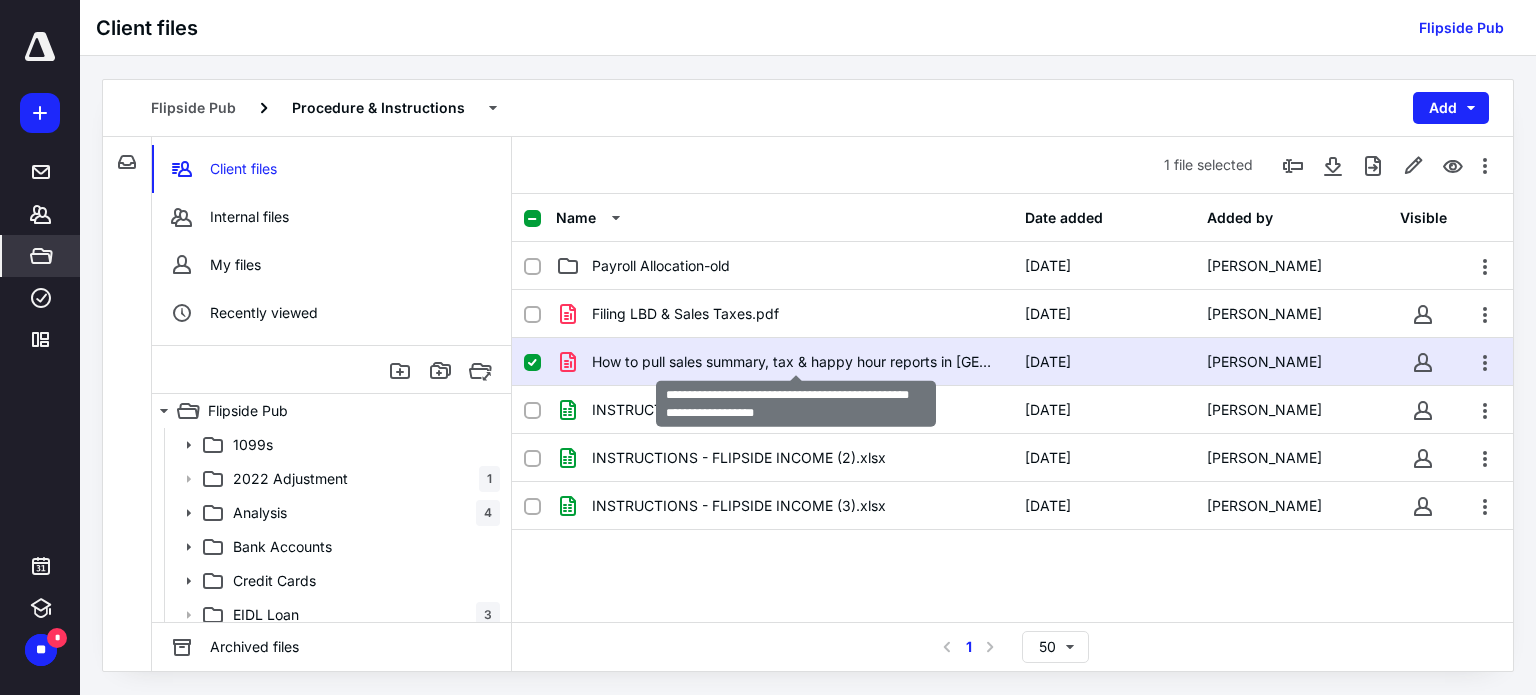 click on "How to pull sales summary, tax & happy hour reports in Heartland.pdf" at bounding box center (796, 362) 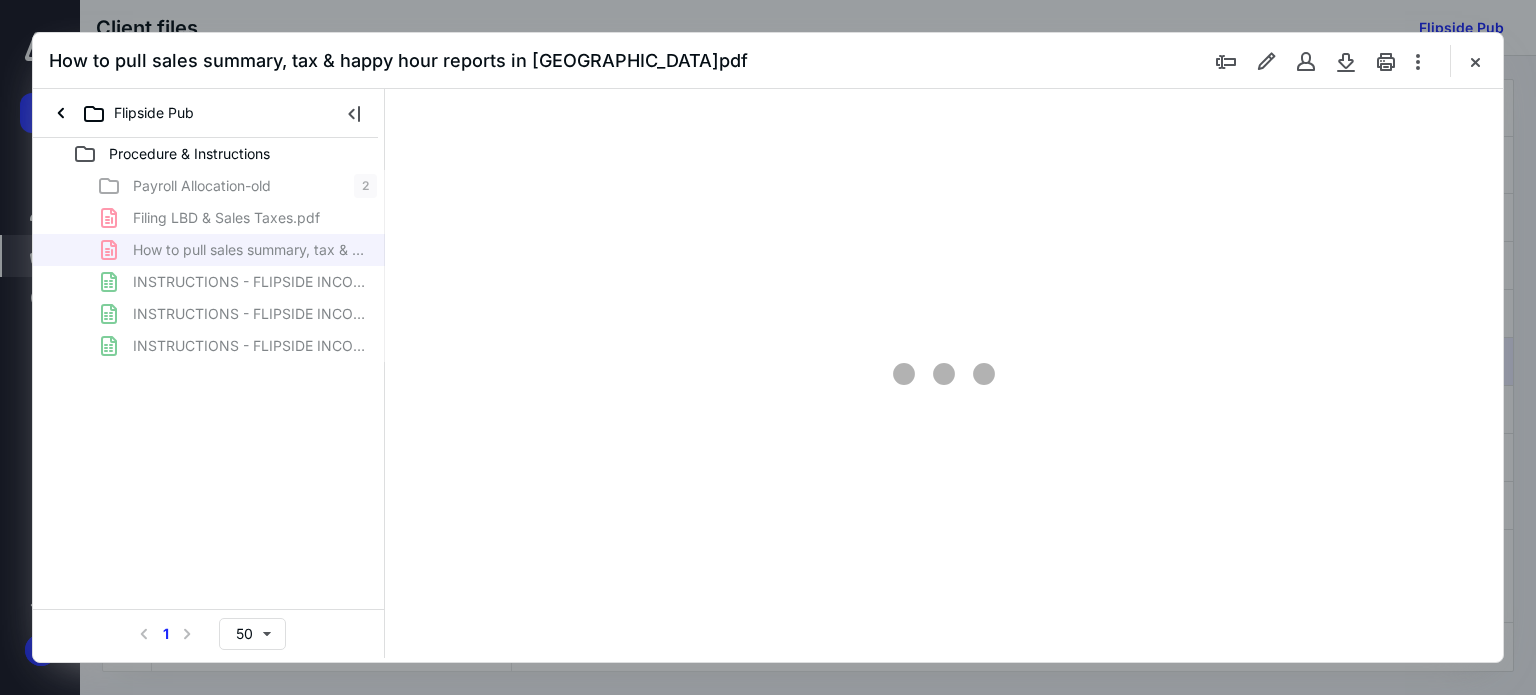 scroll, scrollTop: 0, scrollLeft: 0, axis: both 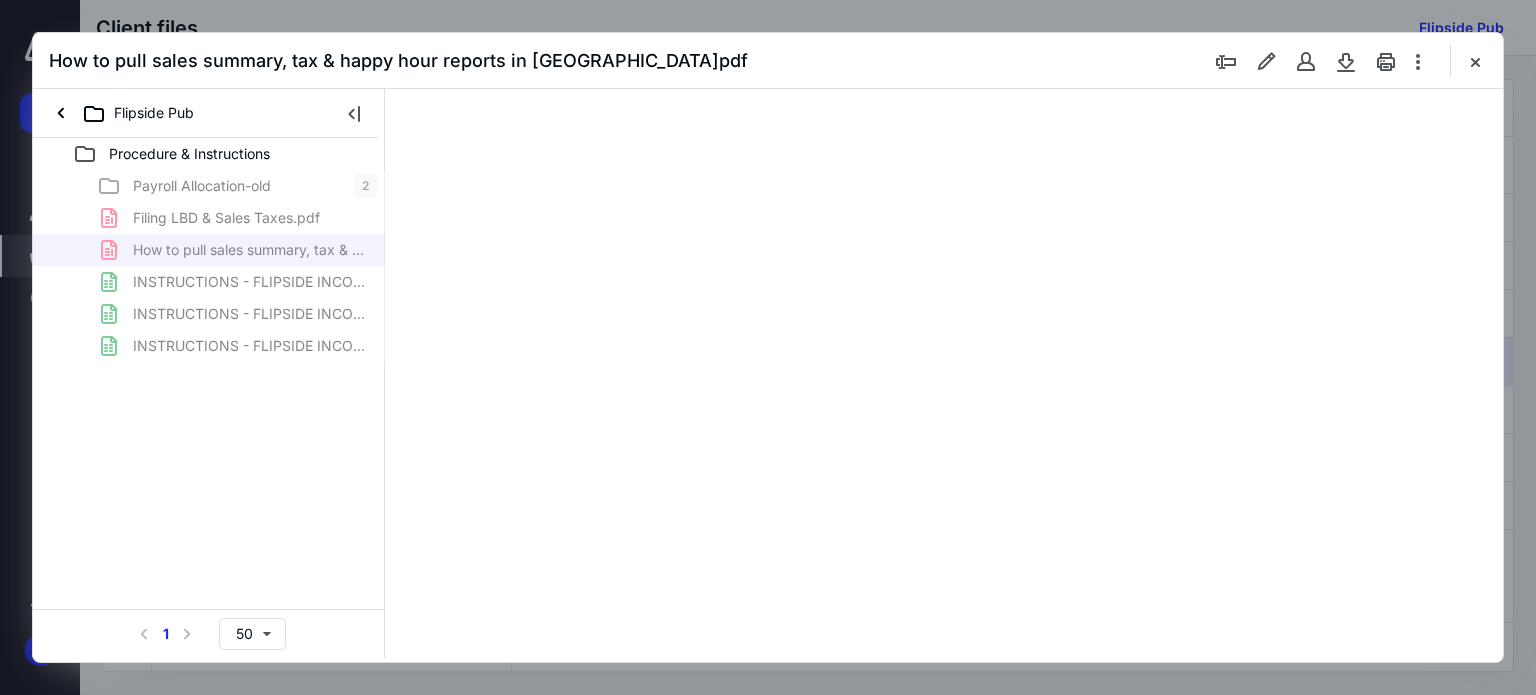 type on "62" 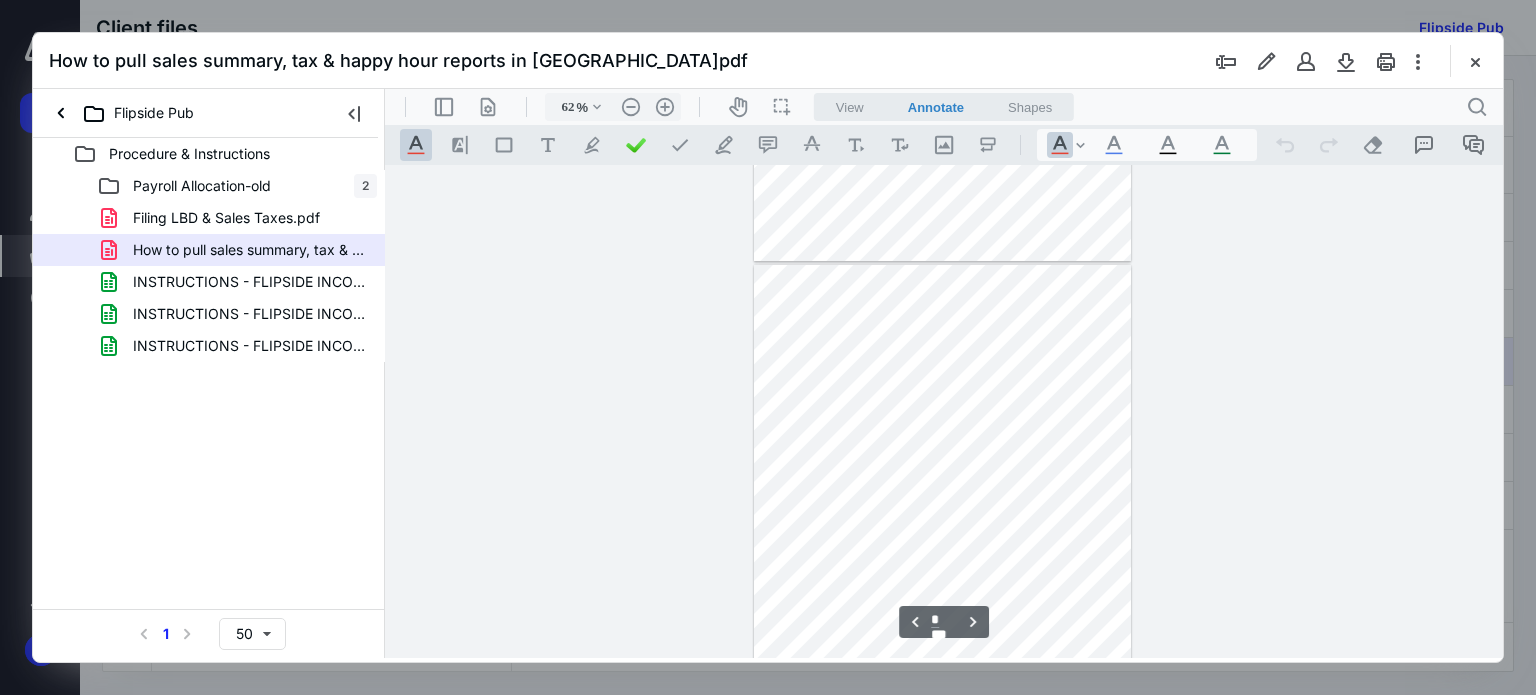 scroll, scrollTop: 400, scrollLeft: 0, axis: vertical 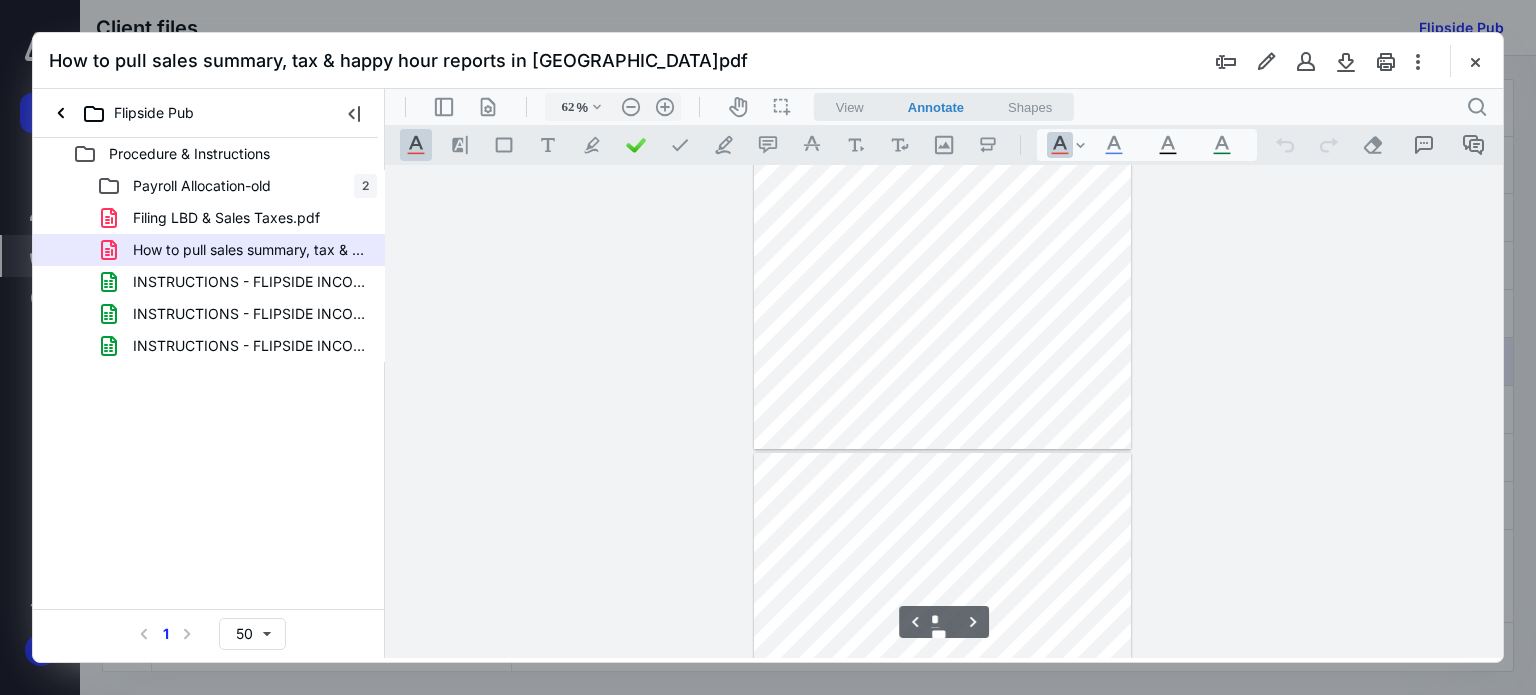 type on "*" 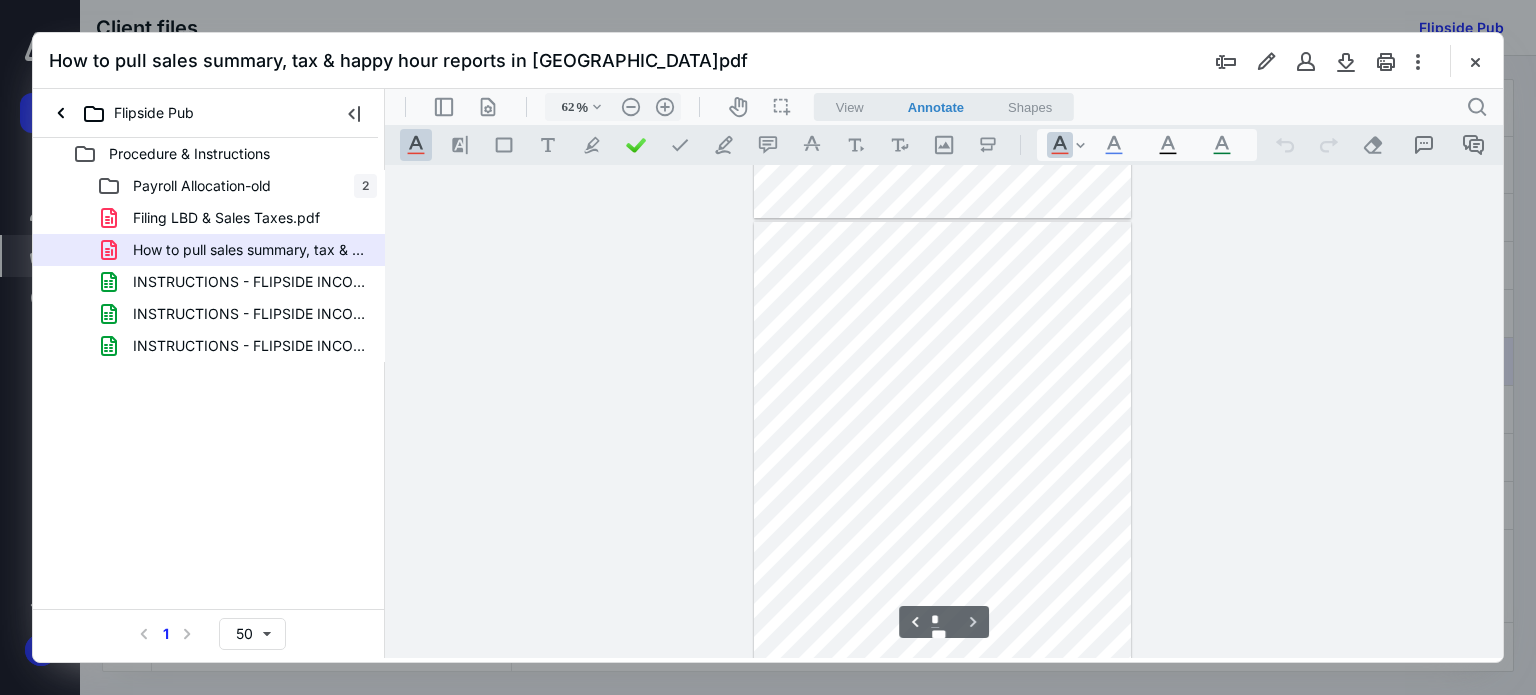 scroll, scrollTop: 985, scrollLeft: 0, axis: vertical 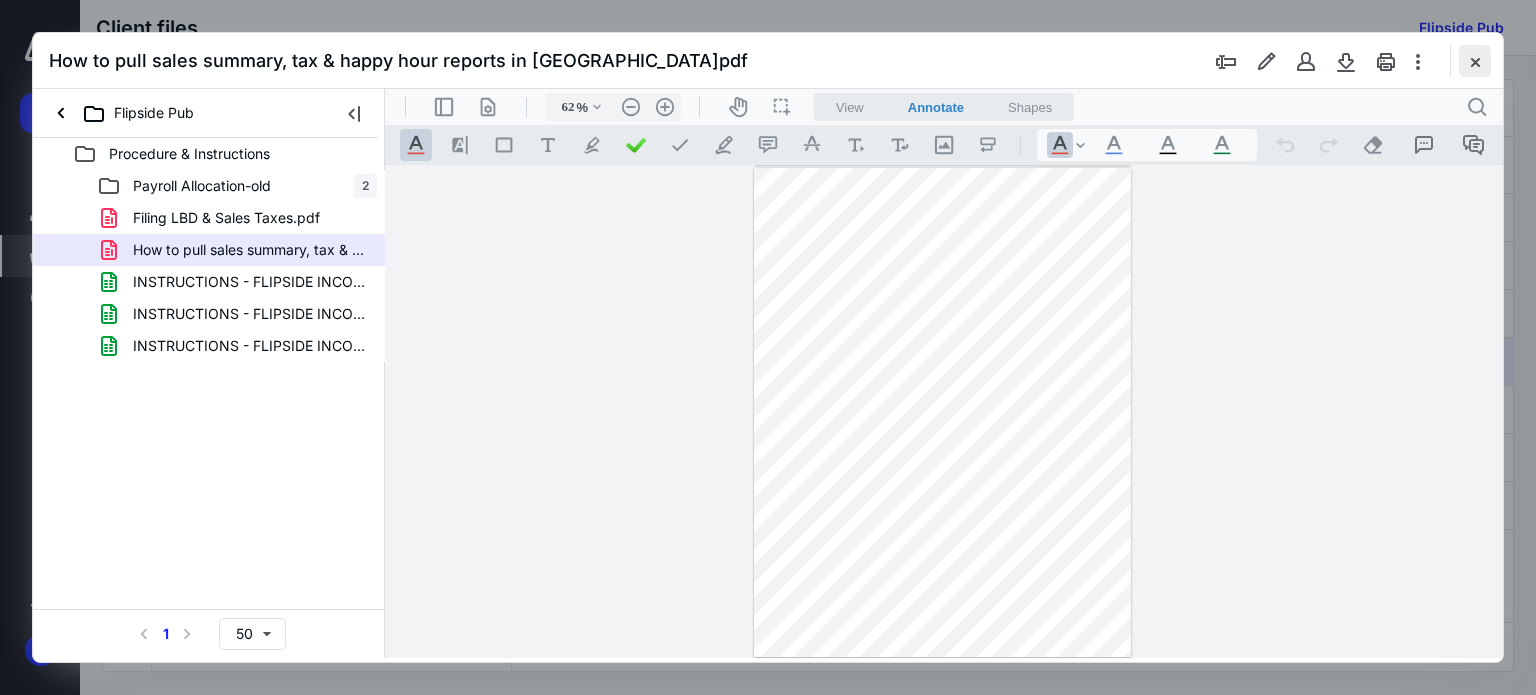 drag, startPoint x: 1477, startPoint y: 40, endPoint x: 1477, endPoint y: 51, distance: 11 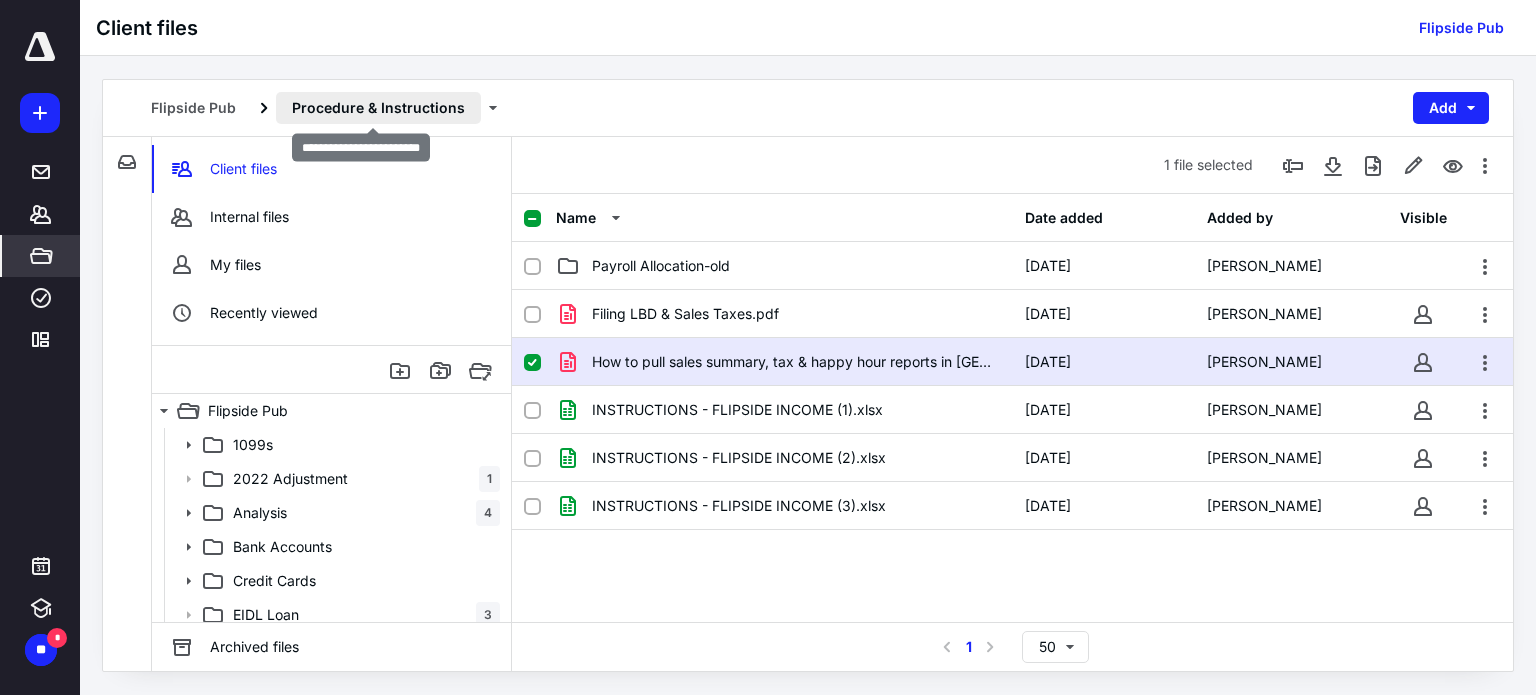 click on "Procedure & Instructions" at bounding box center [378, 108] 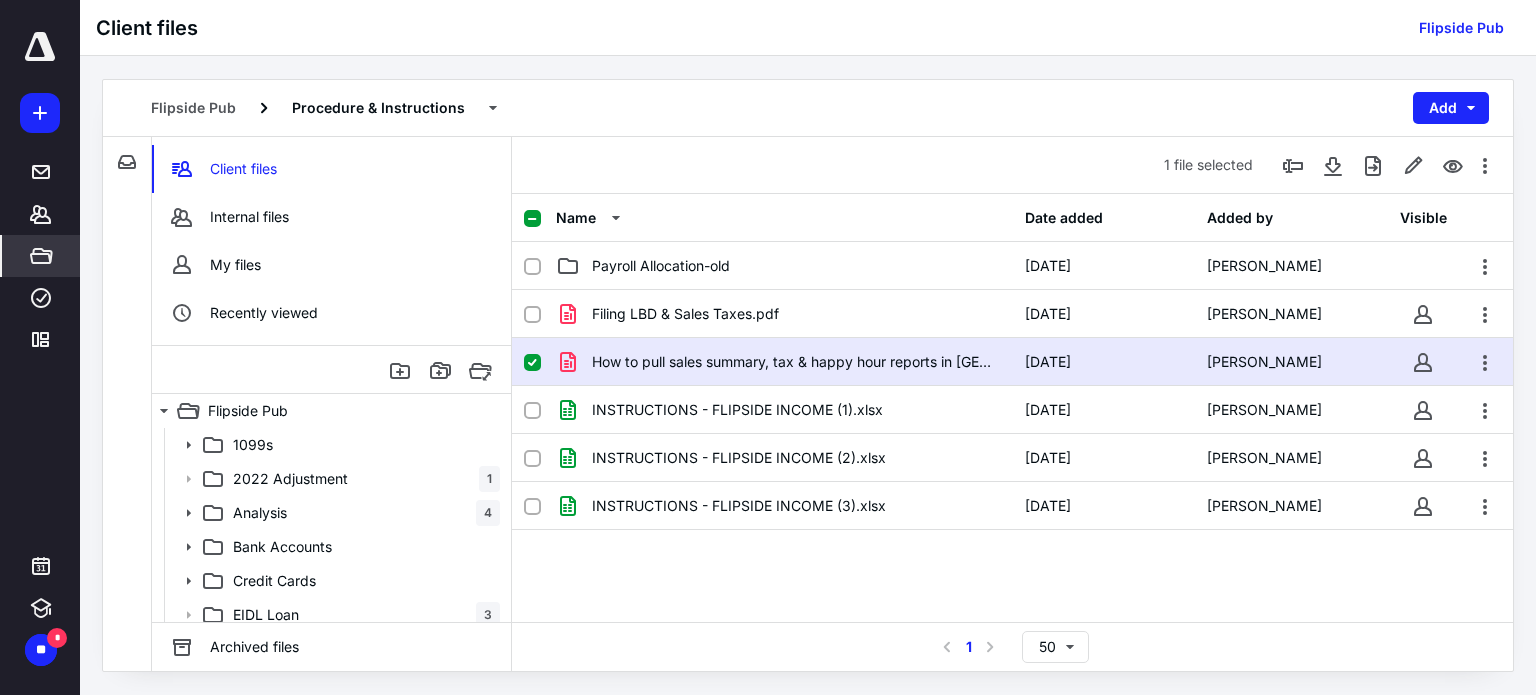click on "Flipside Pub Procedure & Instructions   Add" at bounding box center (808, 108) 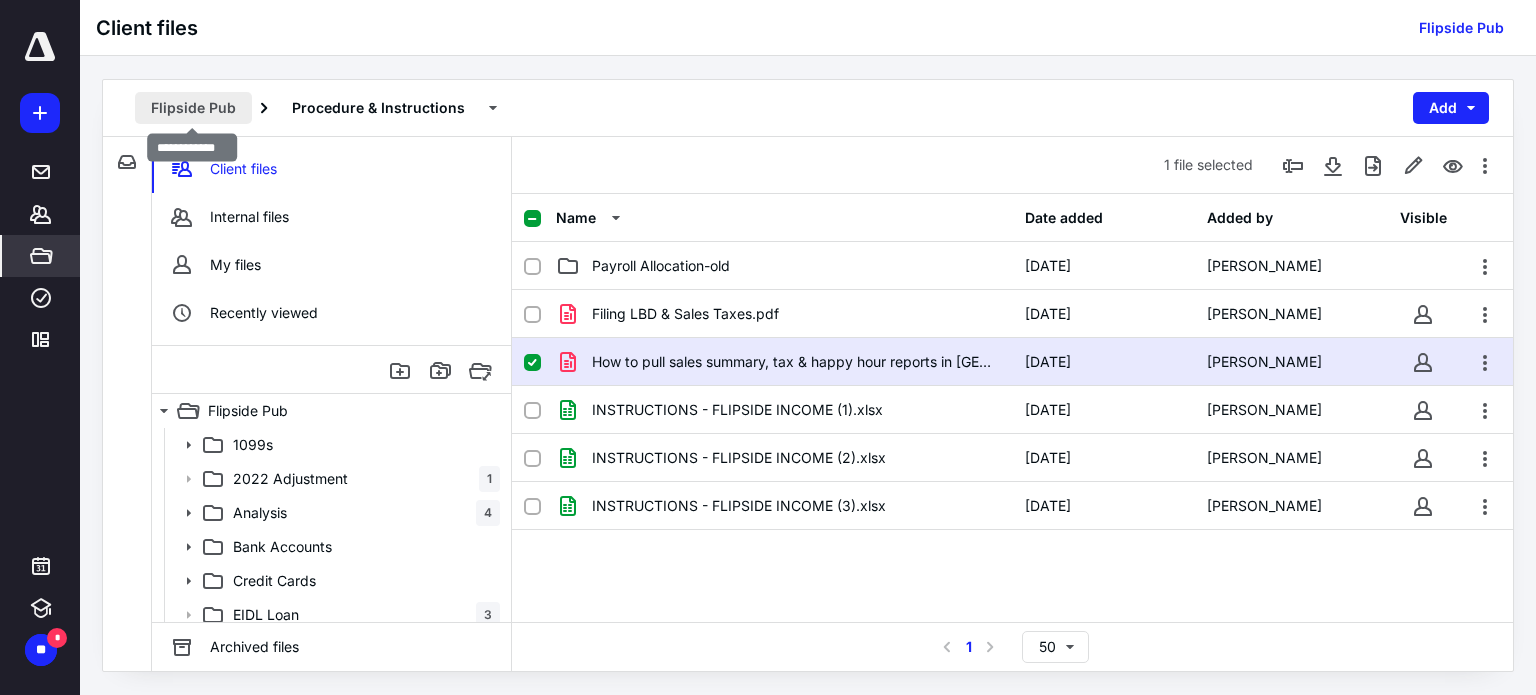 click on "Flipside Pub" at bounding box center (193, 108) 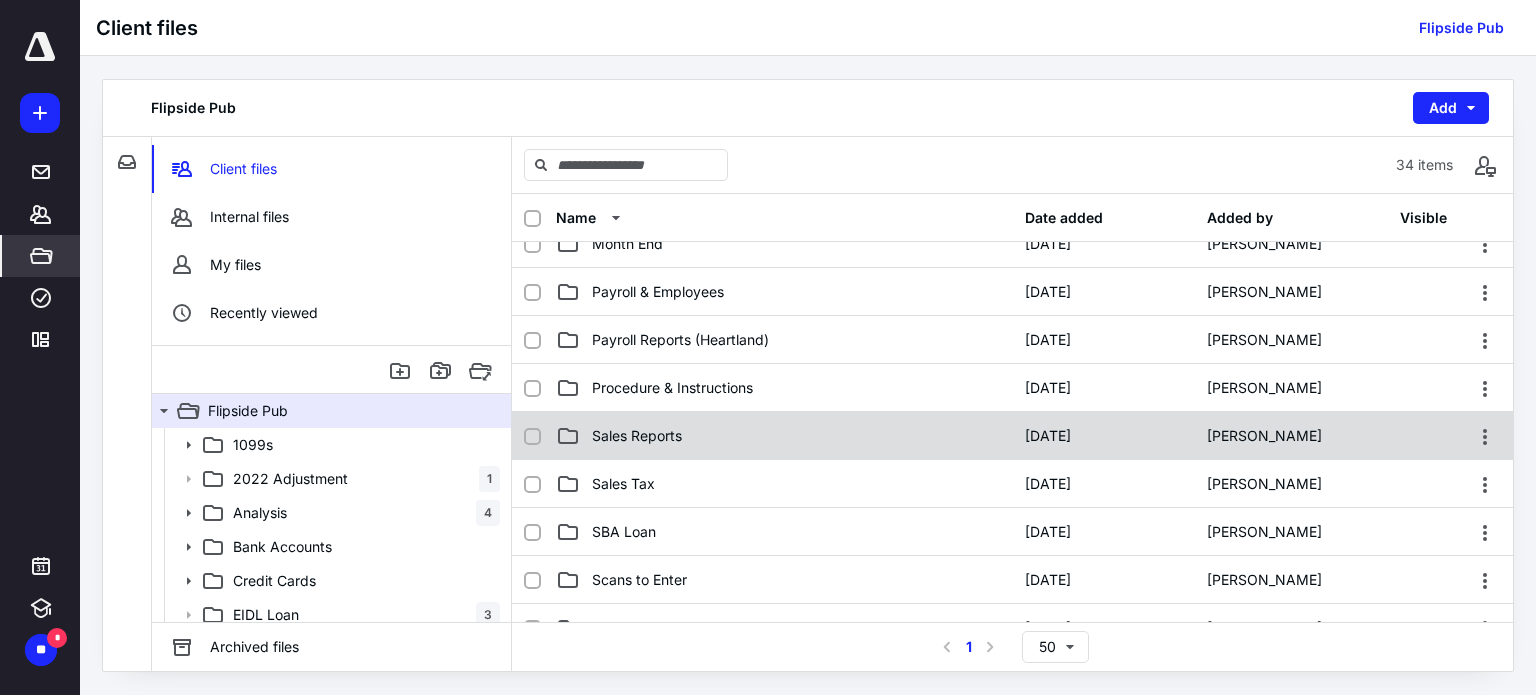 scroll, scrollTop: 600, scrollLeft: 0, axis: vertical 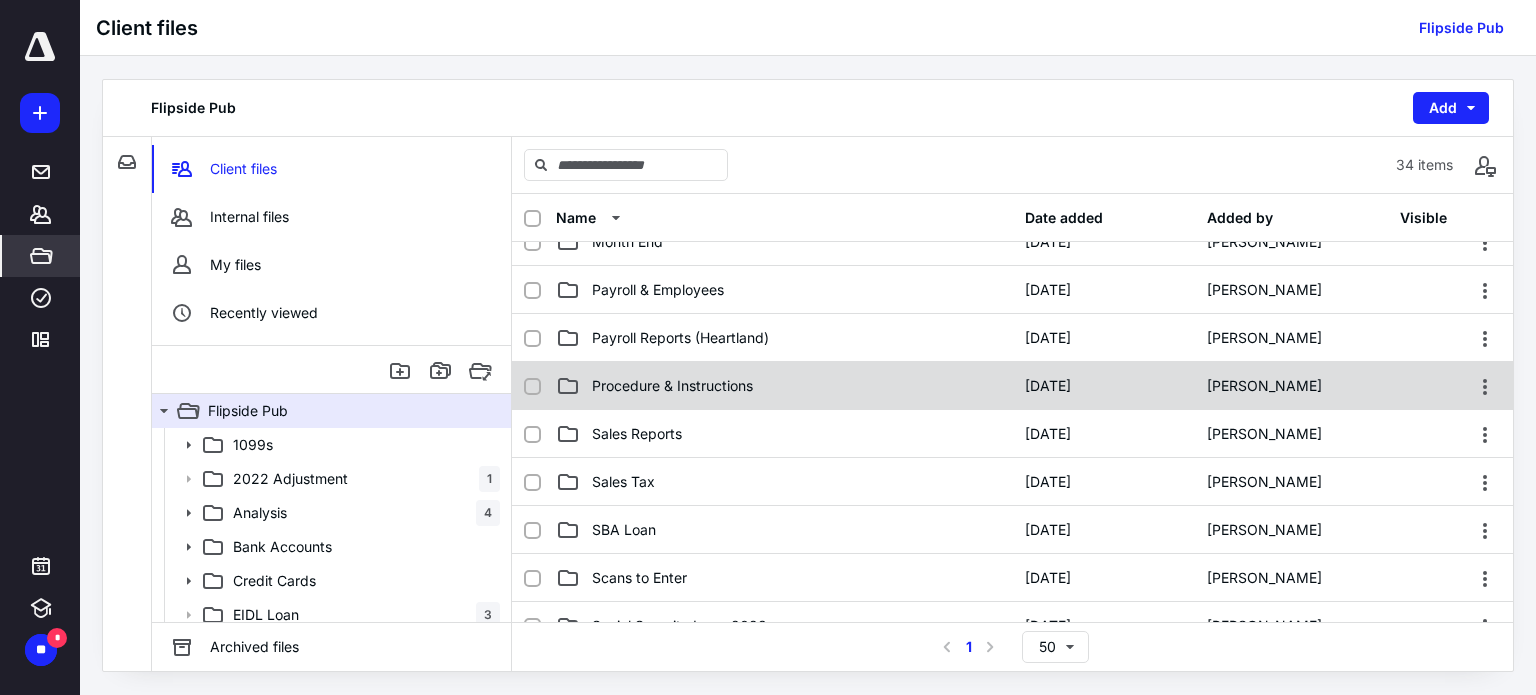 click on "Procedure & Instructions 9/21/2024 Rebecca Wade" at bounding box center (1012, 386) 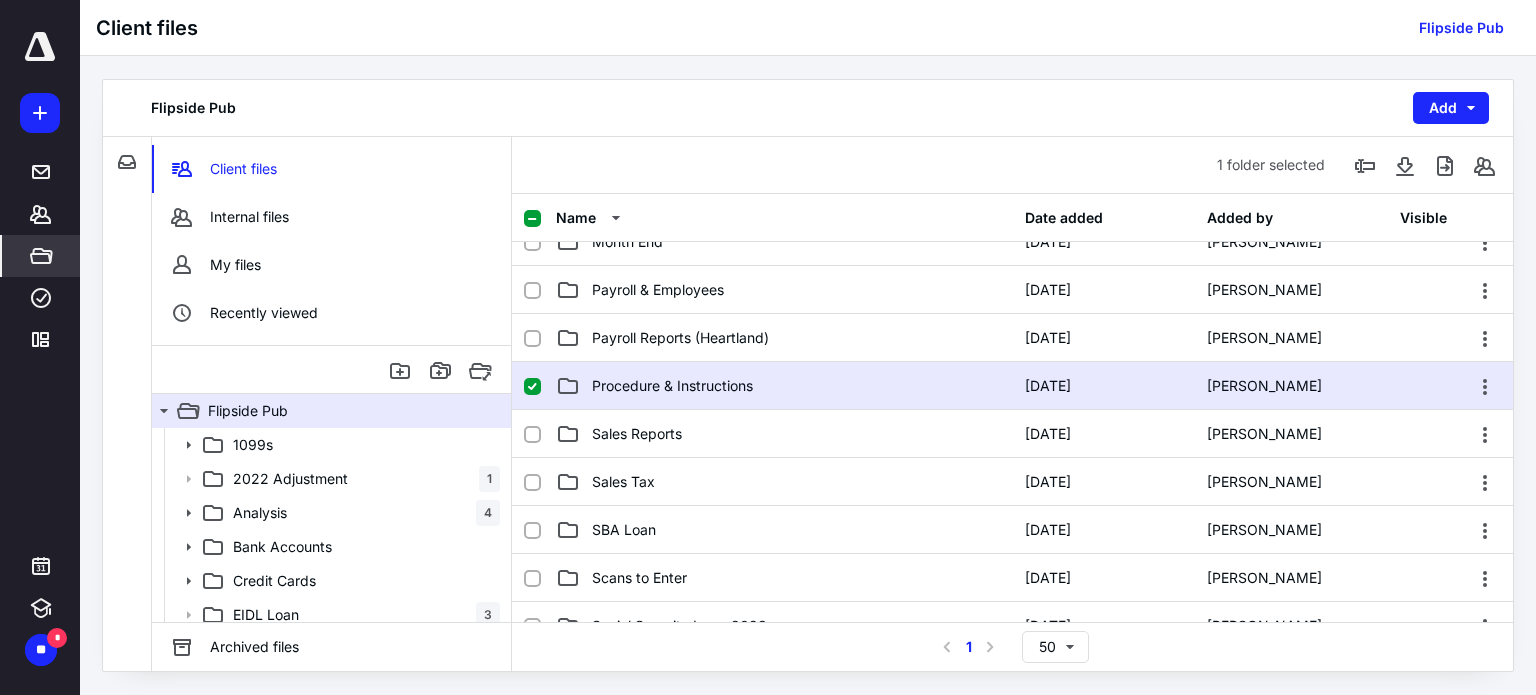click on "Procedure & Instructions 9/21/2024 Rebecca Wade" at bounding box center (1012, 386) 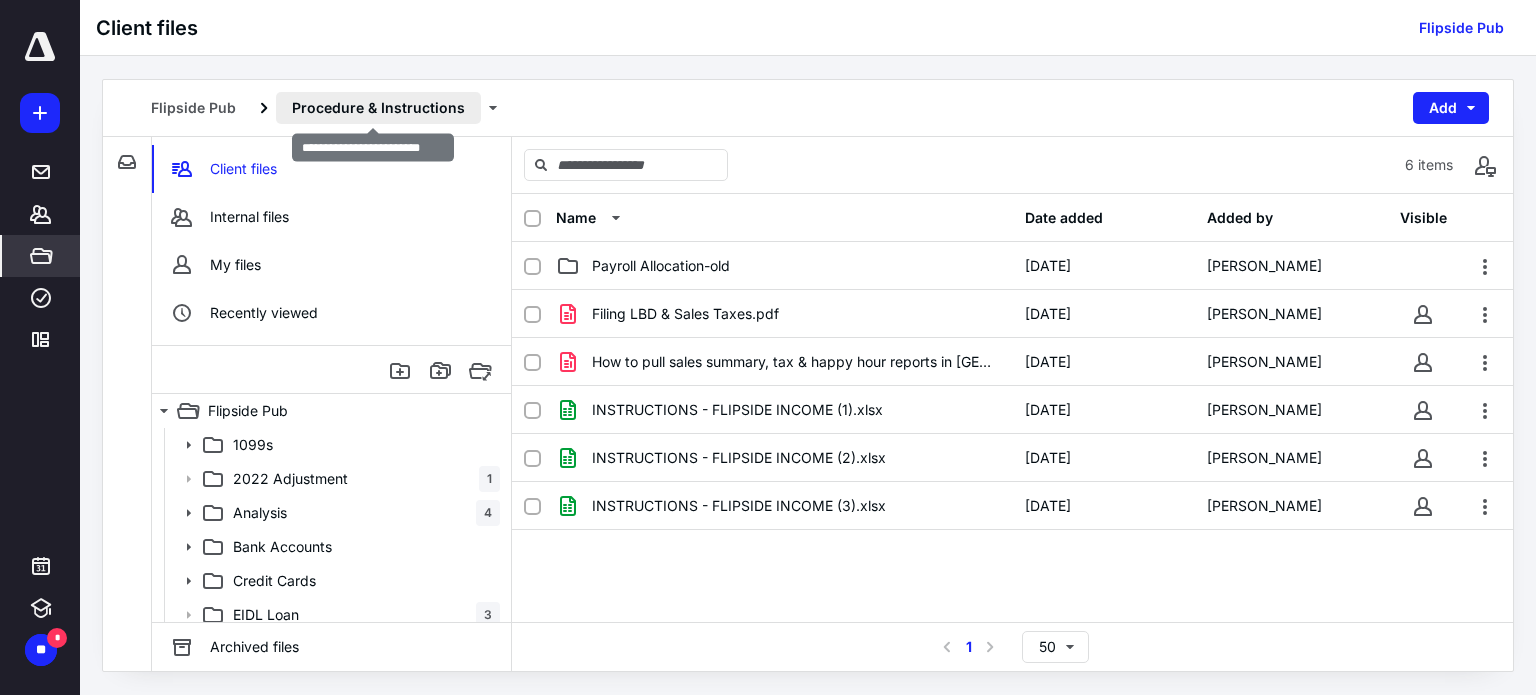 click on "Procedure & Instructions" at bounding box center [378, 108] 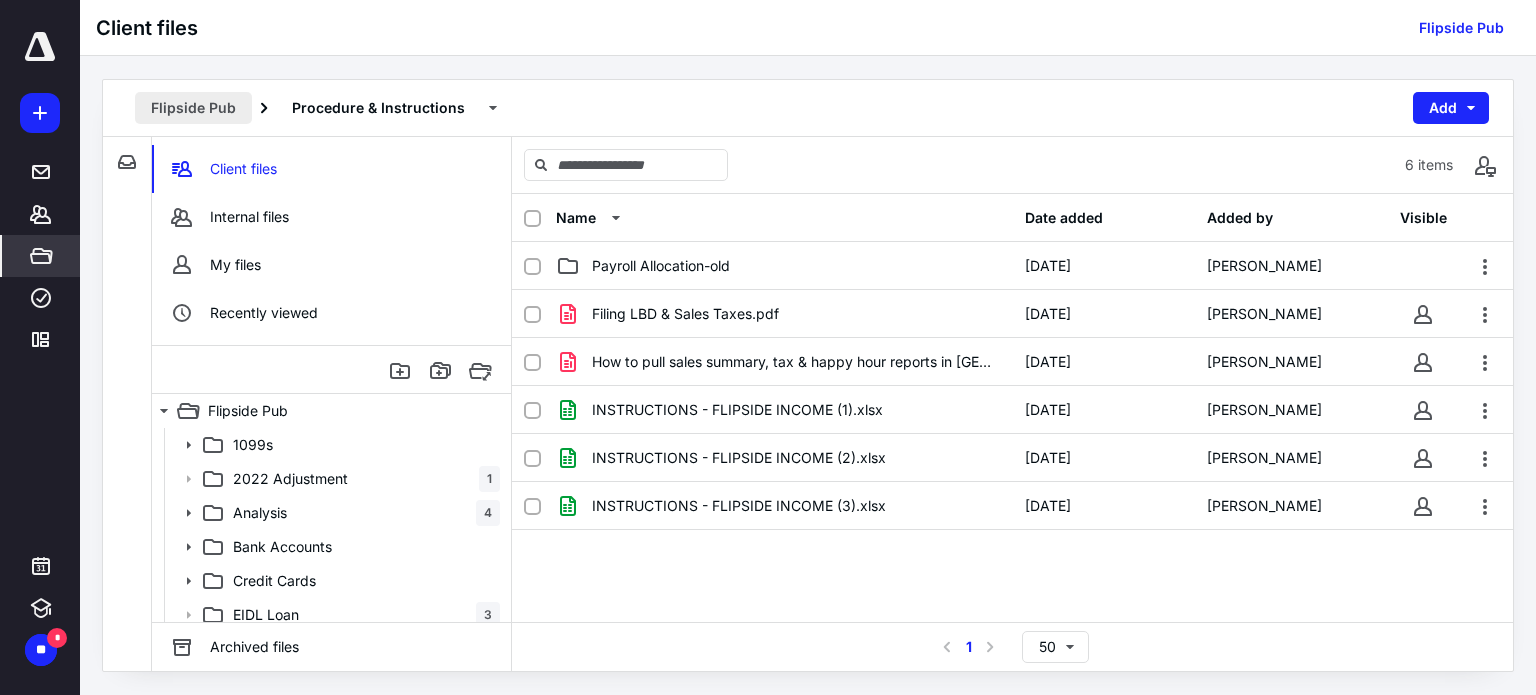 click on "Flipside Pub" at bounding box center [193, 108] 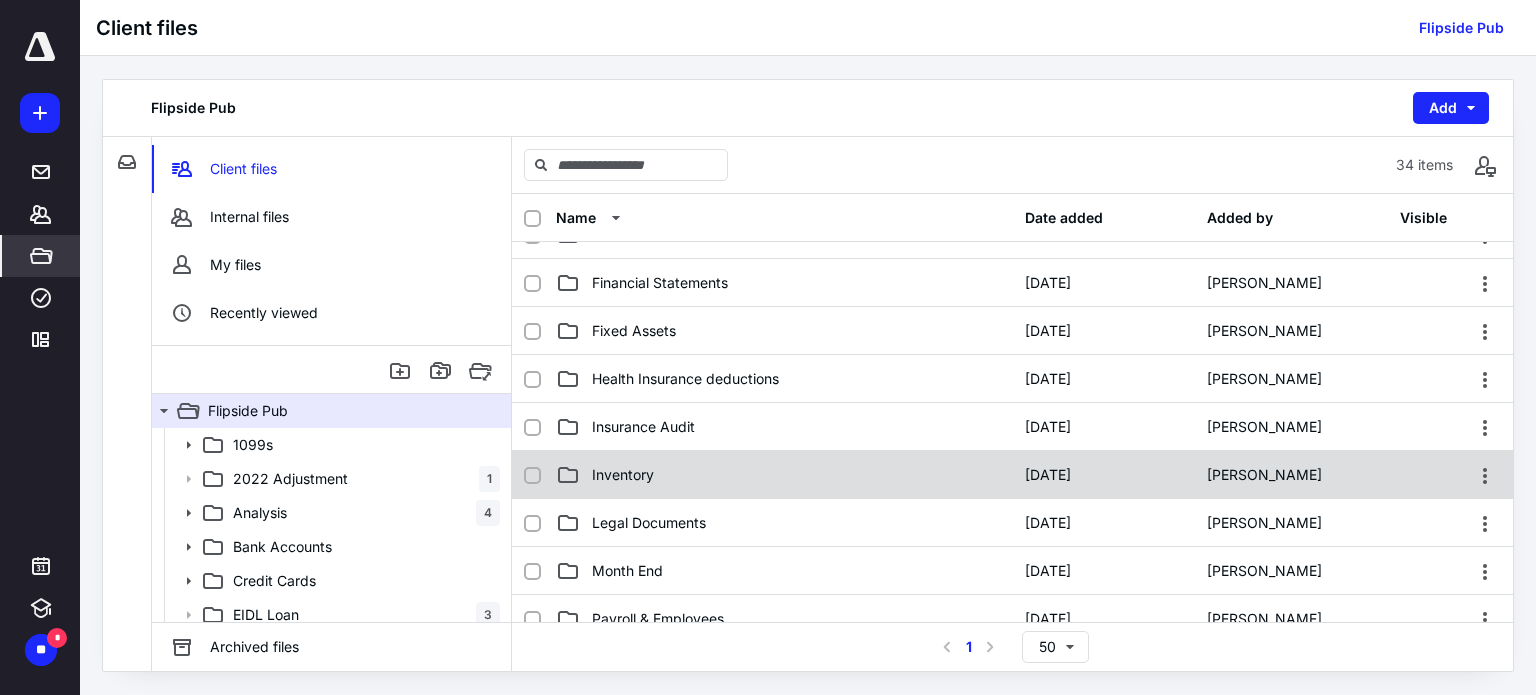 scroll, scrollTop: 300, scrollLeft: 0, axis: vertical 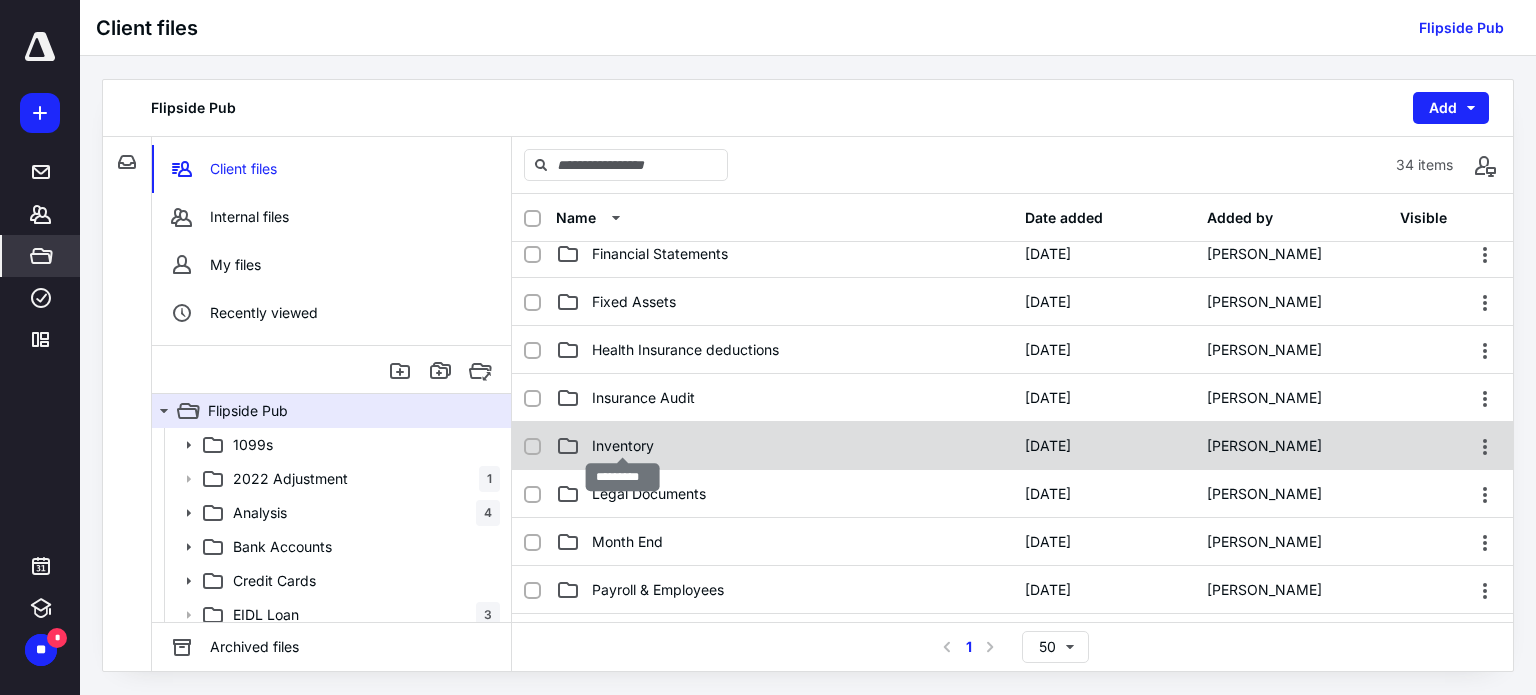 click on "Inventory" at bounding box center [623, 446] 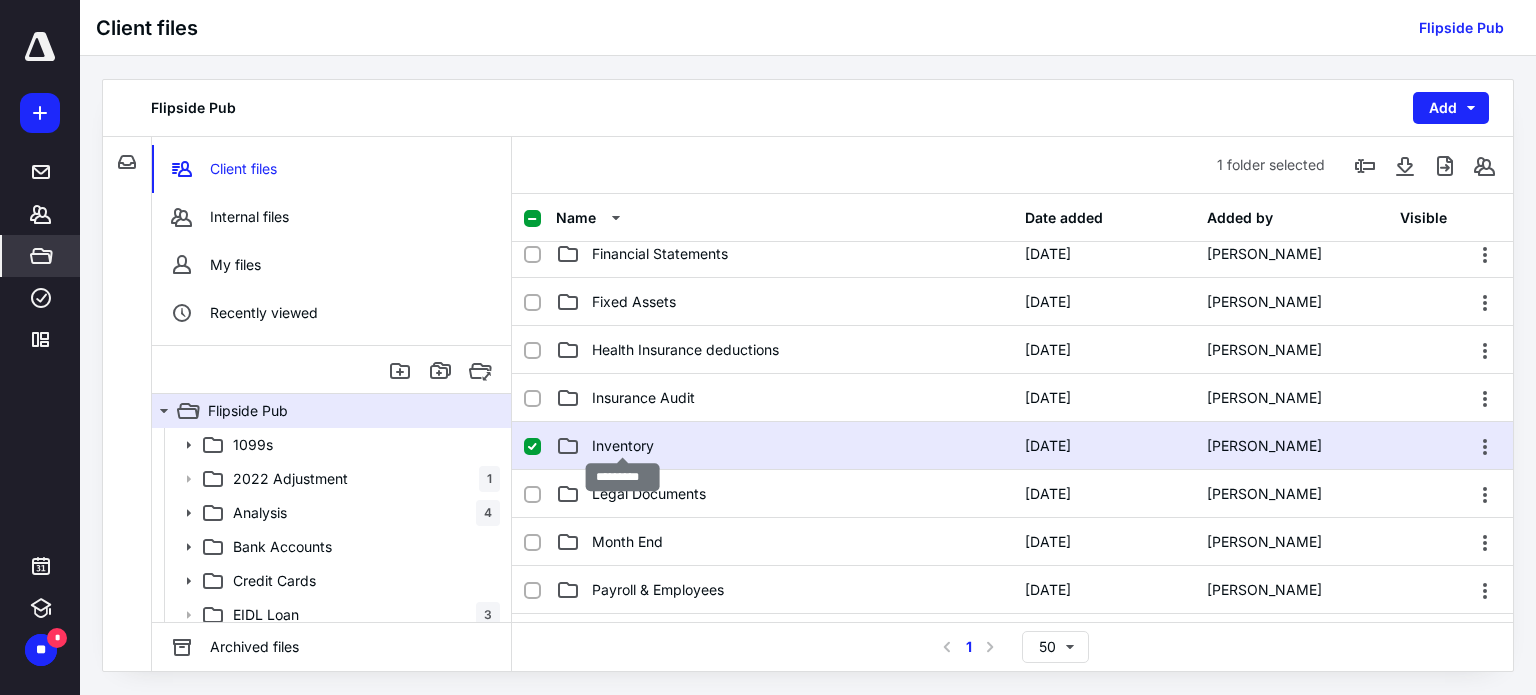 click on "Inventory" at bounding box center (623, 446) 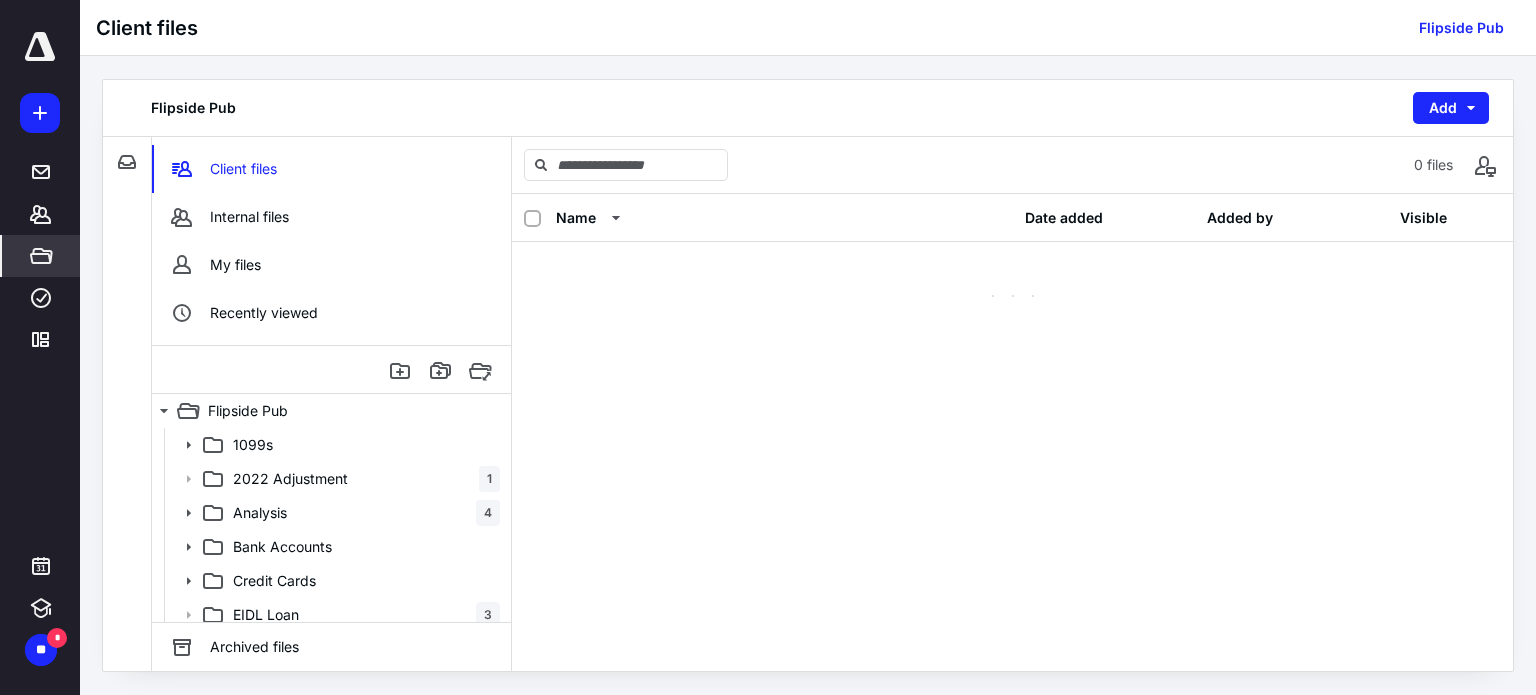 scroll, scrollTop: 0, scrollLeft: 0, axis: both 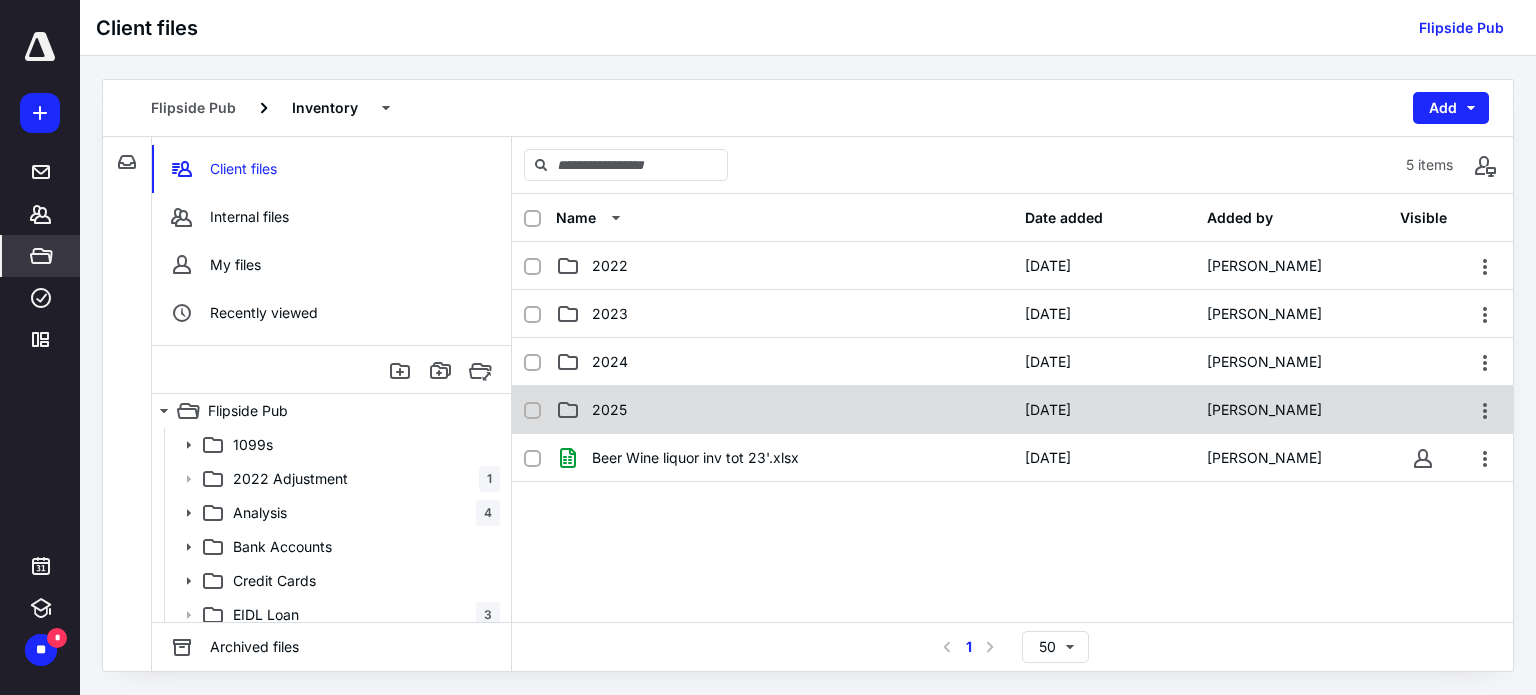 click on "2025" at bounding box center (784, 410) 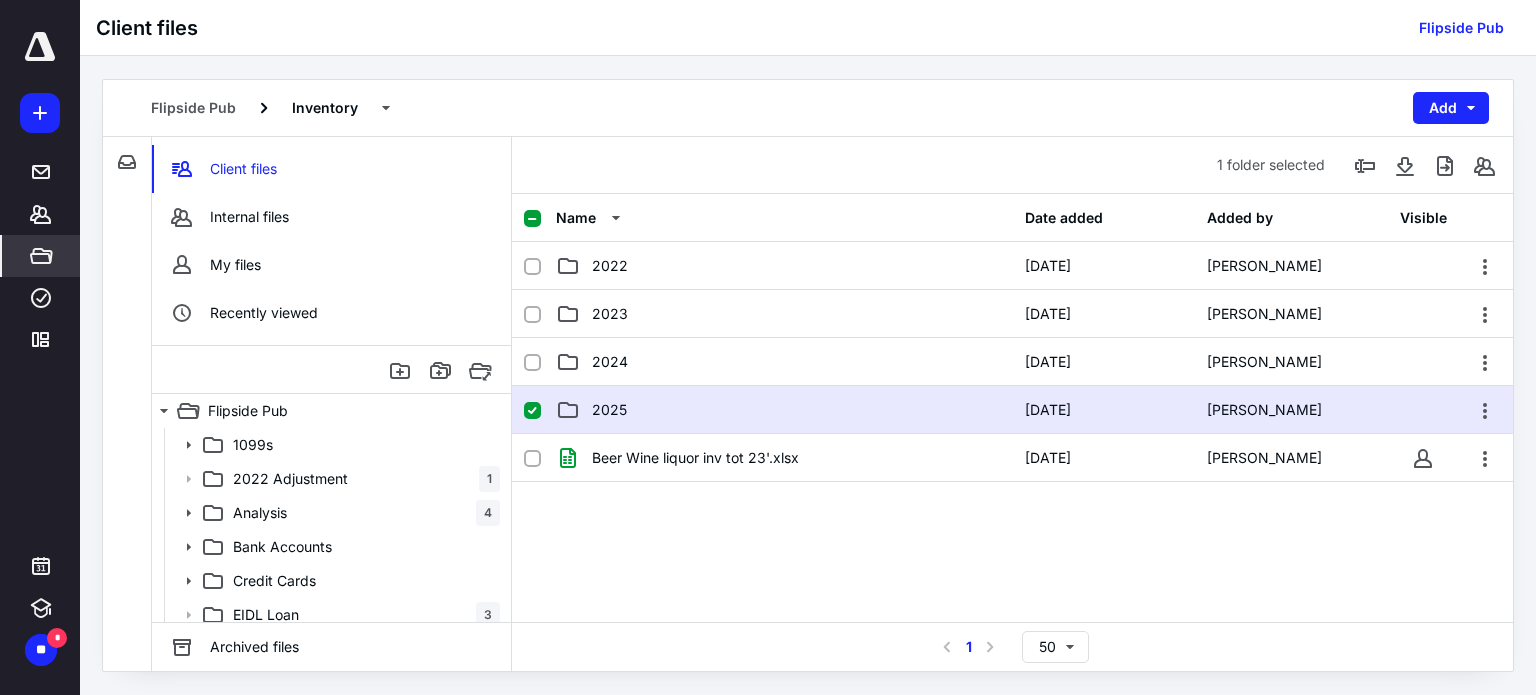 click on "2025" at bounding box center [784, 410] 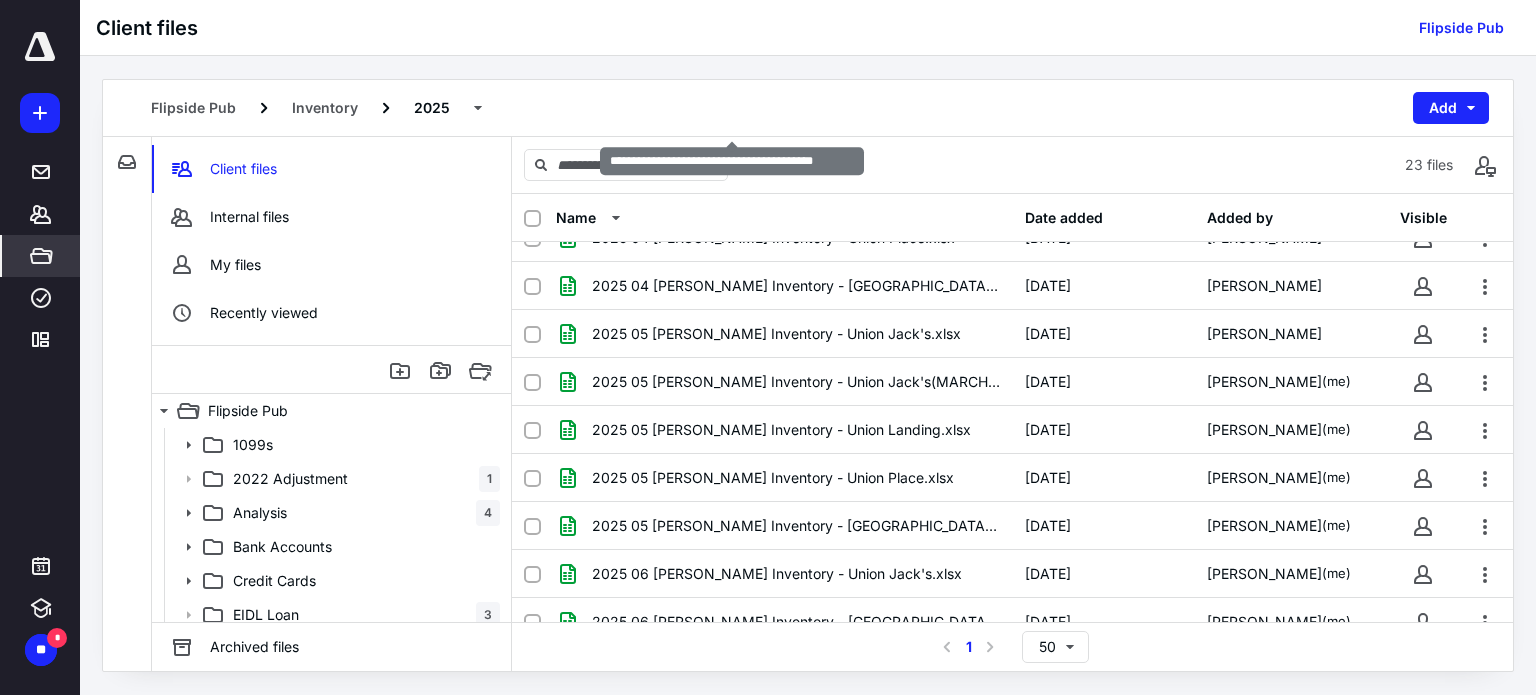scroll, scrollTop: 718, scrollLeft: 0, axis: vertical 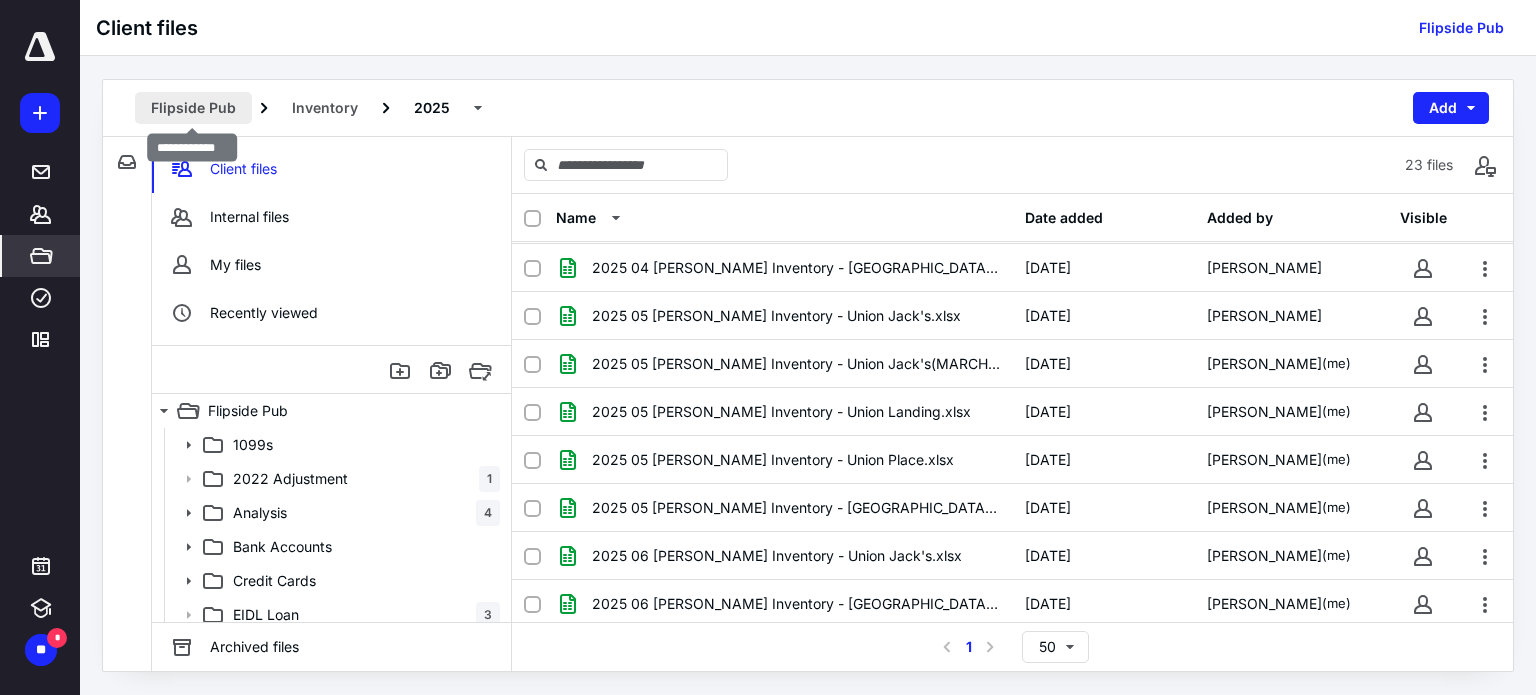 click on "Flipside Pub" at bounding box center (193, 108) 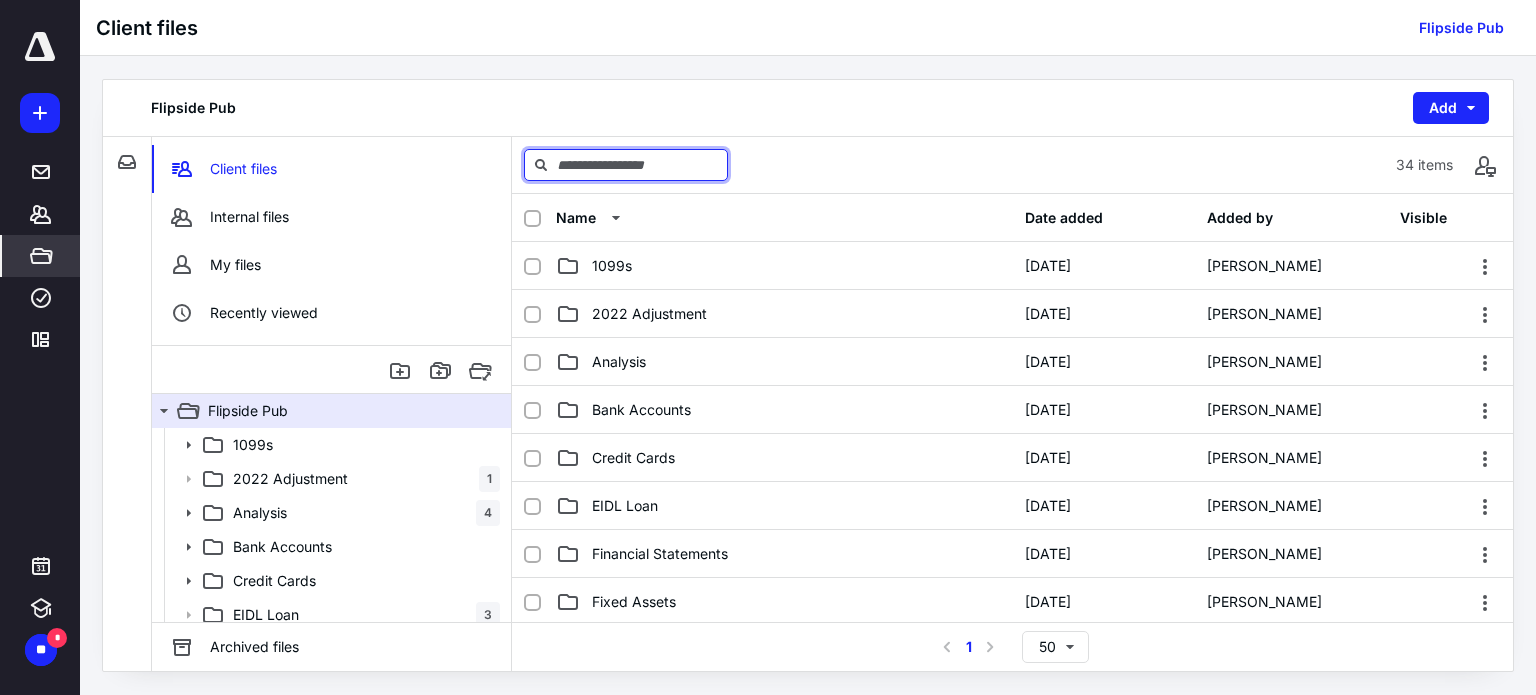 click at bounding box center (626, 165) 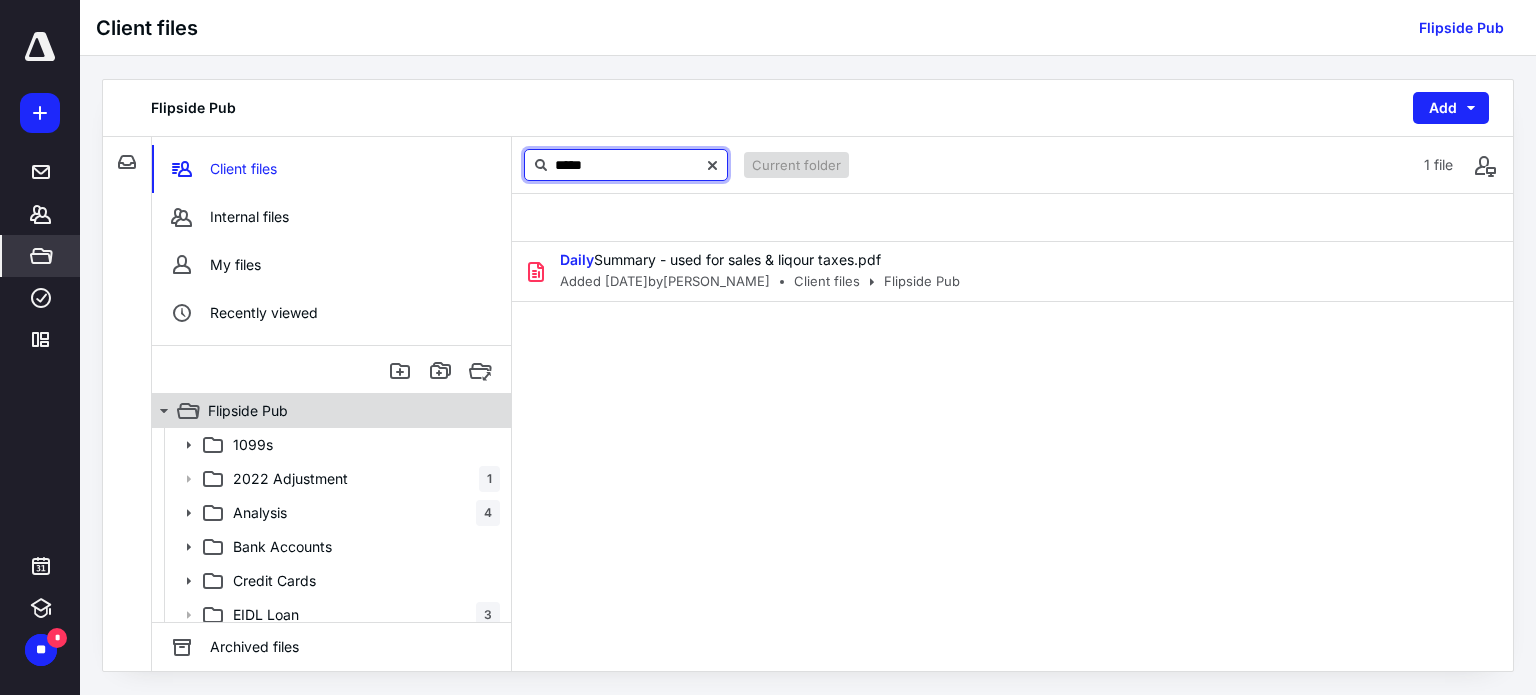 type on "*****" 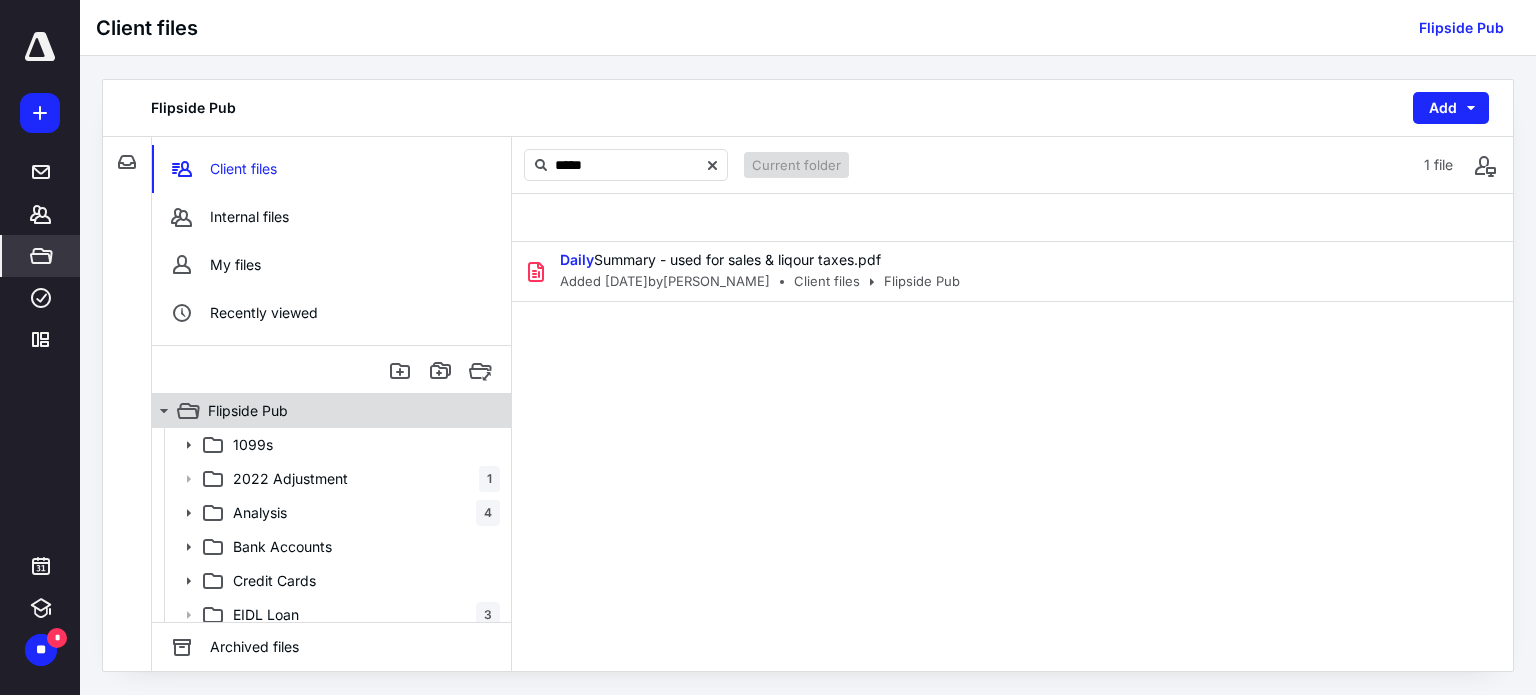click on "Flipside Pub" at bounding box center [248, 411] 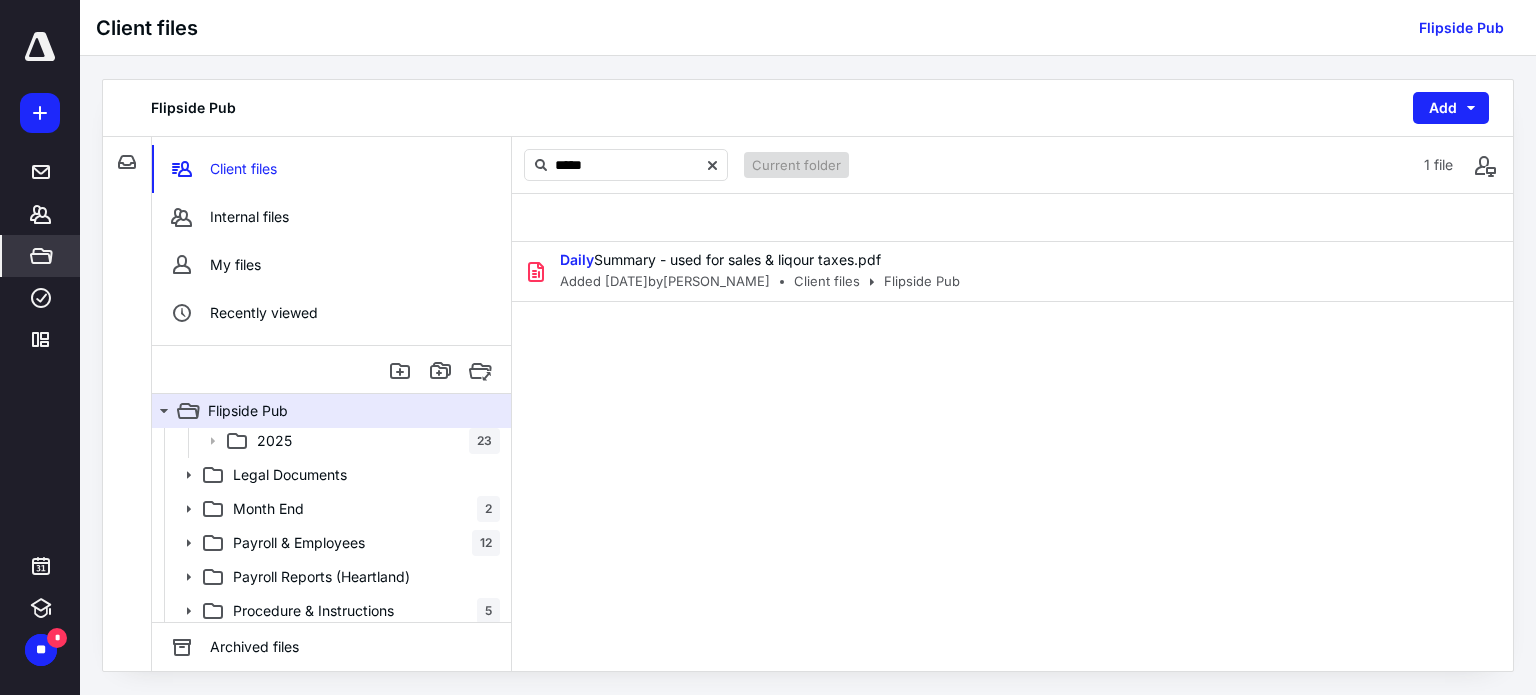 scroll, scrollTop: 500, scrollLeft: 0, axis: vertical 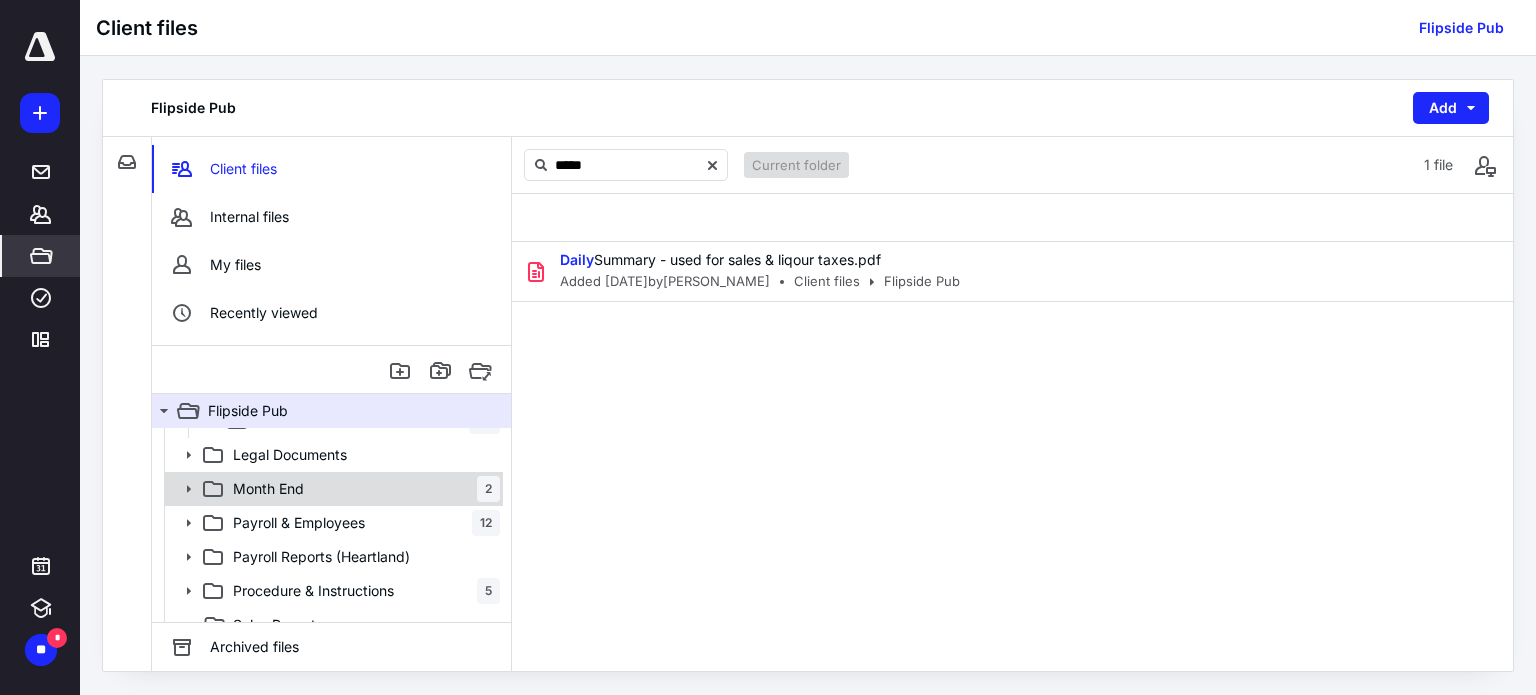 click on "Month End" at bounding box center (268, 489) 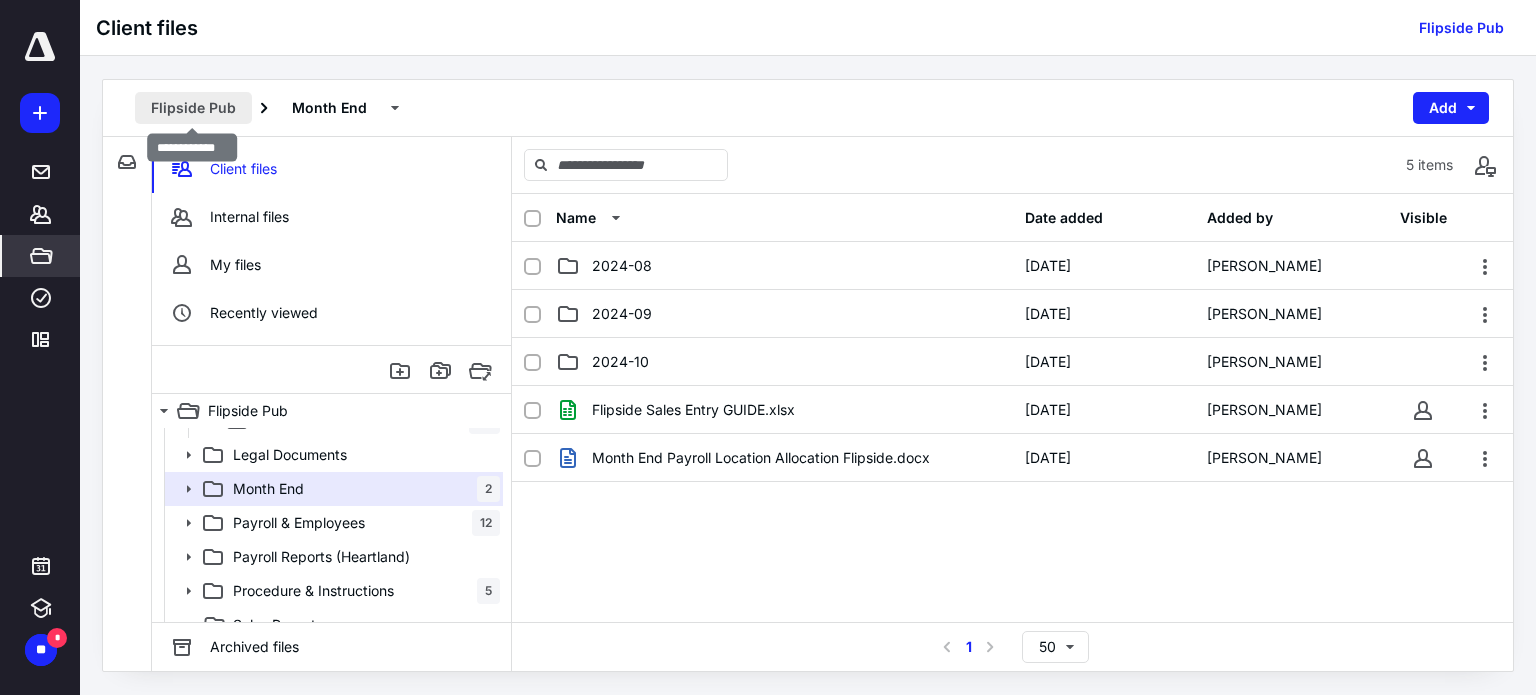 click on "Flipside Pub" at bounding box center (193, 108) 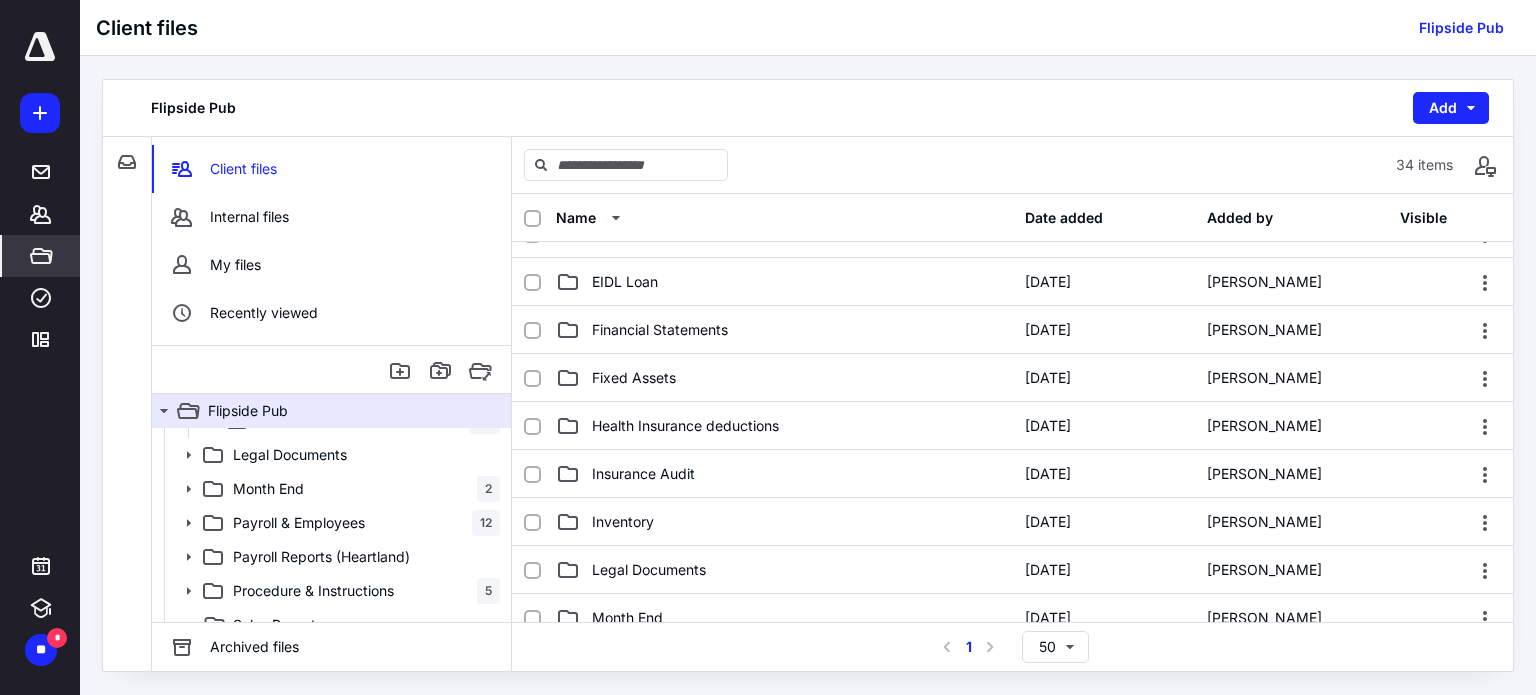 scroll, scrollTop: 300, scrollLeft: 0, axis: vertical 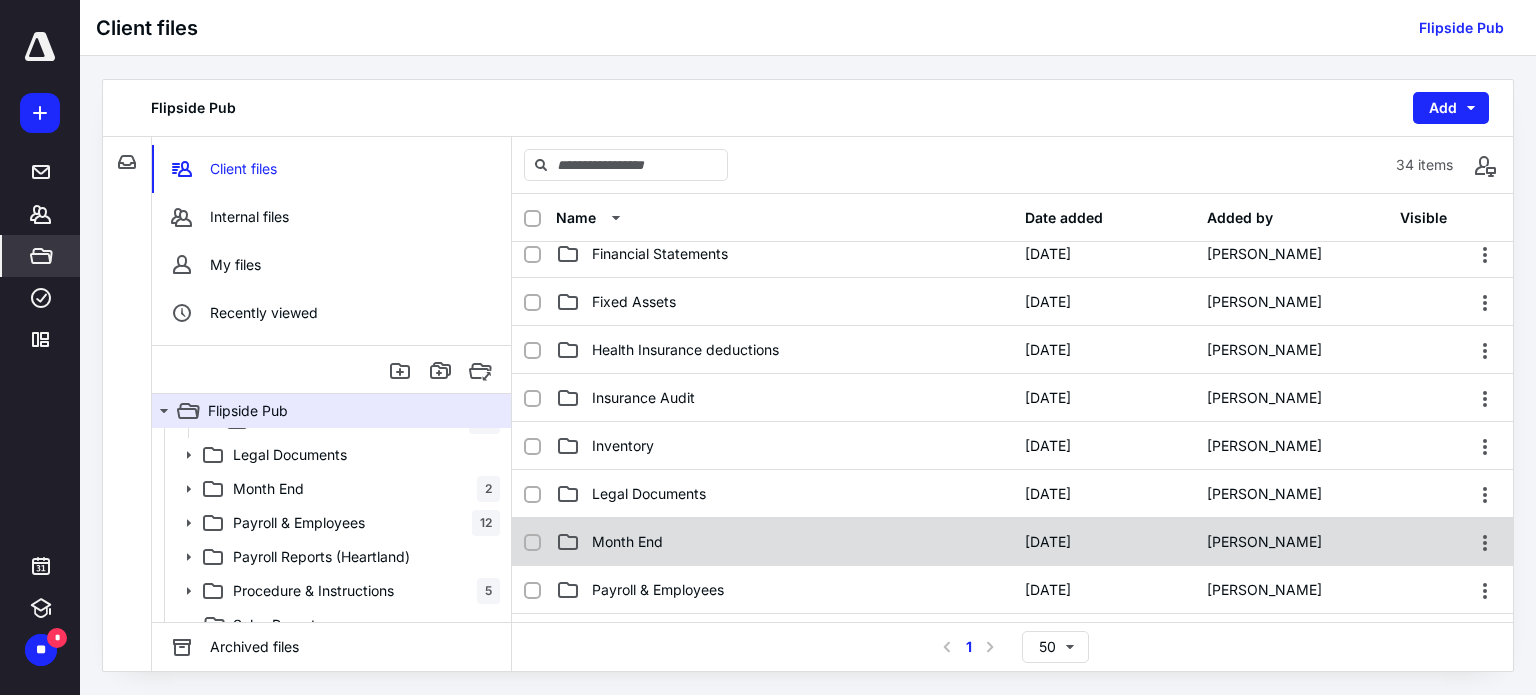 click on "Month End" at bounding box center (627, 542) 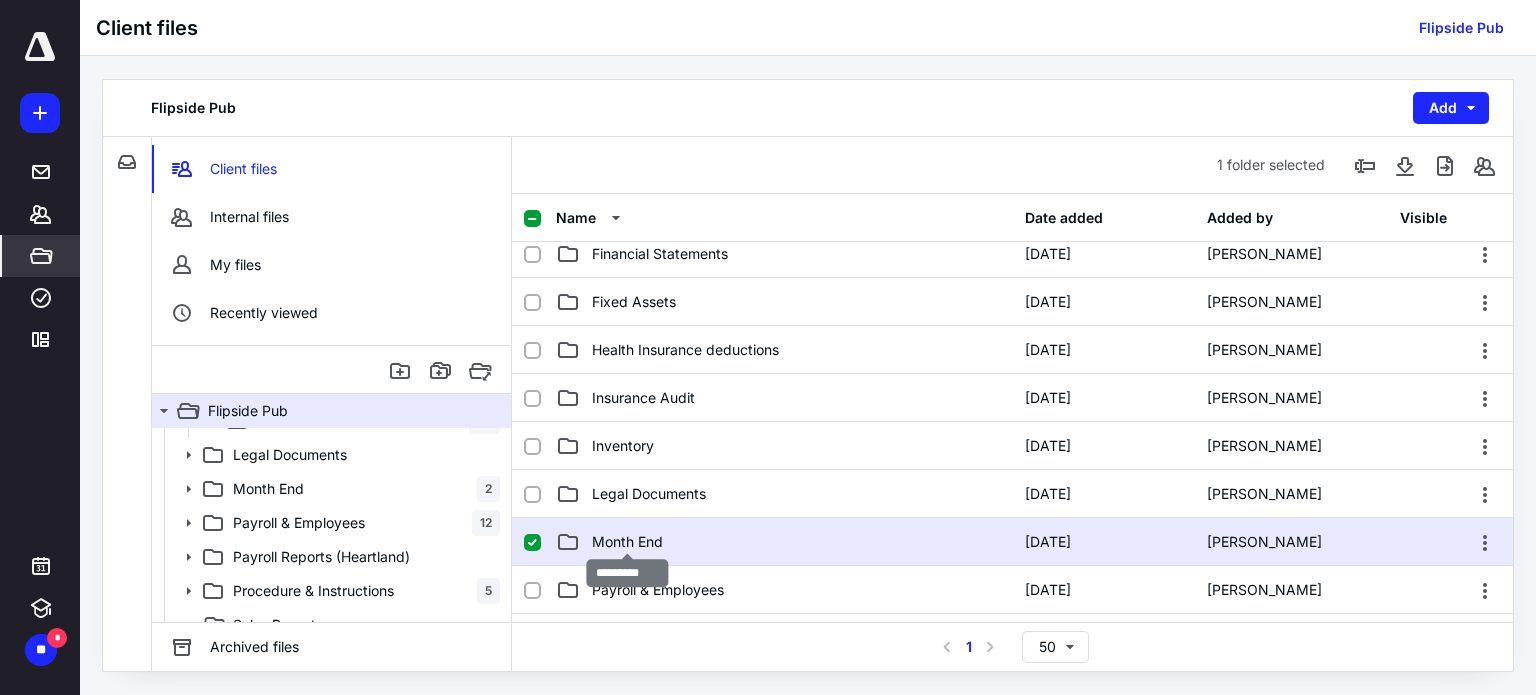 click on "Month End" at bounding box center (627, 542) 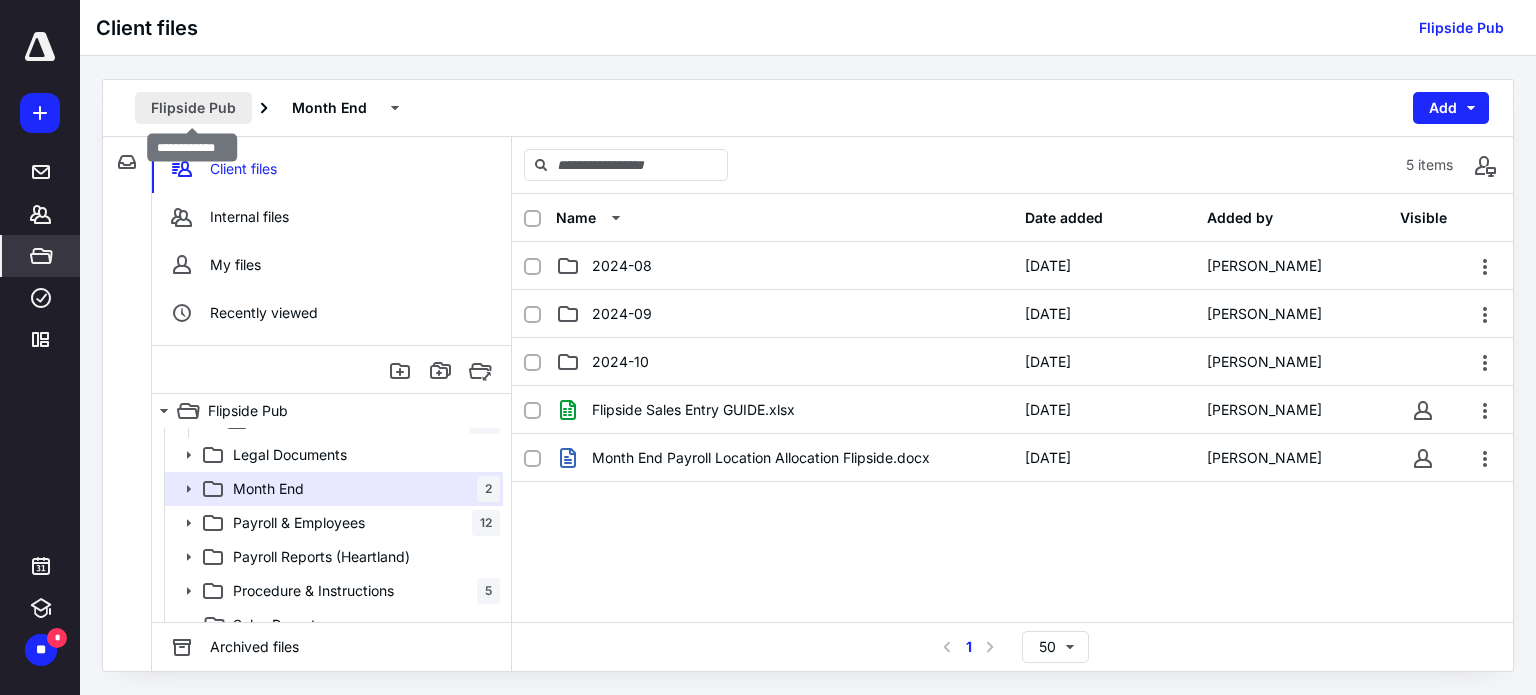 click on "Flipside Pub" at bounding box center (193, 108) 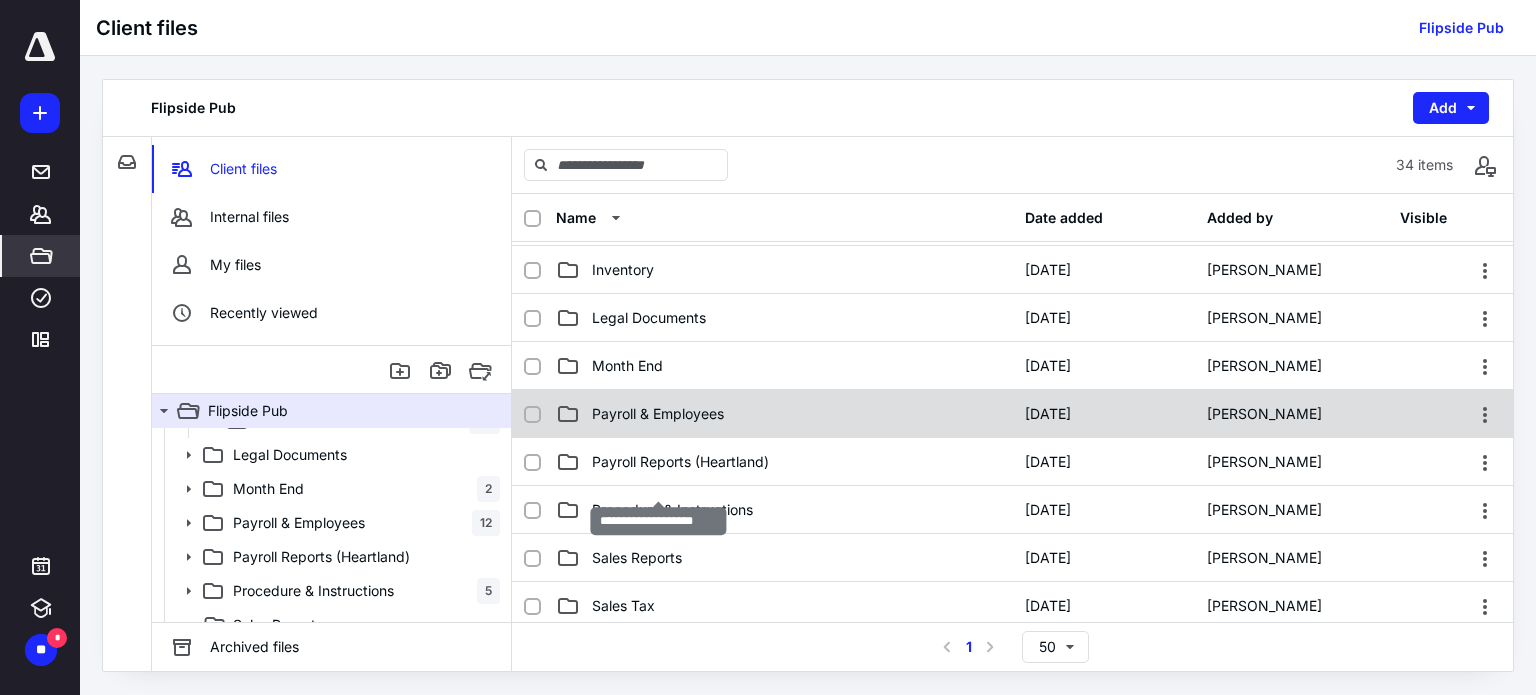 scroll, scrollTop: 600, scrollLeft: 0, axis: vertical 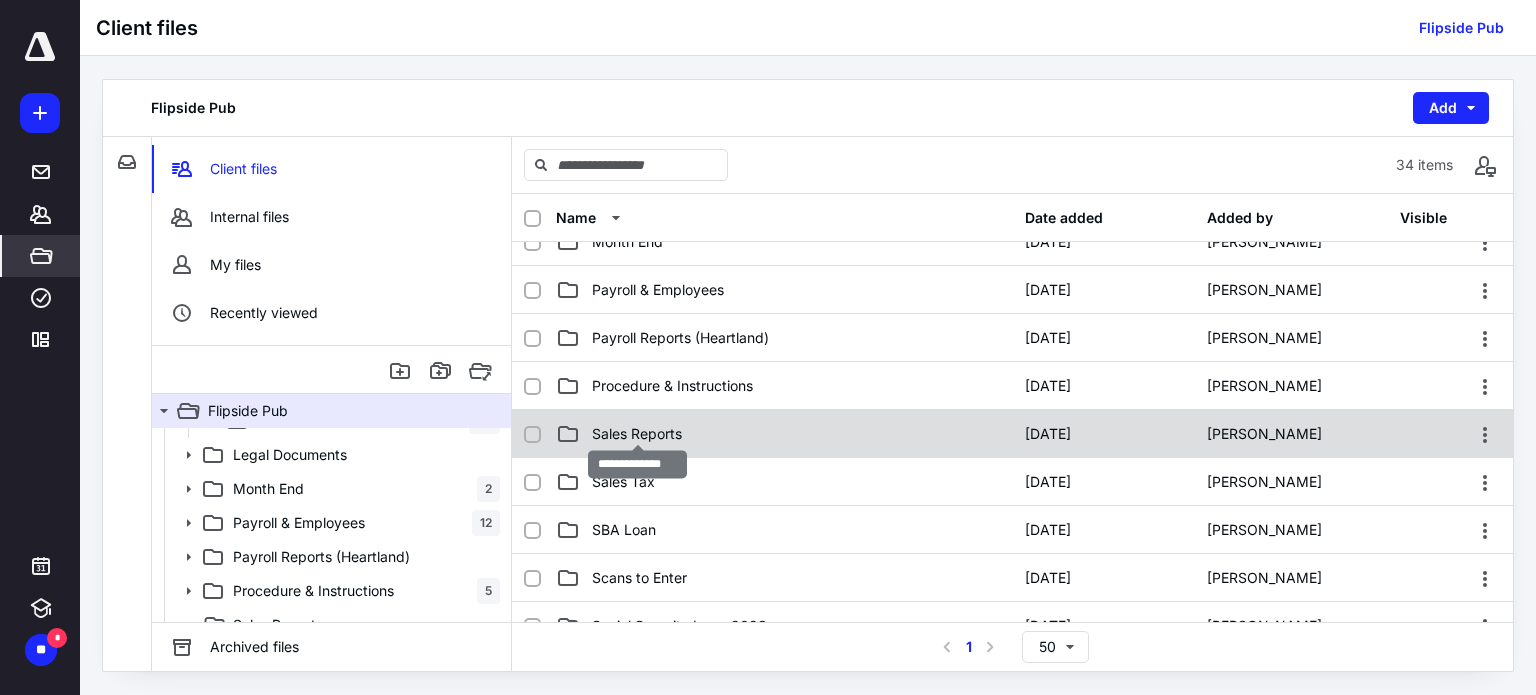 click on "Sales Reports" at bounding box center [637, 434] 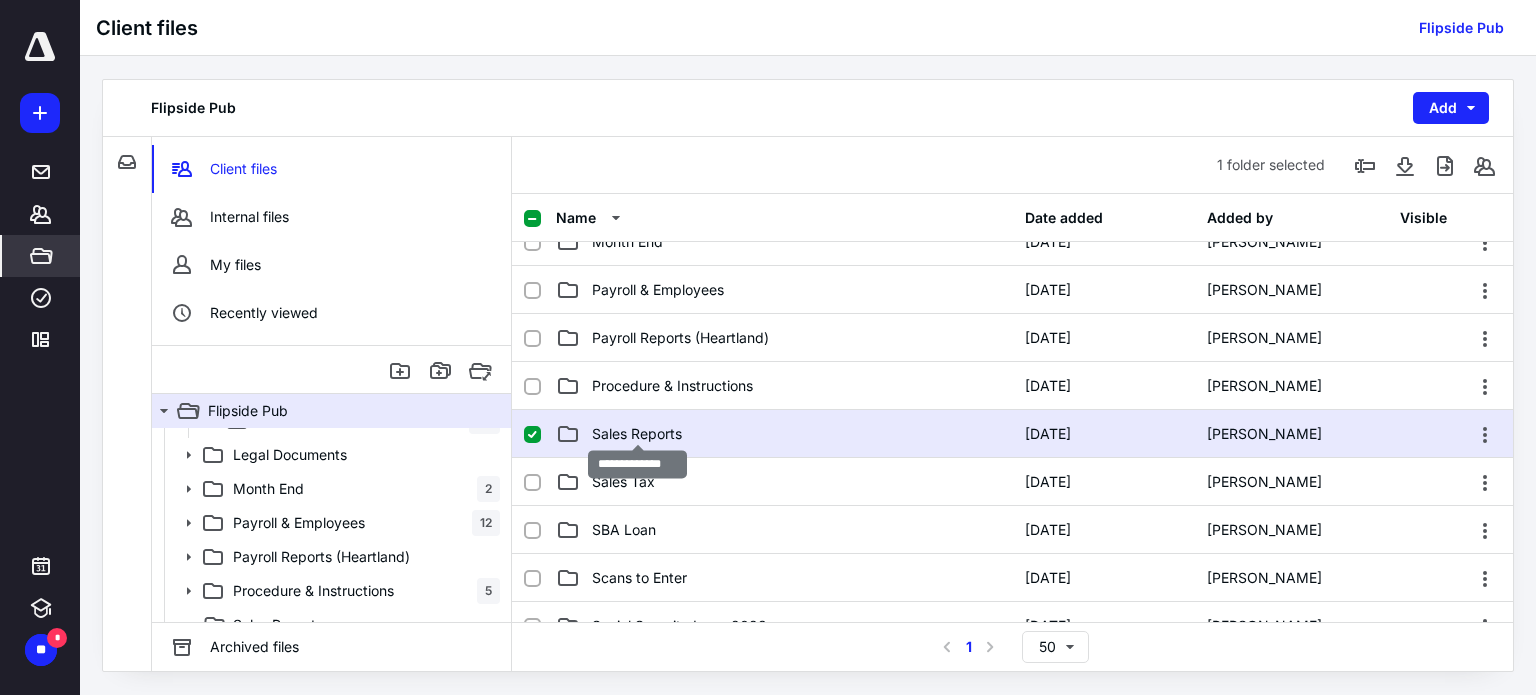 click on "Sales Reports" at bounding box center [637, 434] 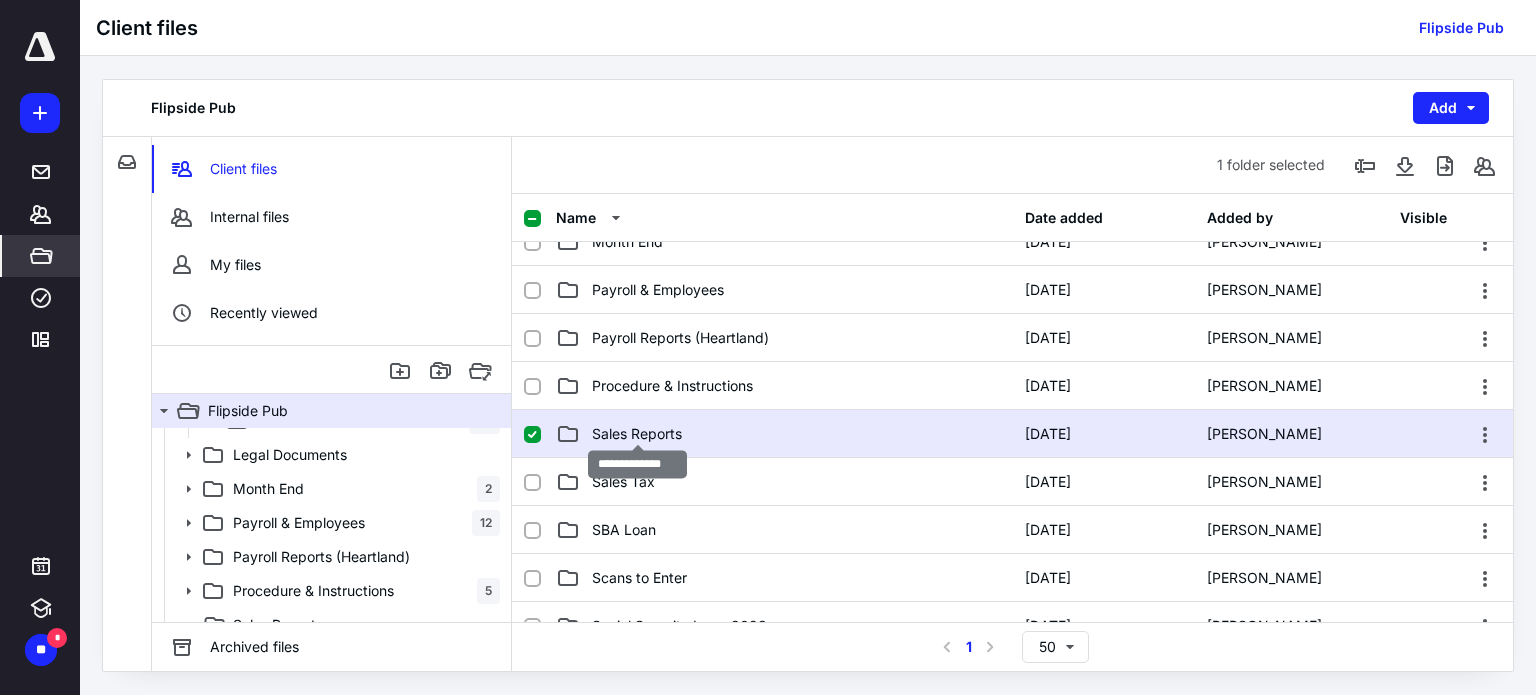 scroll, scrollTop: 0, scrollLeft: 0, axis: both 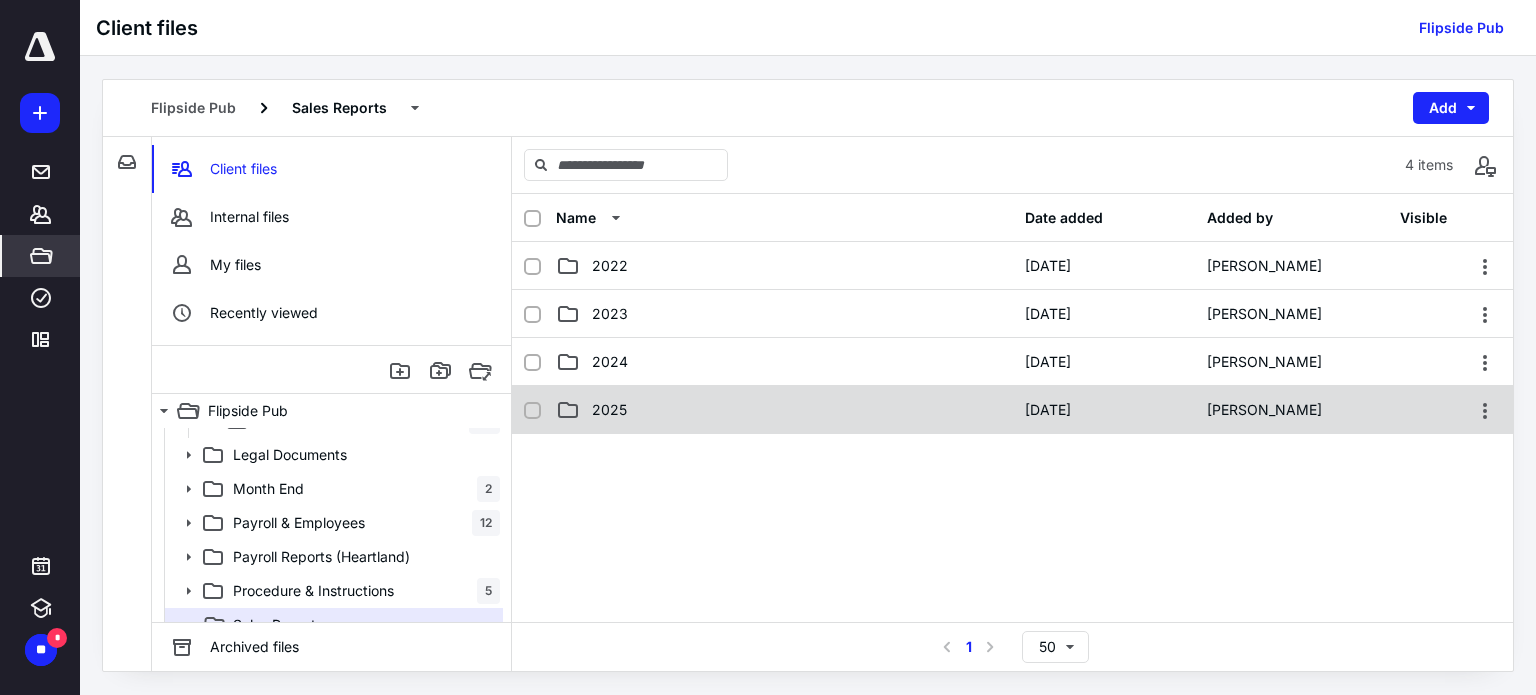 click on "2025" at bounding box center [609, 410] 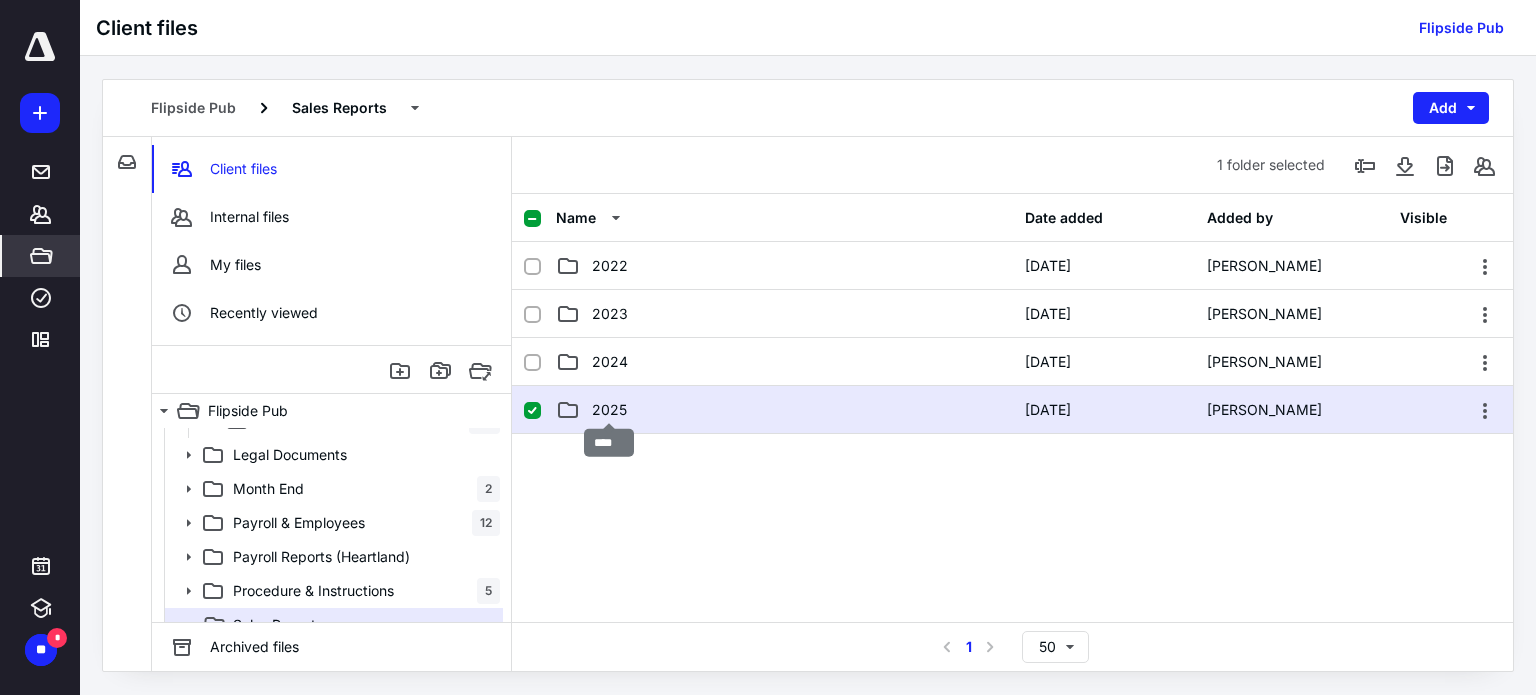 click on "2025" at bounding box center (609, 410) 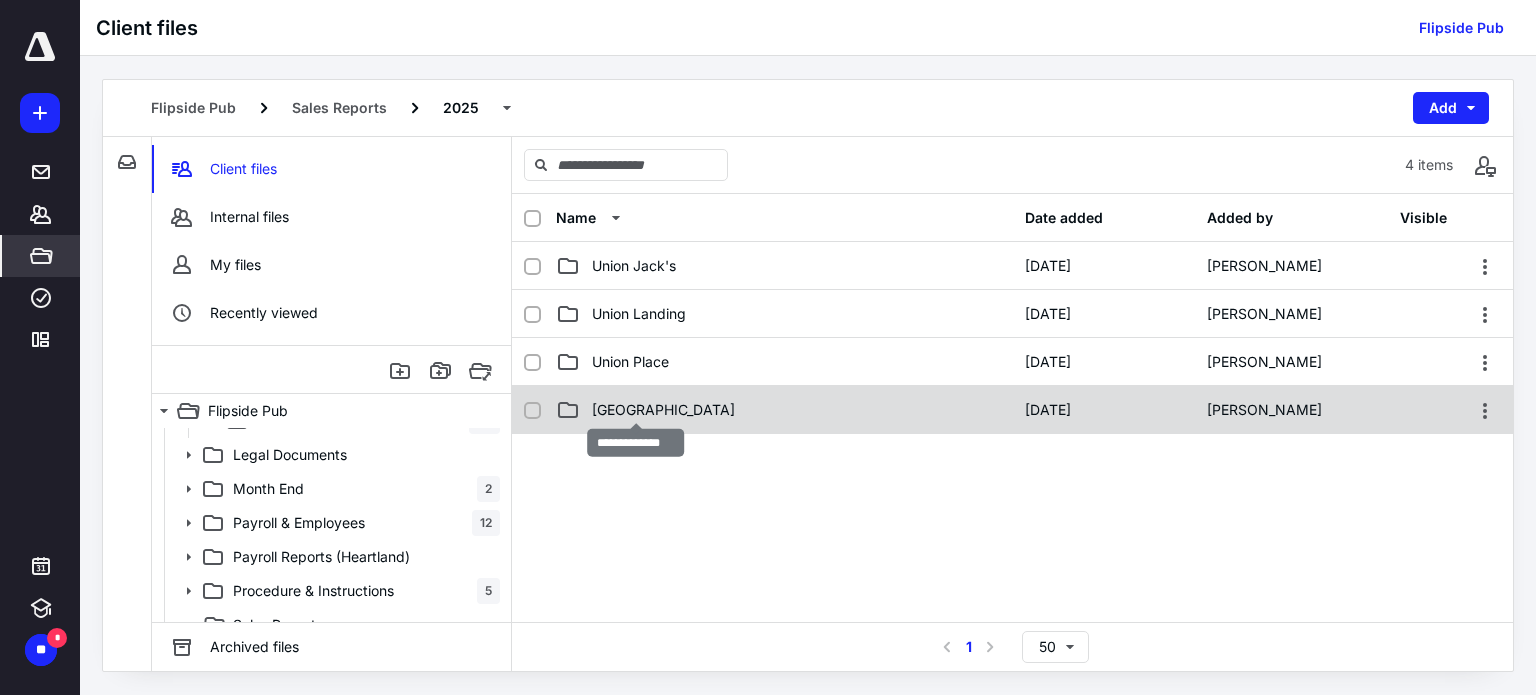 click on "Union Station" at bounding box center (663, 410) 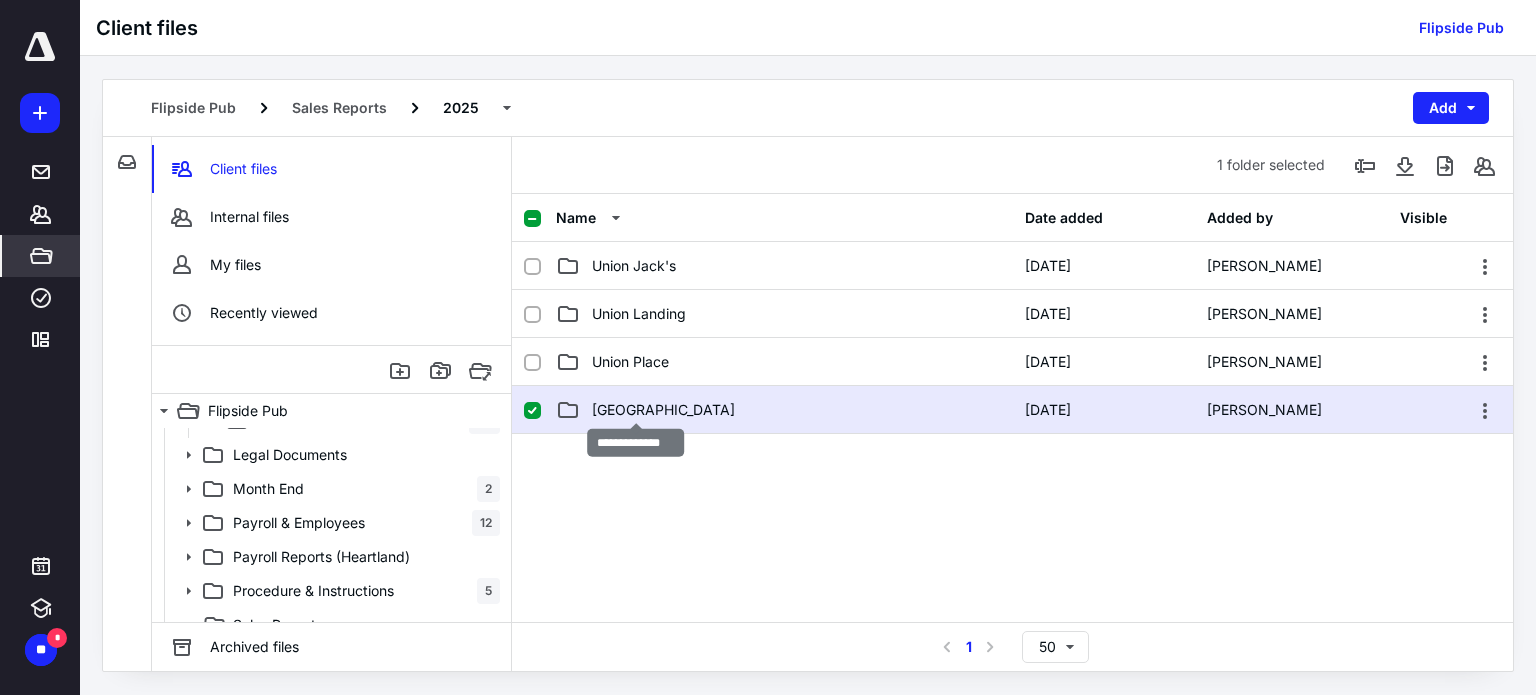 click on "Union Station" at bounding box center [663, 410] 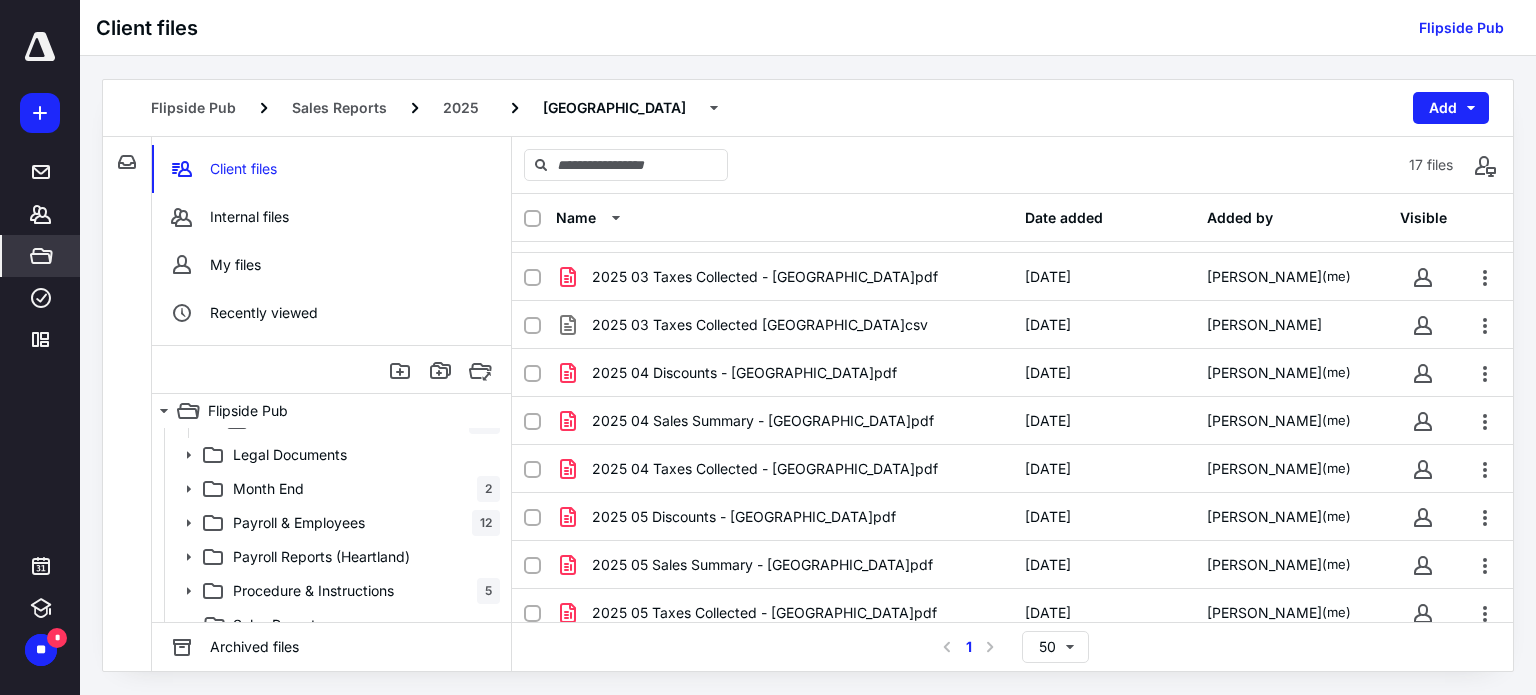 scroll, scrollTop: 432, scrollLeft: 0, axis: vertical 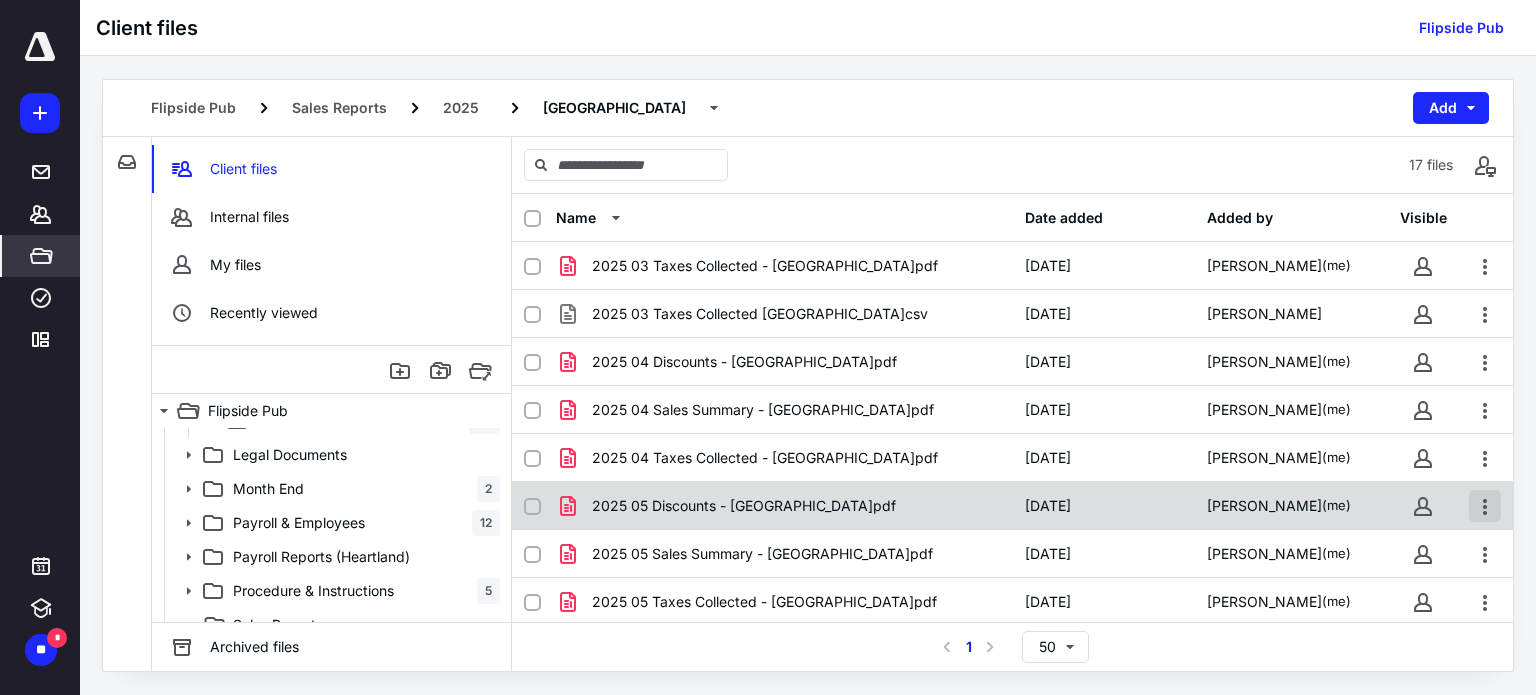 click at bounding box center (1485, 506) 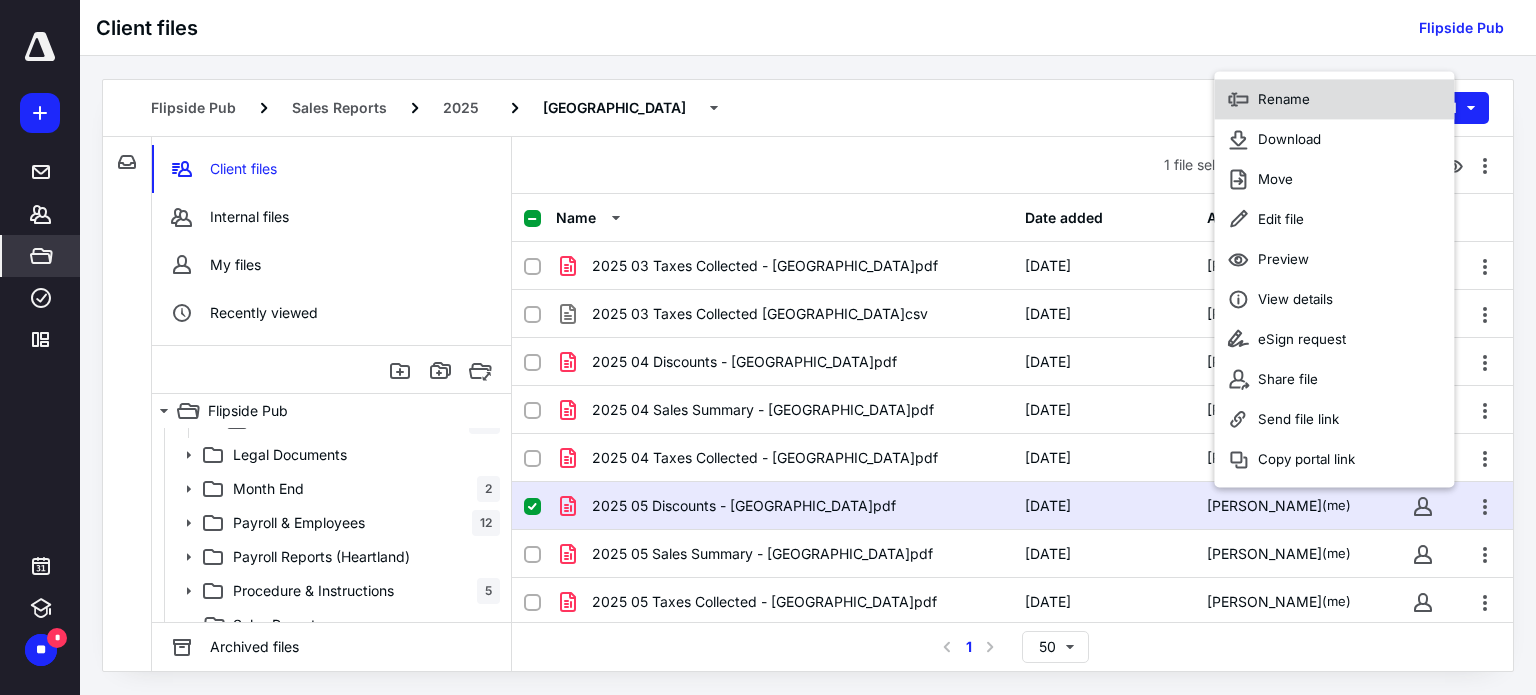 click on "Rename" at bounding box center [1284, 100] 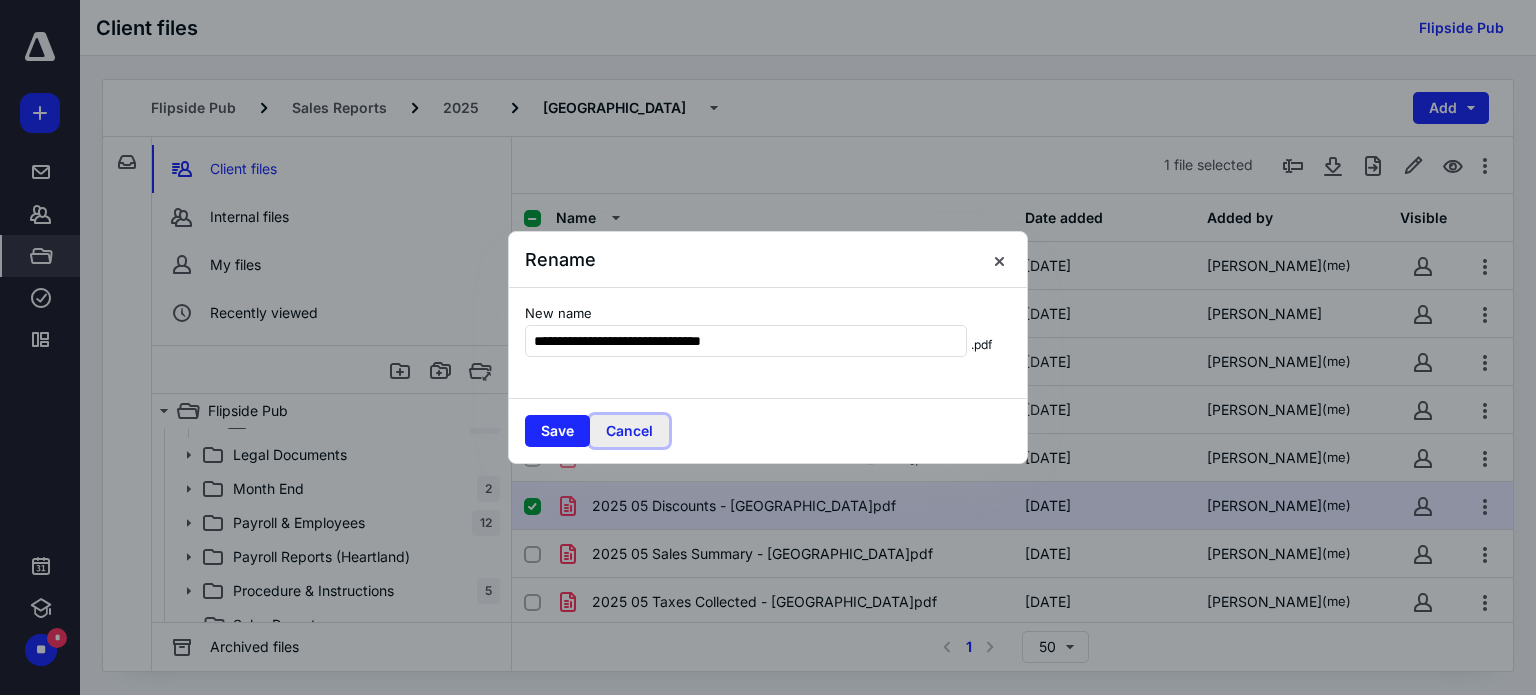 click on "Cancel" at bounding box center (629, 431) 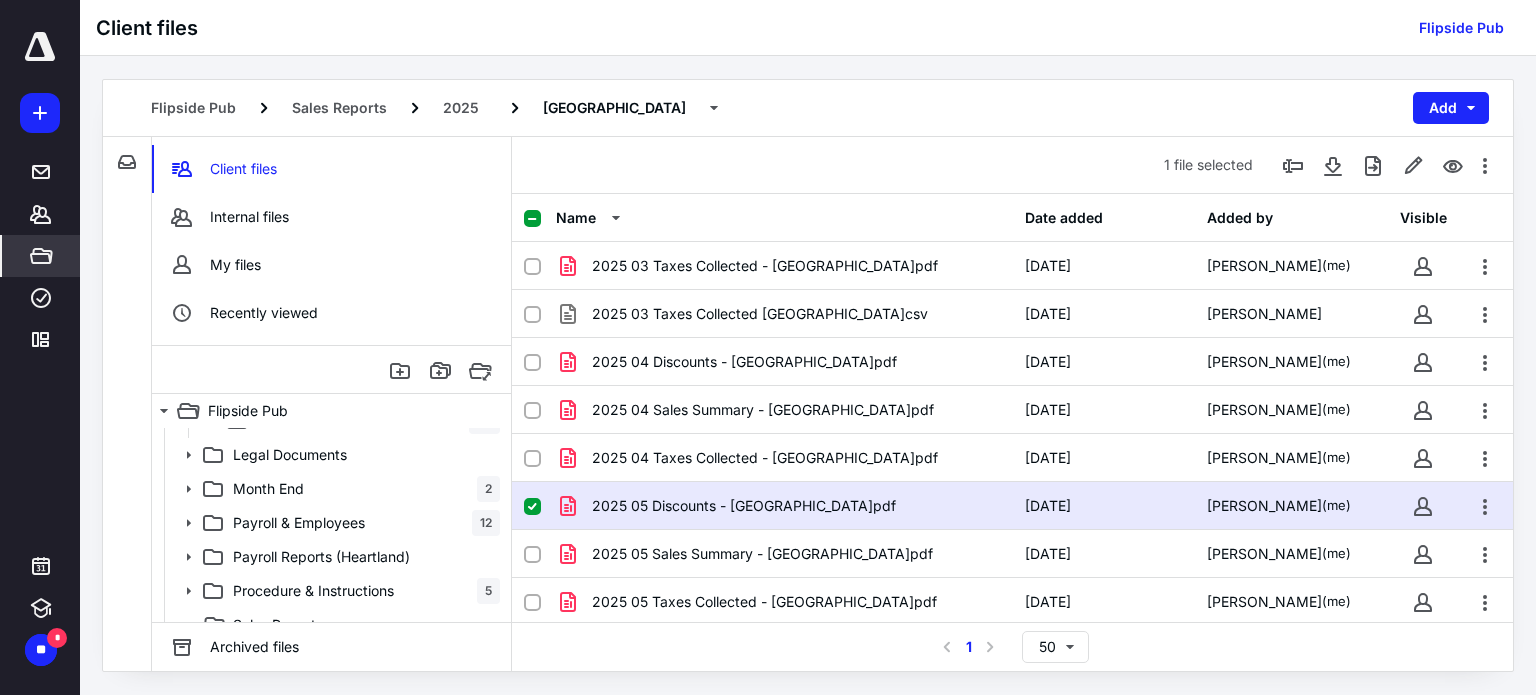 click on "Flipside Pub Sales Reports 2025 Union Station   Add" at bounding box center (808, 108) 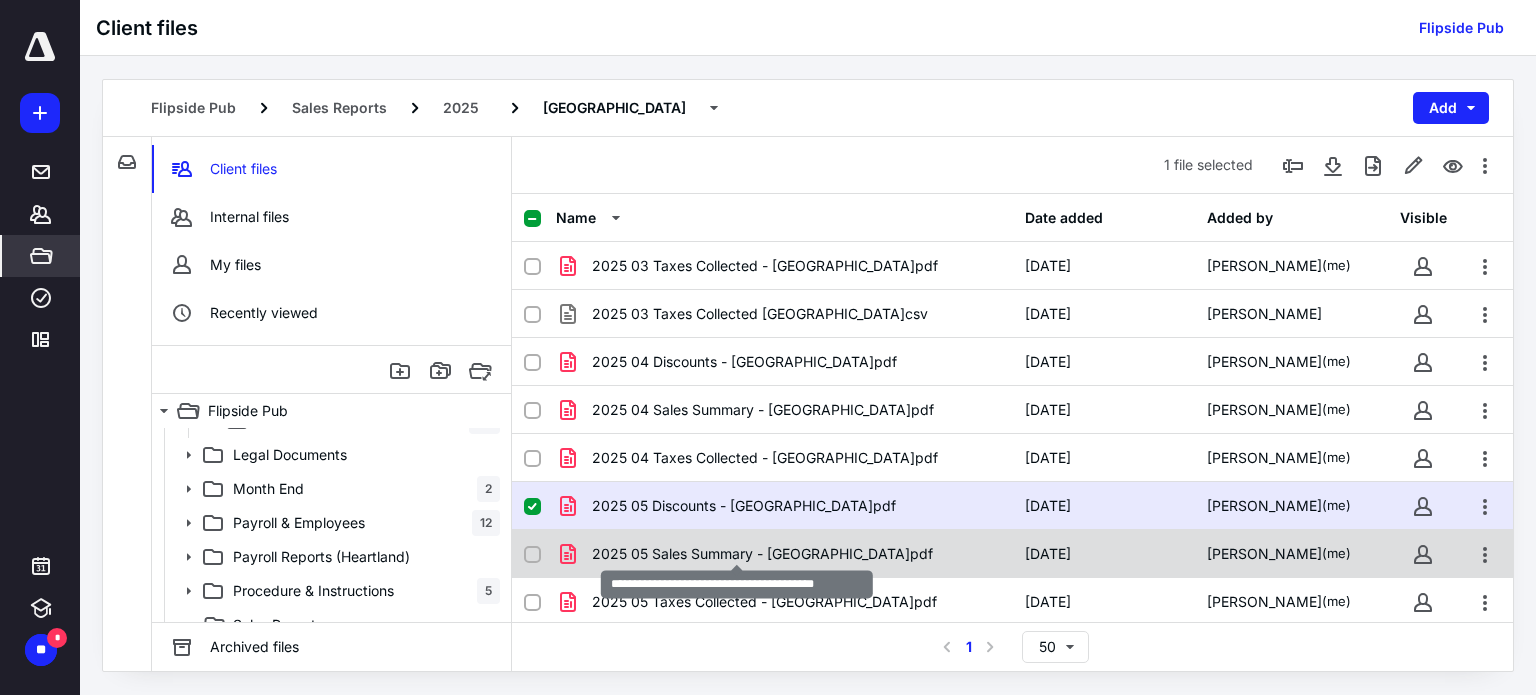 click on "2025 05 Sales Summary - Union Station.pdf" at bounding box center (762, 554) 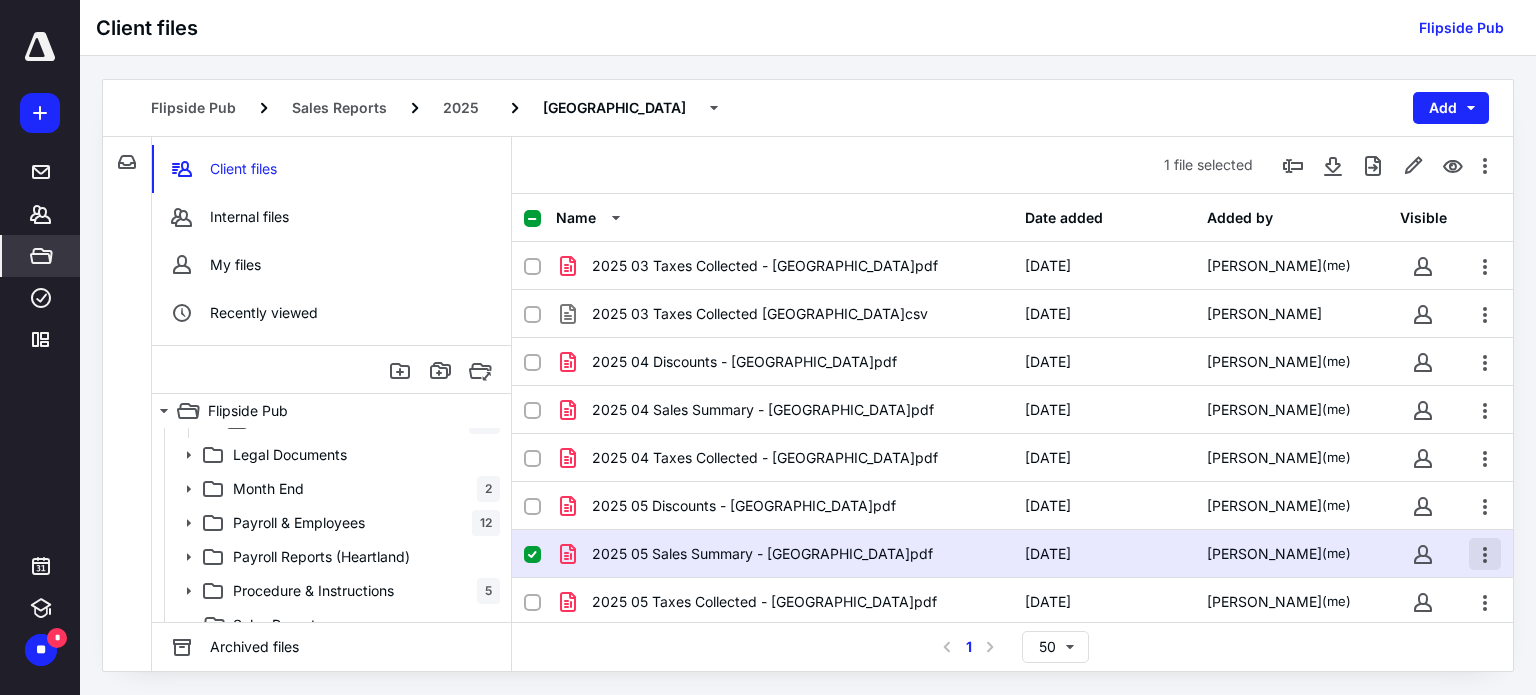 click at bounding box center (1485, 554) 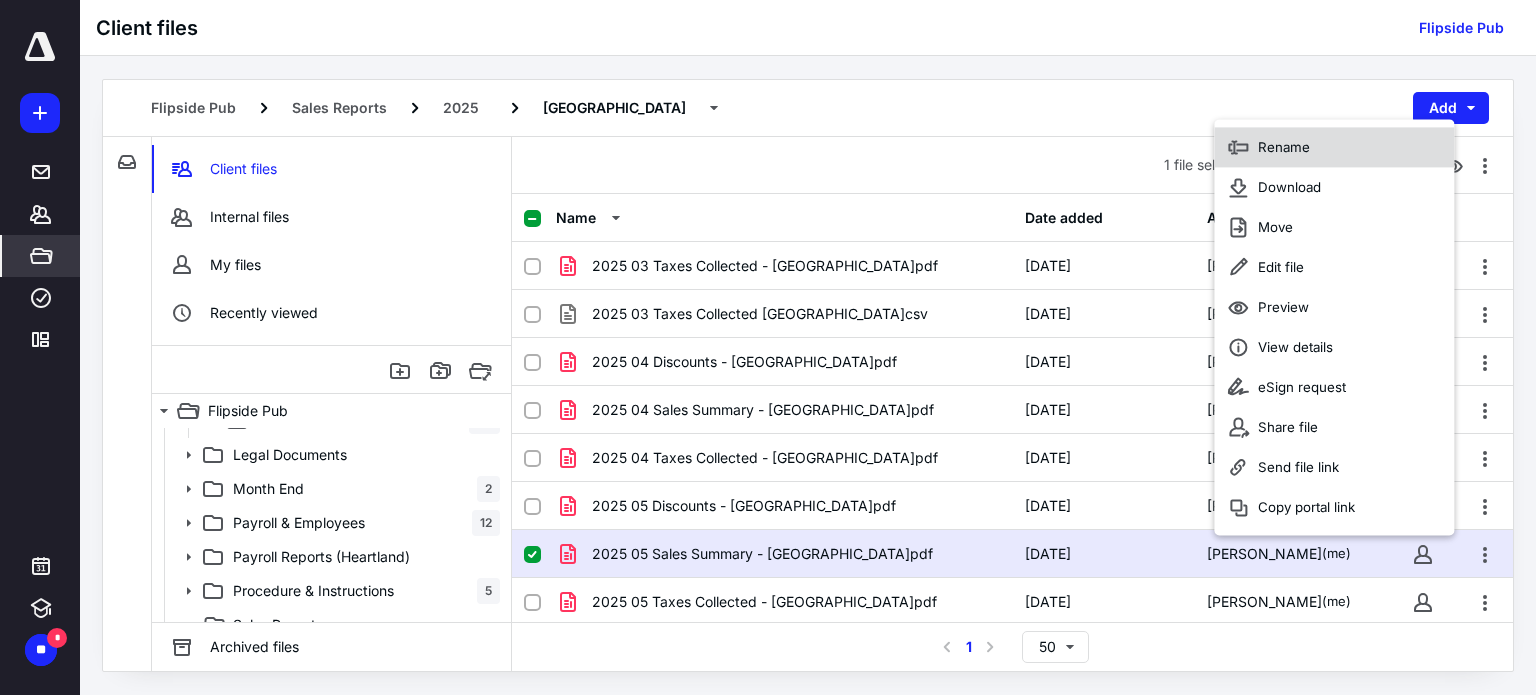 click on "Rename" at bounding box center (1284, 148) 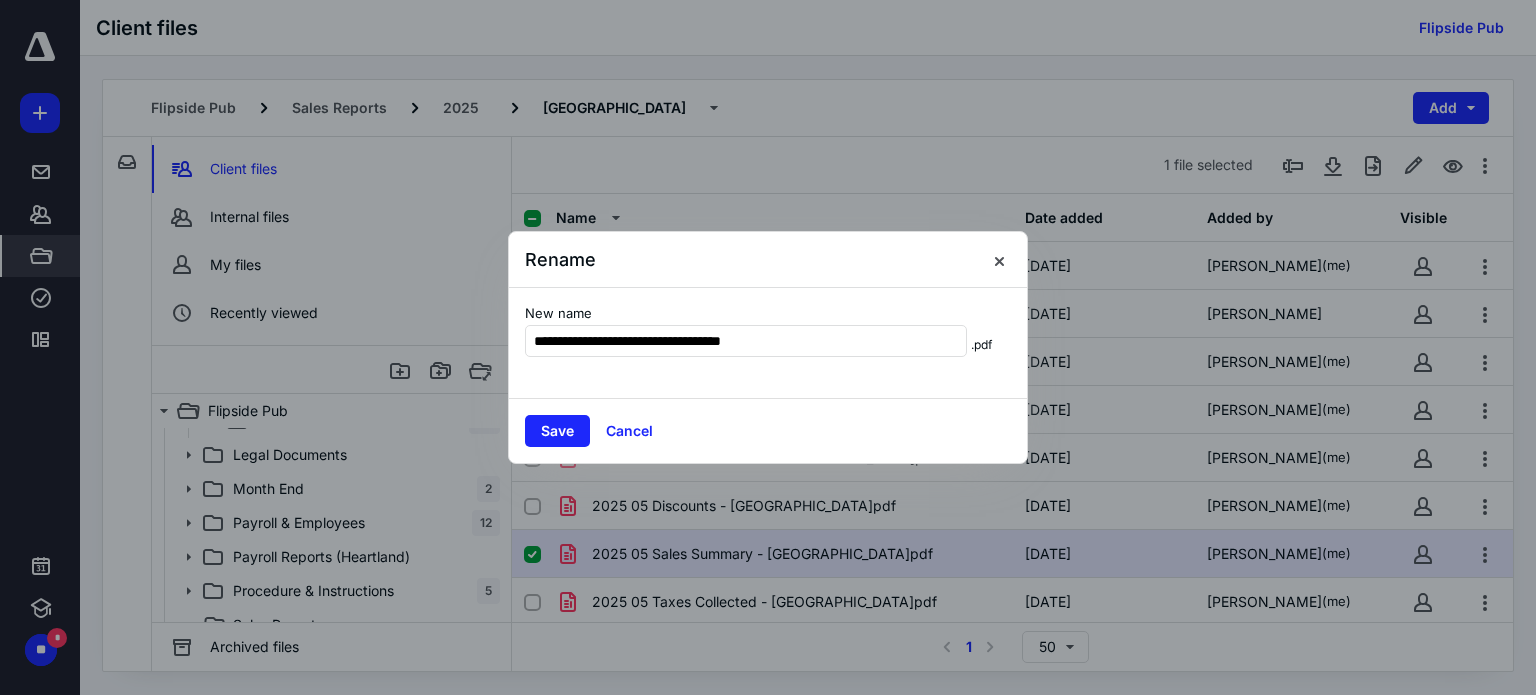 click at bounding box center (768, 347) 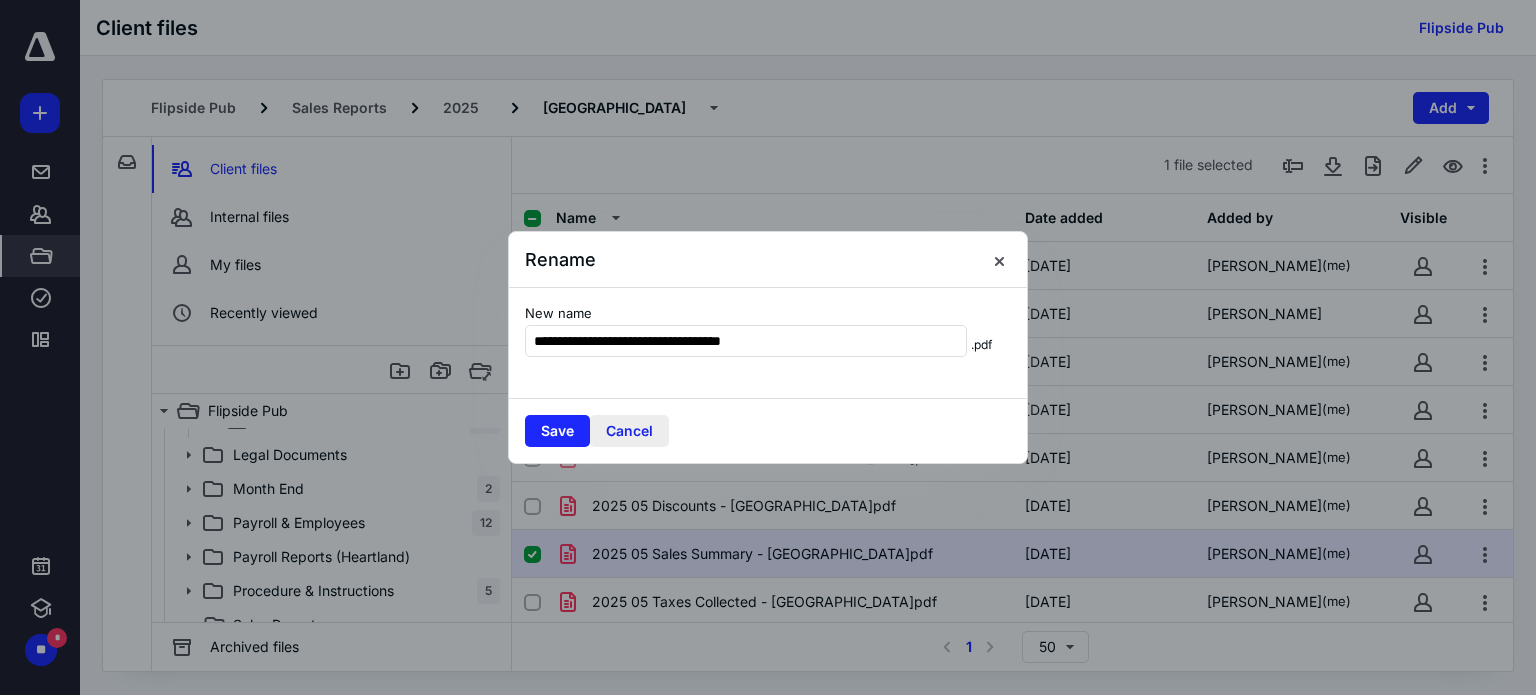 click on "Cancel" at bounding box center (629, 431) 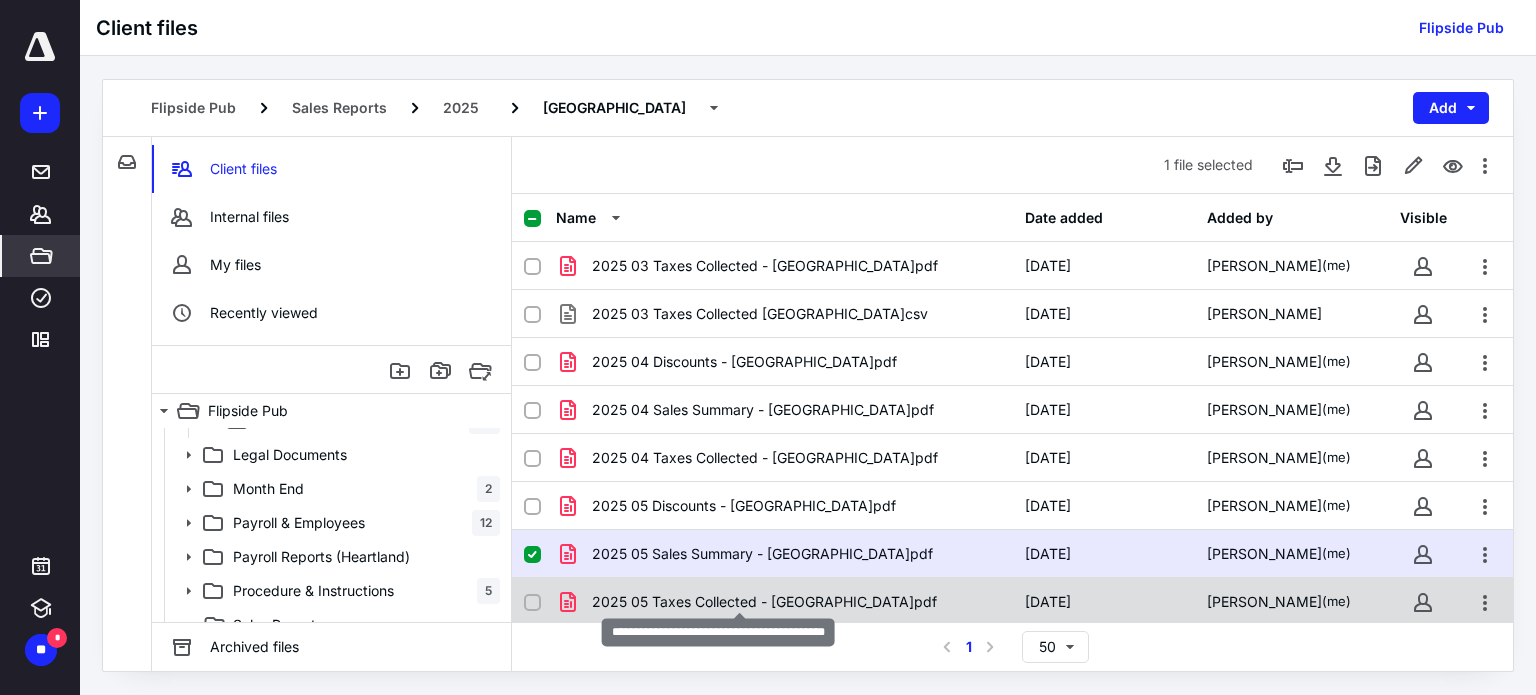 click on "2025 05 Taxes Collected - Union Station.pdf" at bounding box center (764, 602) 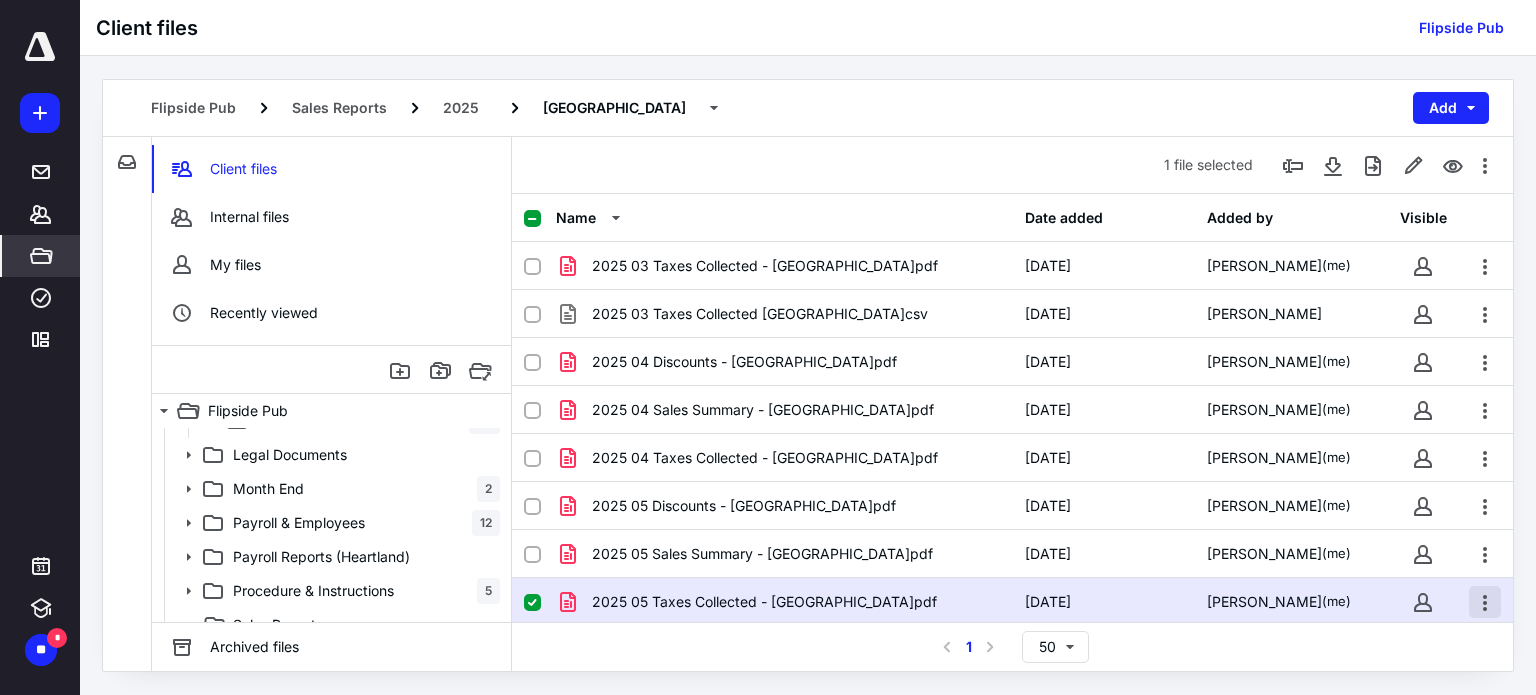 click at bounding box center (1485, 602) 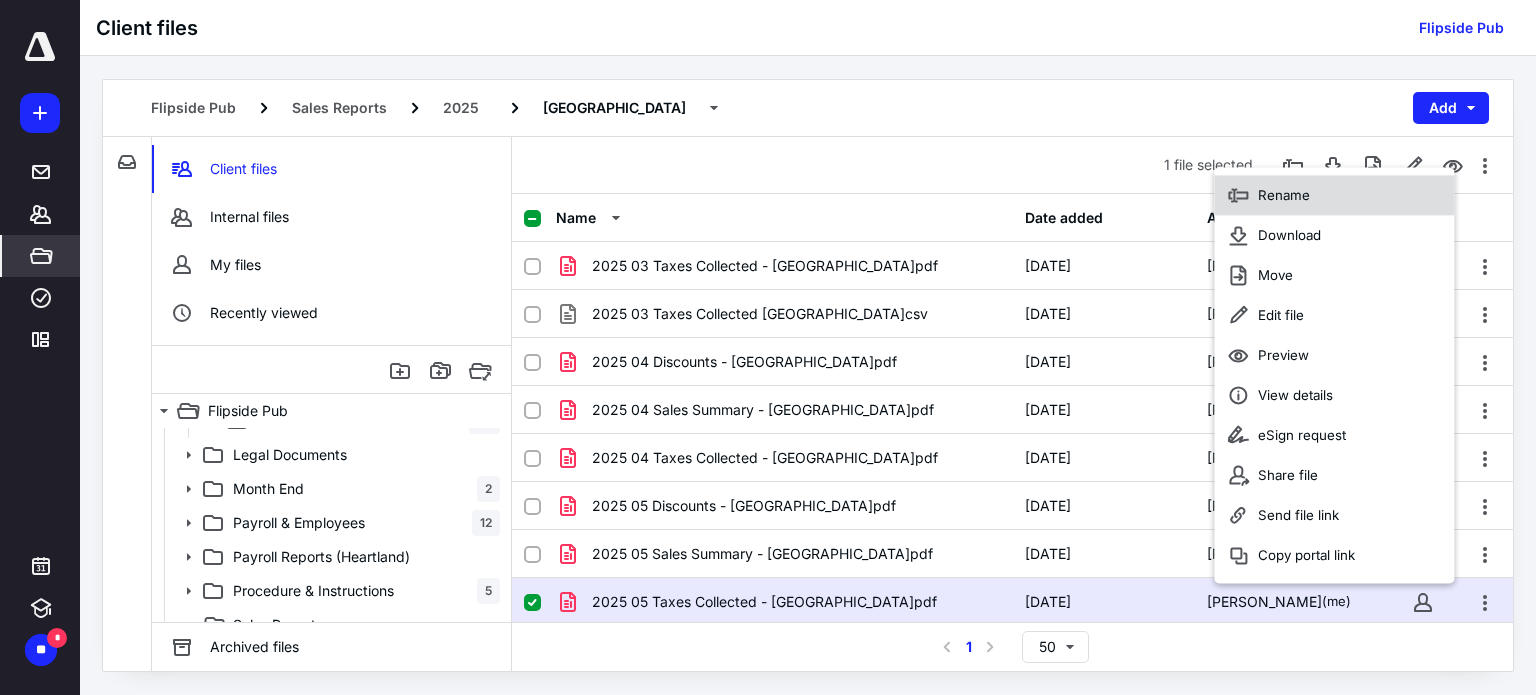click on "Rename" at bounding box center (1284, 196) 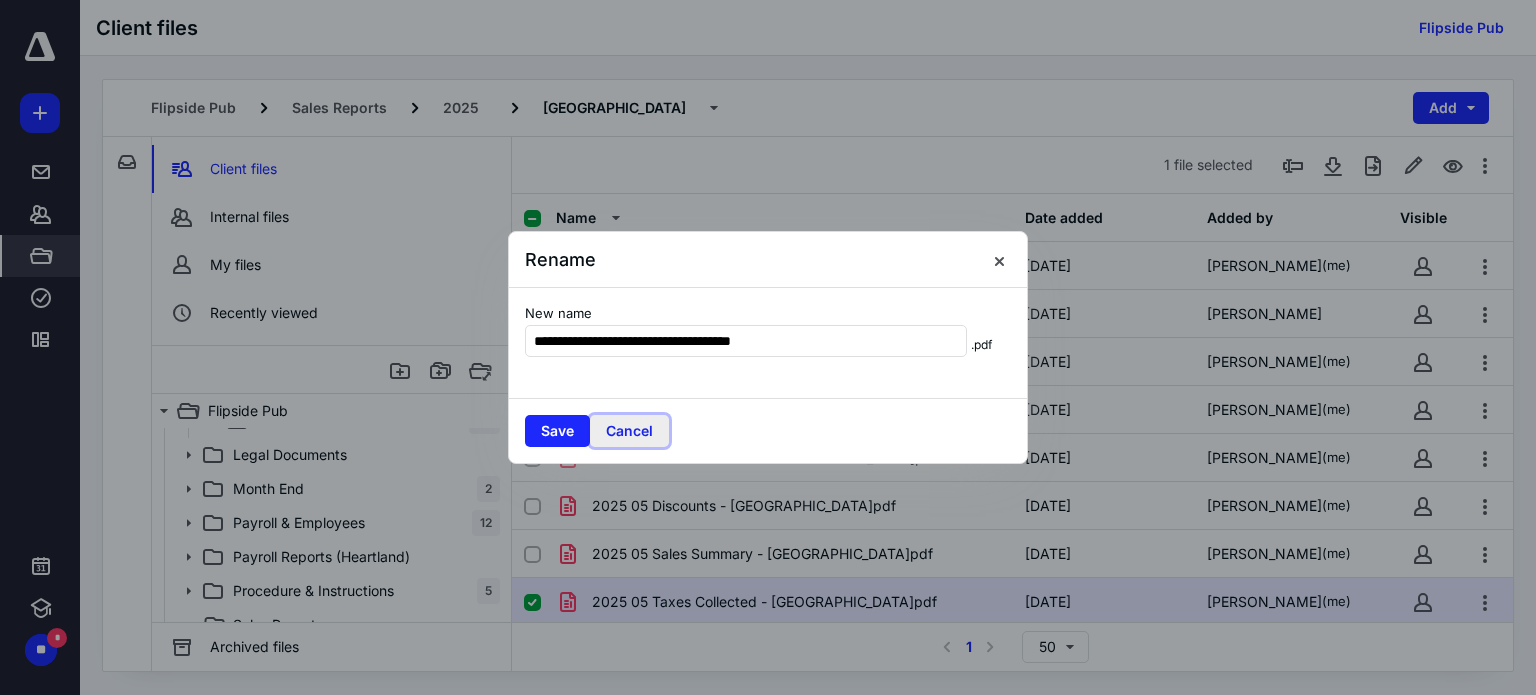 click on "Cancel" at bounding box center [629, 431] 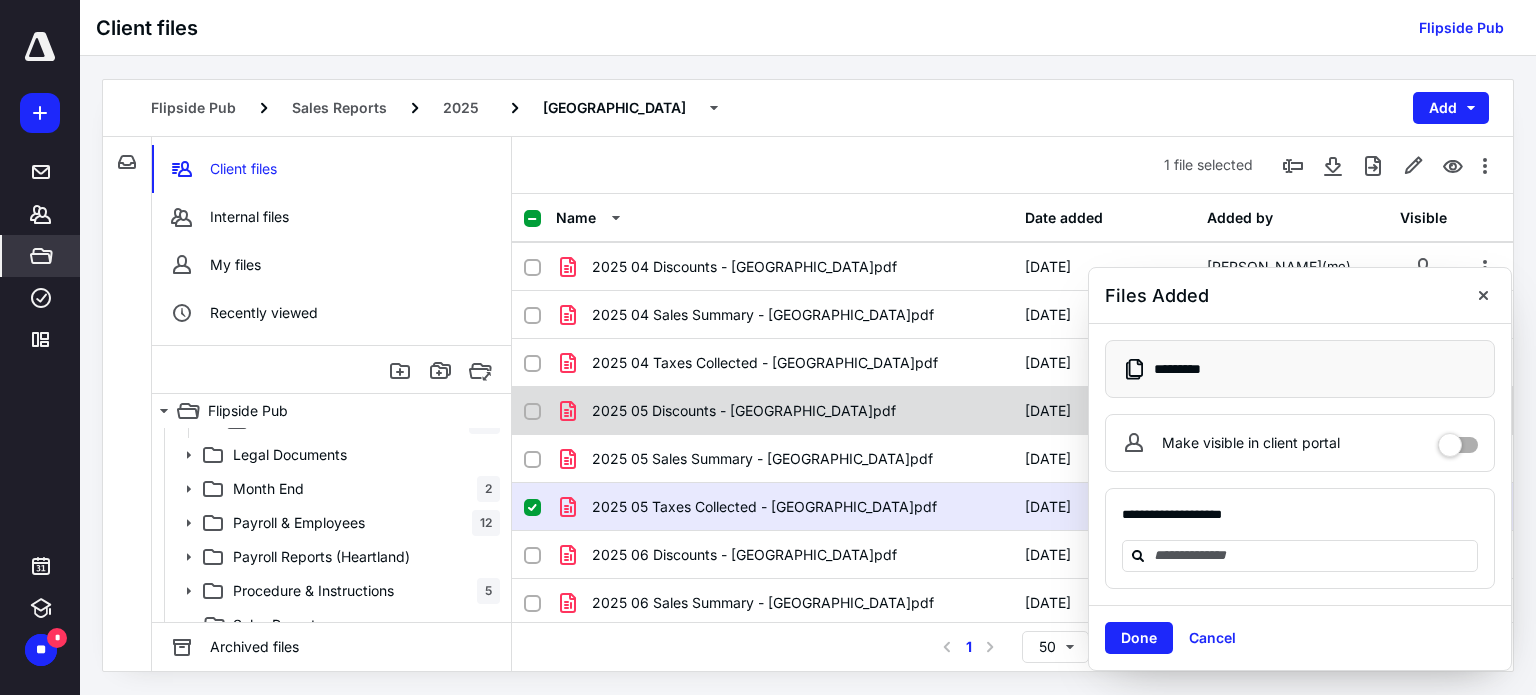 scroll, scrollTop: 575, scrollLeft: 0, axis: vertical 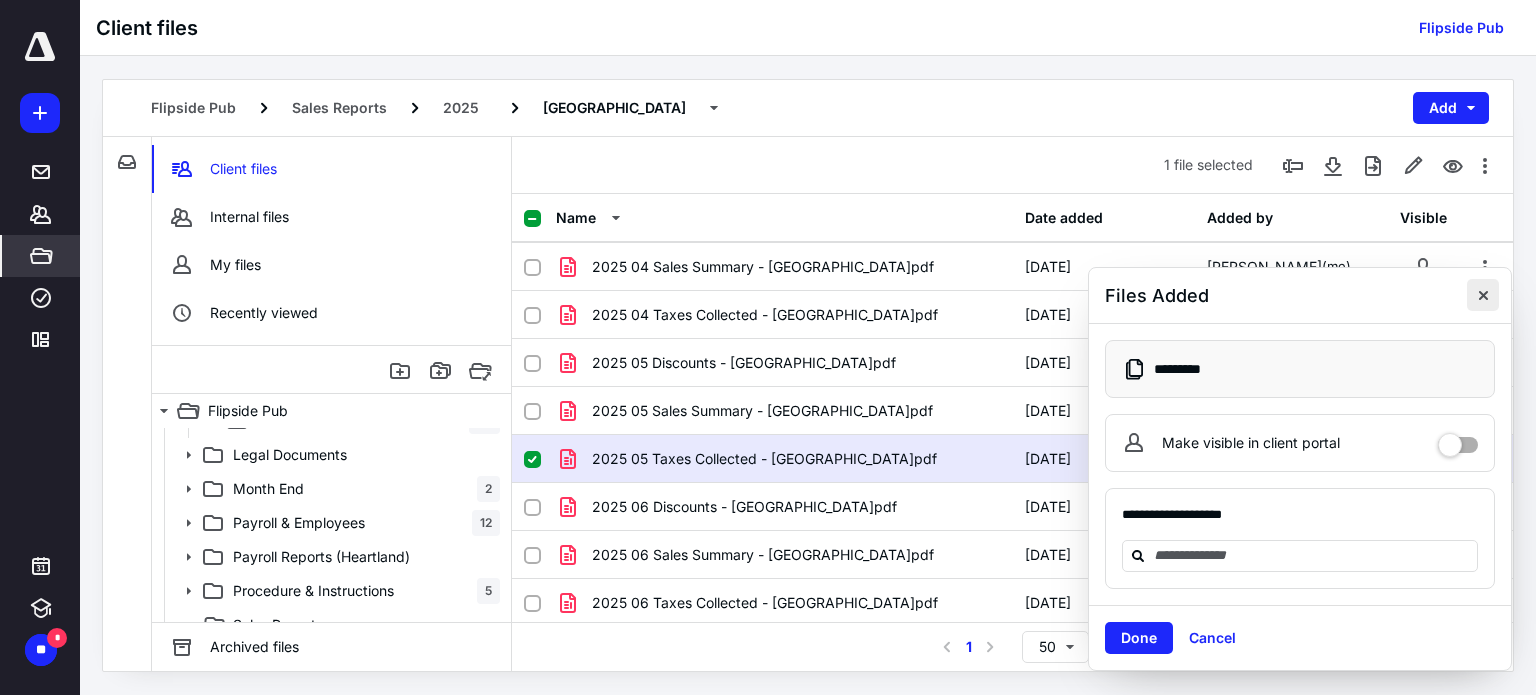 click at bounding box center (1483, 295) 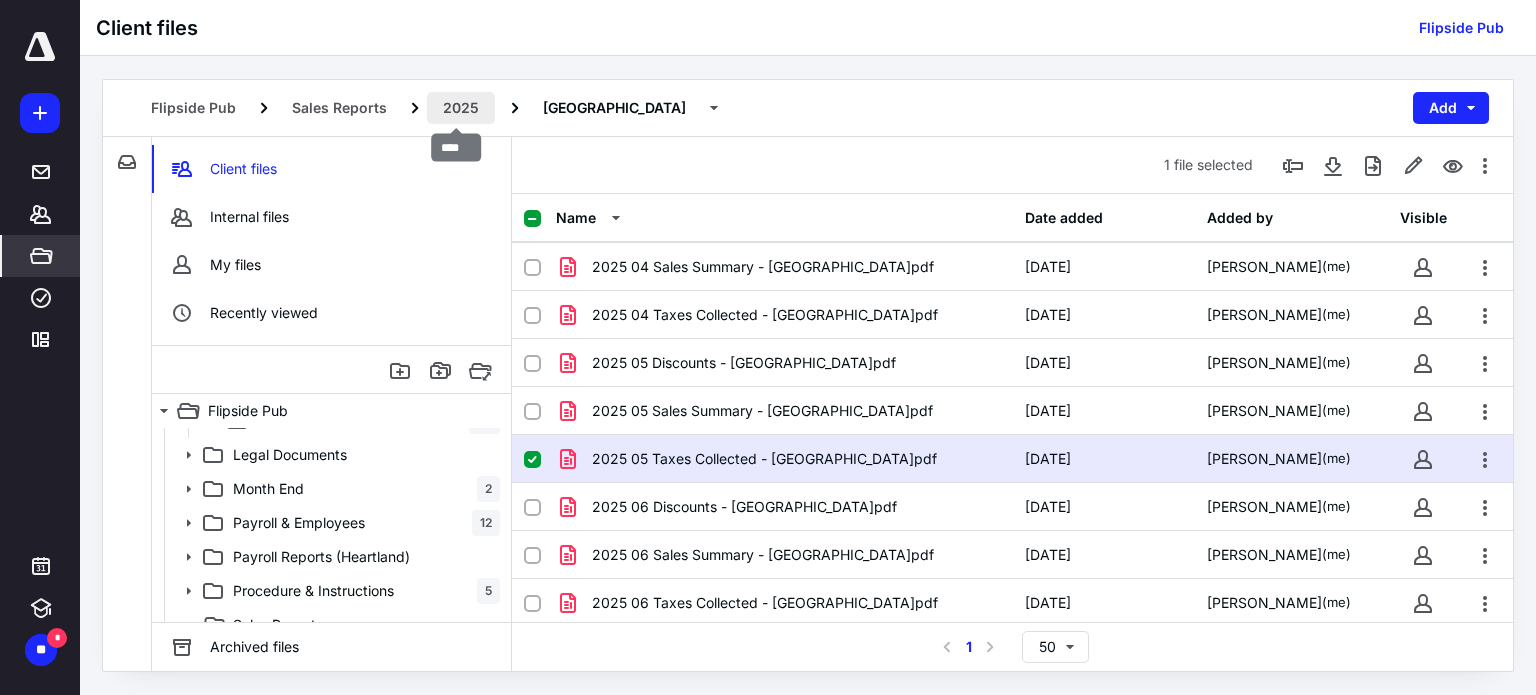 click on "2025" at bounding box center (461, 108) 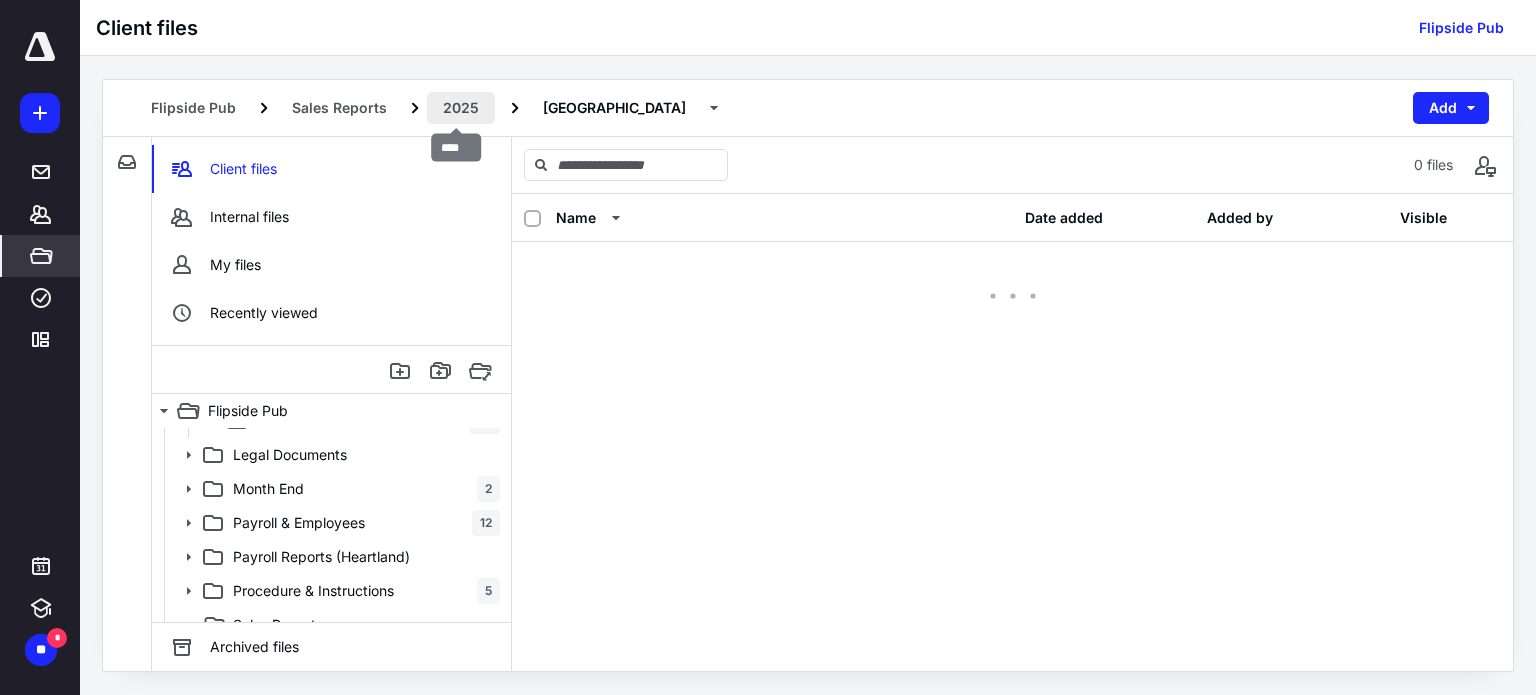 scroll, scrollTop: 0, scrollLeft: 0, axis: both 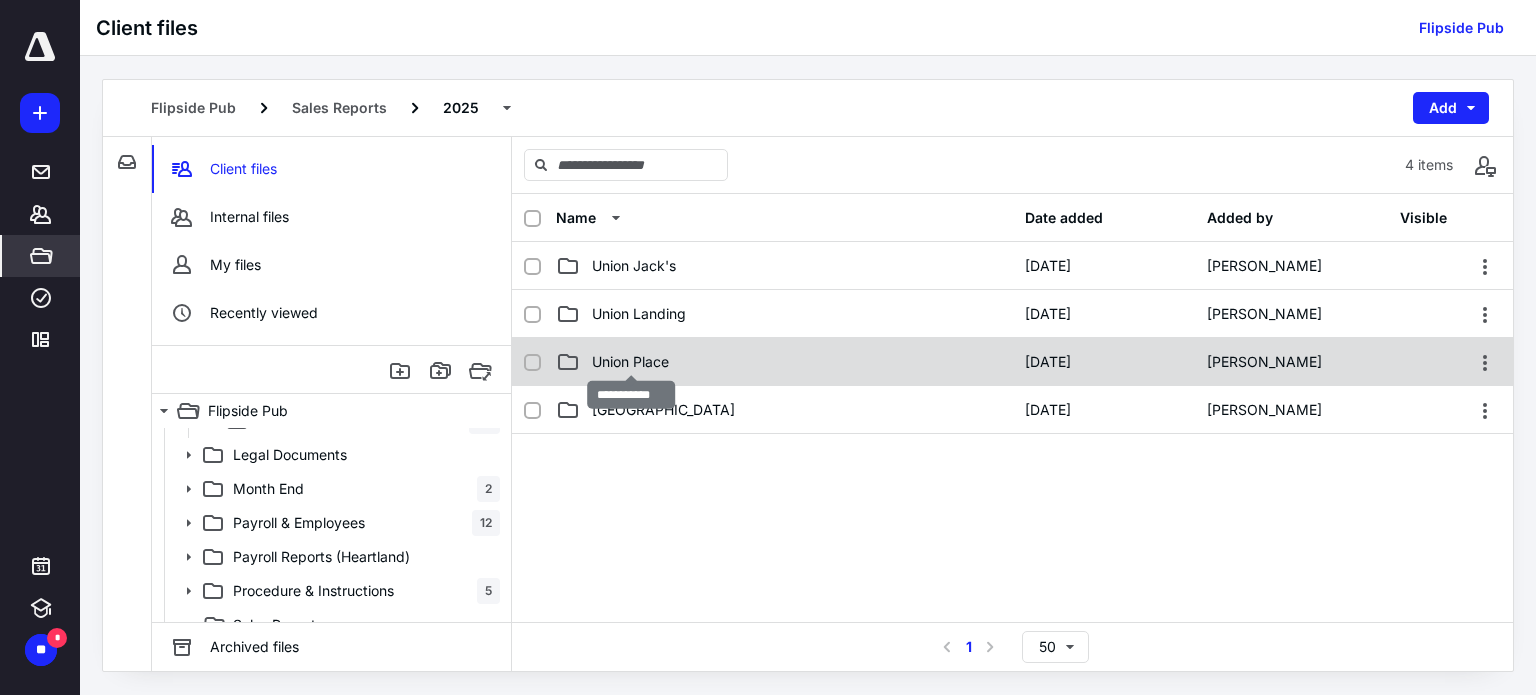 click on "Union Place" at bounding box center (630, 362) 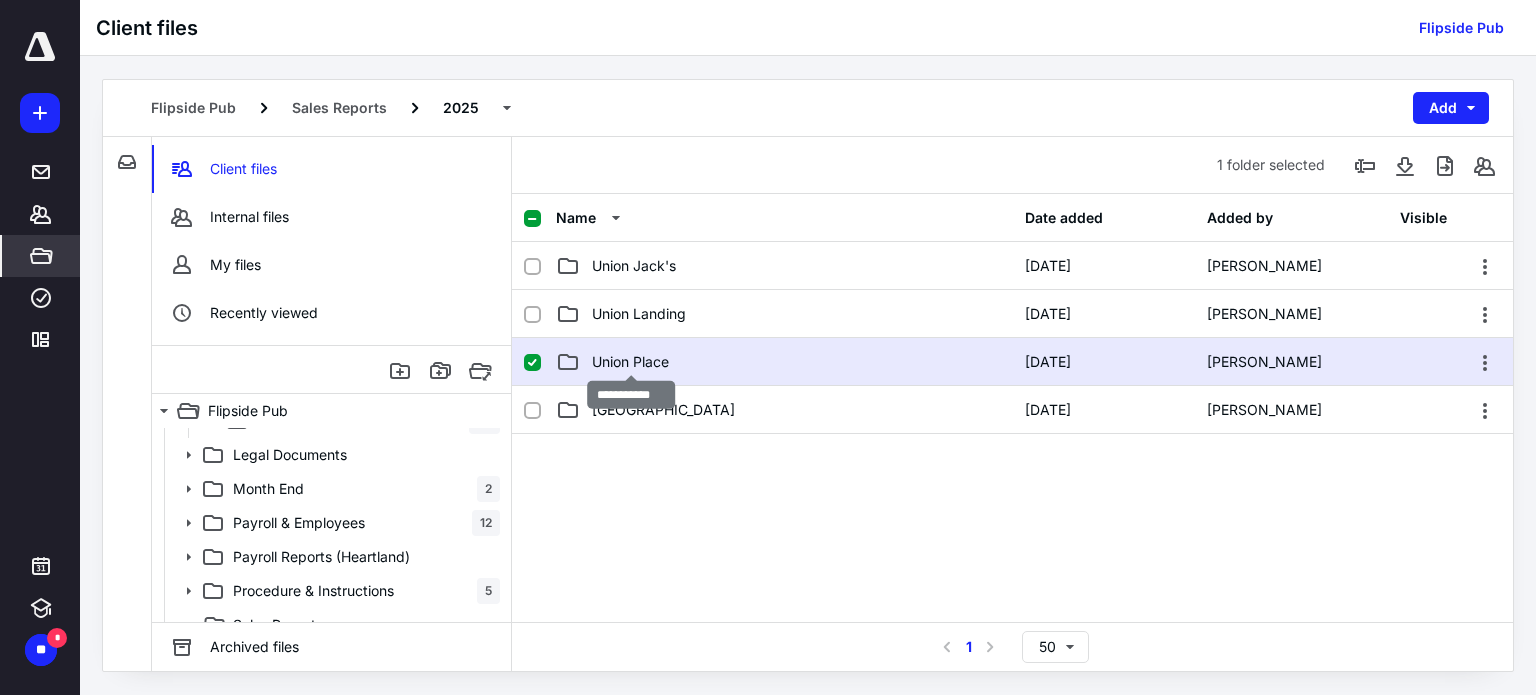 click on "Union Place" at bounding box center (630, 362) 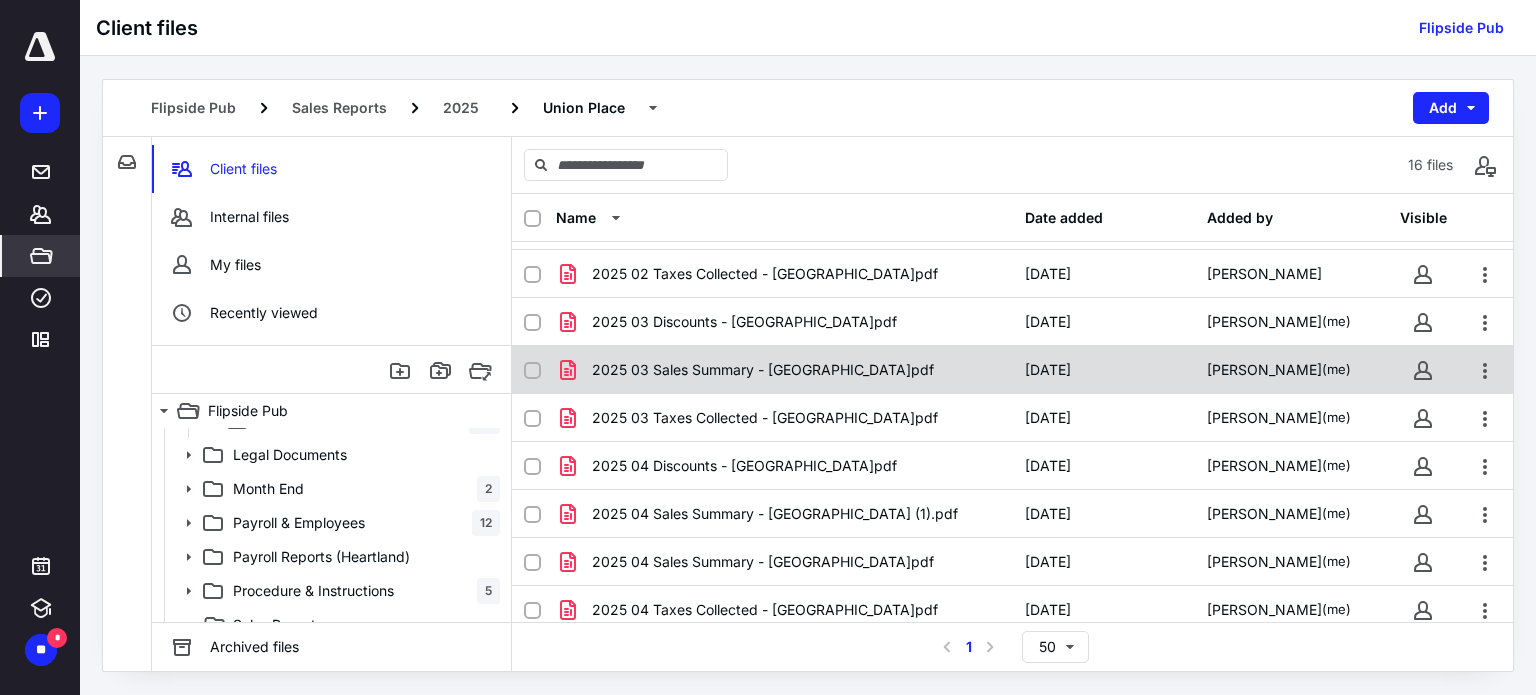 scroll, scrollTop: 384, scrollLeft: 0, axis: vertical 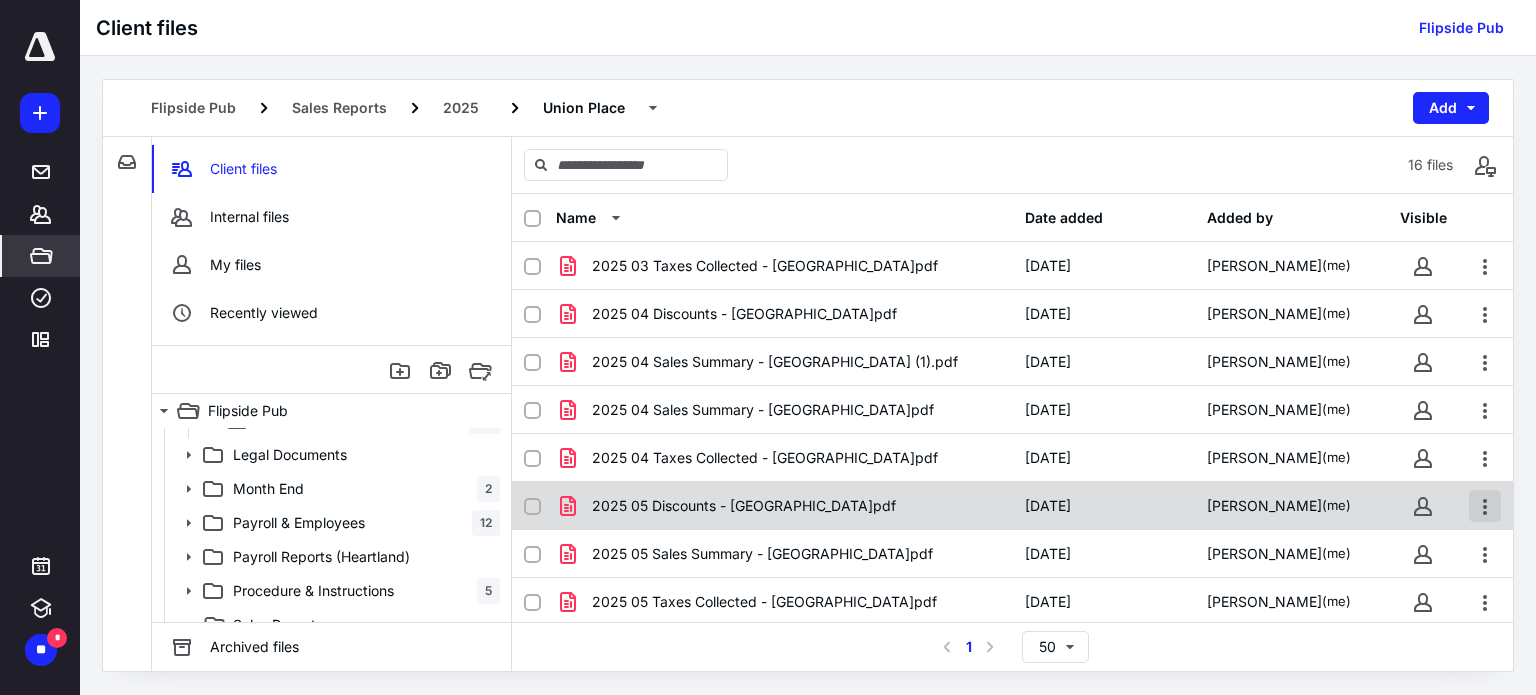 click at bounding box center [1485, 506] 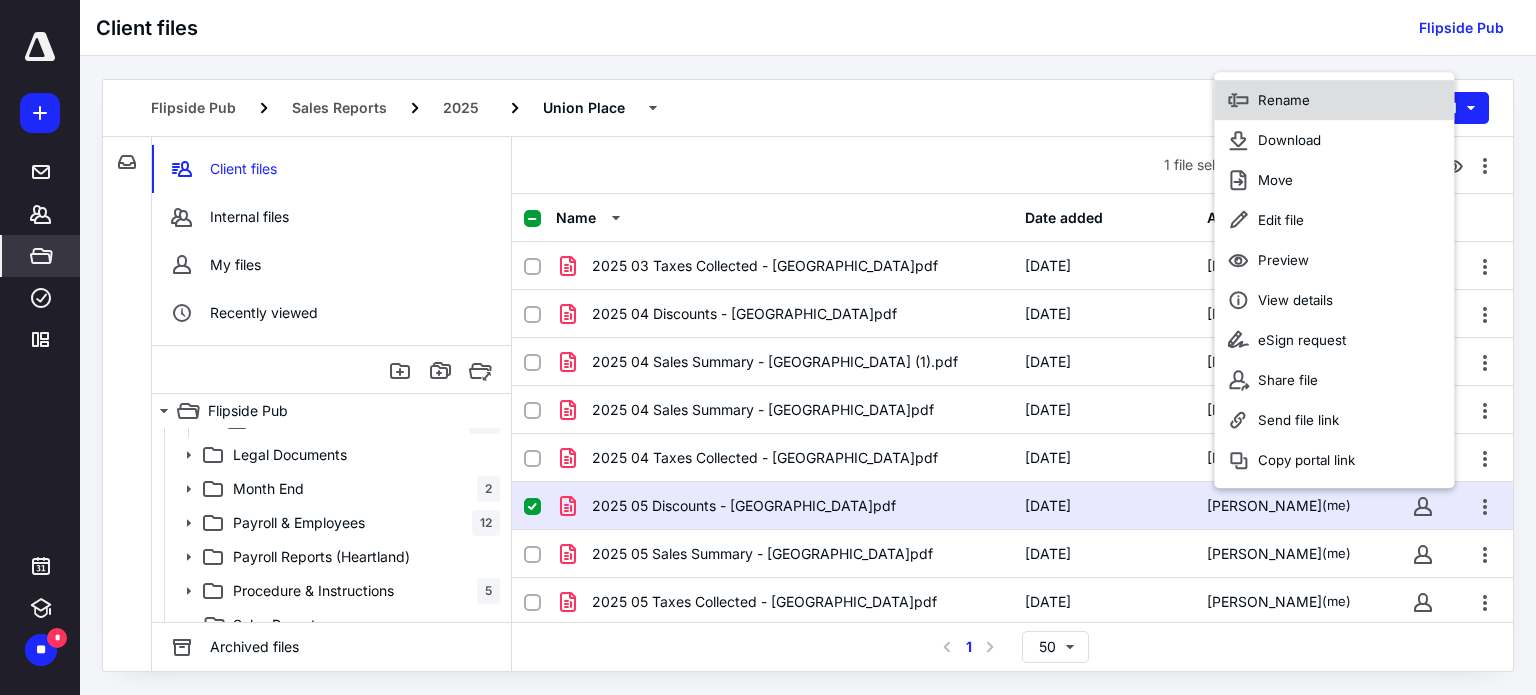 click on "Rename" at bounding box center (1334, 100) 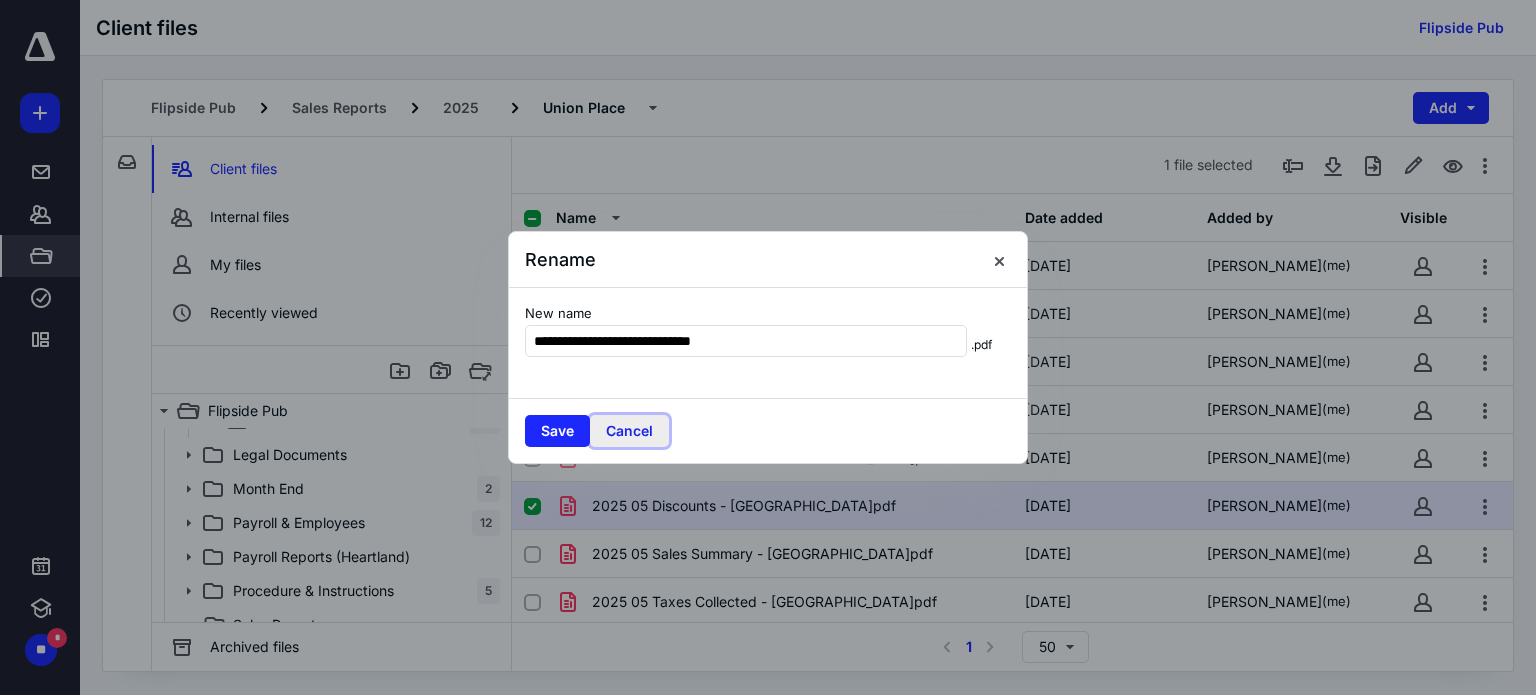 click on "Cancel" at bounding box center [629, 431] 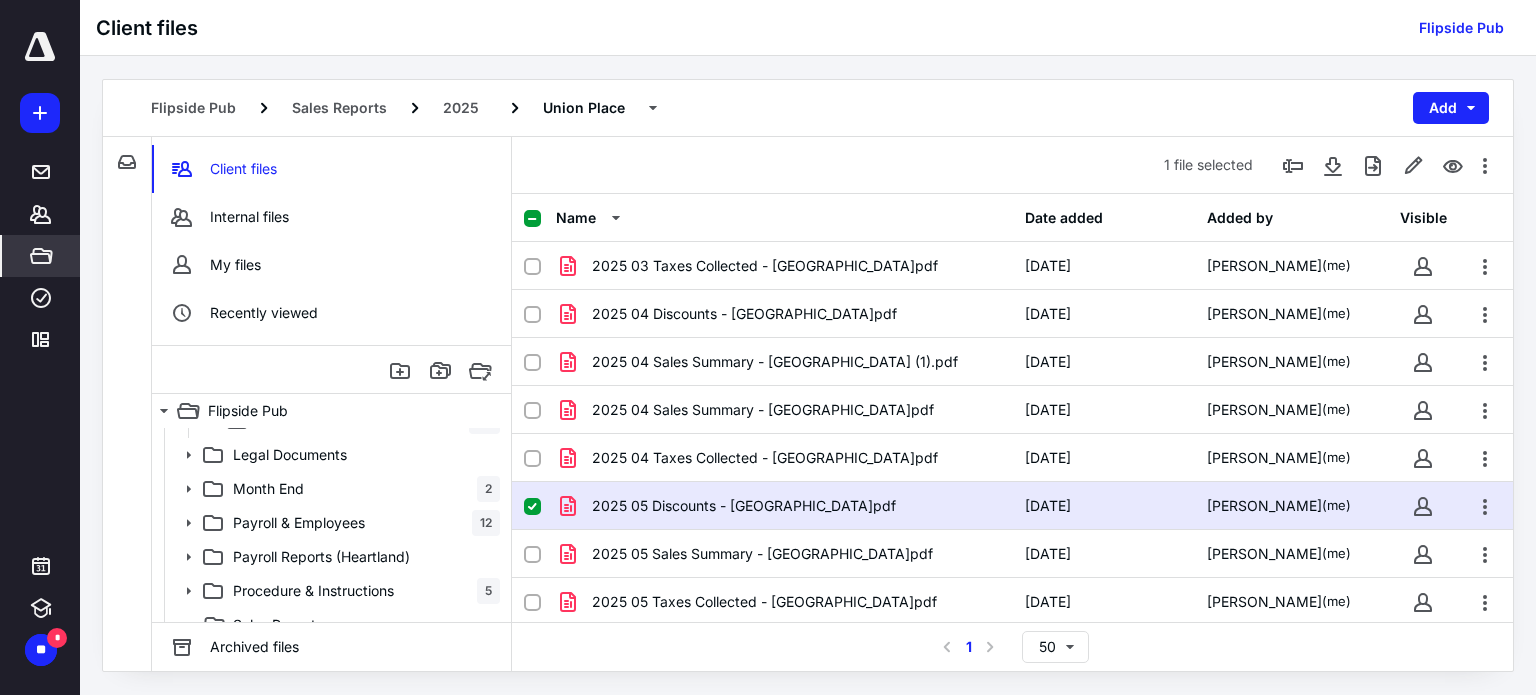 click on "Flipside Pub Sales Reports 2025 Union Place   Add" at bounding box center (808, 108) 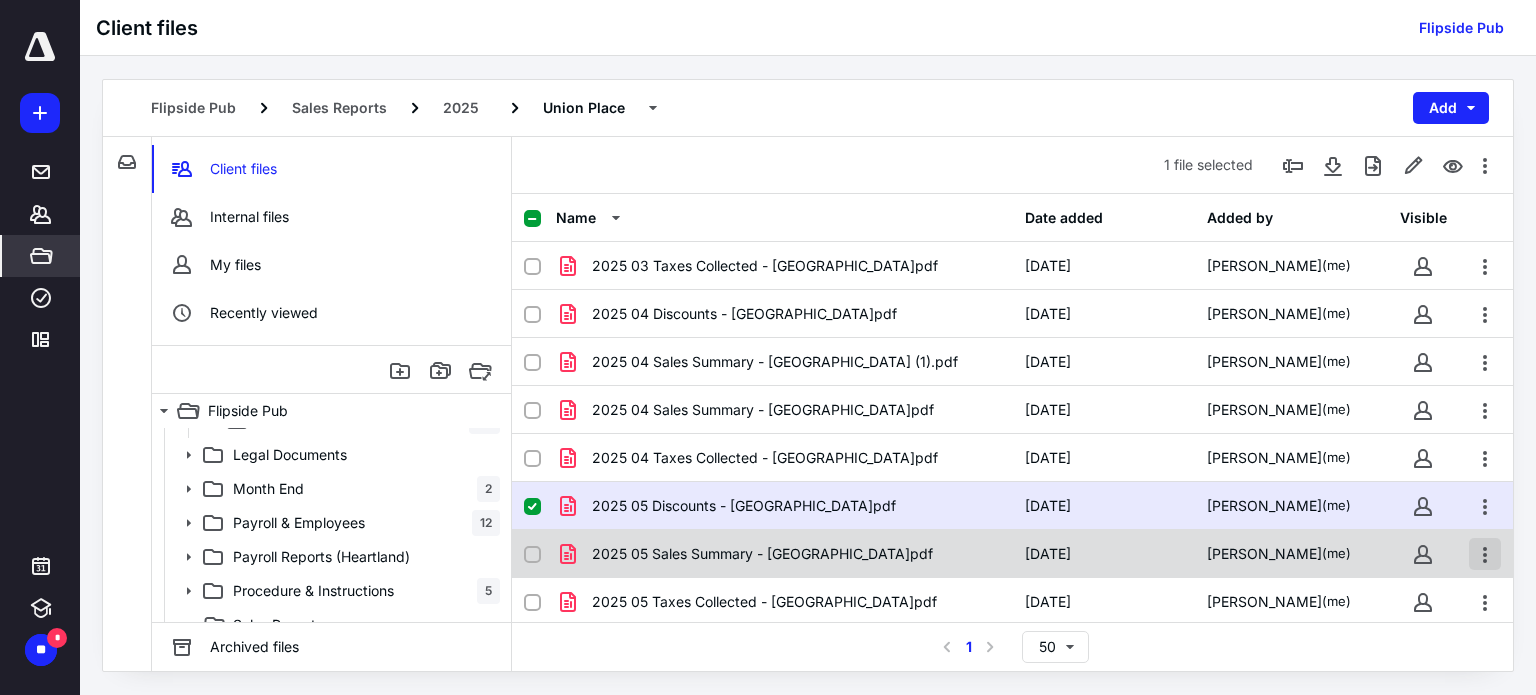click at bounding box center (1485, 554) 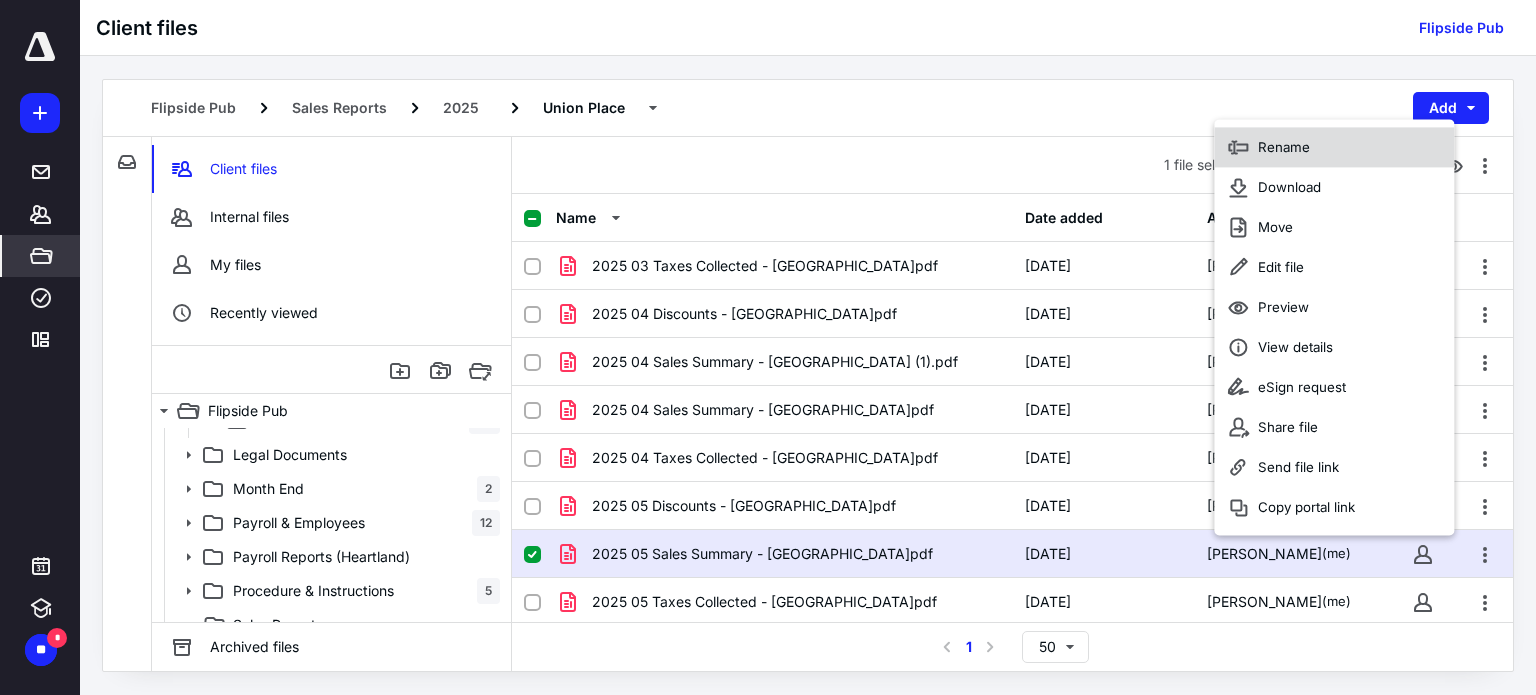 click on "Rename" at bounding box center (1334, 148) 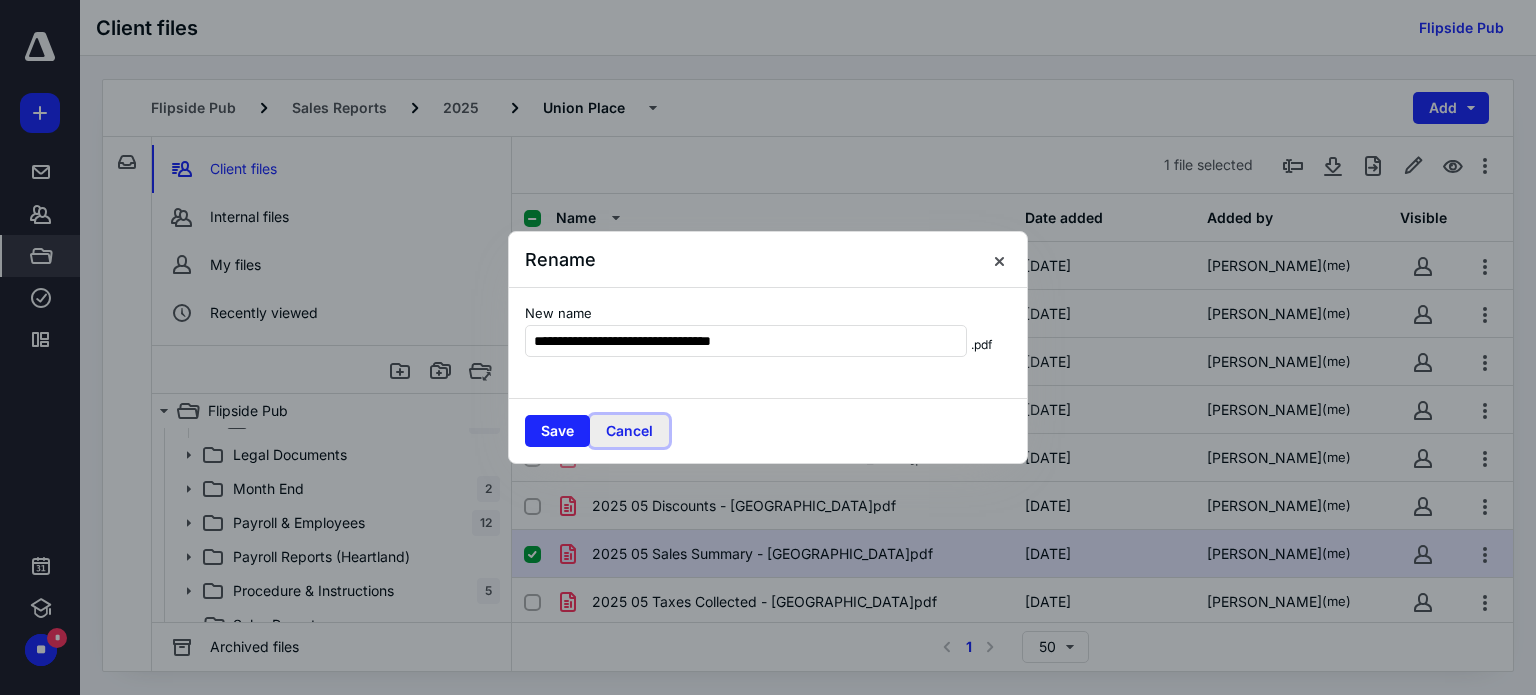 click on "Cancel" at bounding box center [629, 431] 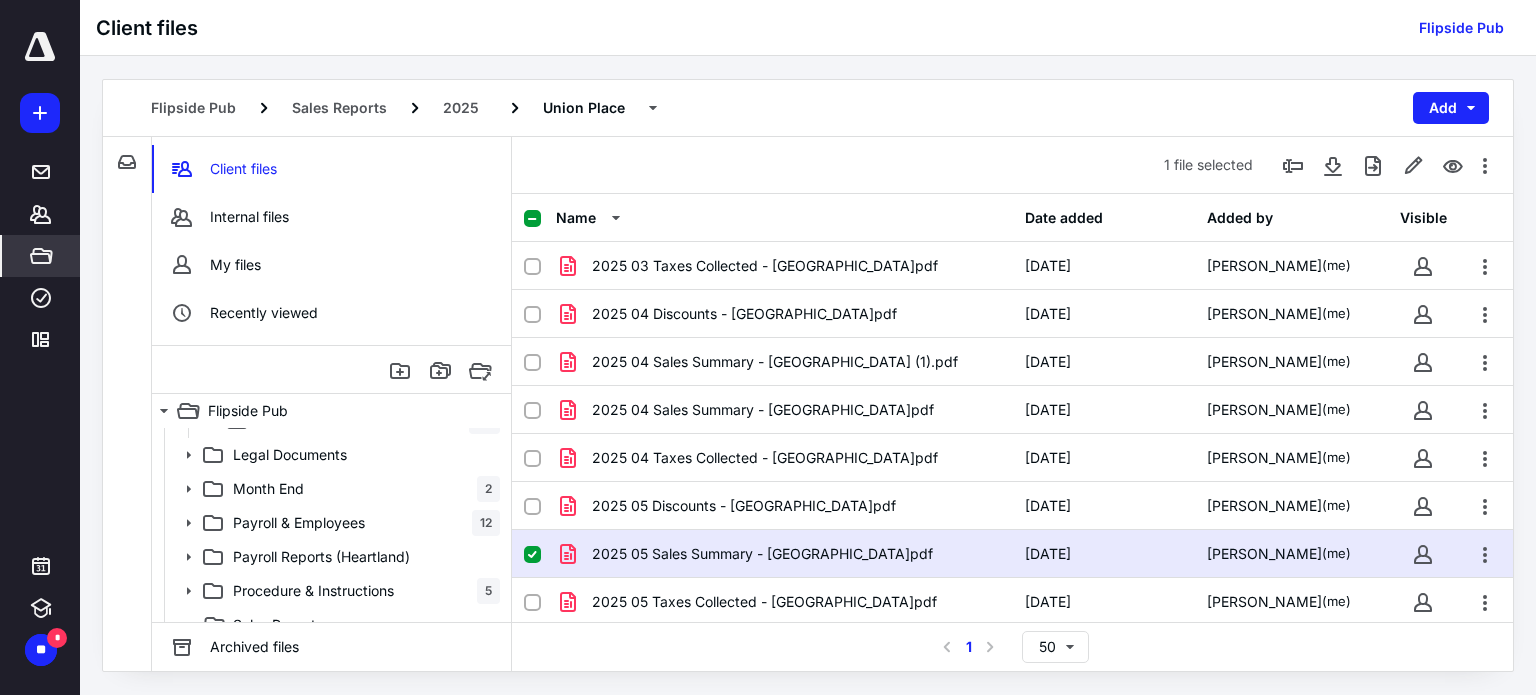 click on "Flipside Pub Sales Reports 2025 Union Place   Add File Inbox: Flipside Pub This inbox does not have any files Client files Internal files My files Recently viewed Flipside Pub 1099s 2022 Adjustment 1 Analysis 4 Bank Accounts Credit Cards EIDL Loan 3 Financial Statements Fixed Assets 2 Health Insurance deductions 2 Insurance Audit 1 Inventory 1 2022 5 2023 2024 38 2025 23 Legal Documents Month End 2 Payroll & Employees 12 Payroll Reports (Heartland) Procedure & Instructions 5 Sales Reports 2022 2023 2 2024 2025 Union Jack's 17 Union Landing 15 Union Place 16 Union Station 20 Sales Tax 3 SBA Loan 13 Scans to Enter Social Security Issue 2023 11 SouthEast Bank Loan 2 Tax Returns TPP 2 W9s 2 Year End 1099s 2022 Adjustment 1 Analysis 4 Bank Accounts Credit Cards EIDL Loan 3 Financial Statements Fixed Assets 2 Health Insurance deductions 2 Insurance Audit 1 Inventory 1 2022 5 2023 2024 38 2025 23 Legal Documents Month End 2 Payroll & Employees 12 Payroll Reports (Heartland) Procedure & Instructions 5 Sales Reports 2" at bounding box center [808, 375] 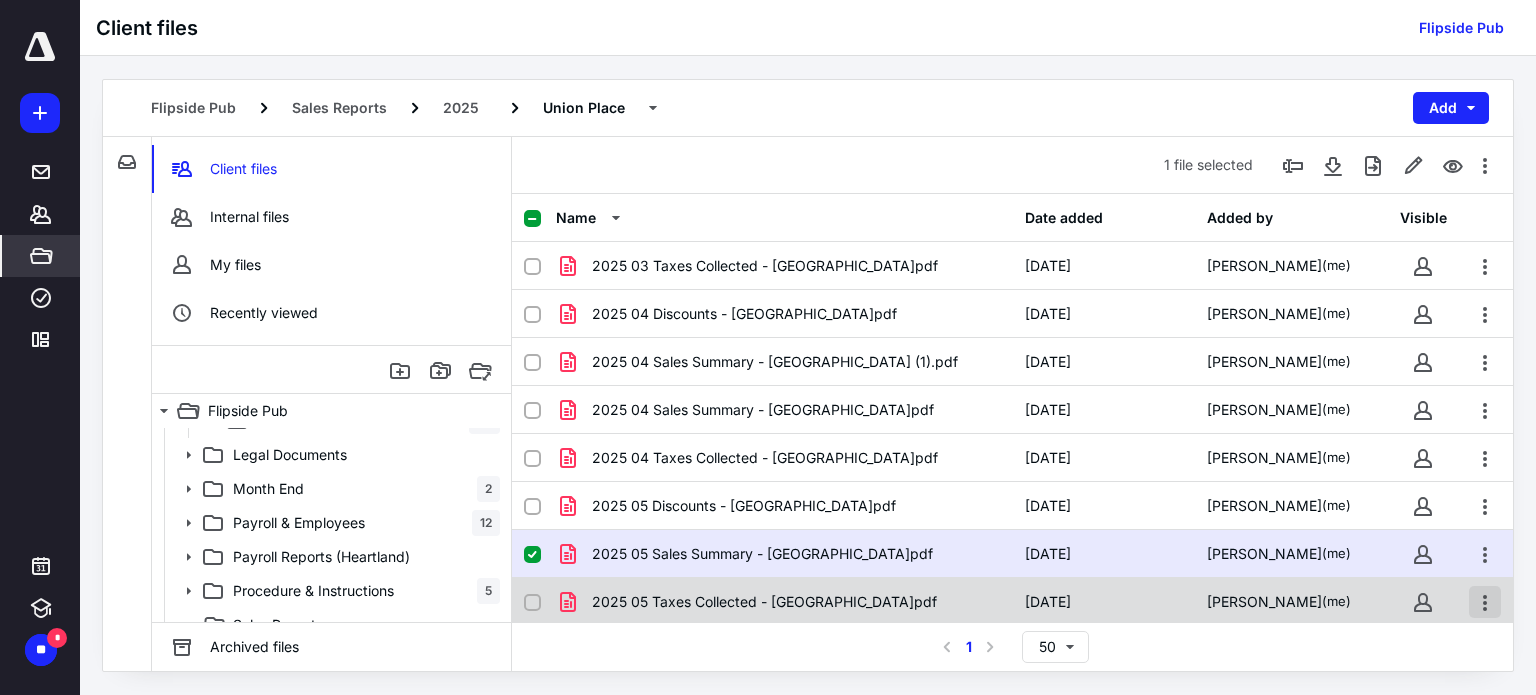 click at bounding box center (1485, 602) 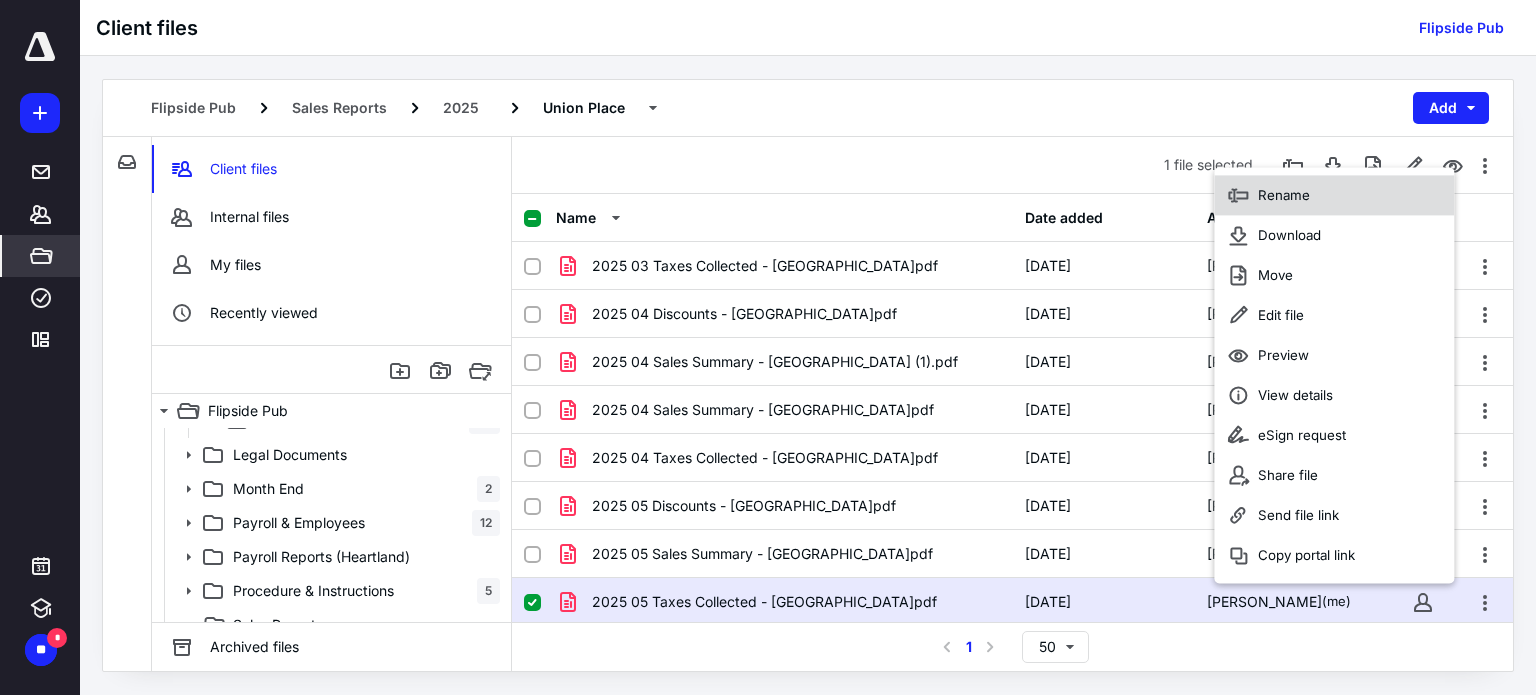 click on "Rename" at bounding box center (1334, 196) 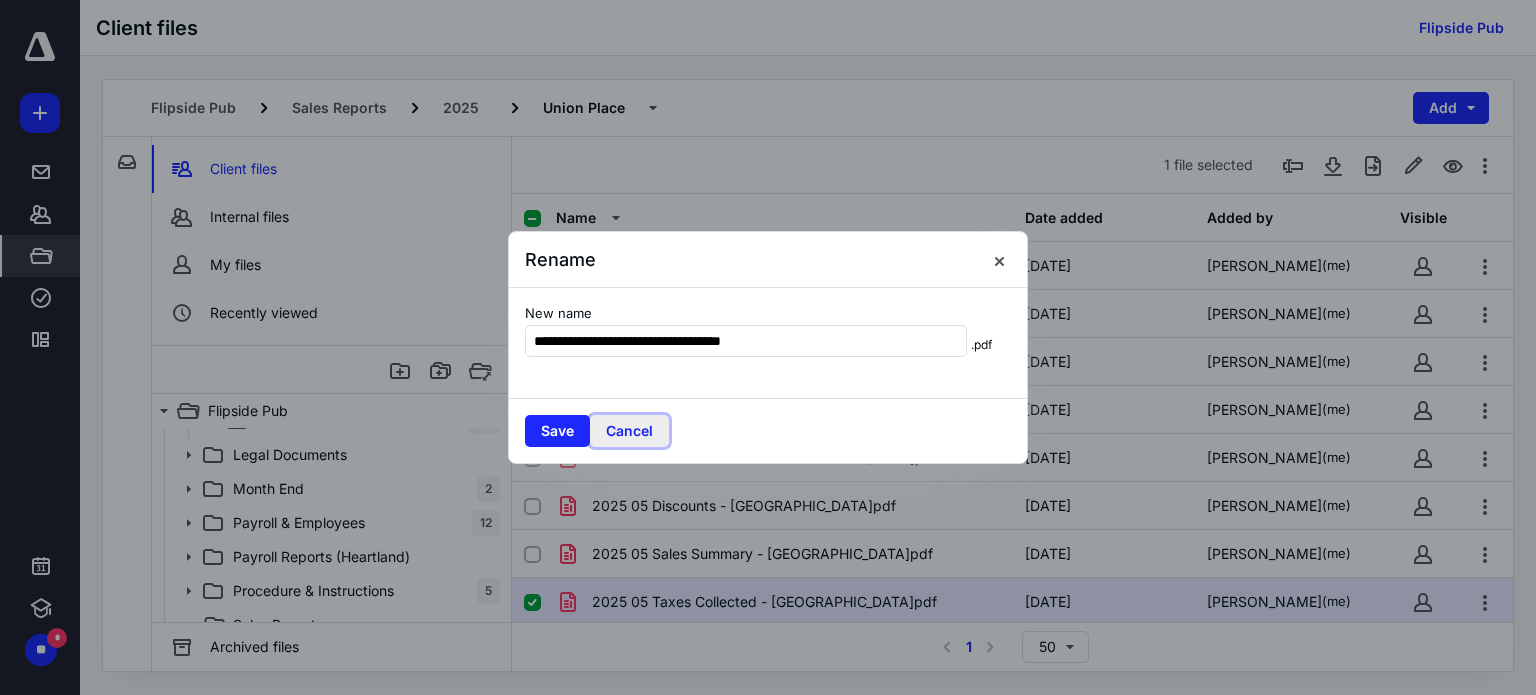 click on "Cancel" at bounding box center (629, 431) 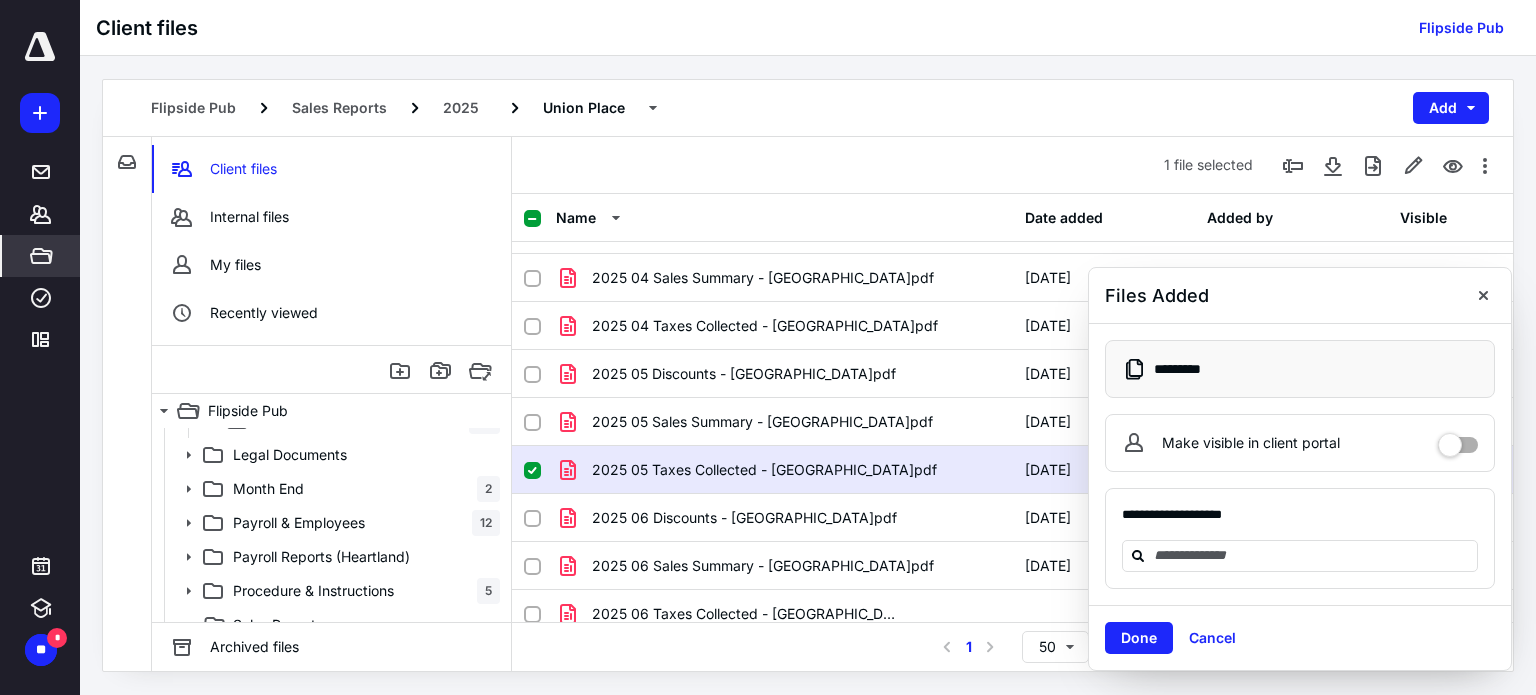 scroll, scrollTop: 527, scrollLeft: 0, axis: vertical 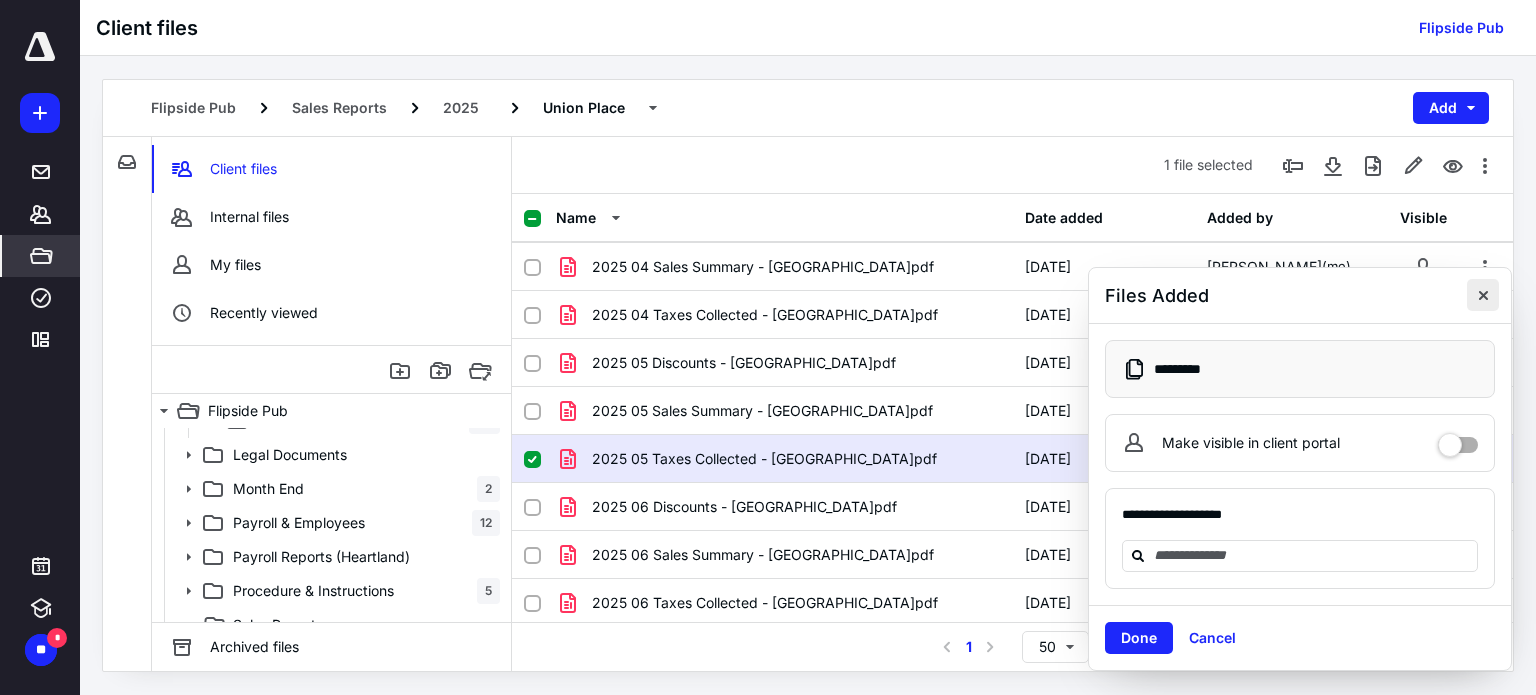 click at bounding box center [1483, 295] 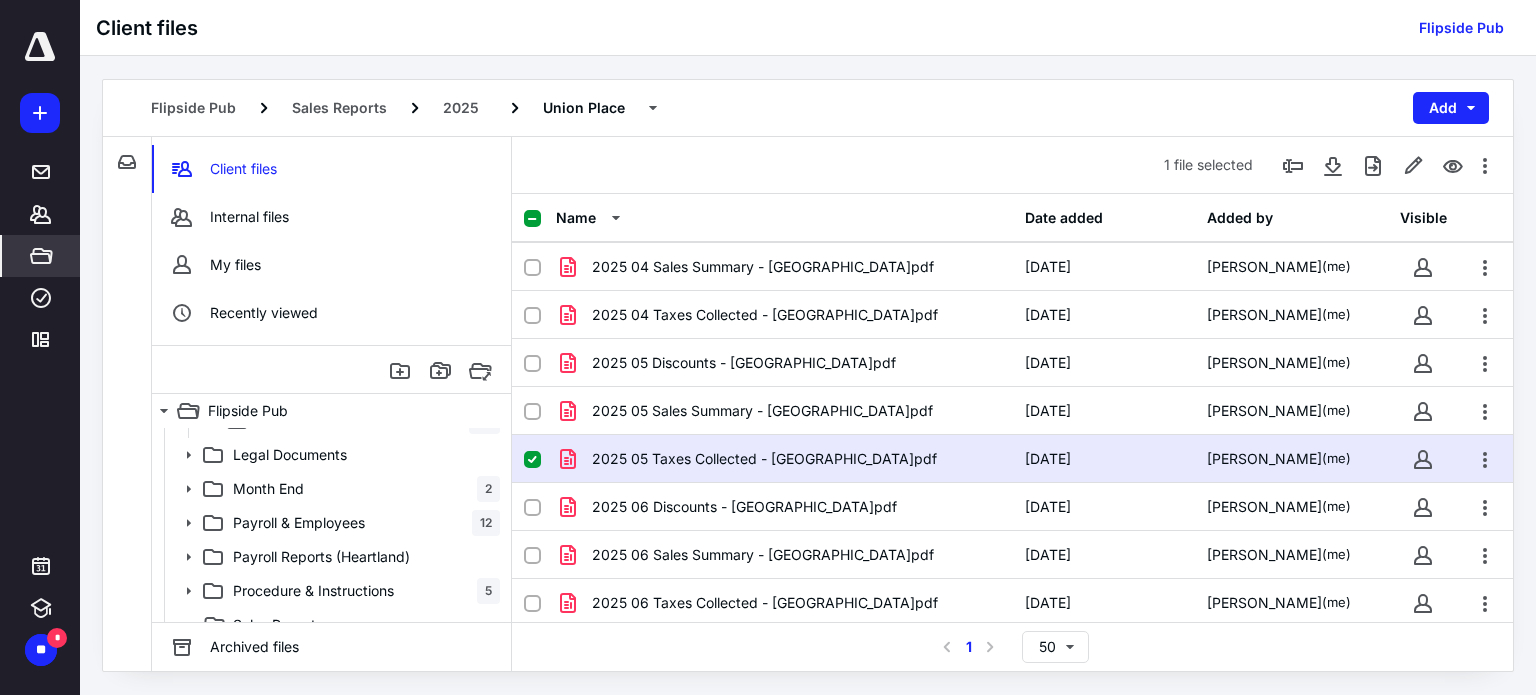 click on "Flipside Pub Sales Reports 2025 Union Place   Add" at bounding box center [808, 108] 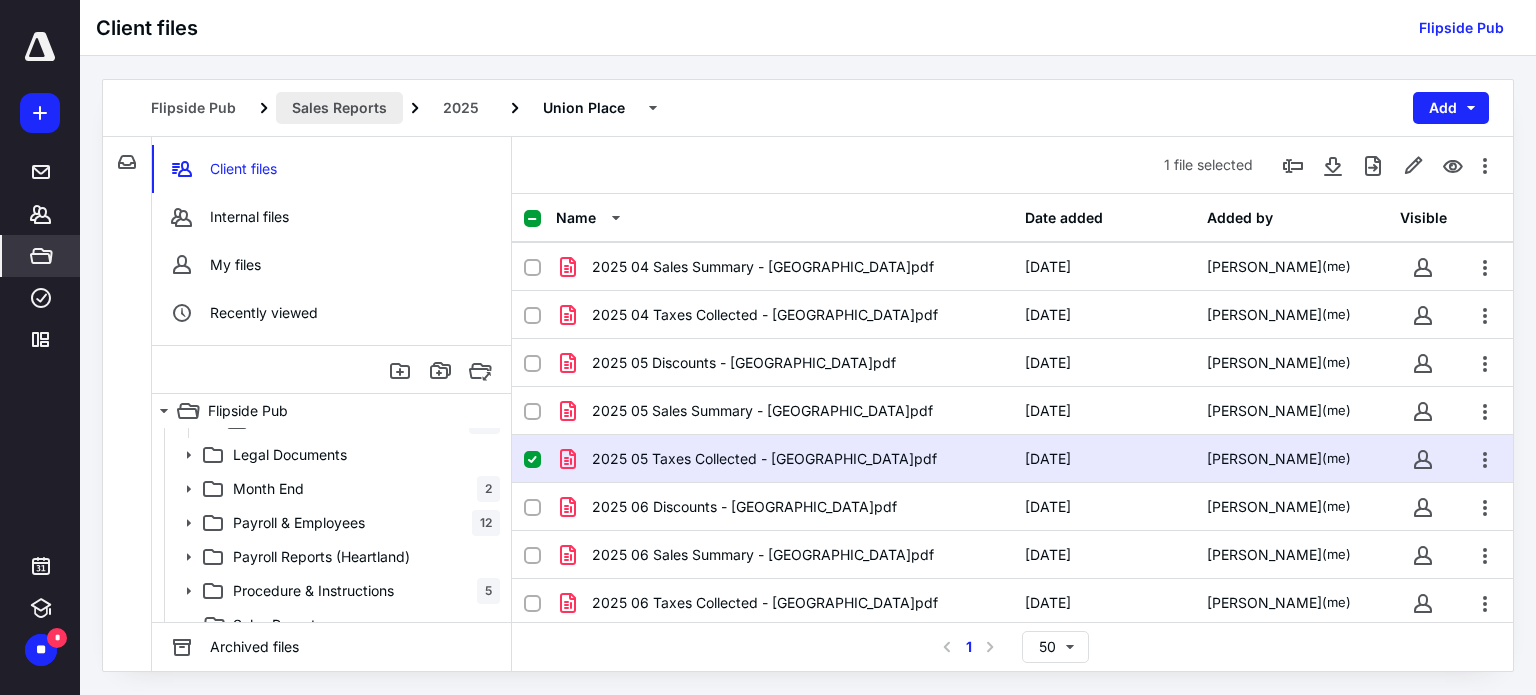 click on "Sales Reports" at bounding box center [339, 108] 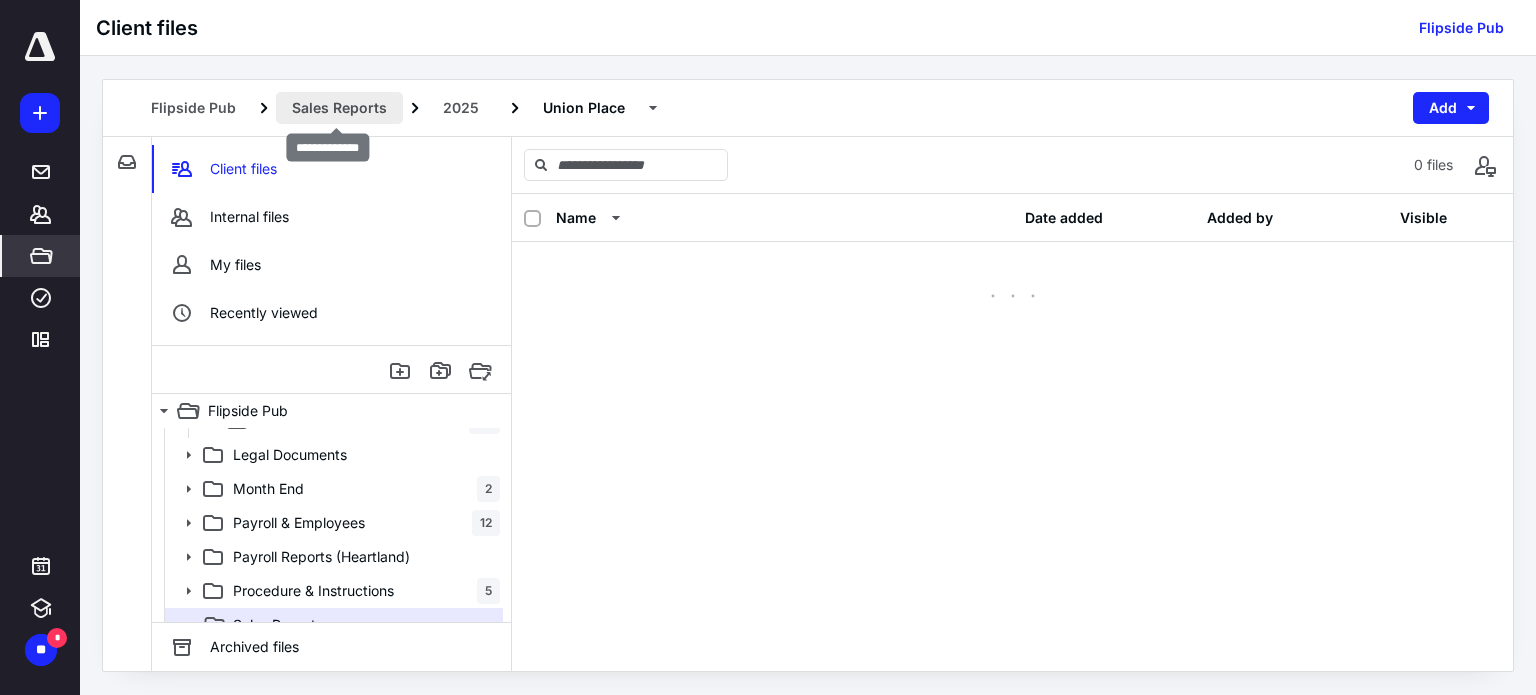 scroll, scrollTop: 0, scrollLeft: 0, axis: both 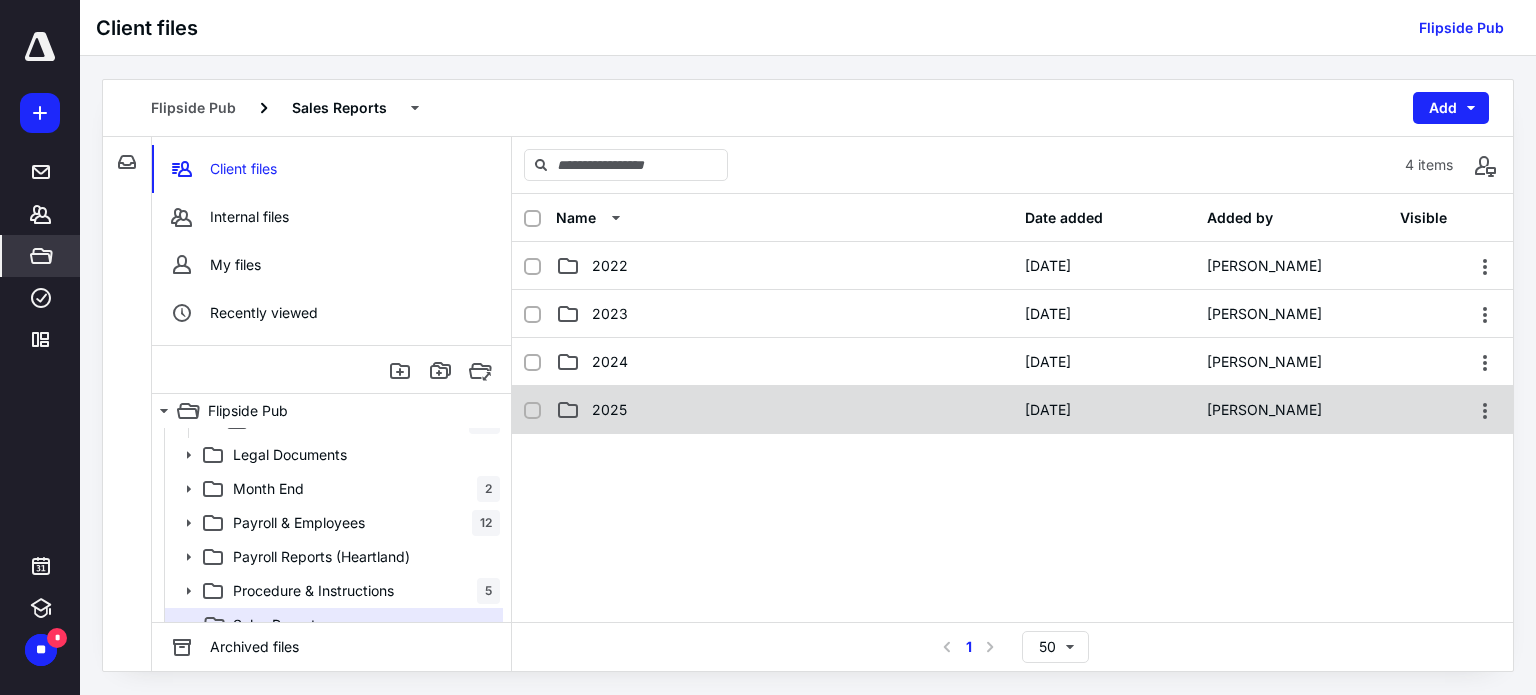 click on "2025" at bounding box center [784, 410] 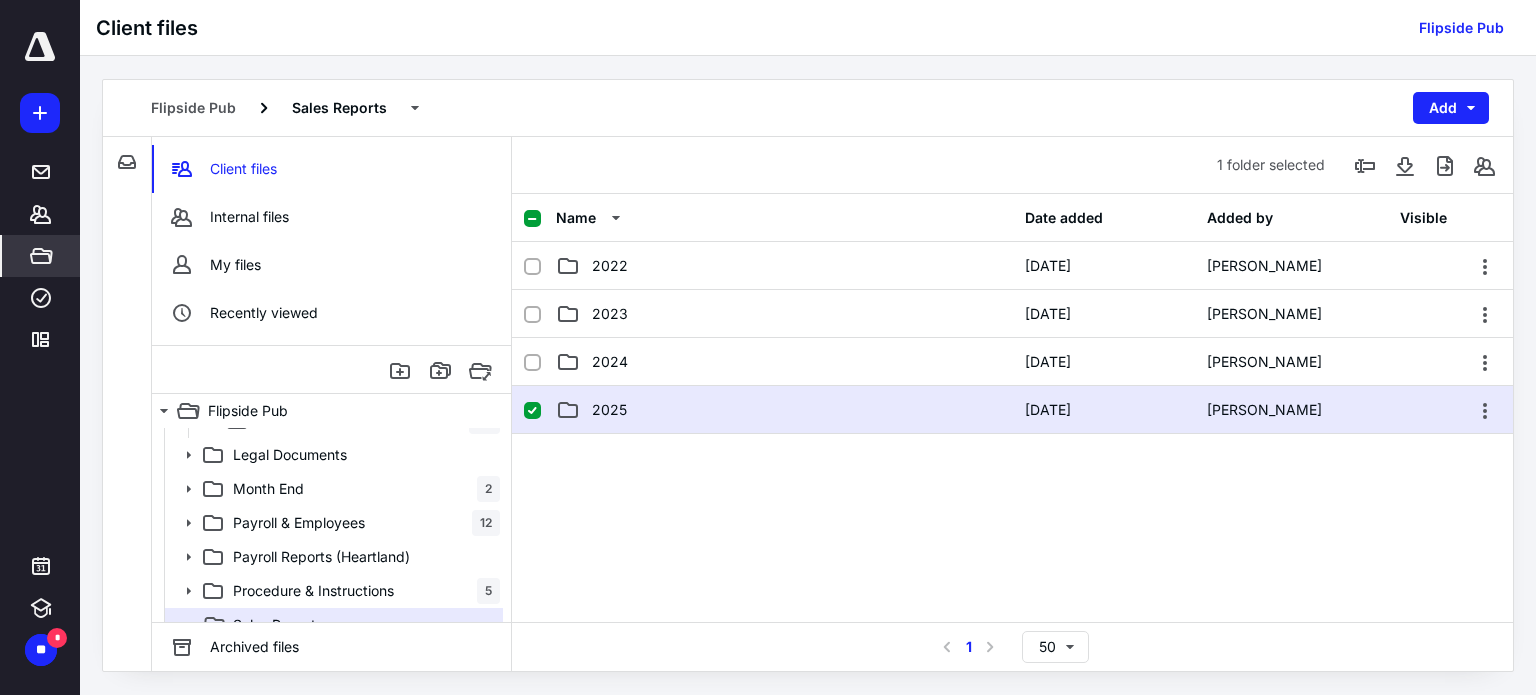 click on "2025" at bounding box center [784, 410] 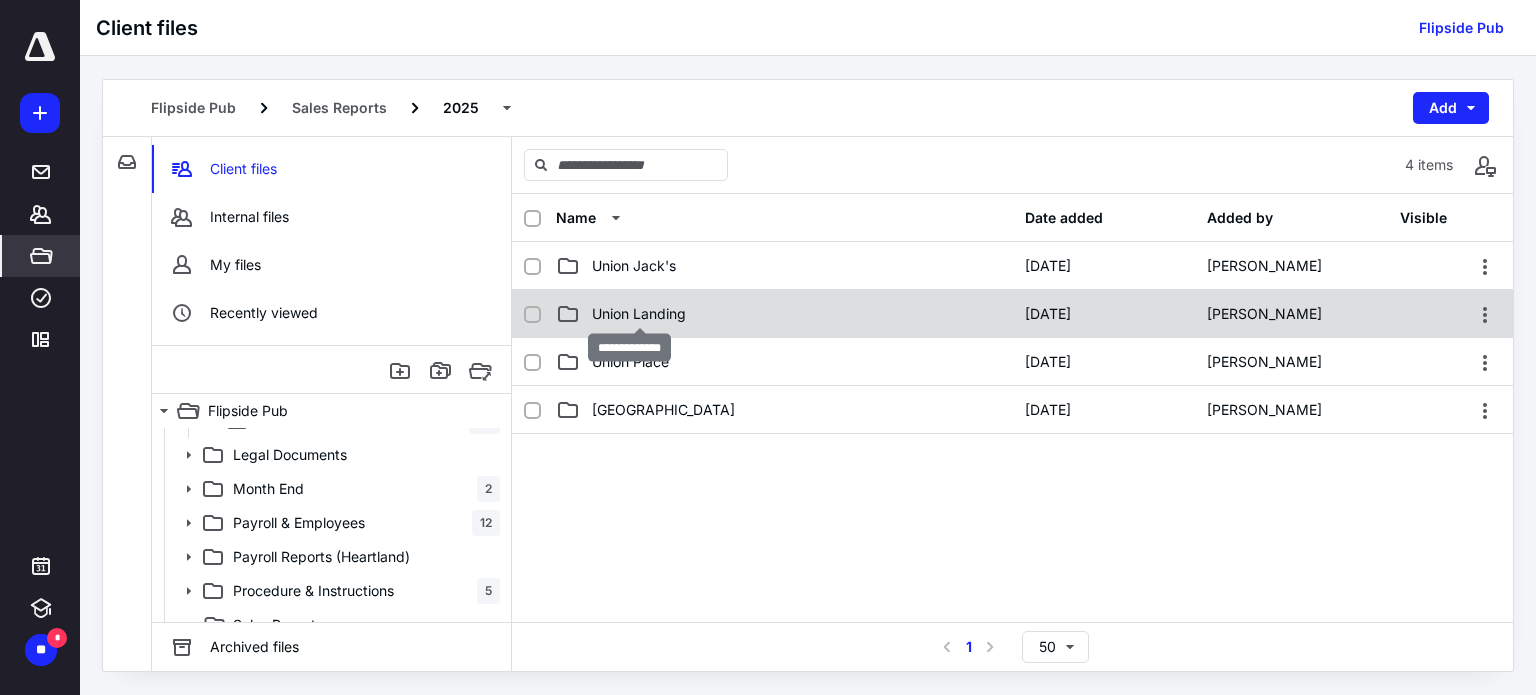 click on "Union Landing" at bounding box center (639, 314) 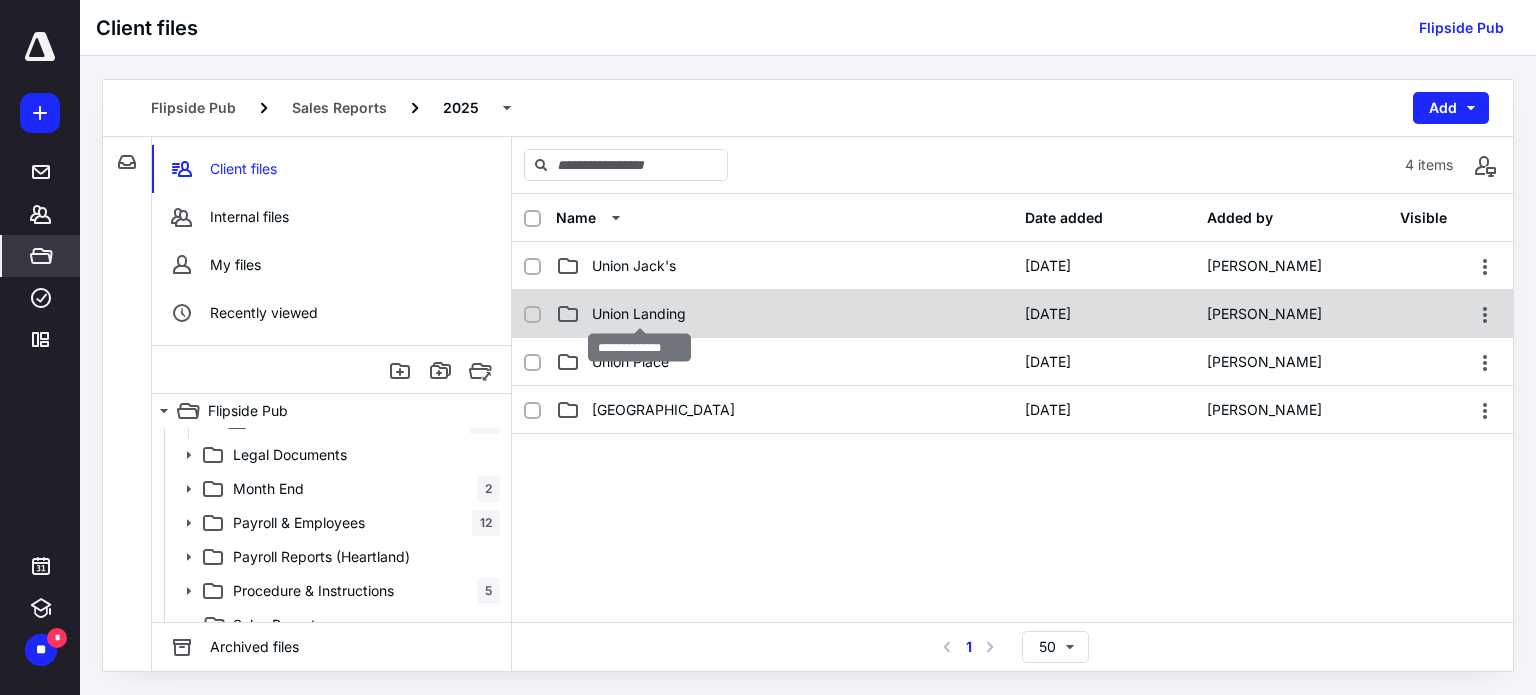 click on "Union Landing" at bounding box center (639, 314) 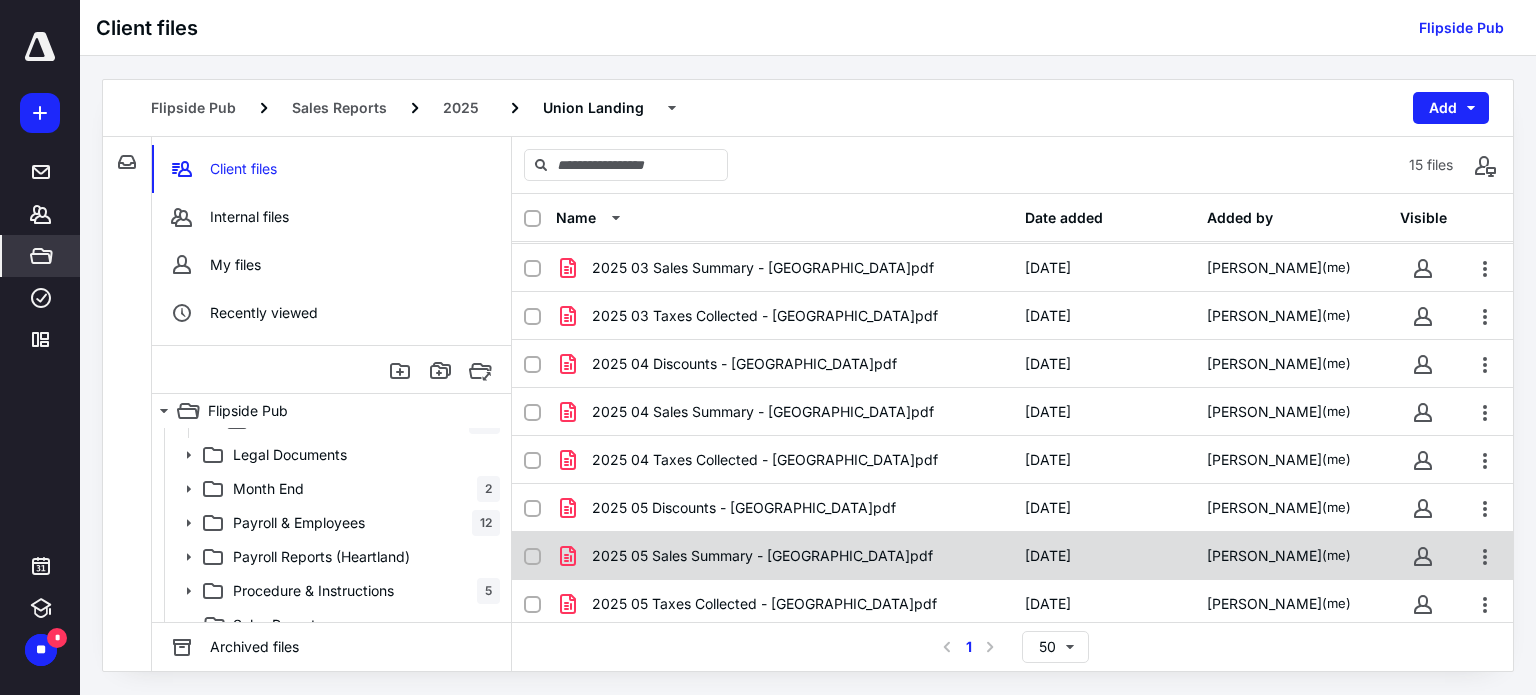 scroll, scrollTop: 336, scrollLeft: 0, axis: vertical 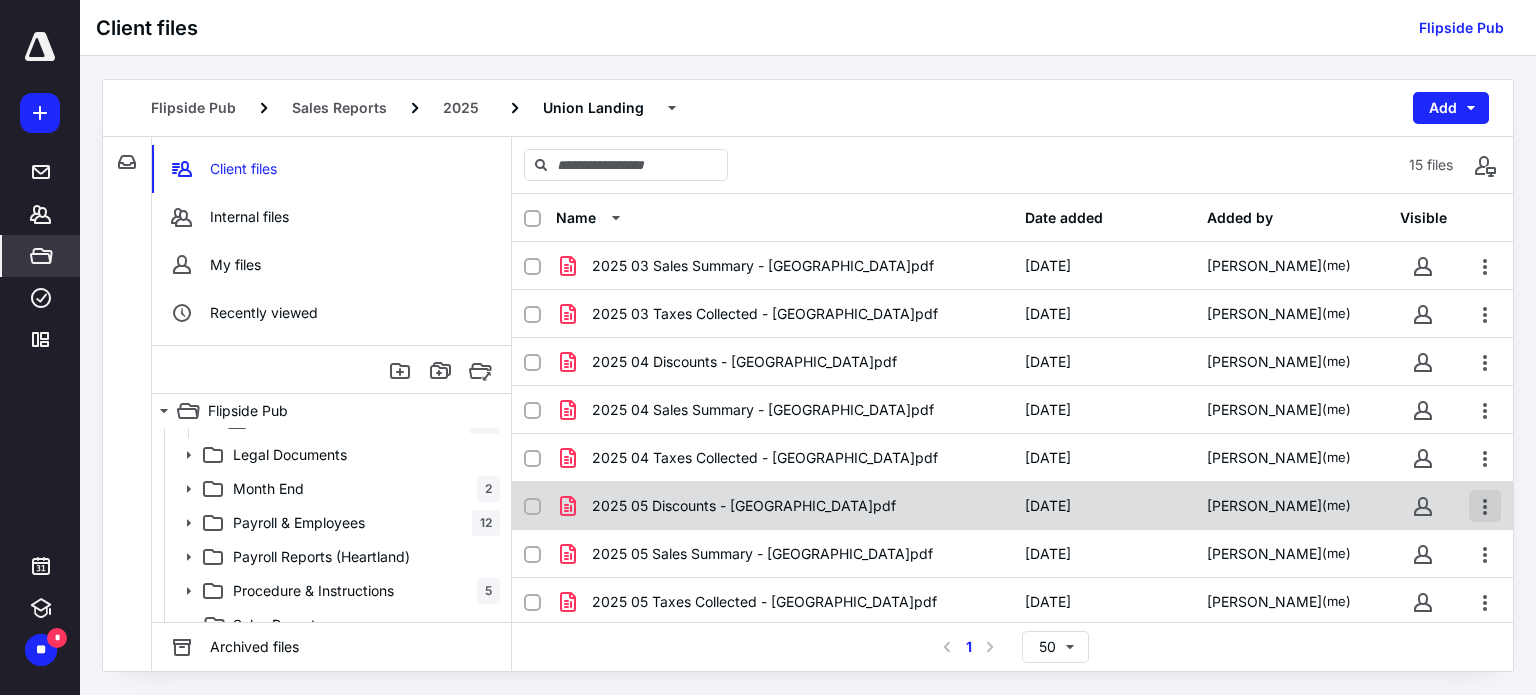 click at bounding box center (1485, 506) 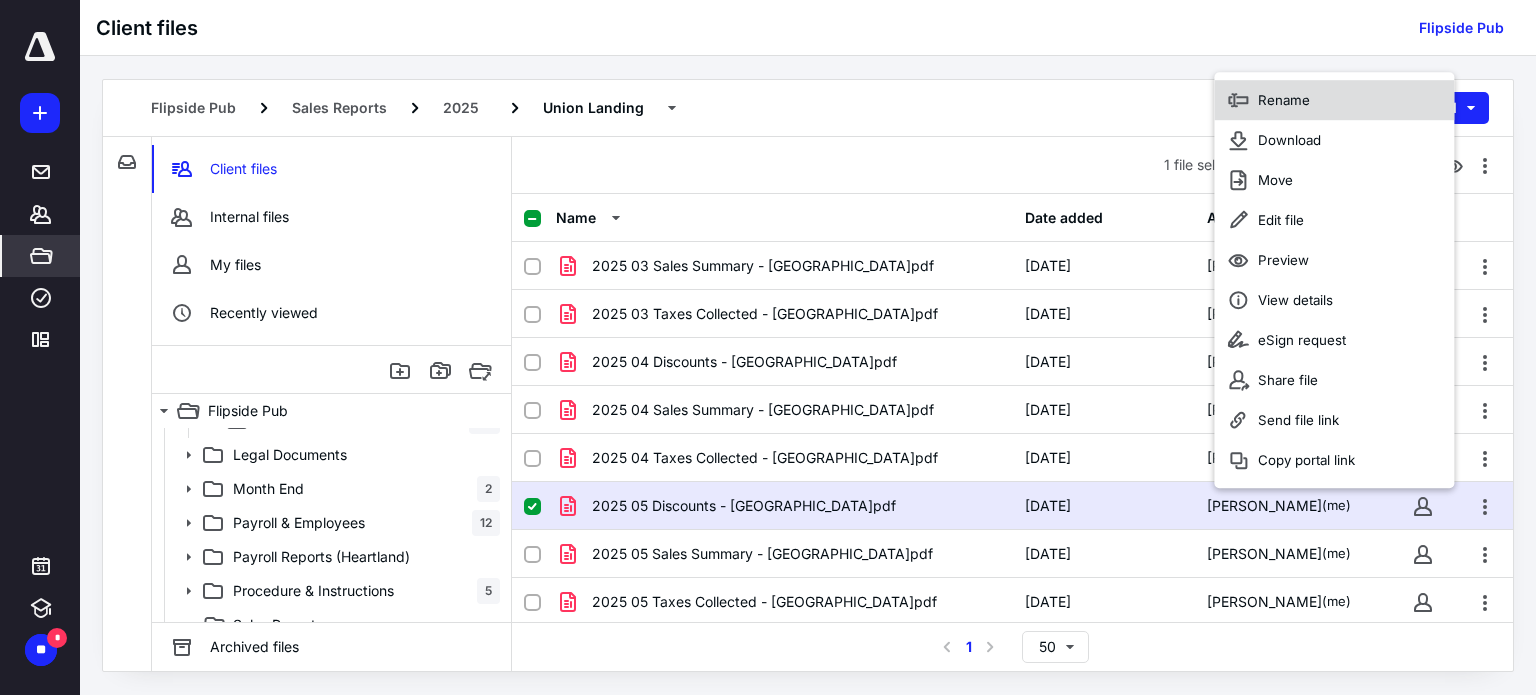 click on "Rename" at bounding box center [1284, 100] 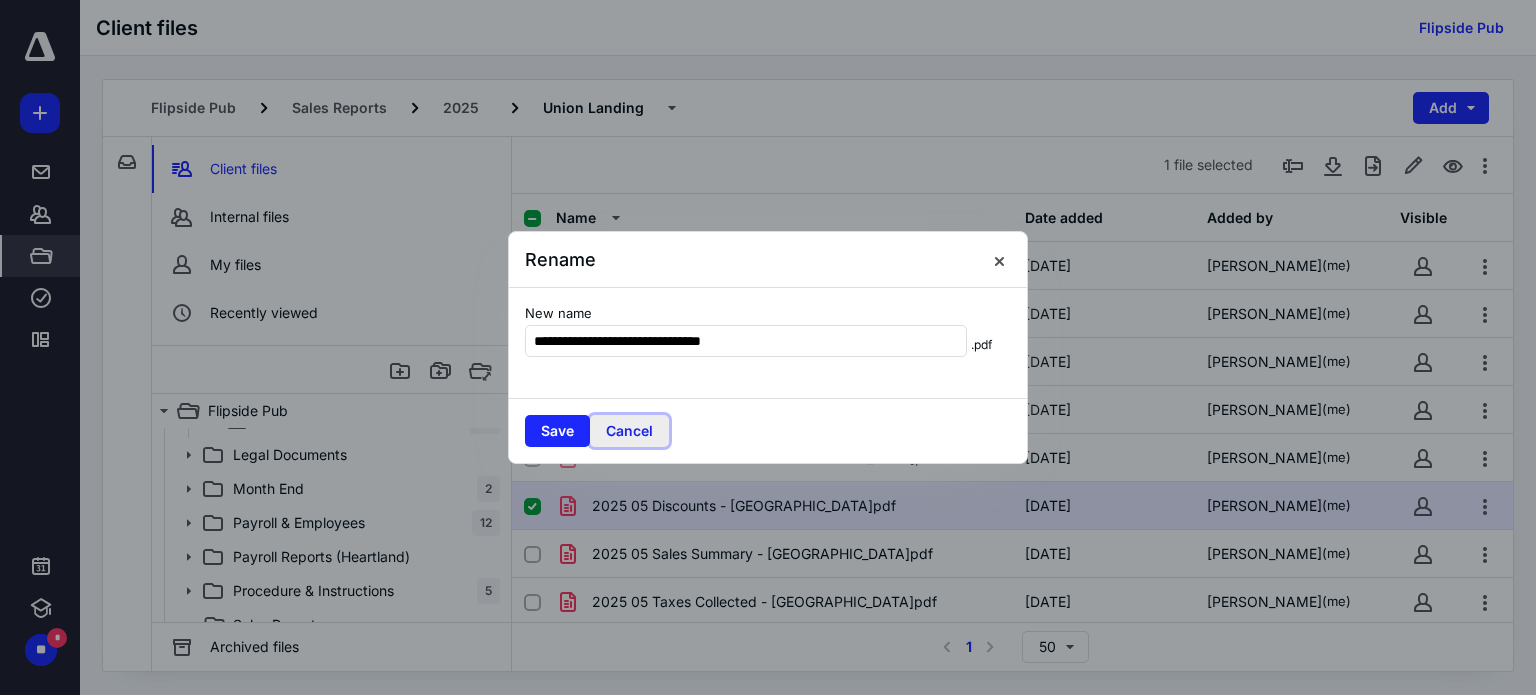 click on "Cancel" at bounding box center (629, 431) 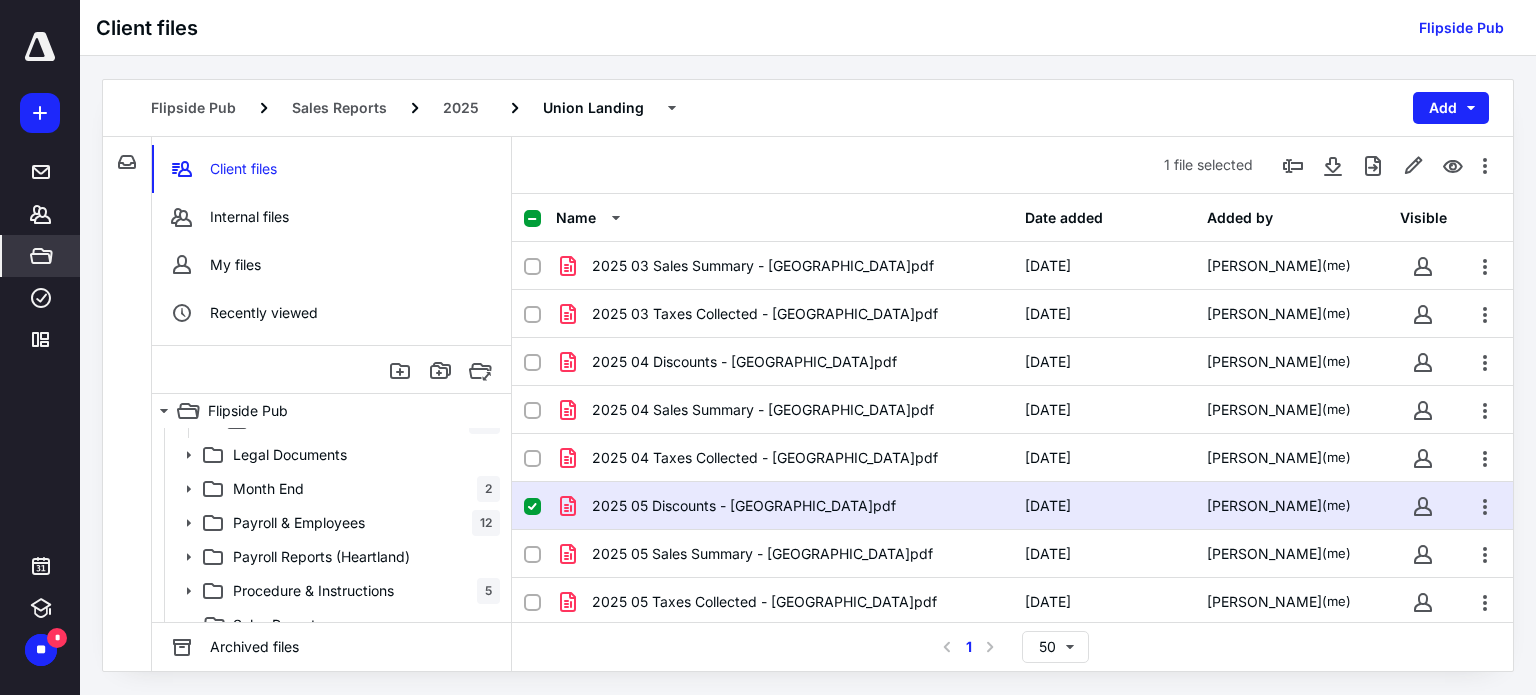 click on "Flipside Pub Sales Reports 2025 Union Landing   Add" at bounding box center [808, 108] 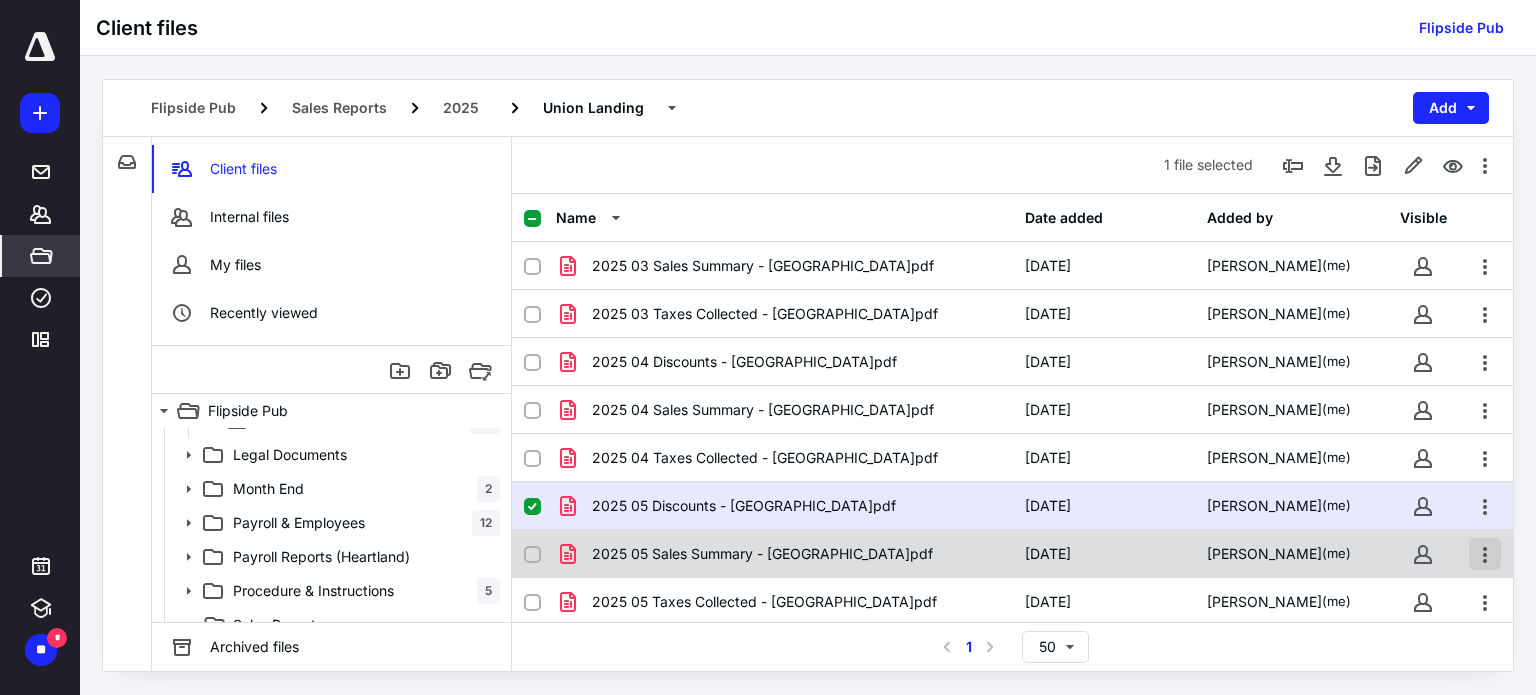 click at bounding box center [1485, 554] 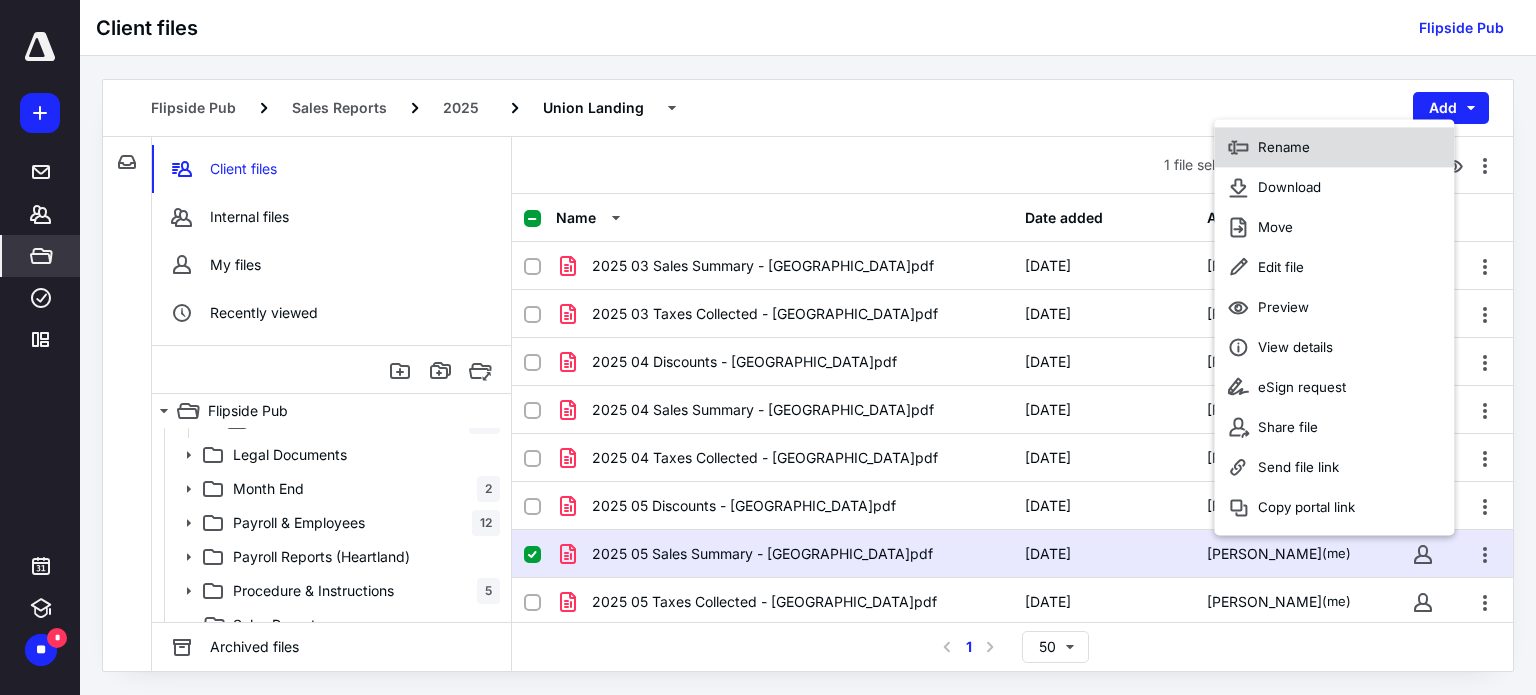 click on "Rename" at bounding box center (1334, 148) 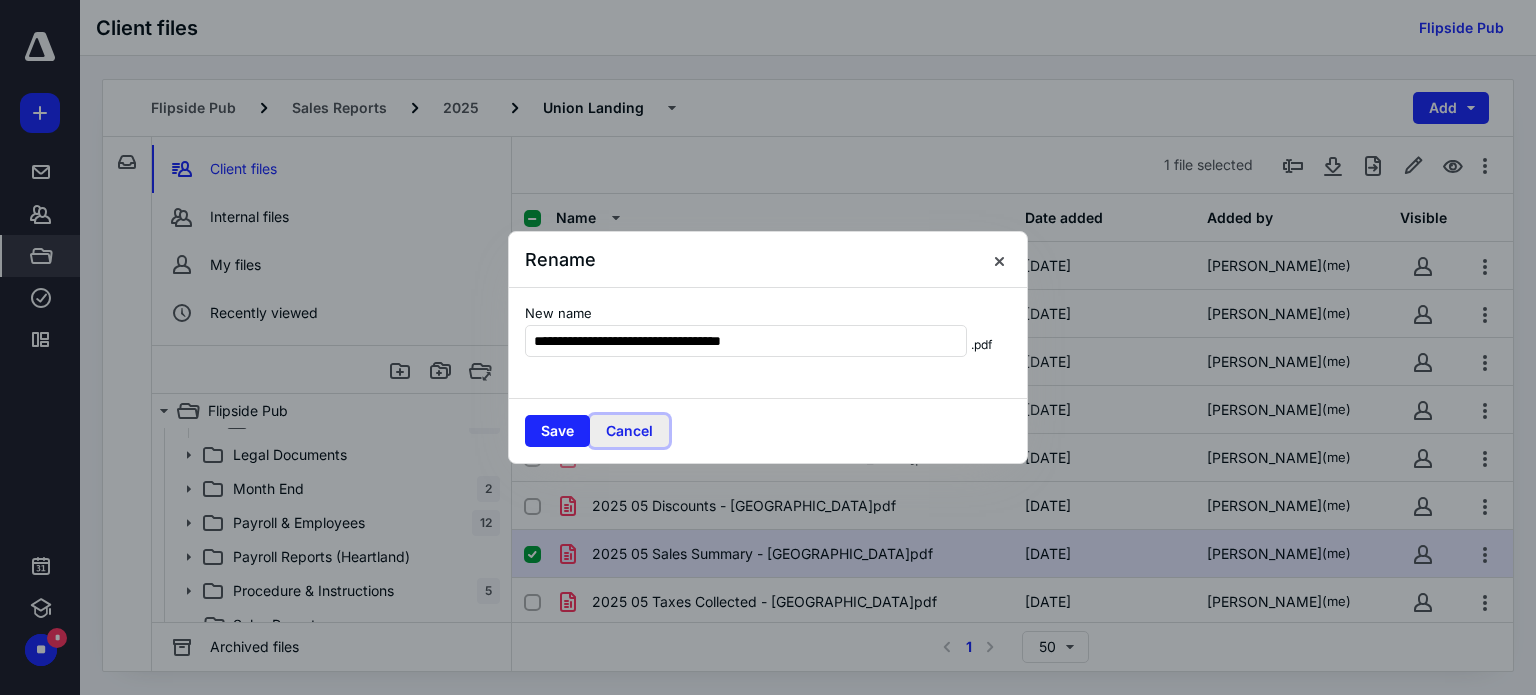 click on "Cancel" at bounding box center (629, 431) 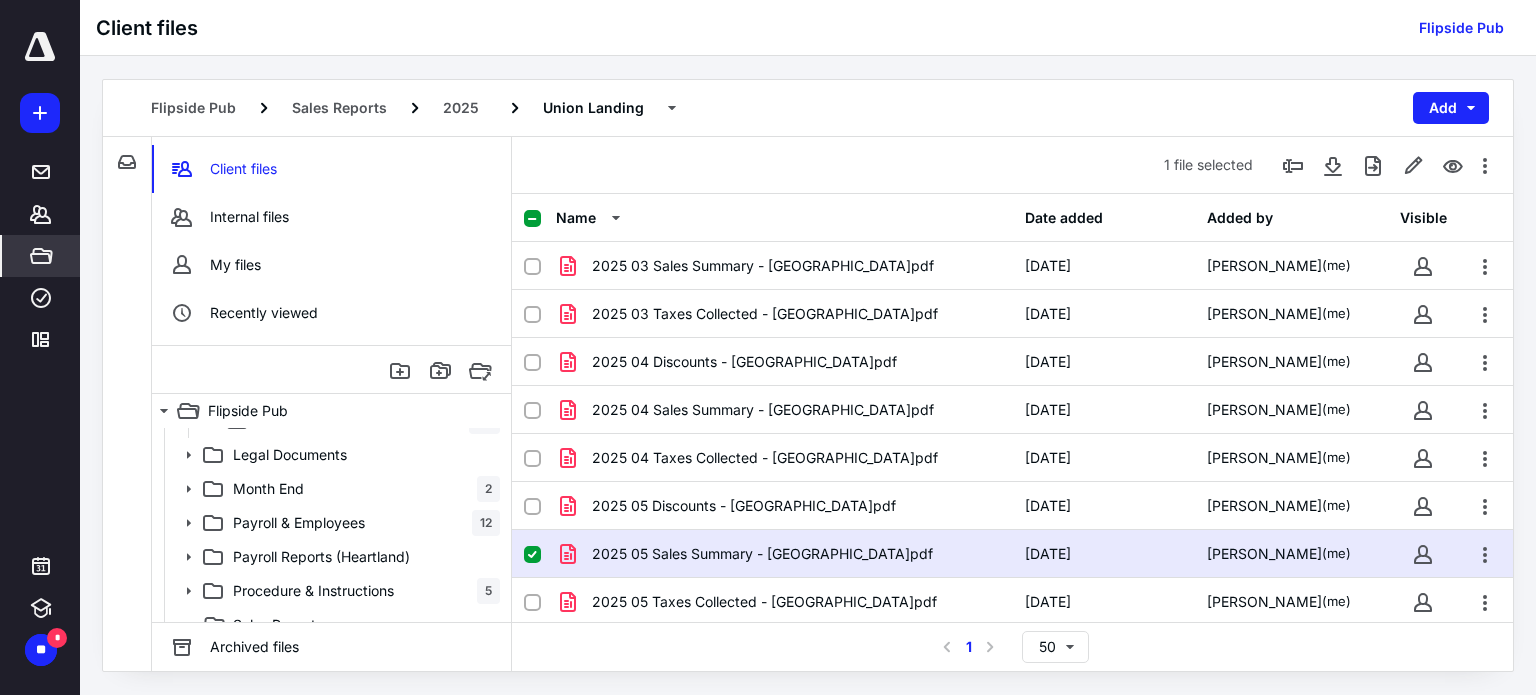click on "Flipside Pub Sales Reports 2025 Union Landing   Add" at bounding box center (808, 108) 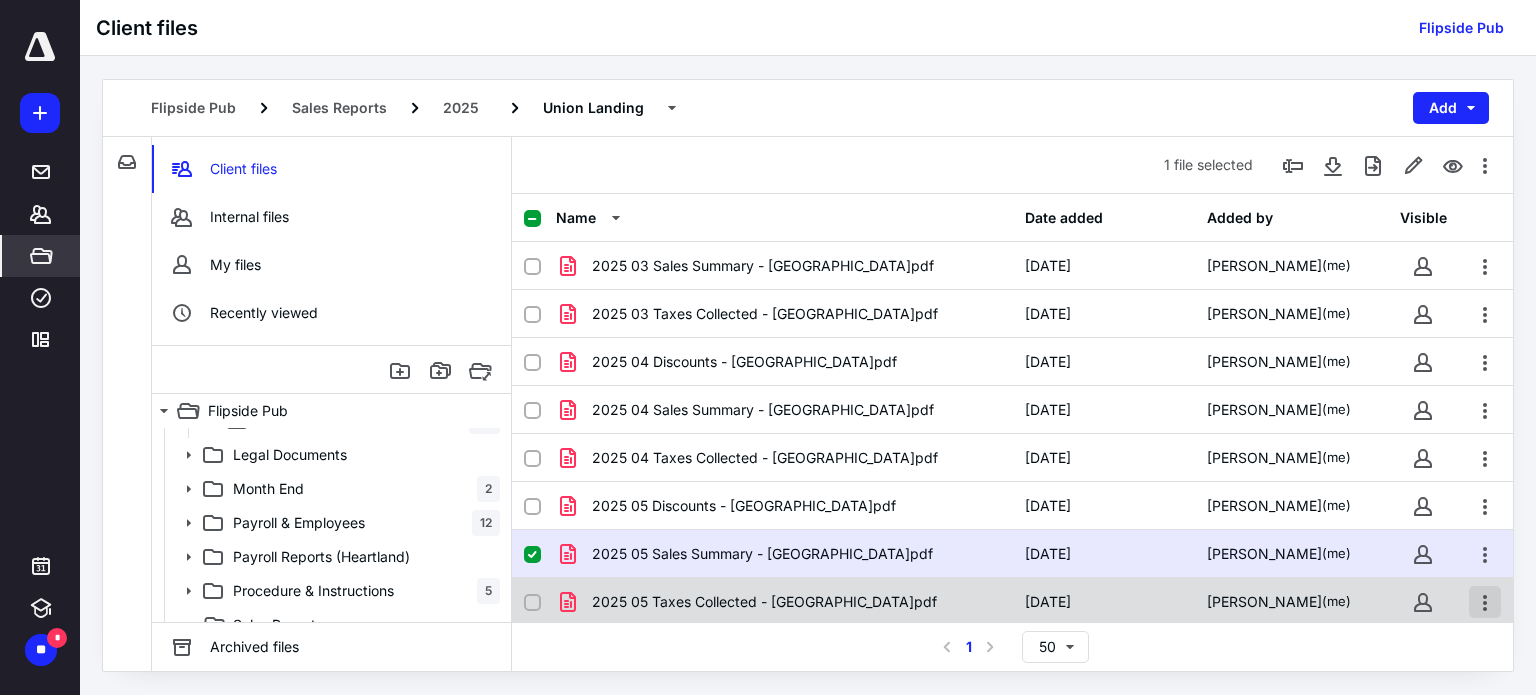 click at bounding box center (1485, 602) 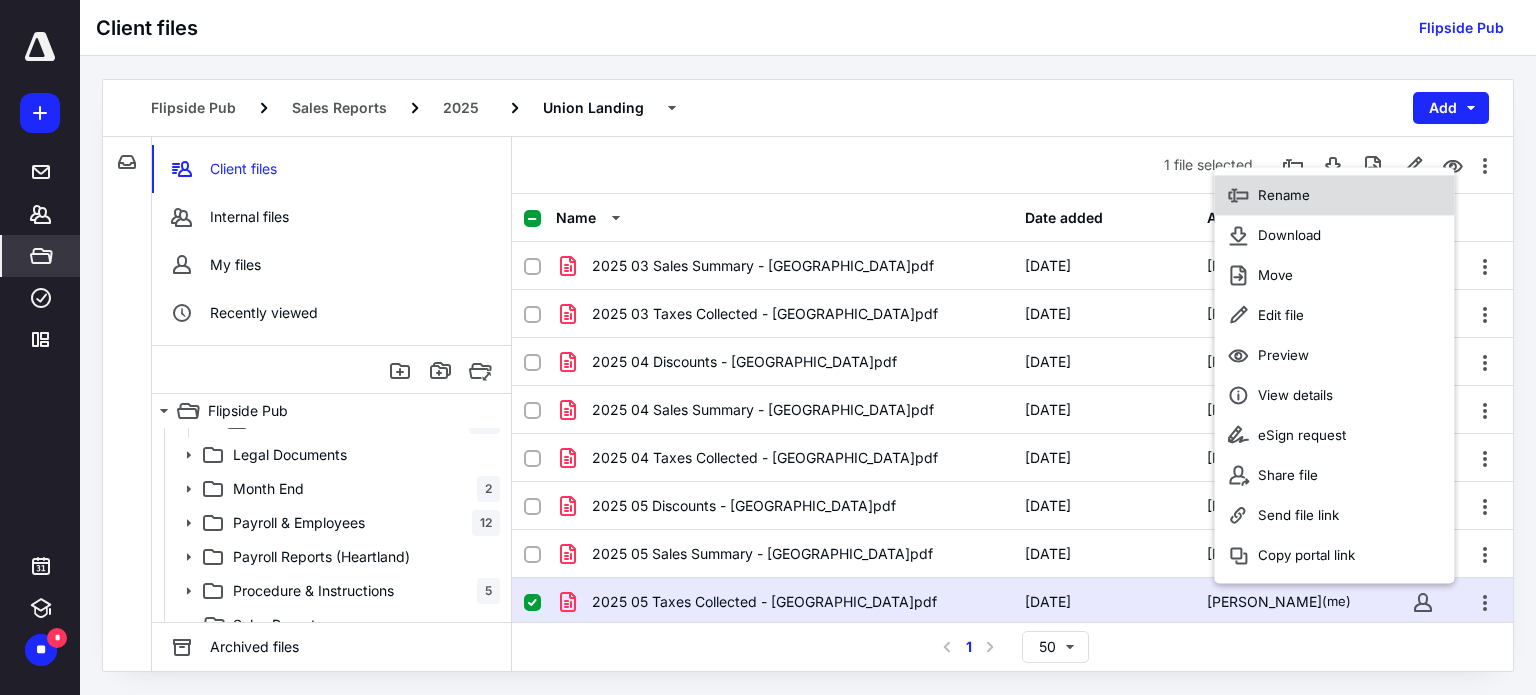 click on "Rename" at bounding box center [1284, 196] 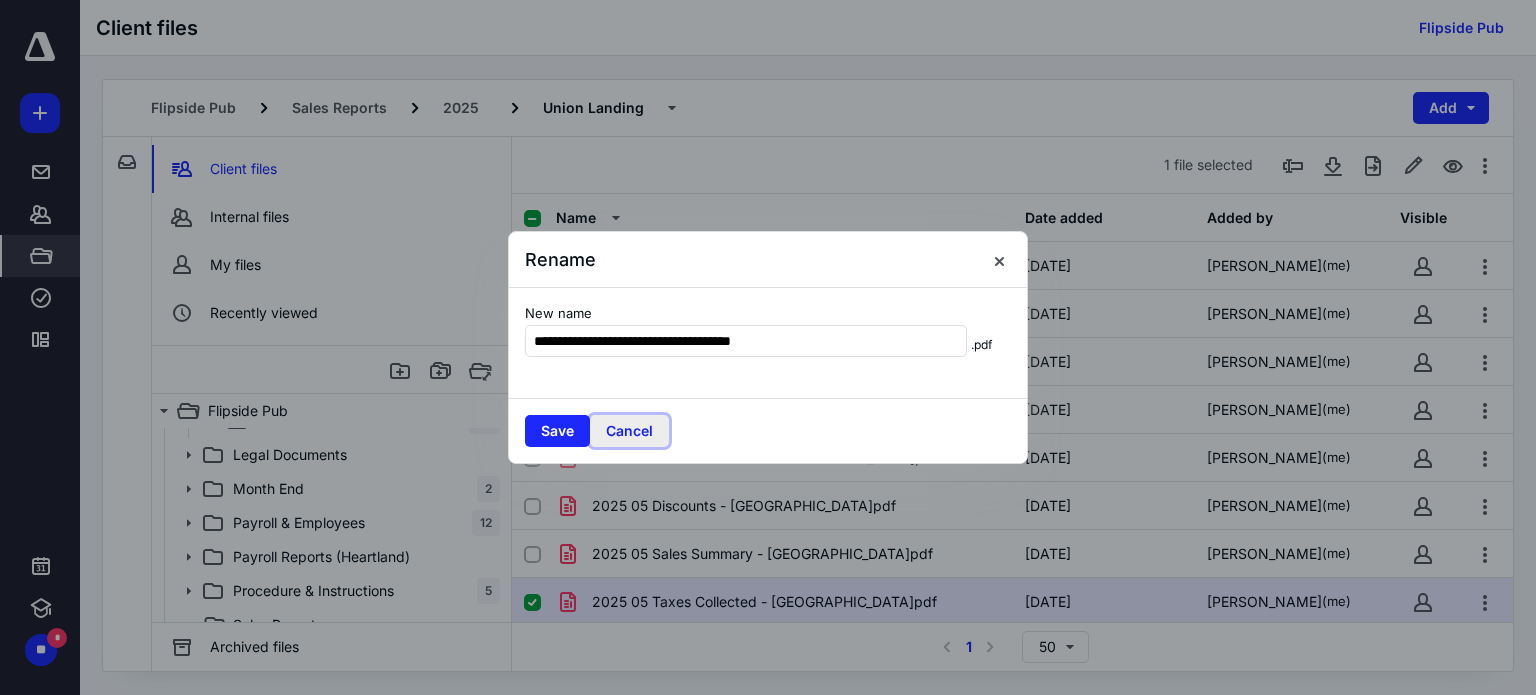 click on "Cancel" at bounding box center (629, 431) 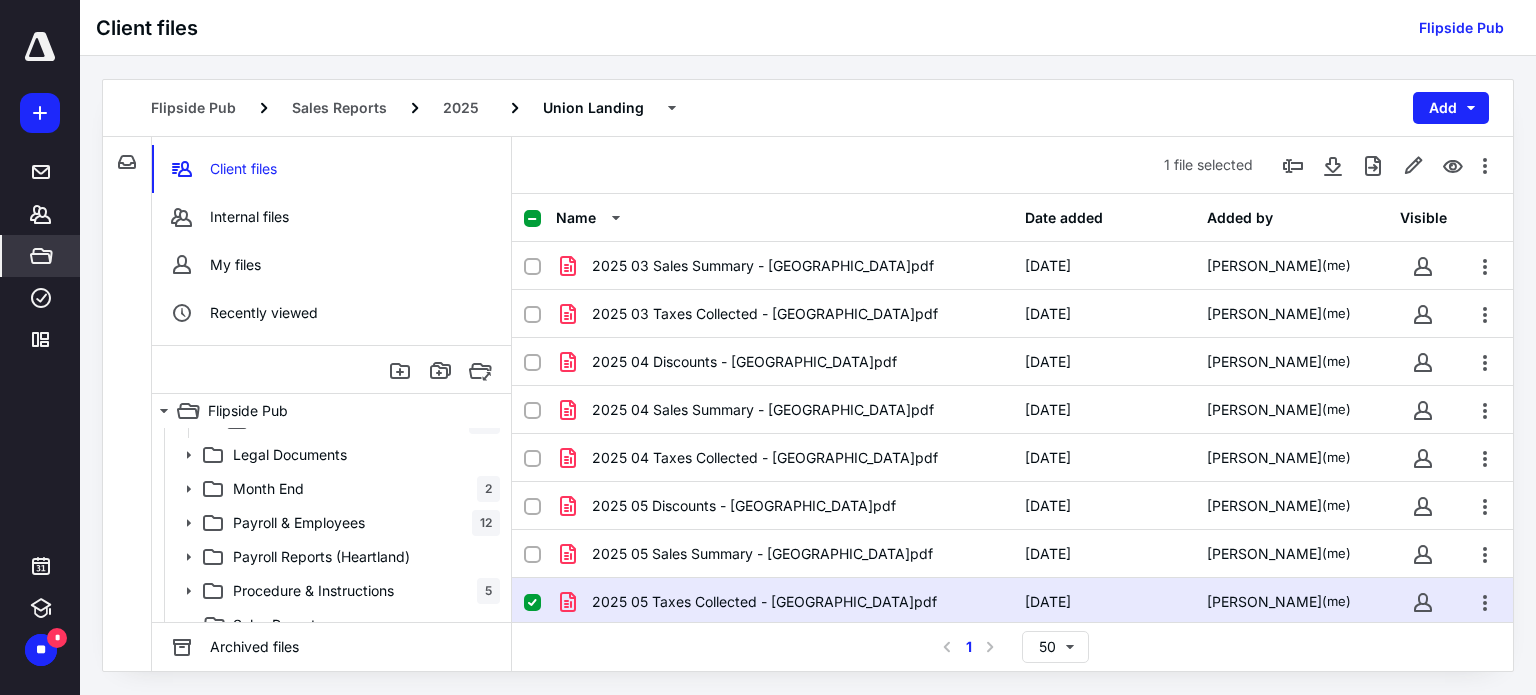 click on "Flipside Pub Sales Reports 2025 Union Landing   Add" at bounding box center [808, 108] 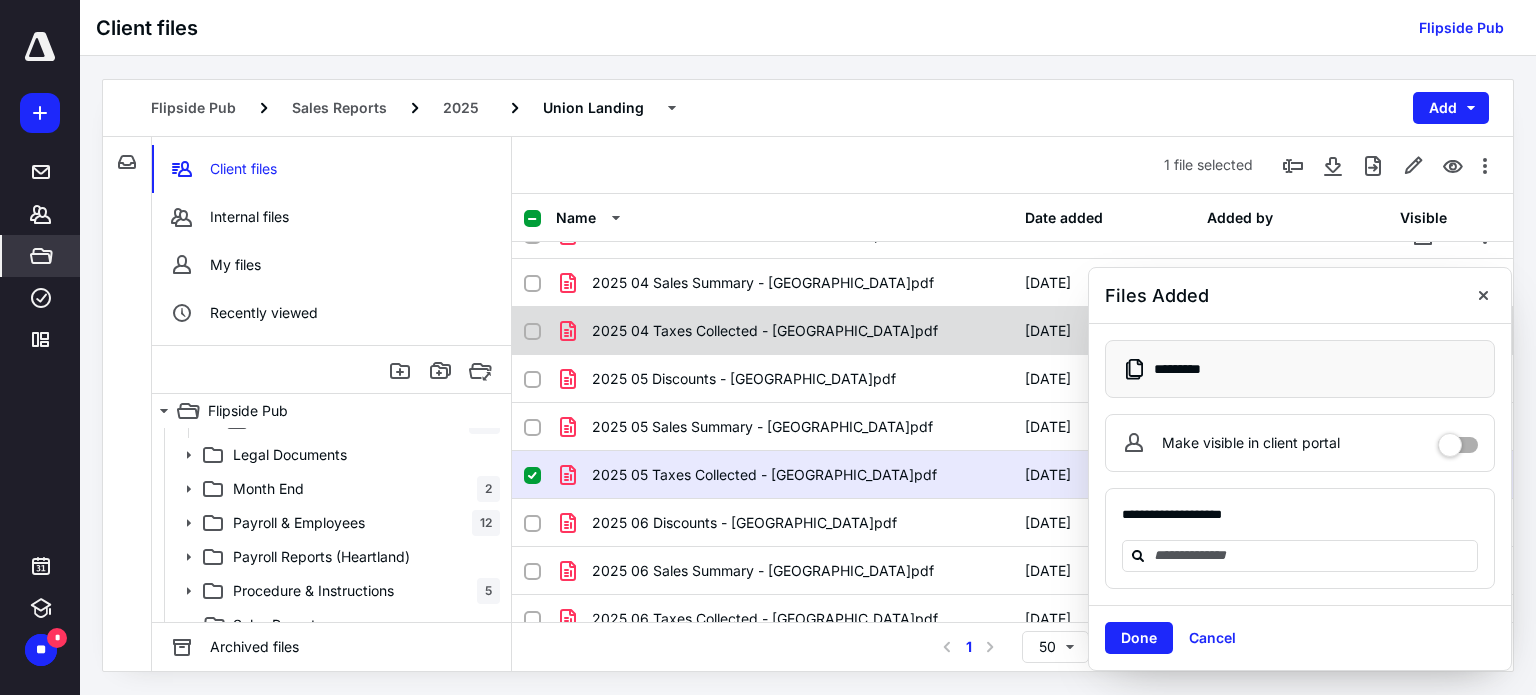scroll, scrollTop: 479, scrollLeft: 0, axis: vertical 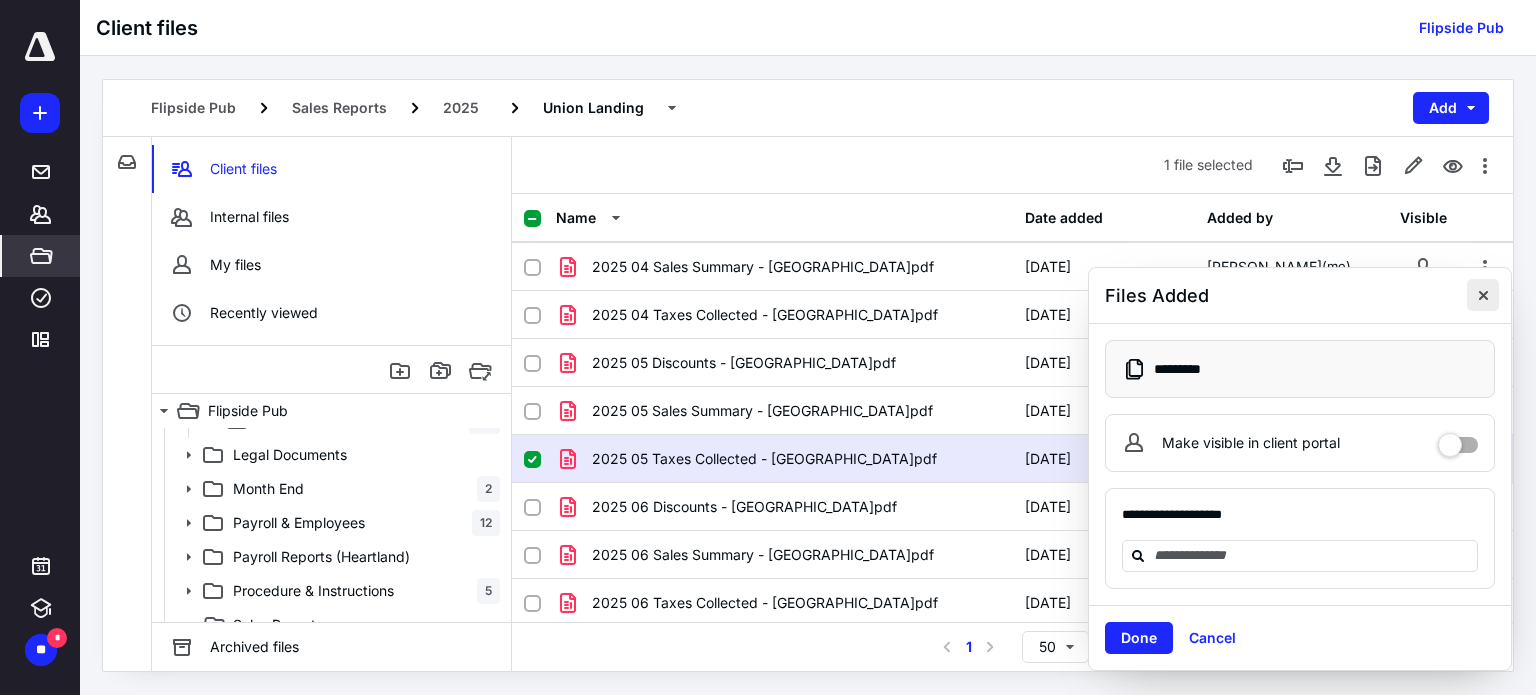 click at bounding box center (1483, 295) 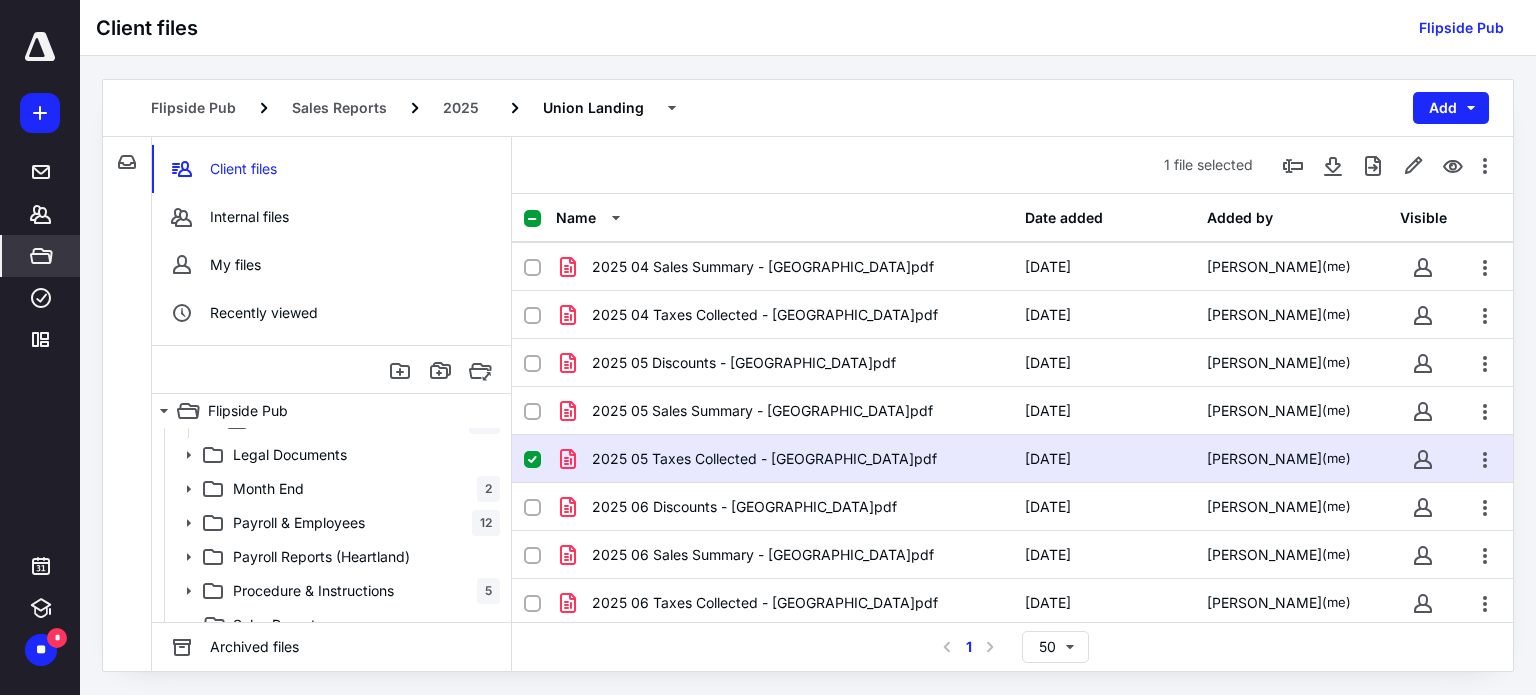 click 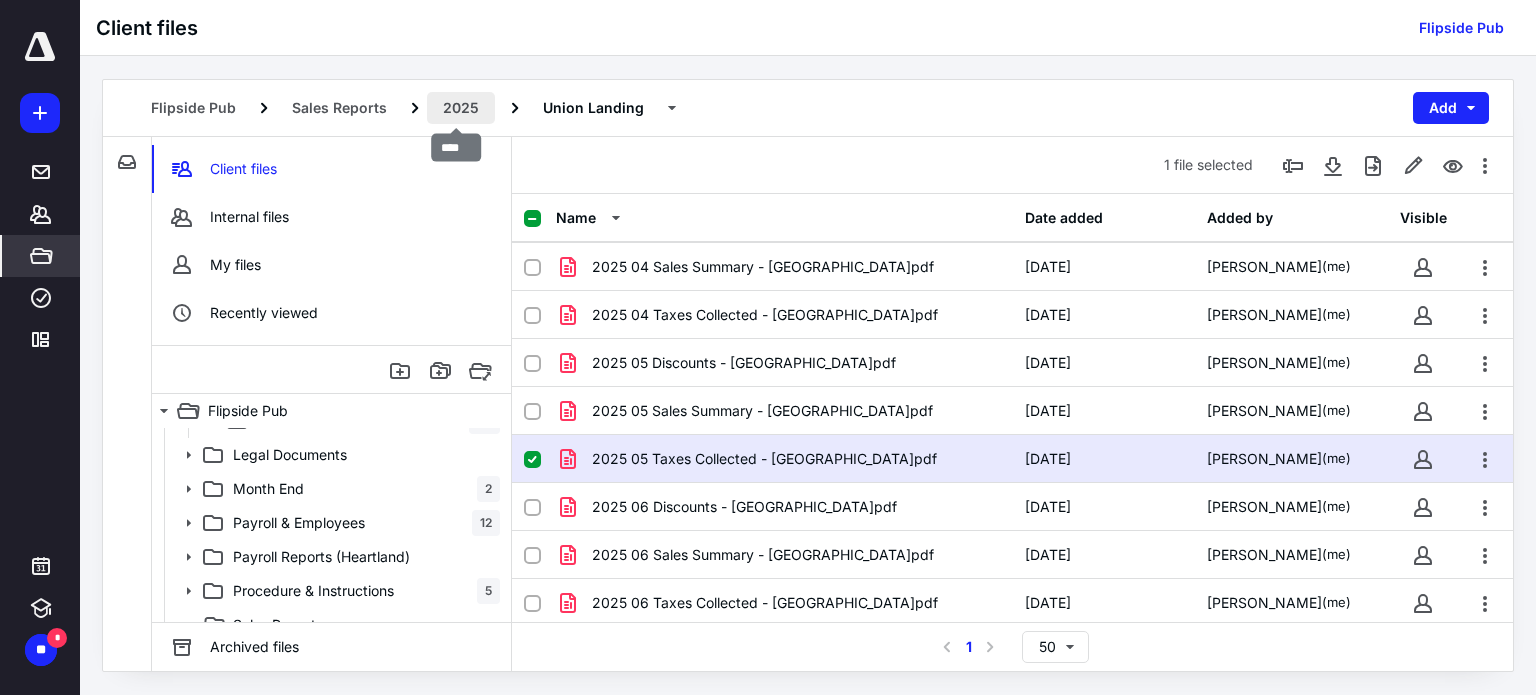 click on "2025" at bounding box center (461, 108) 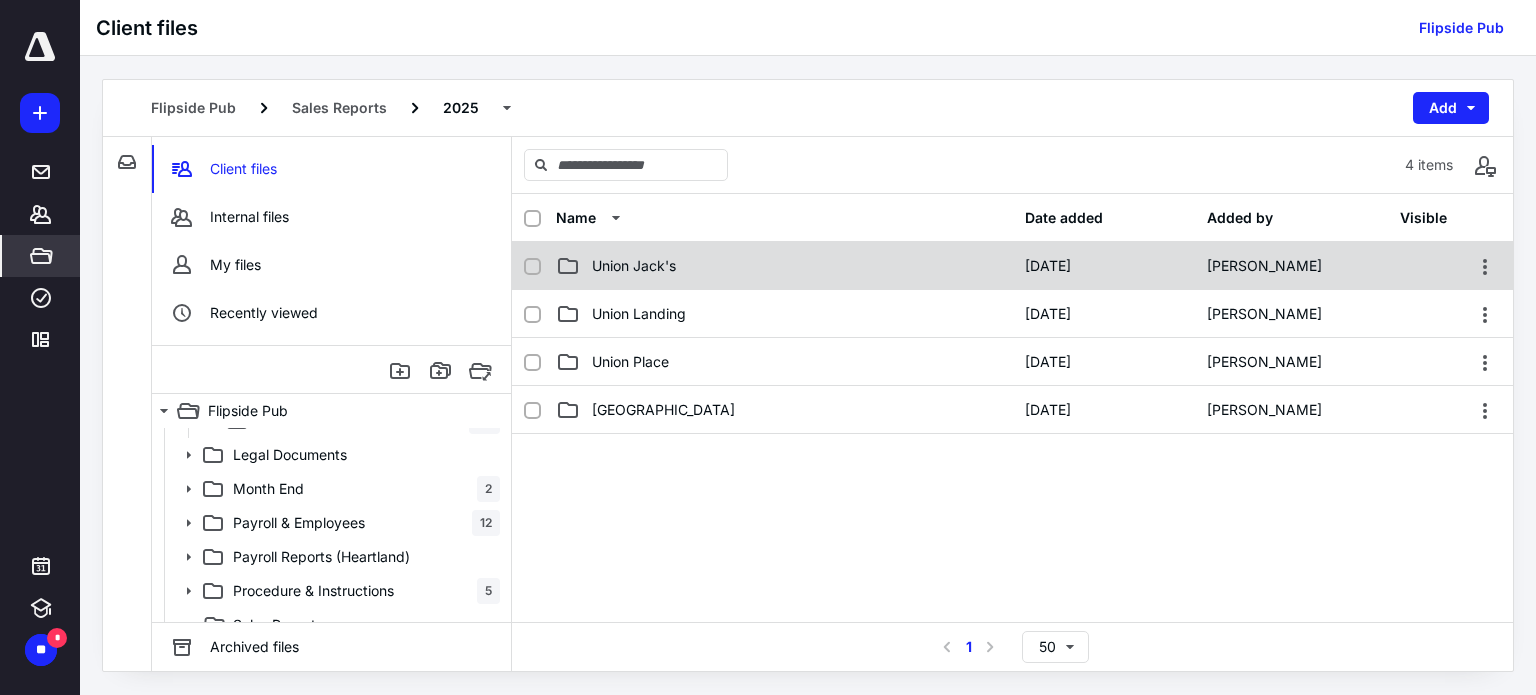 click on "Union Jack's" at bounding box center (634, 266) 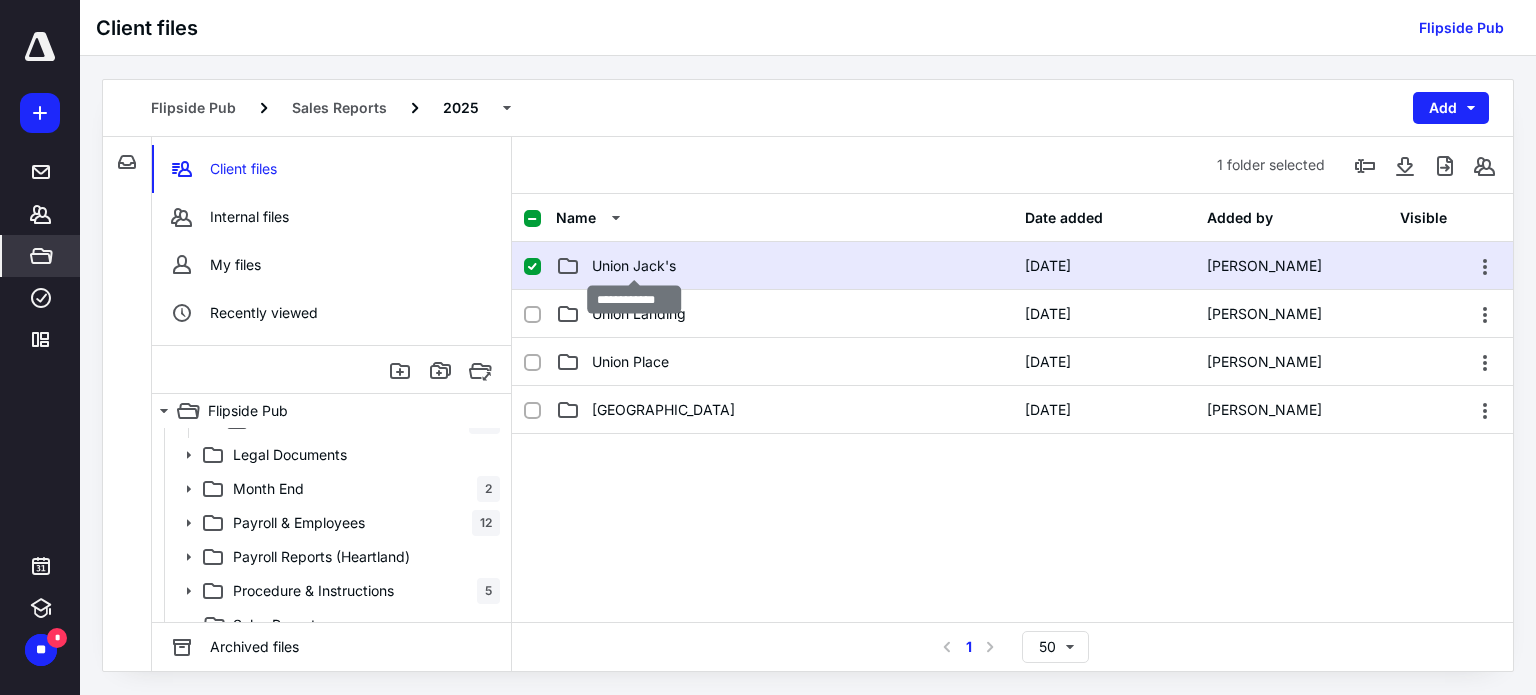 click on "Union Jack's" at bounding box center (634, 266) 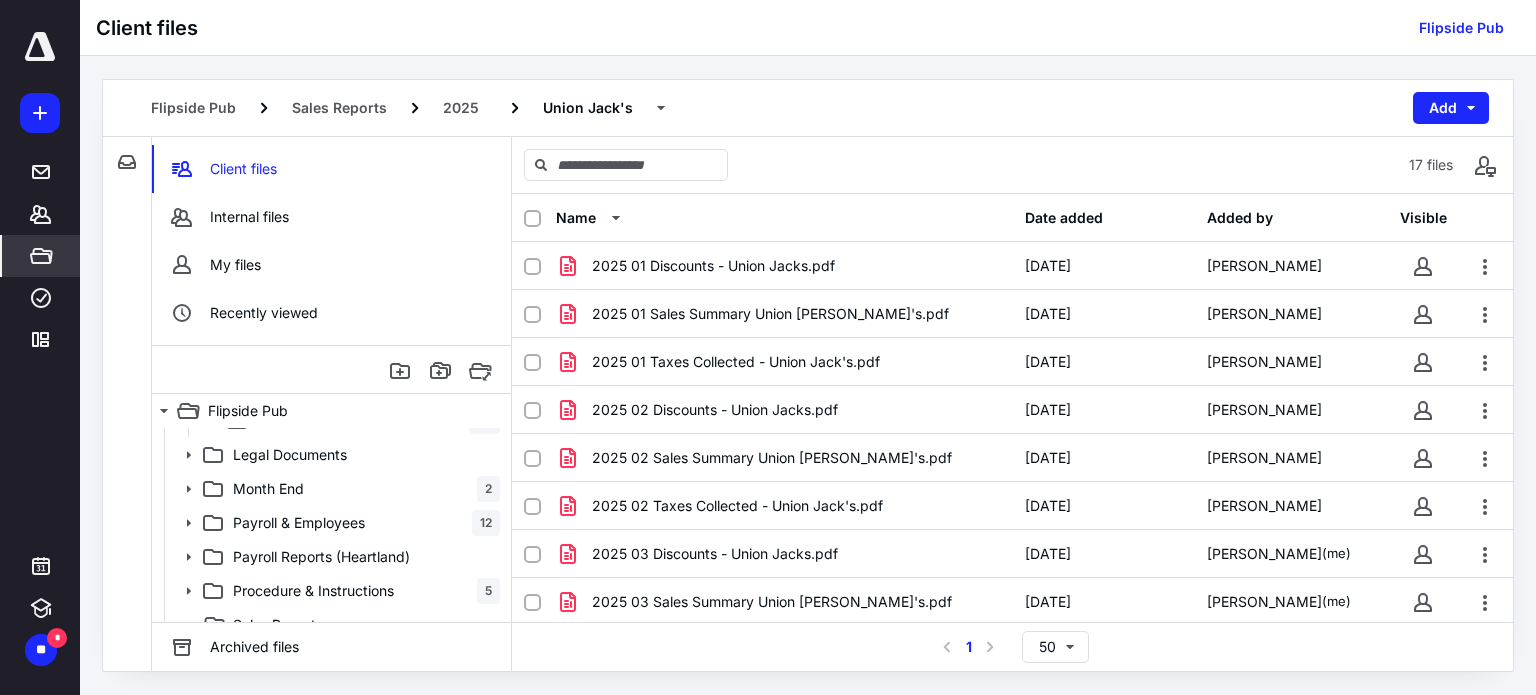 click on "17 files" at bounding box center (1012, 165) 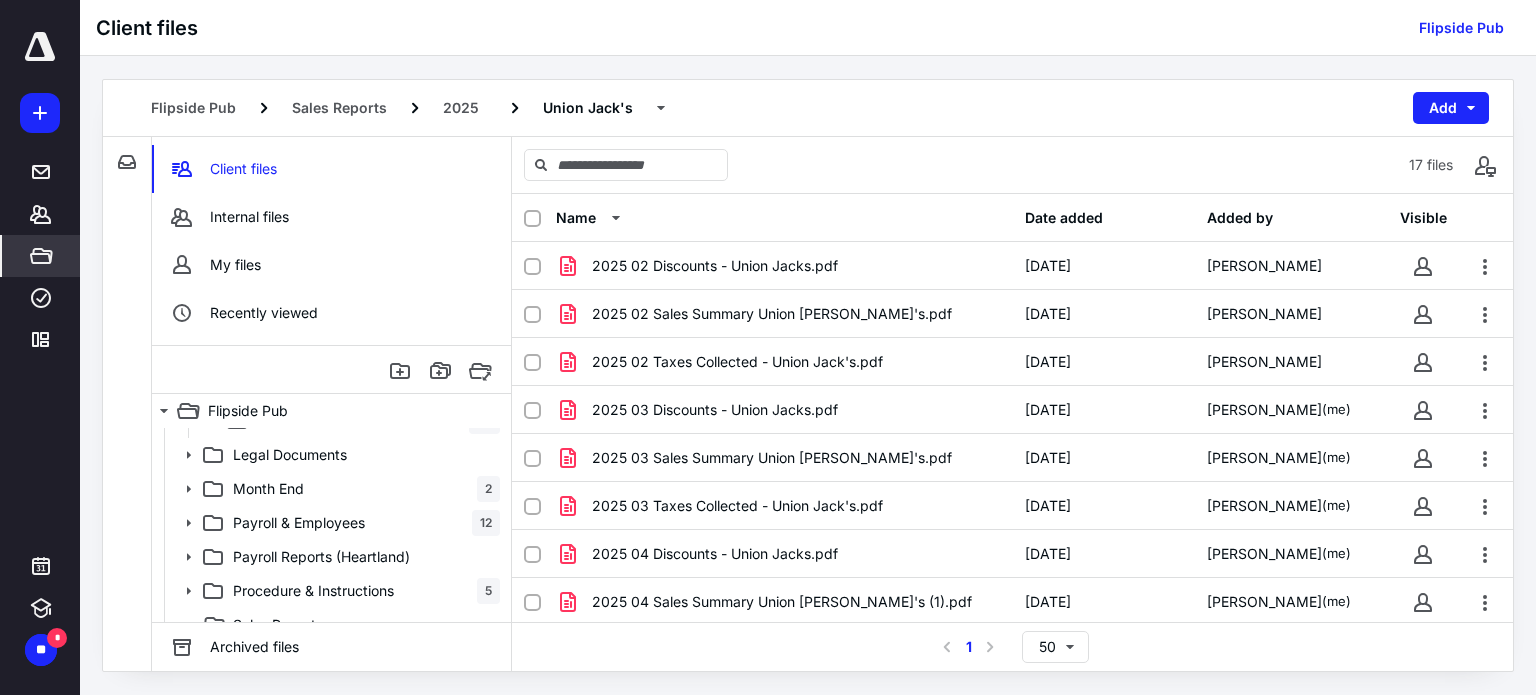 scroll, scrollTop: 432, scrollLeft: 0, axis: vertical 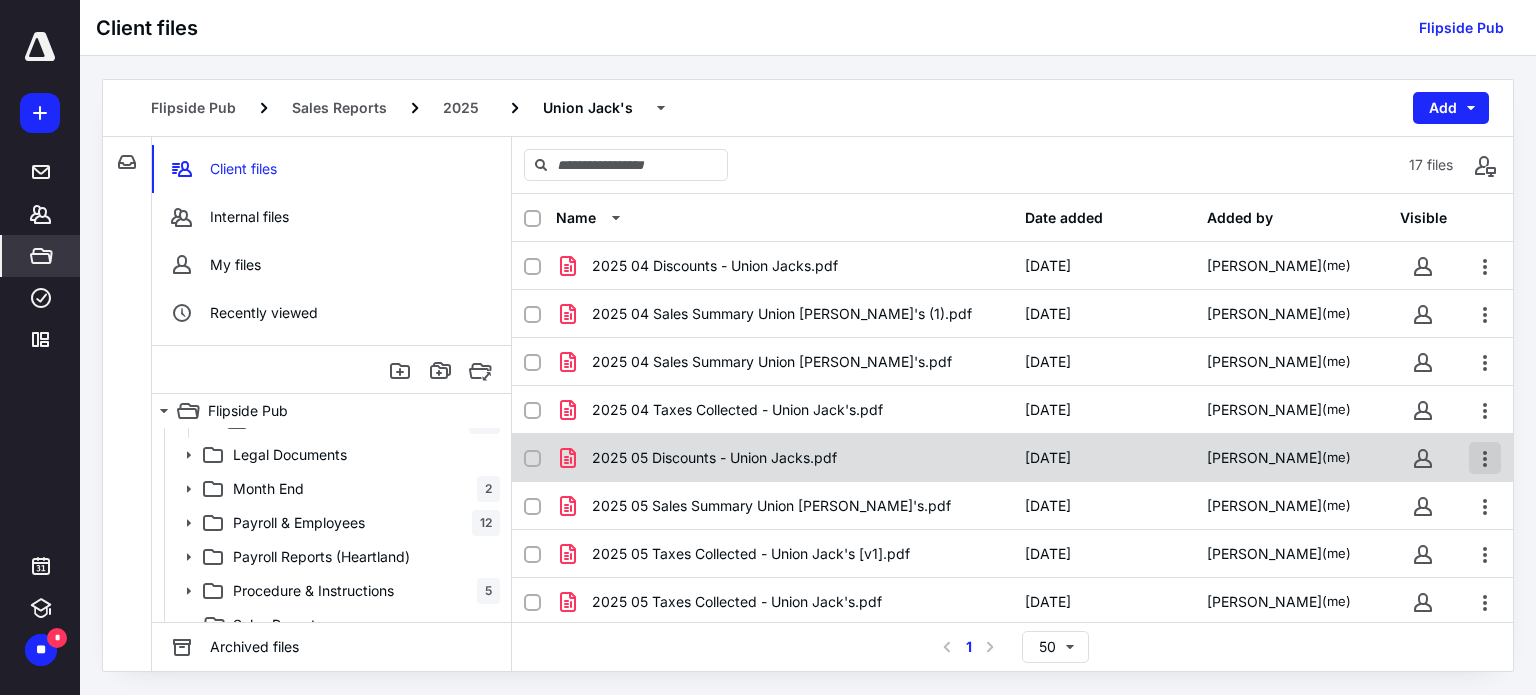 click at bounding box center (1485, 458) 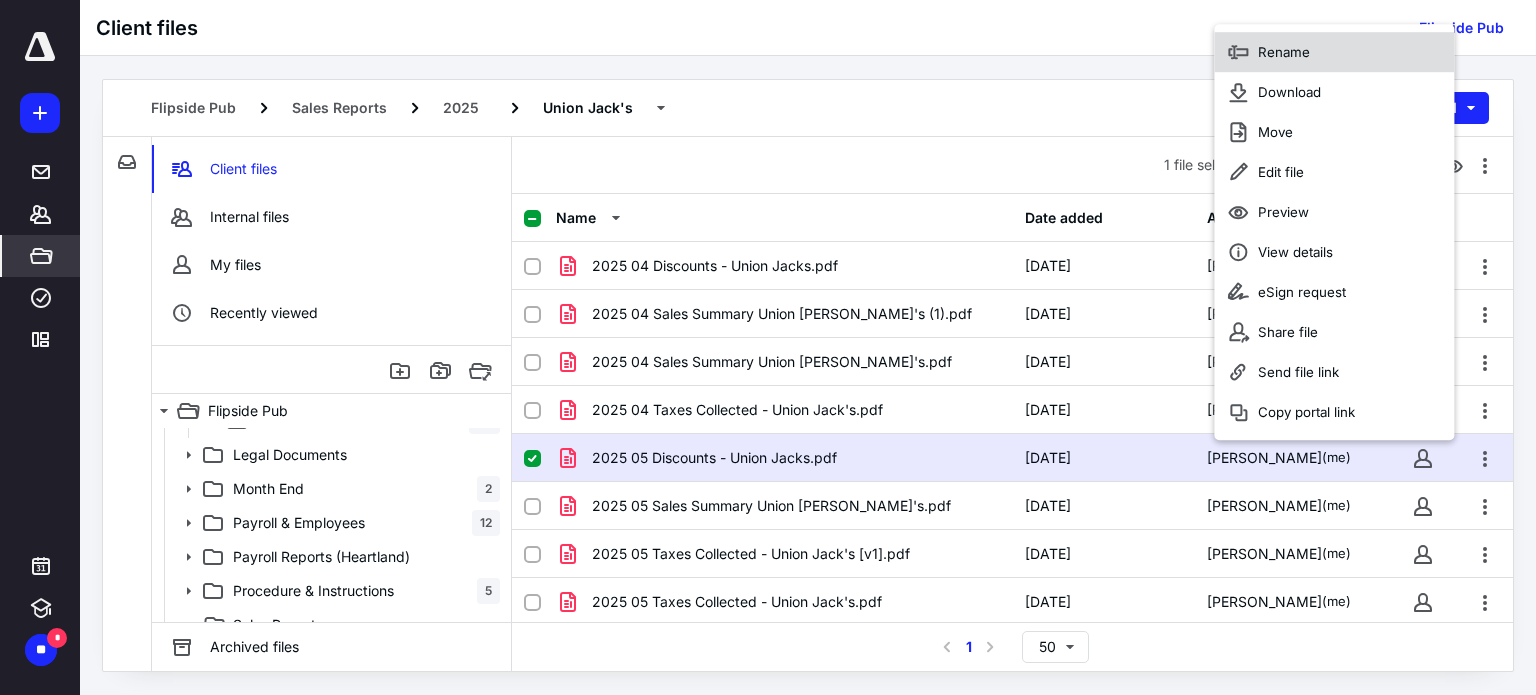 click on "Rename" at bounding box center (1284, 52) 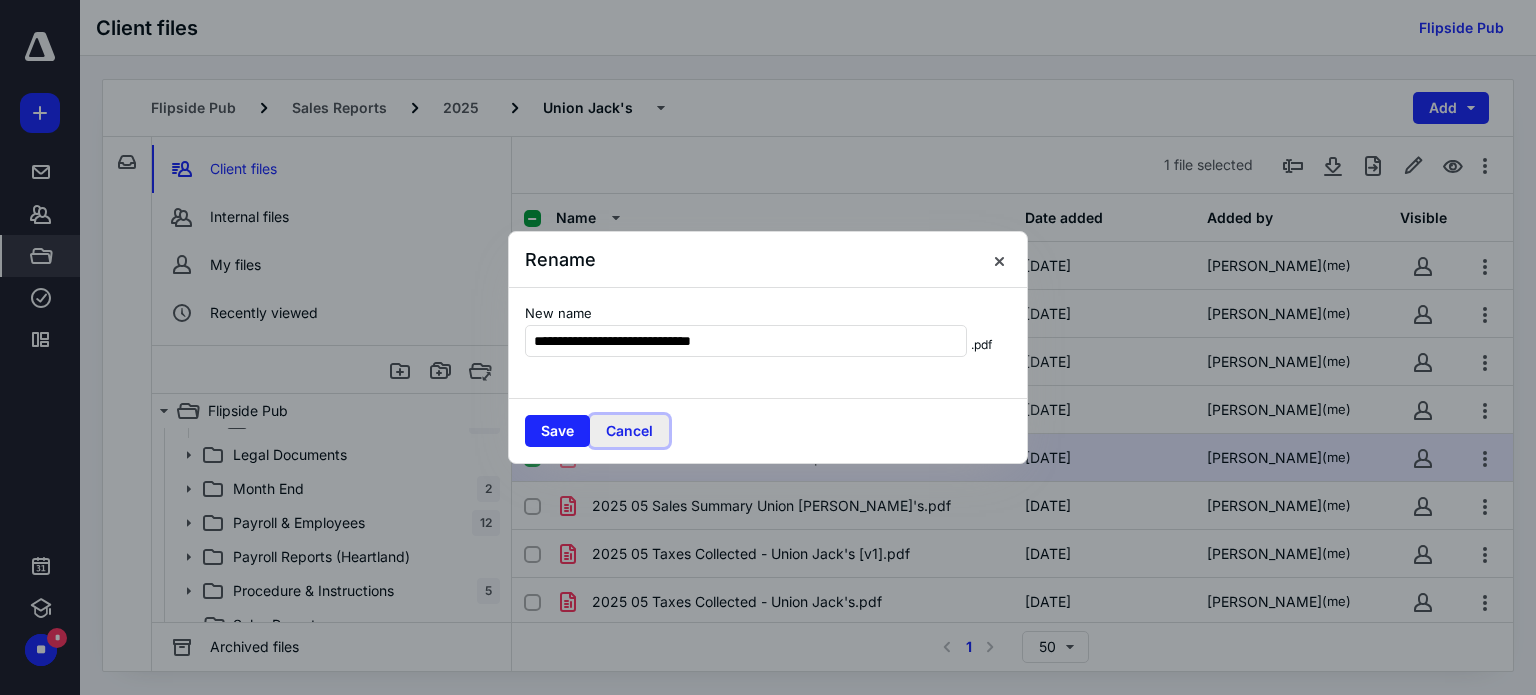 click on "Cancel" at bounding box center [629, 431] 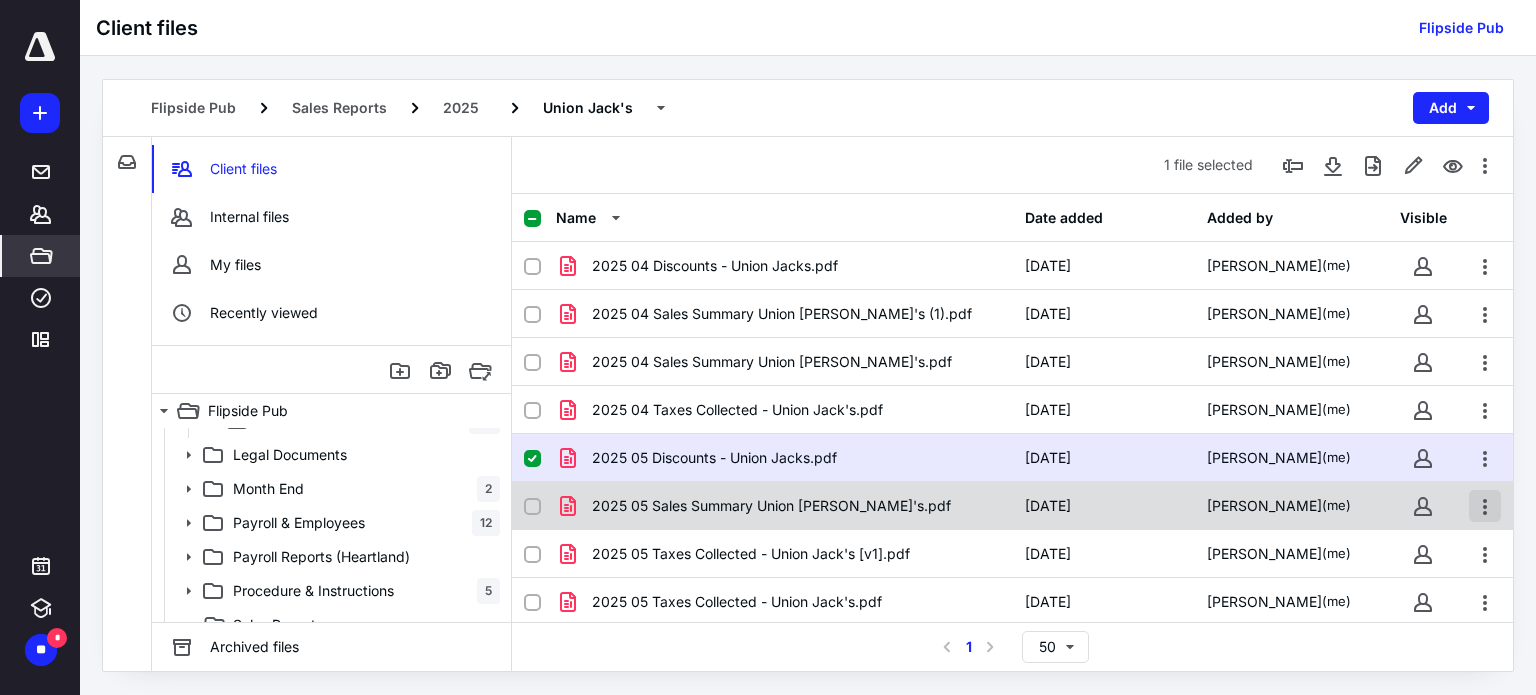 click at bounding box center [1485, 506] 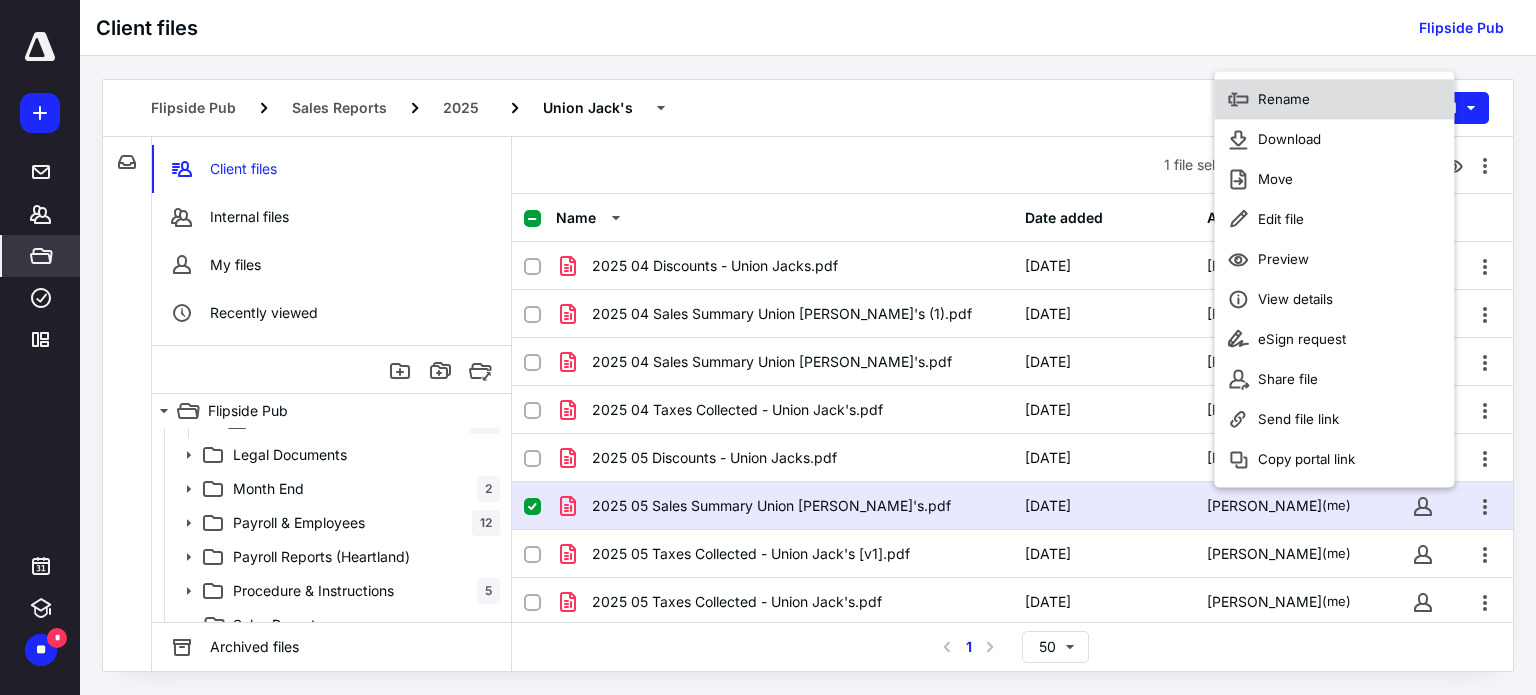 click on "Rename" at bounding box center (1284, 100) 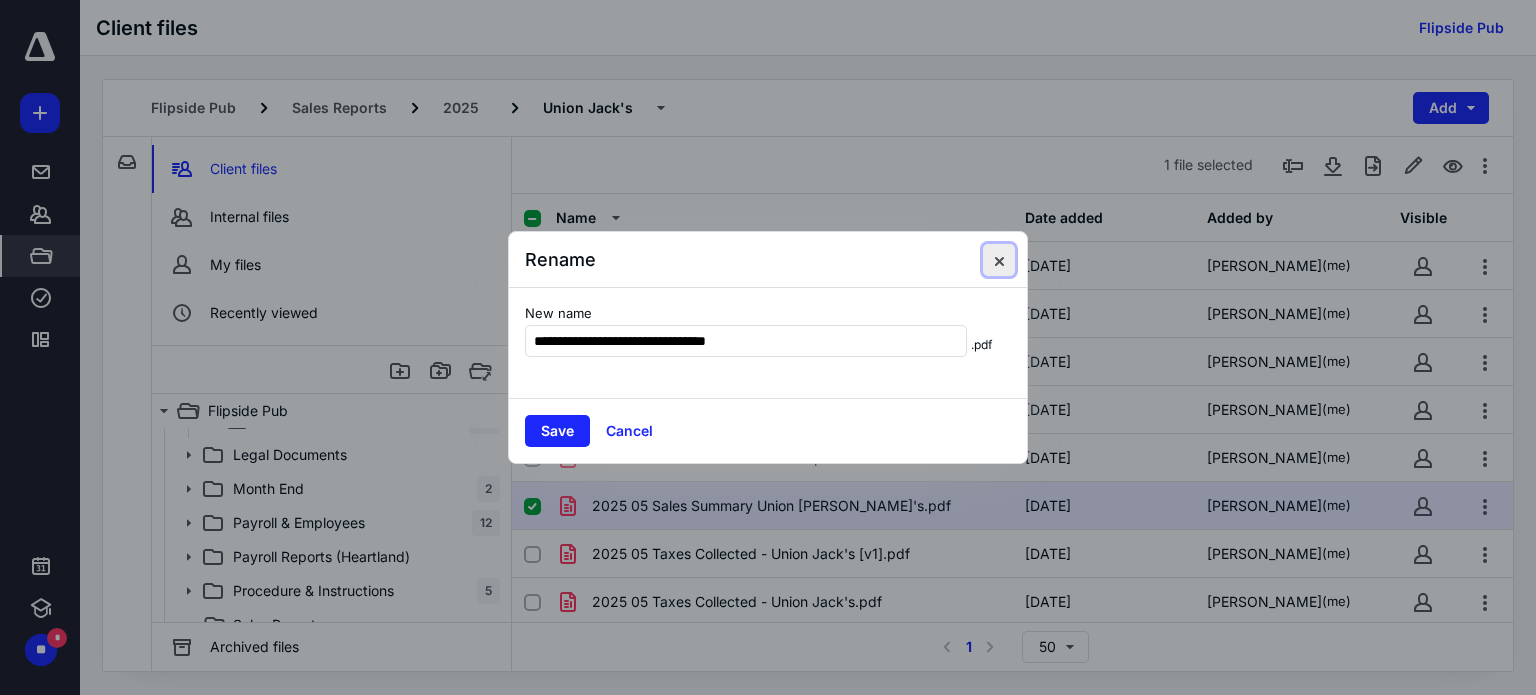 click at bounding box center (999, 260) 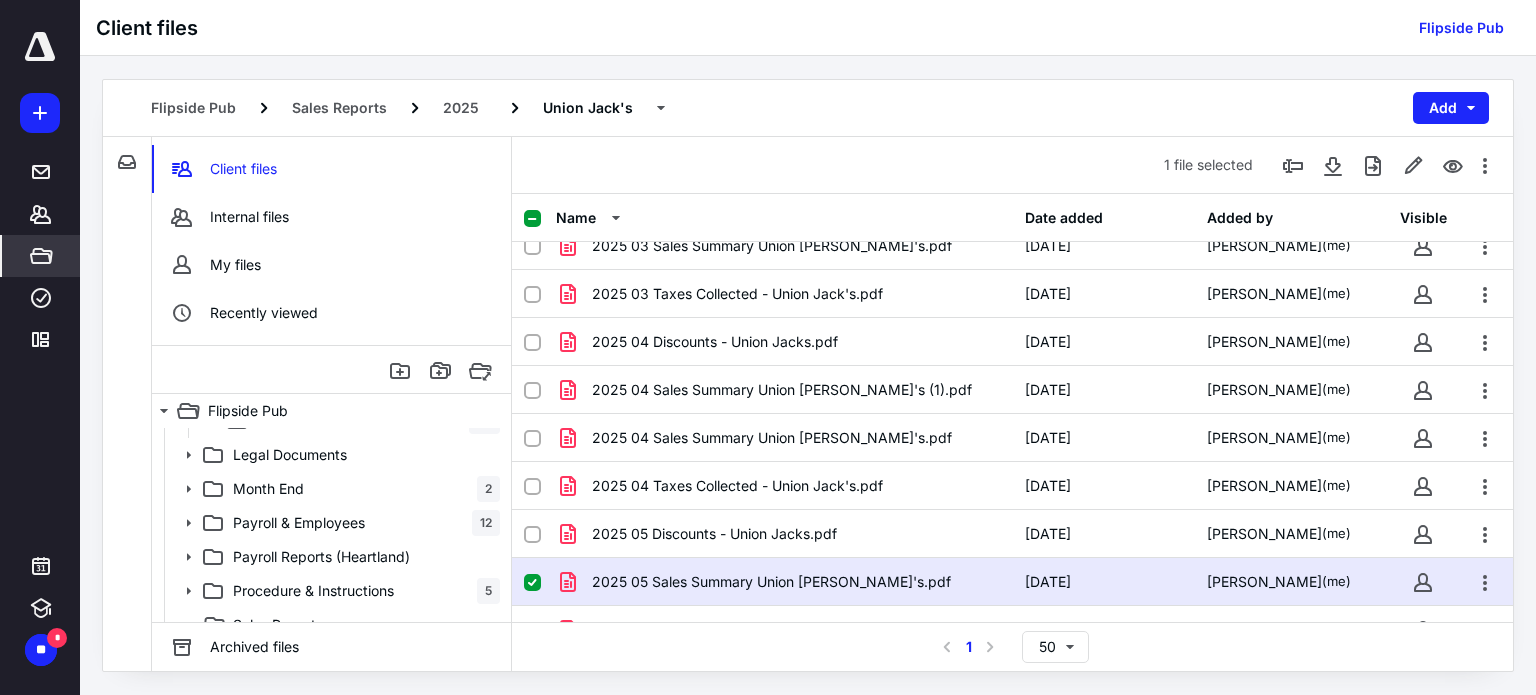 scroll, scrollTop: 432, scrollLeft: 0, axis: vertical 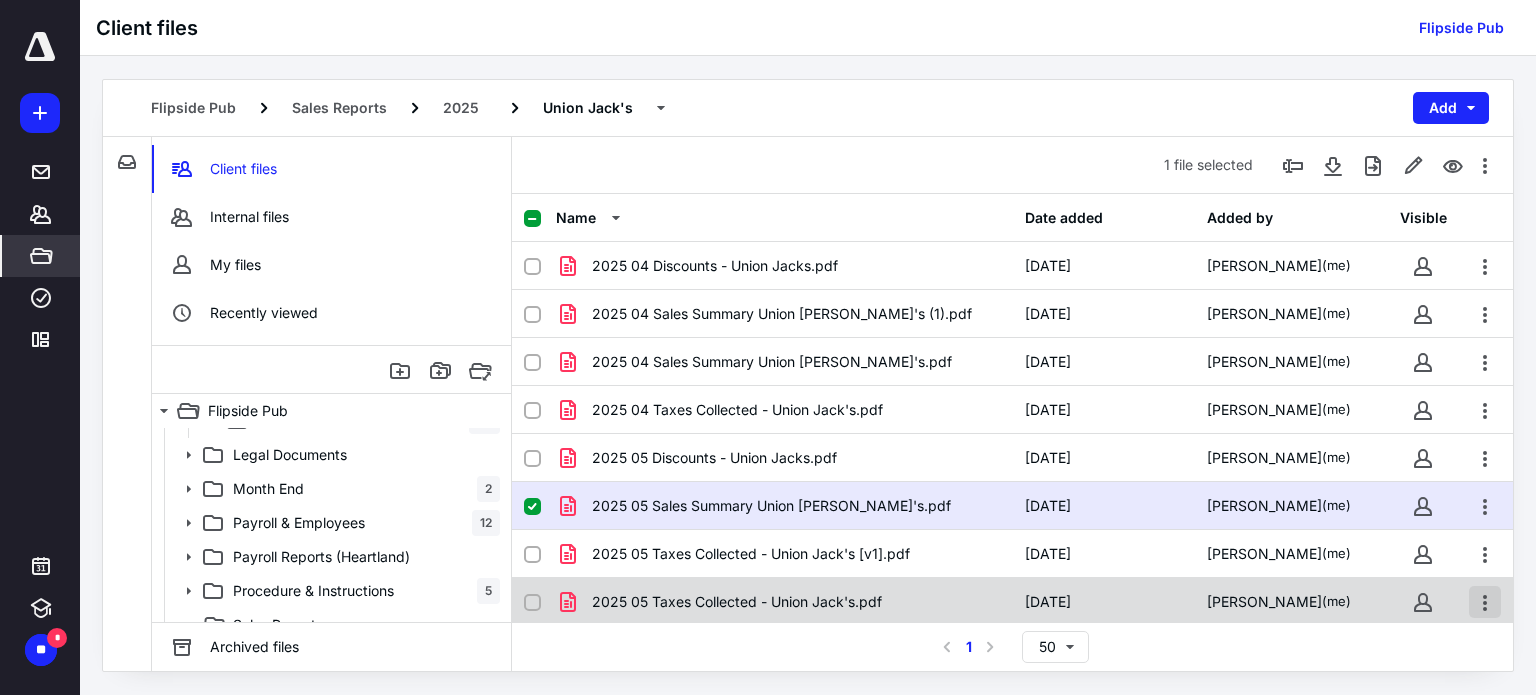 click at bounding box center (1485, 602) 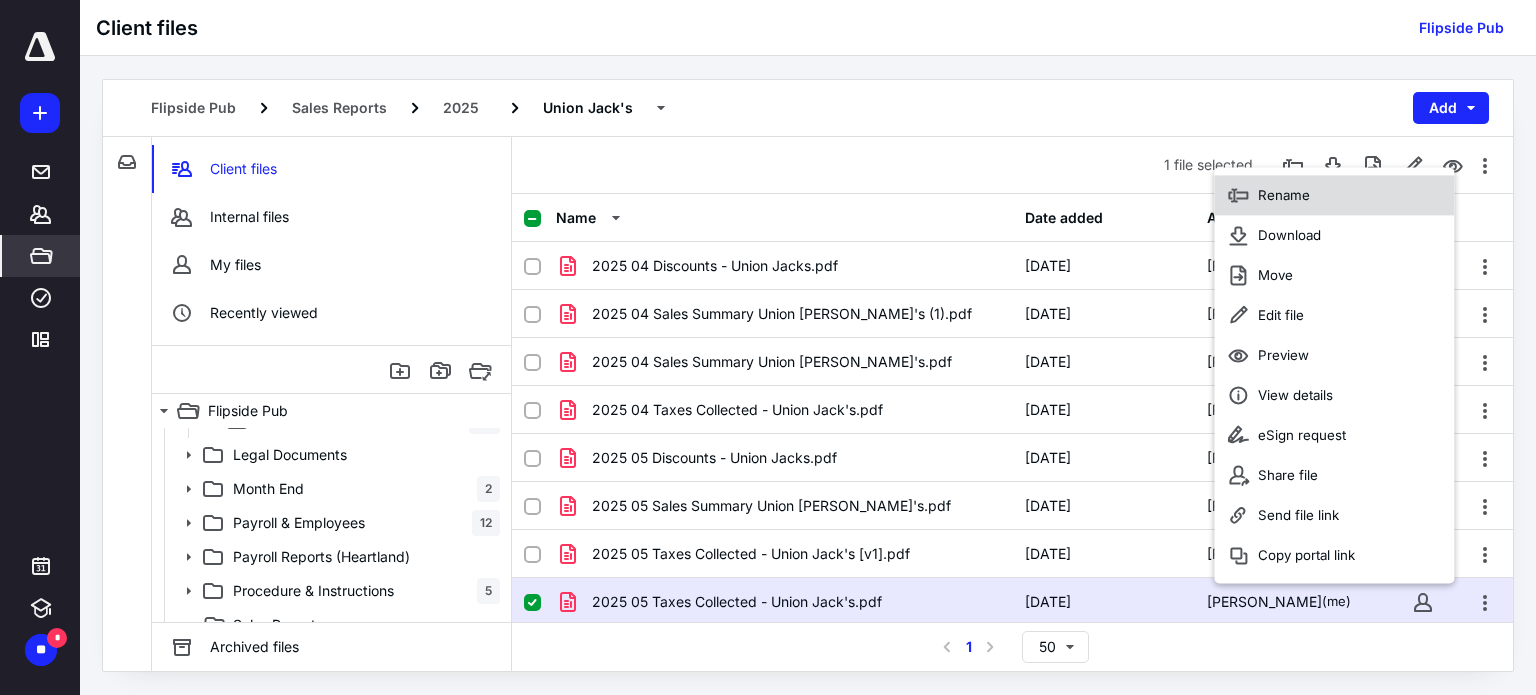 click on "Rename" at bounding box center (1334, 196) 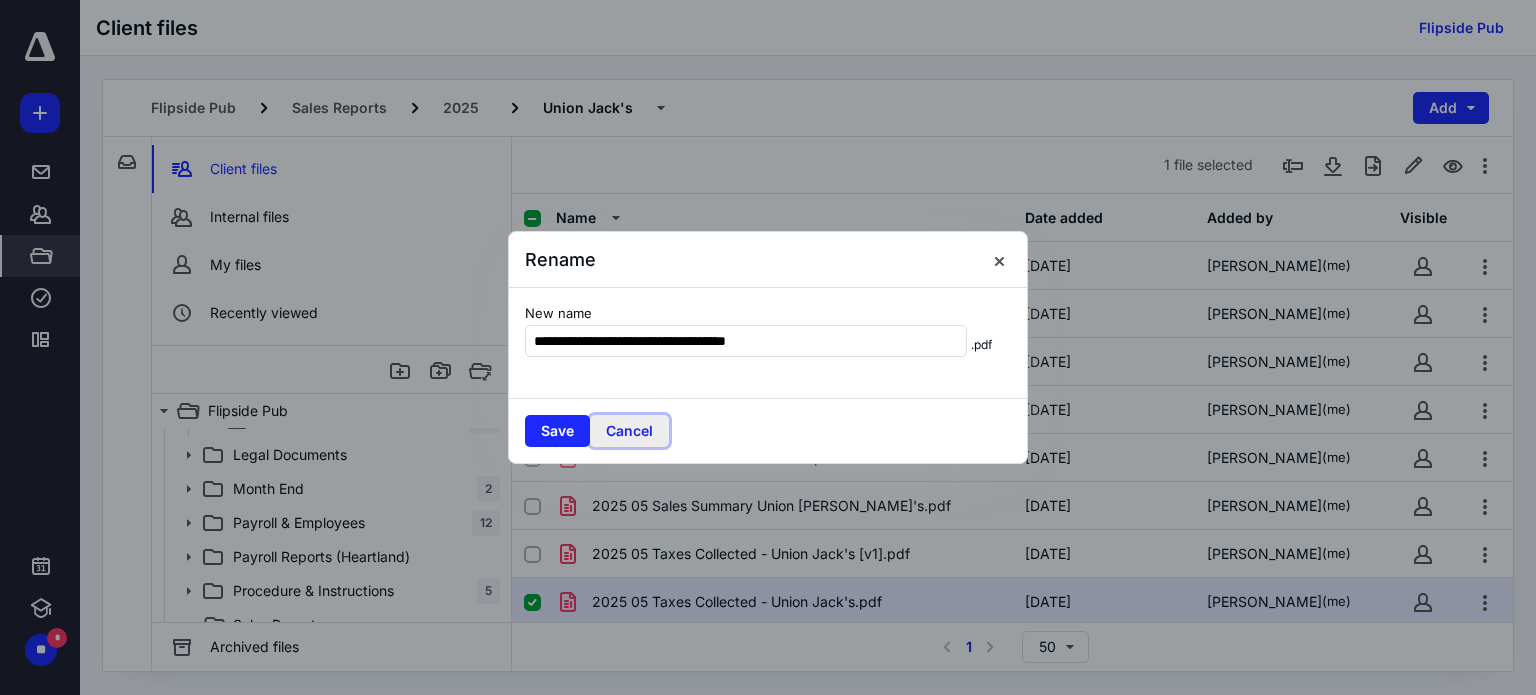 click on "Cancel" at bounding box center [629, 431] 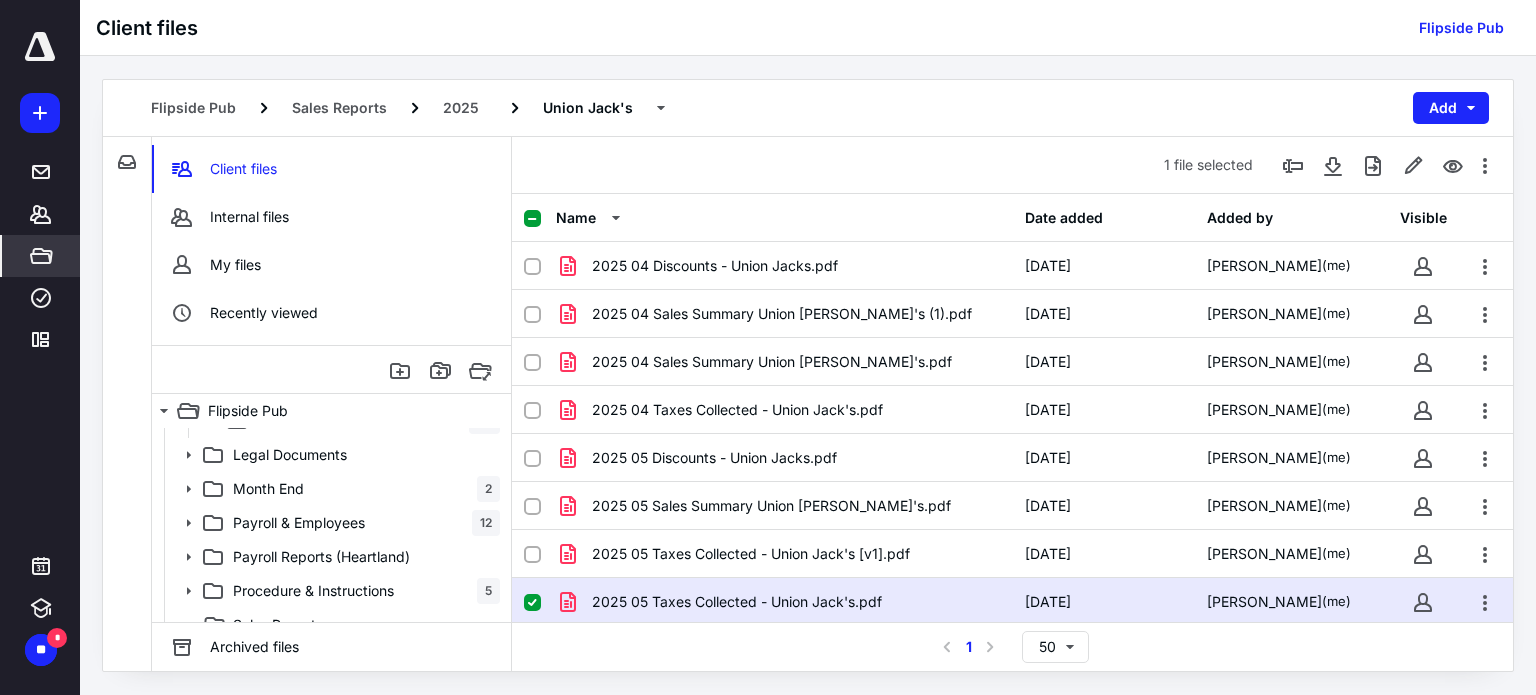 click on "Flipside Pub Sales Reports 2025 Union Jack's   Add" at bounding box center [808, 108] 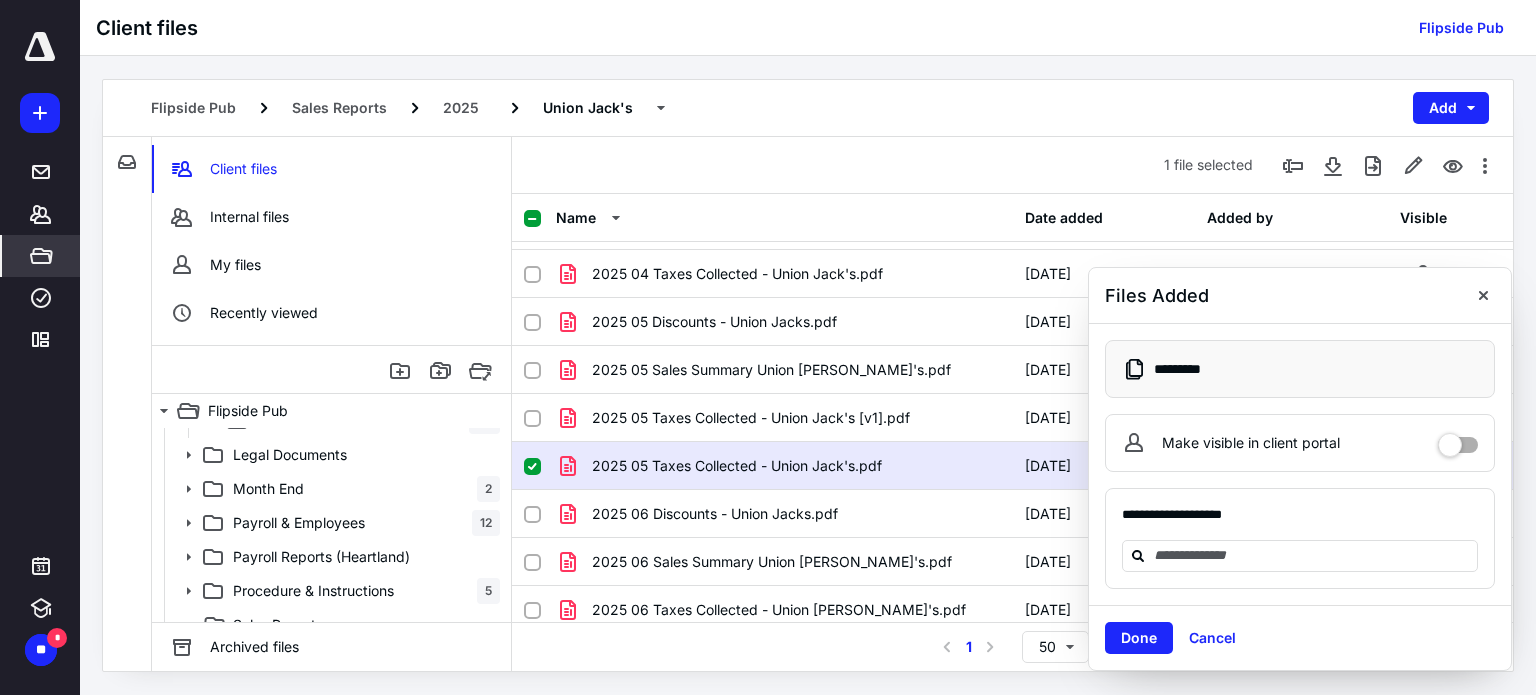 scroll, scrollTop: 575, scrollLeft: 0, axis: vertical 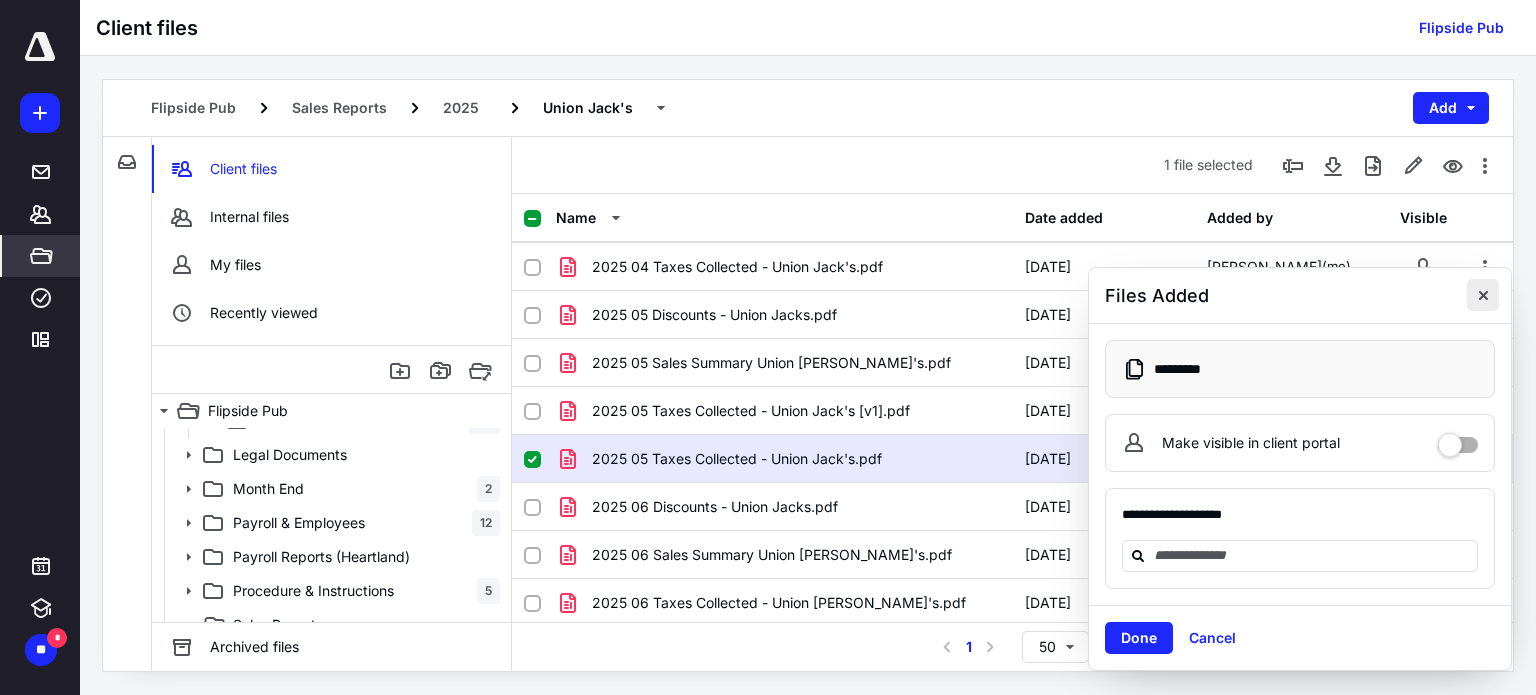 click at bounding box center [1483, 295] 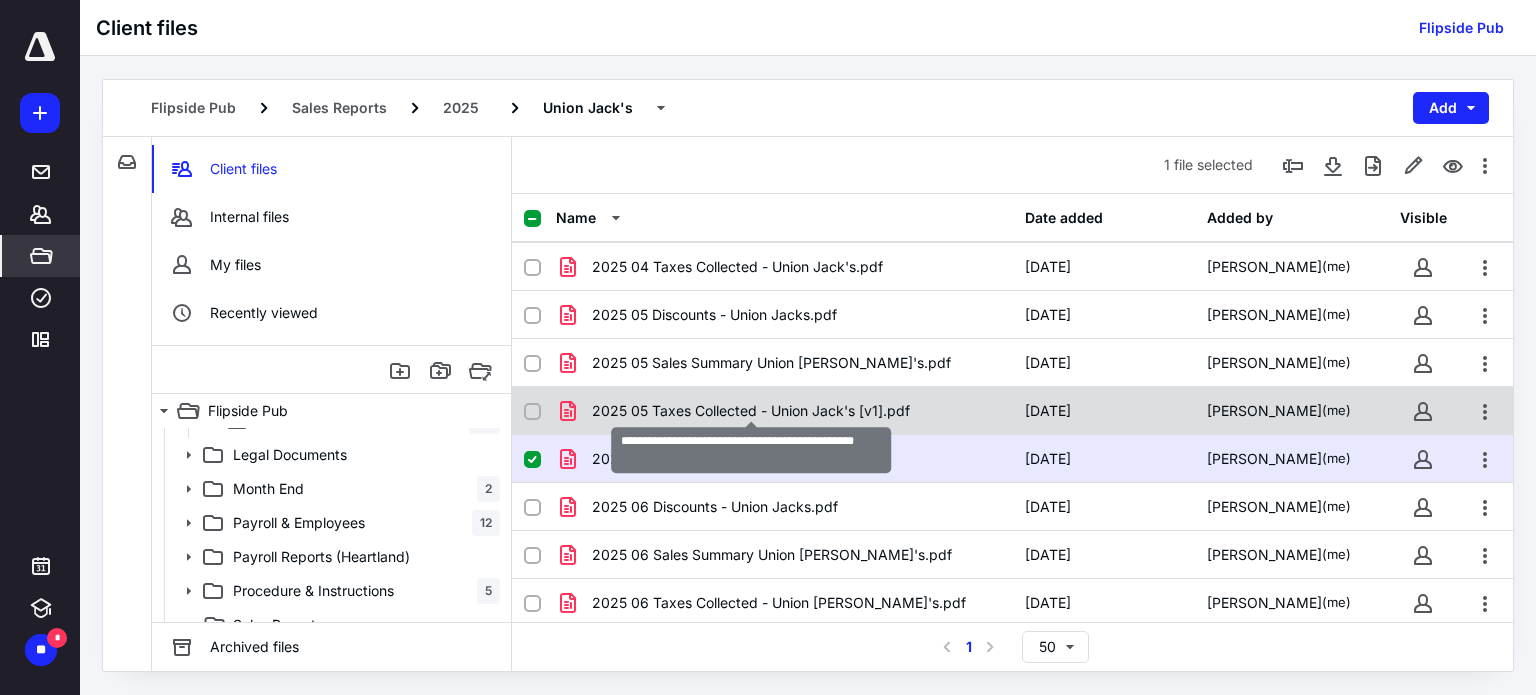 scroll, scrollTop: 275, scrollLeft: 0, axis: vertical 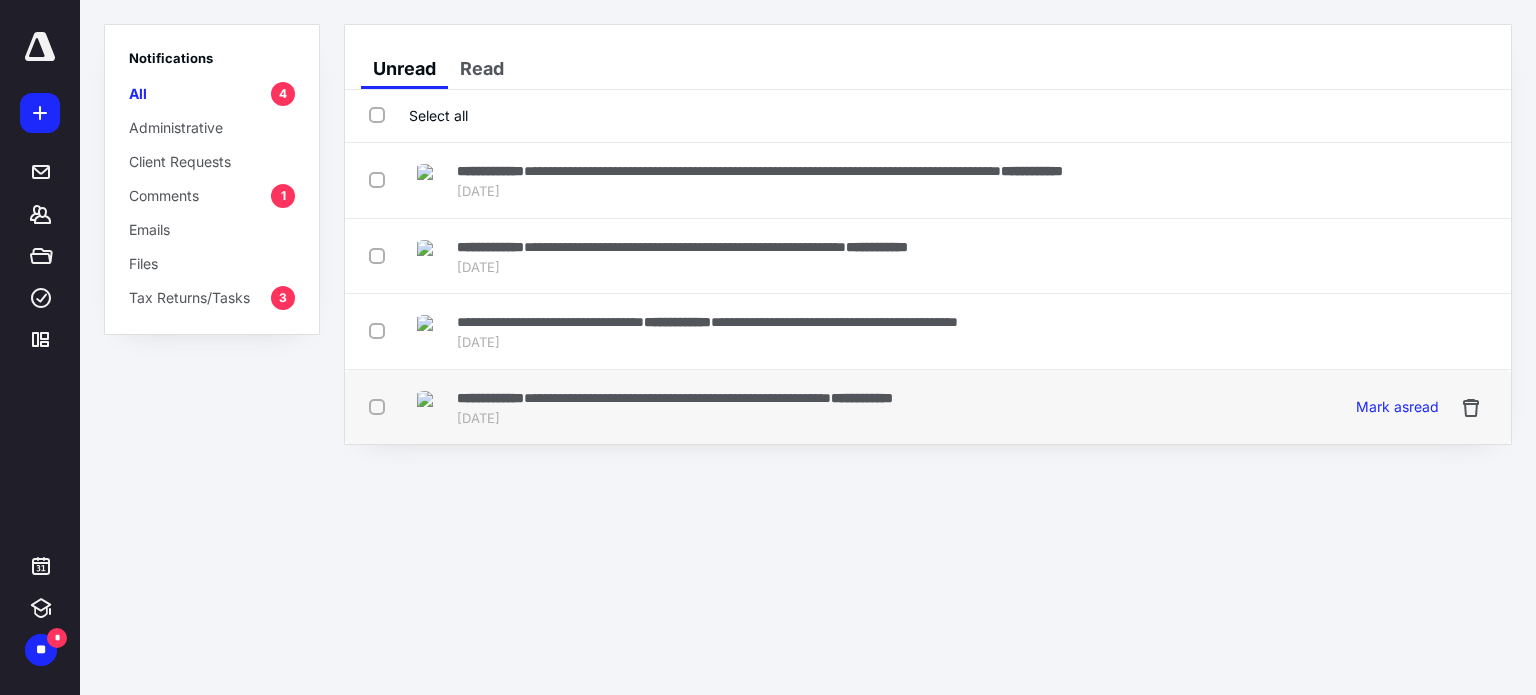 click at bounding box center [381, 406] 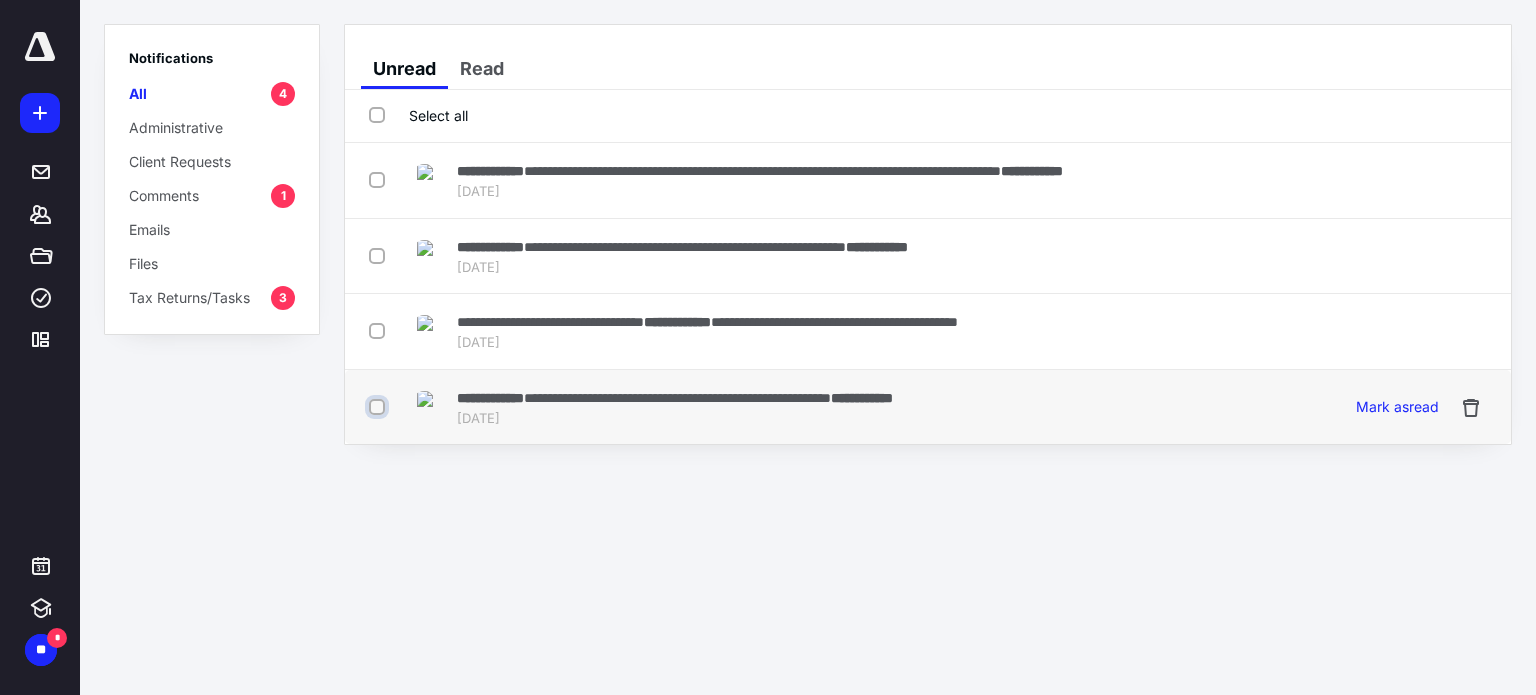 click at bounding box center (379, 407) 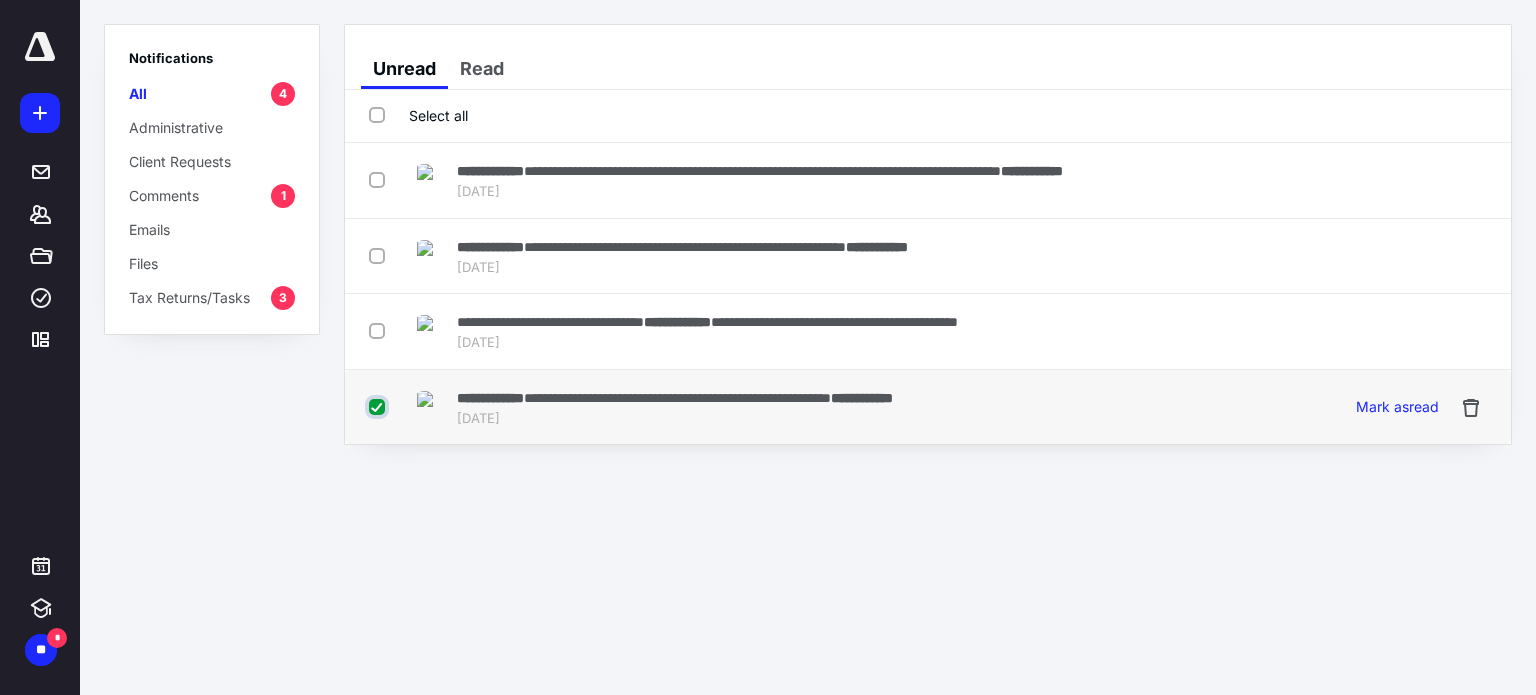 checkbox on "true" 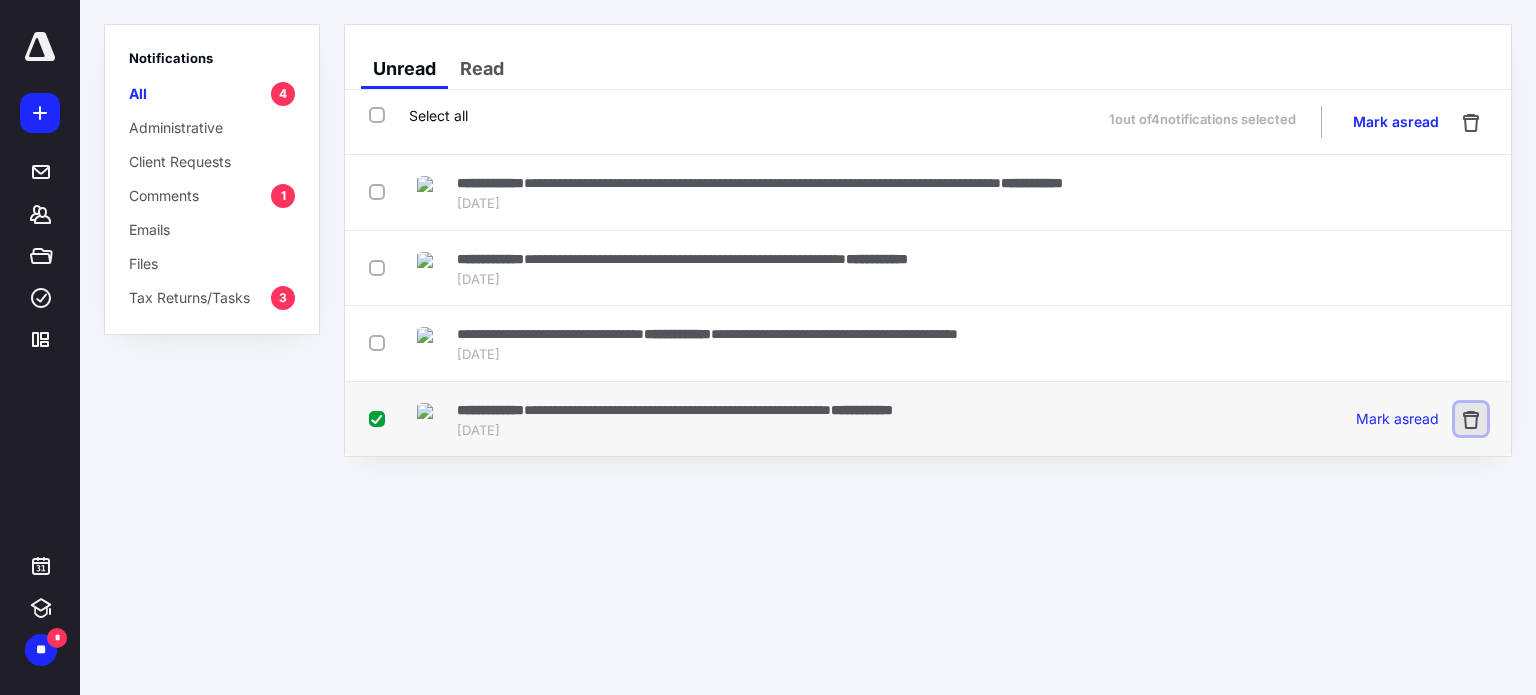 click at bounding box center [1471, 419] 